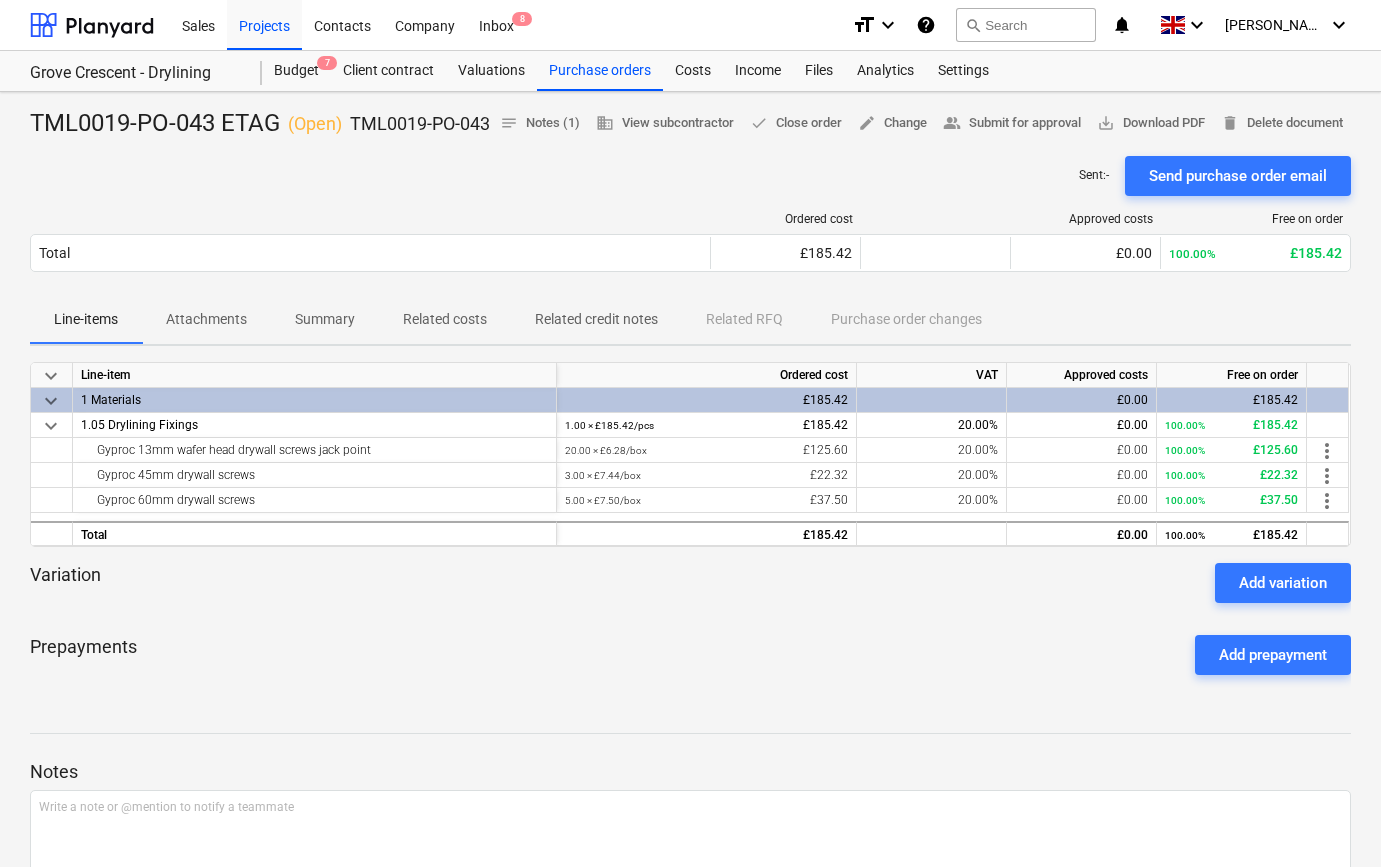scroll, scrollTop: 0, scrollLeft: 0, axis: both 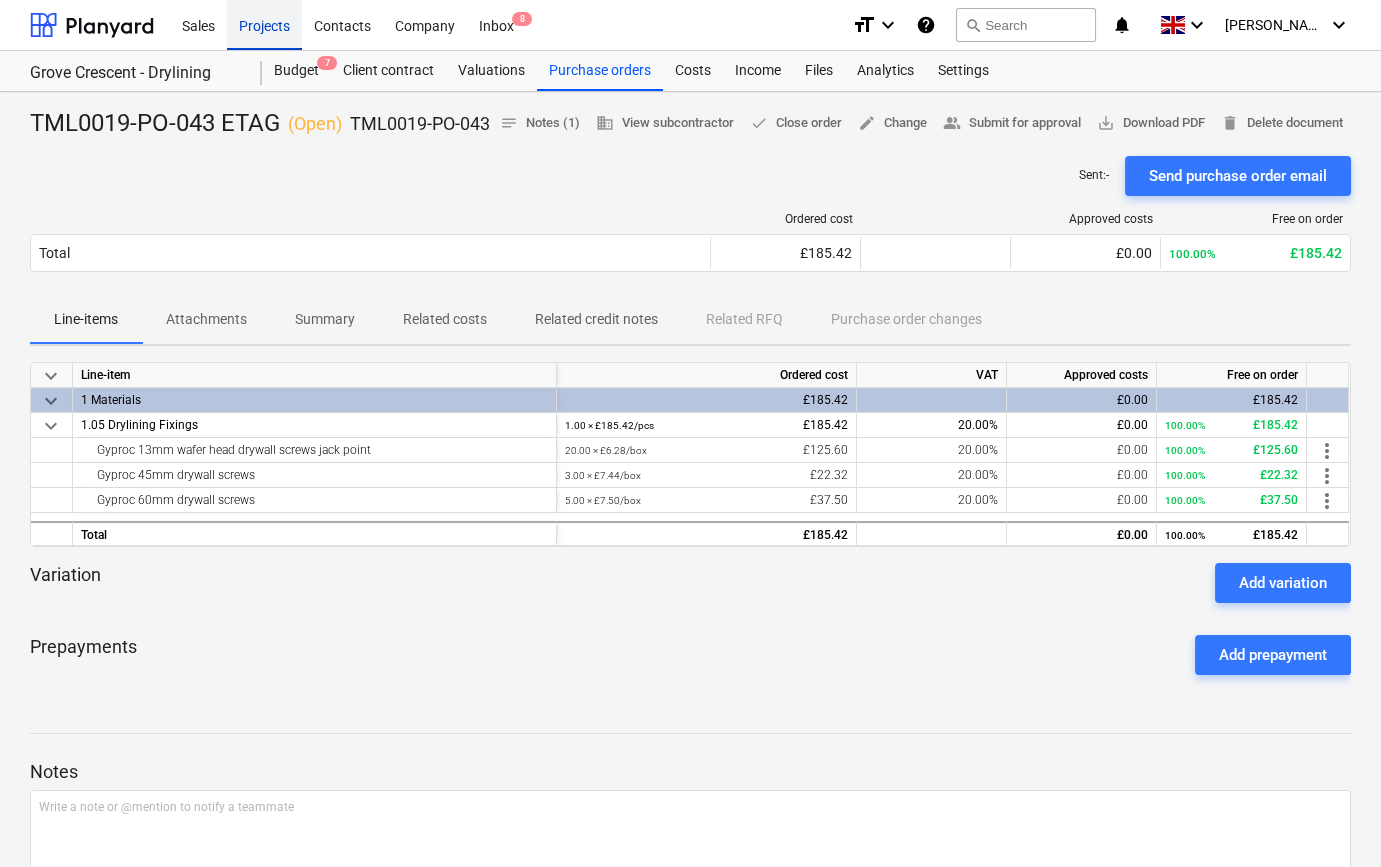 click on "Projects" at bounding box center [264, 24] 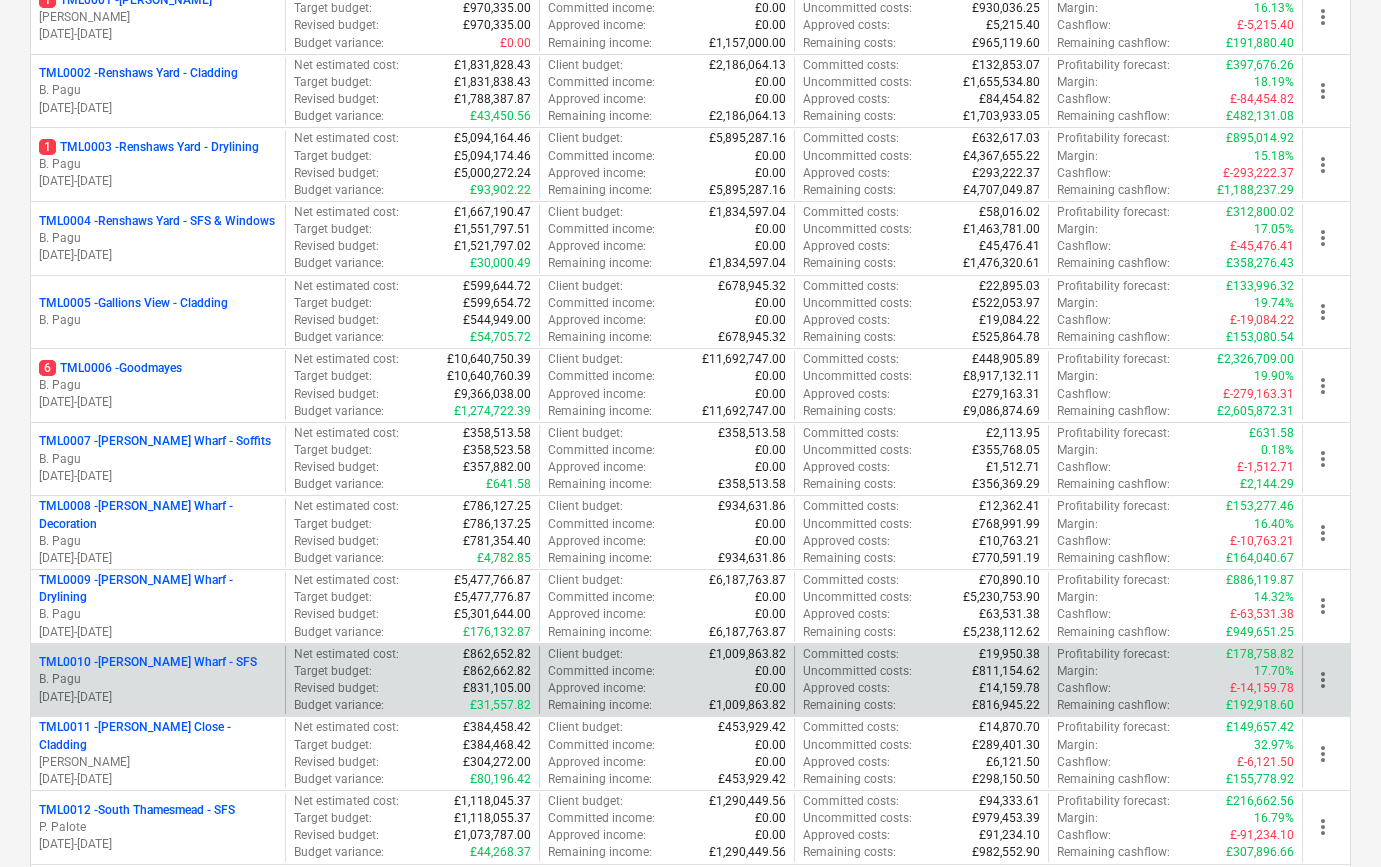 scroll, scrollTop: 363, scrollLeft: 0, axis: vertical 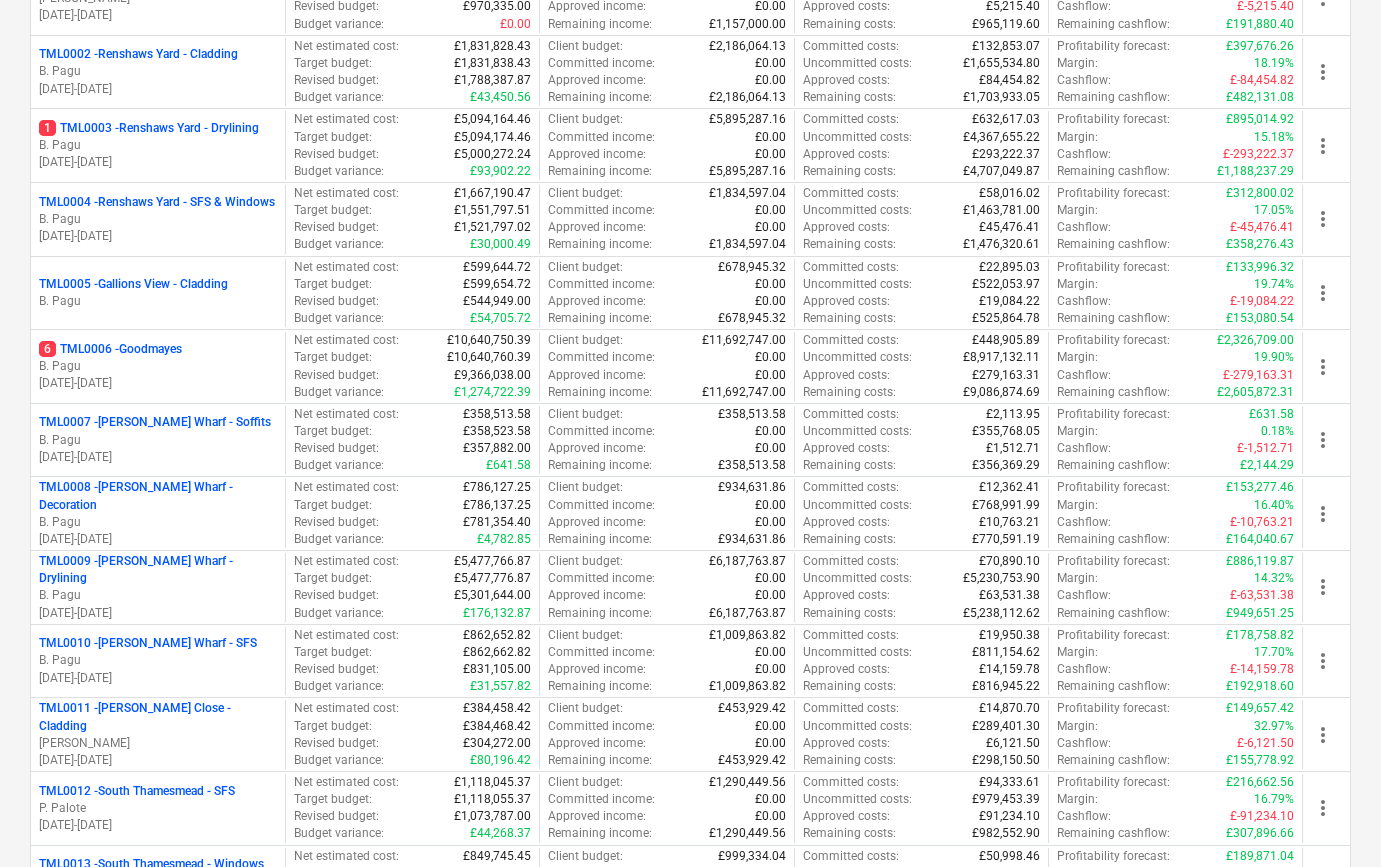 click on "B. Pagu" at bounding box center (158, 595) 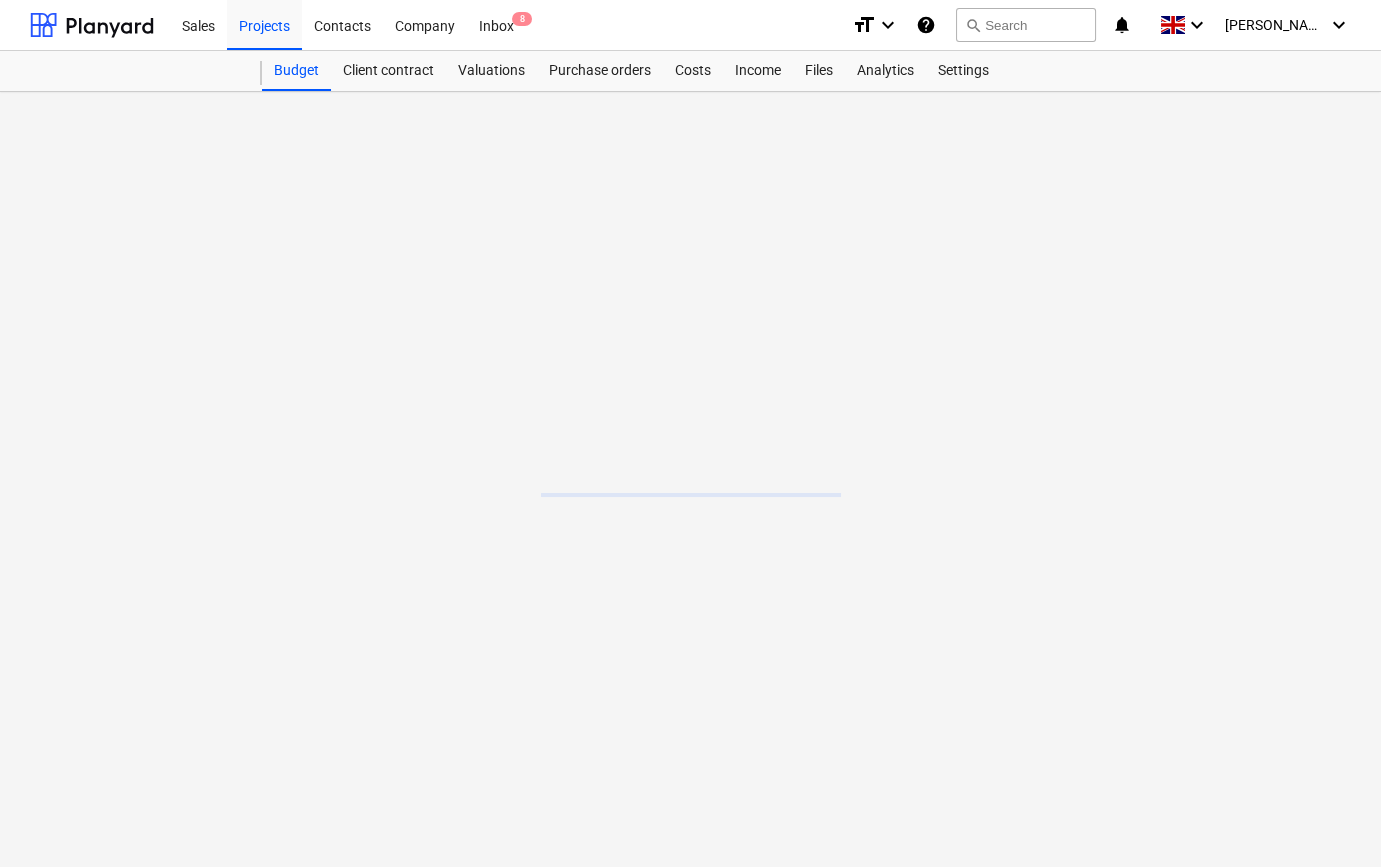 scroll, scrollTop: 0, scrollLeft: 0, axis: both 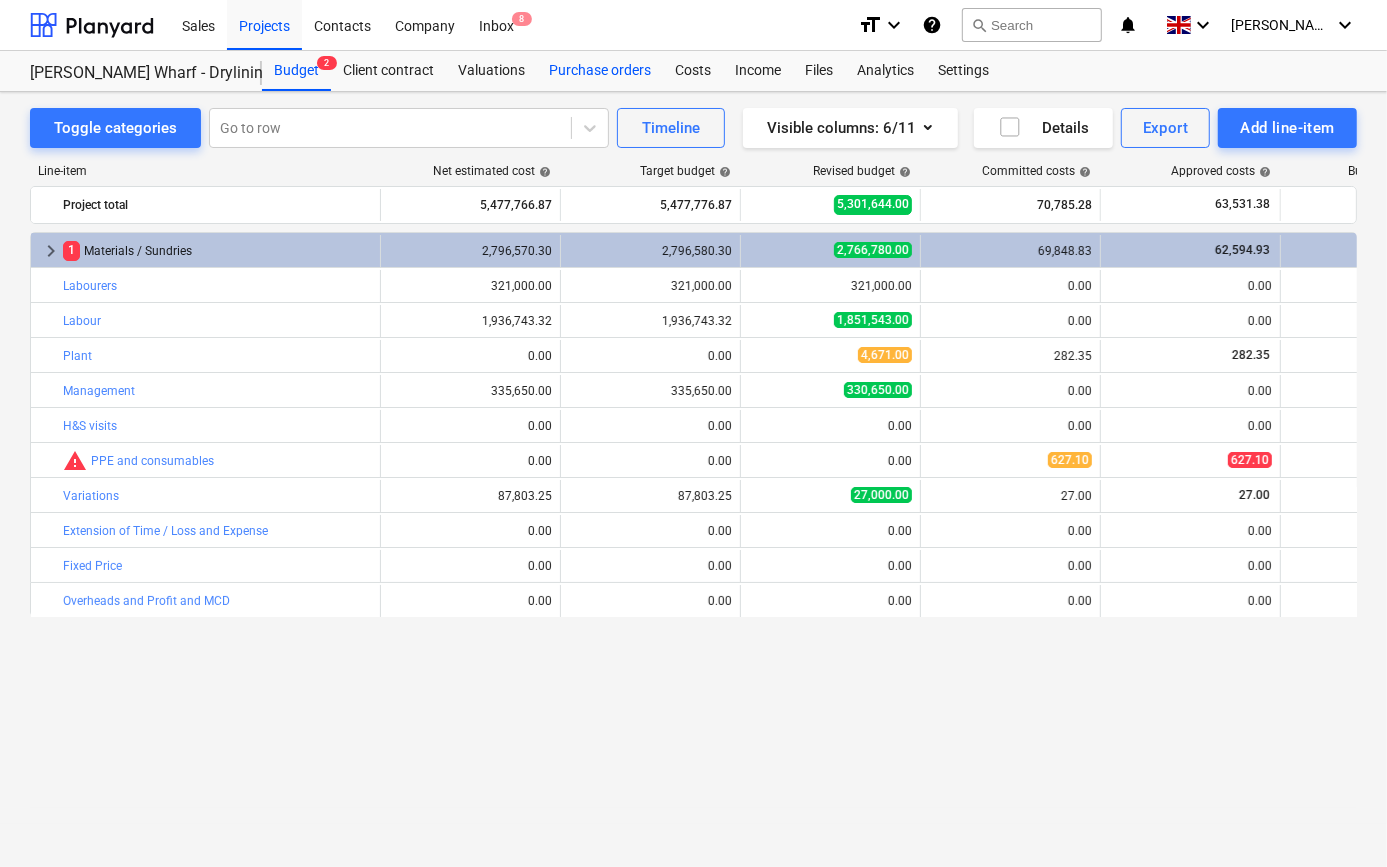 click on "Purchase orders" at bounding box center [600, 71] 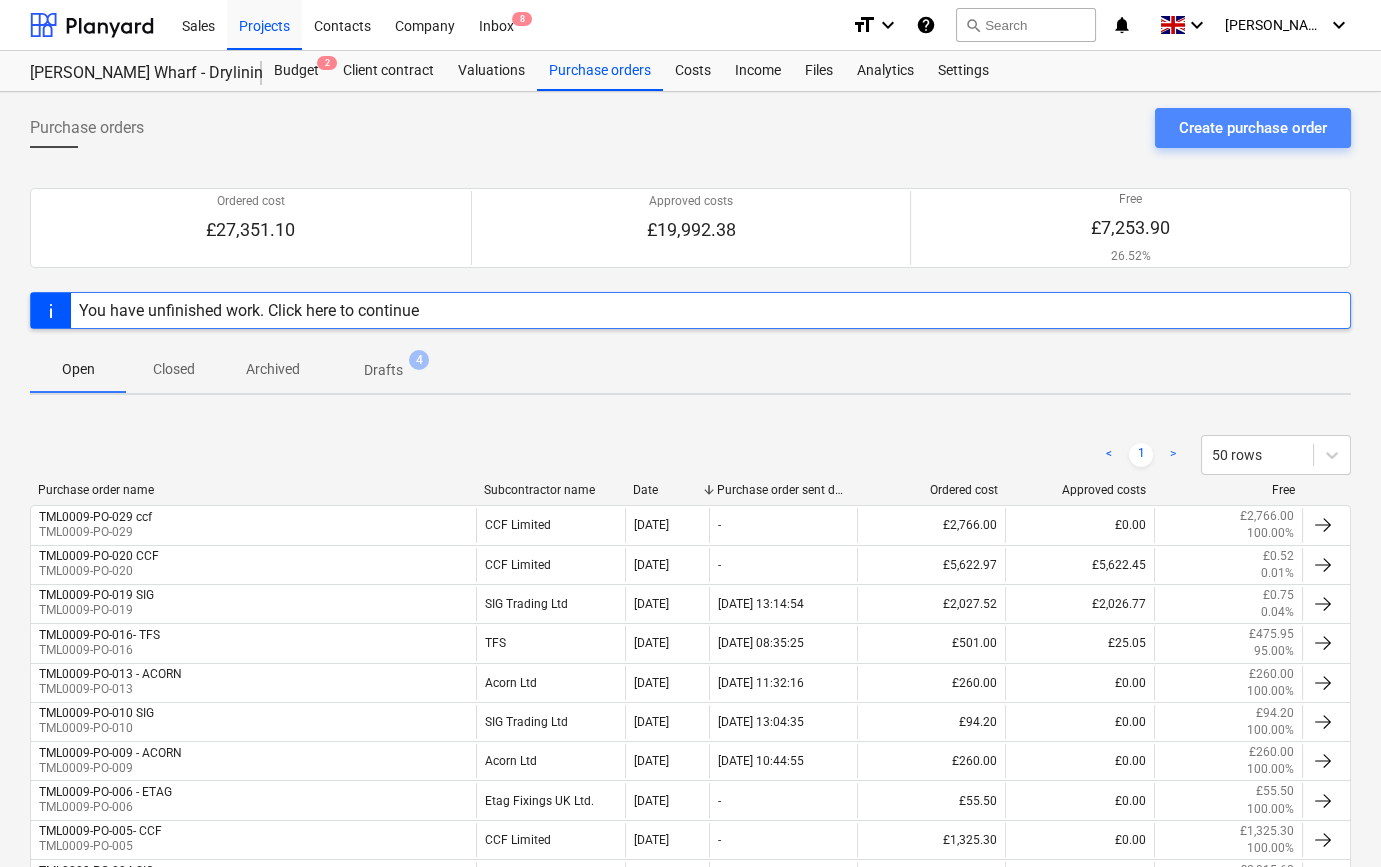 click on "Create purchase order" at bounding box center (1253, 128) 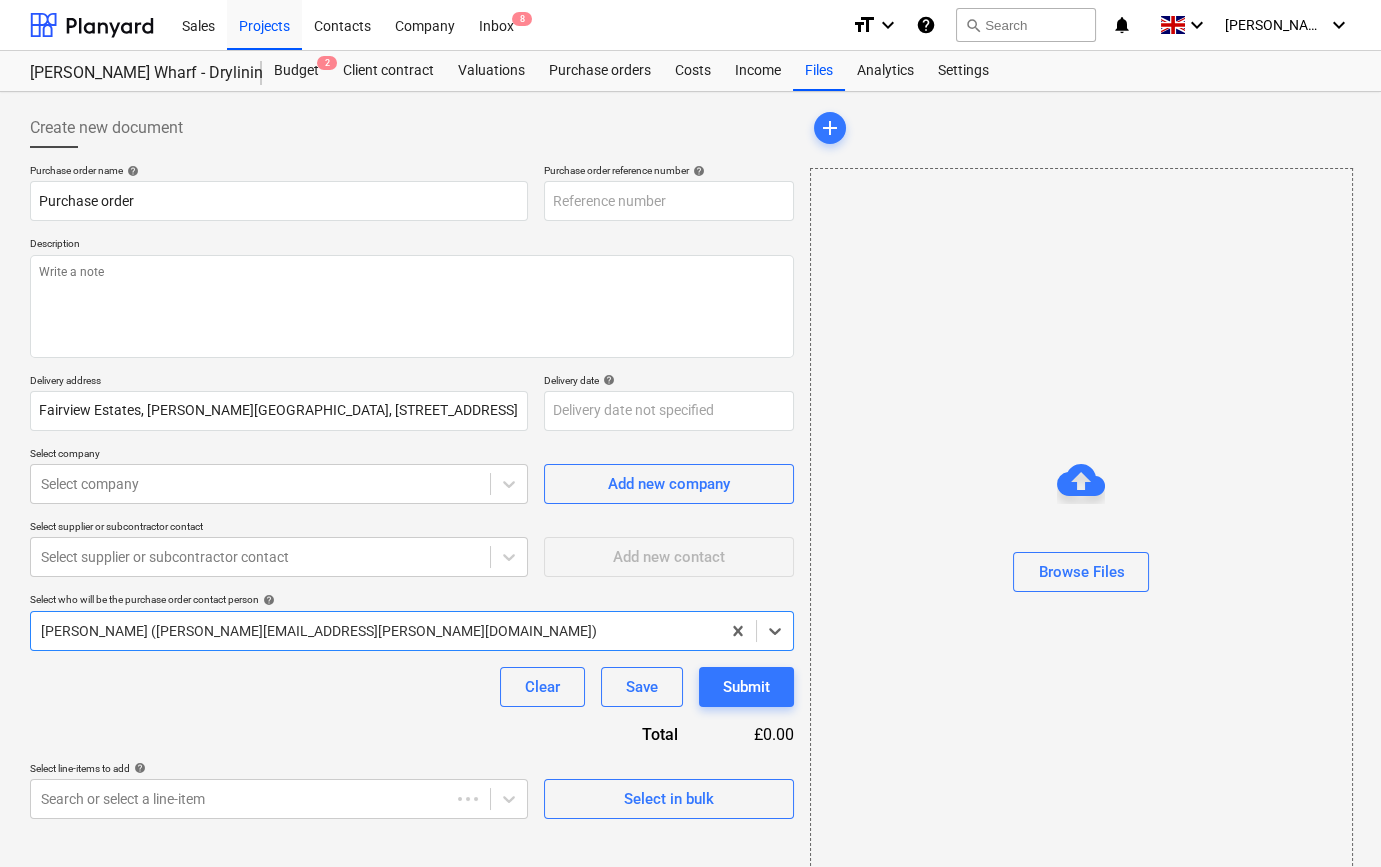 type on "x" 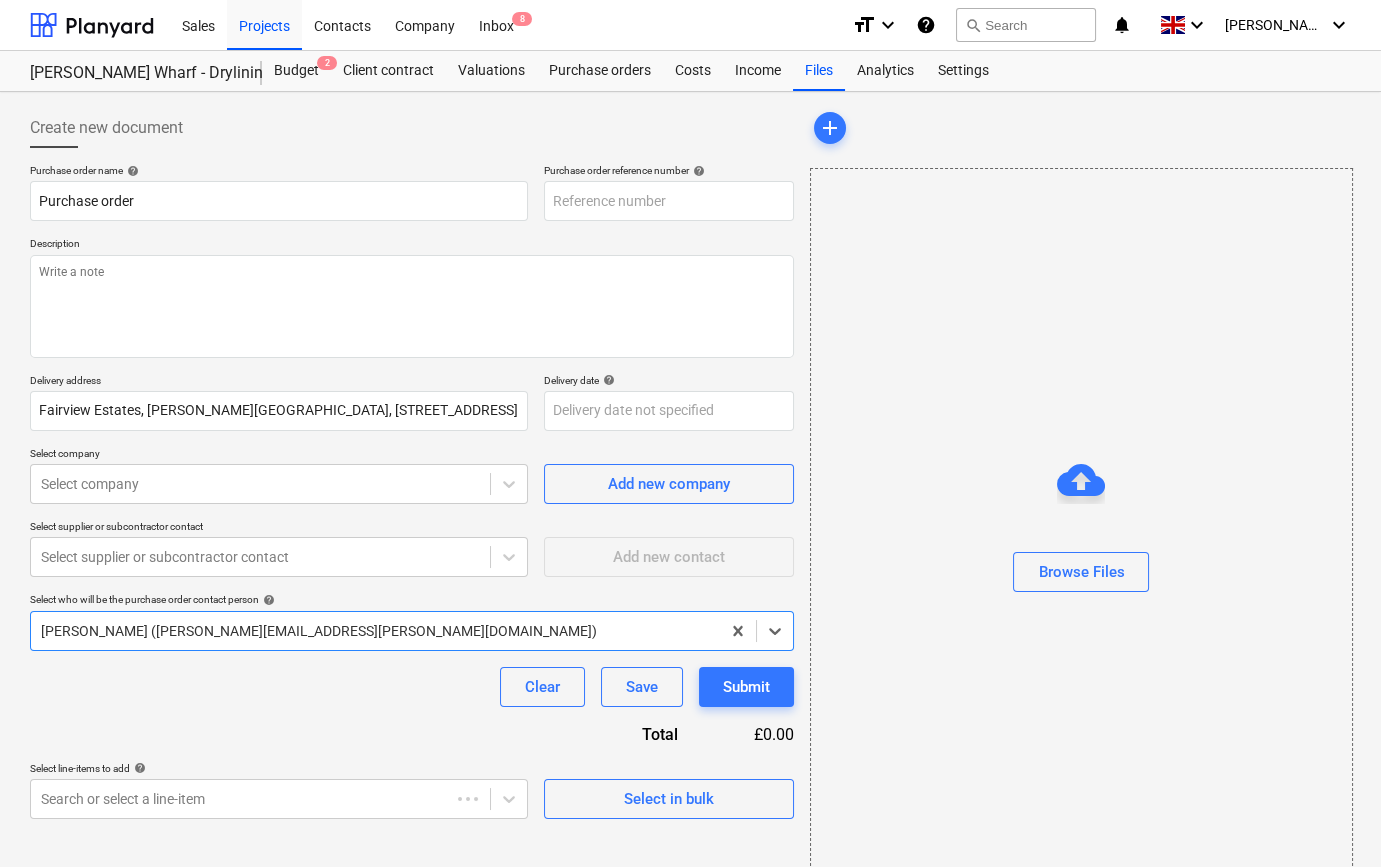 type on "TML0009-PO-041" 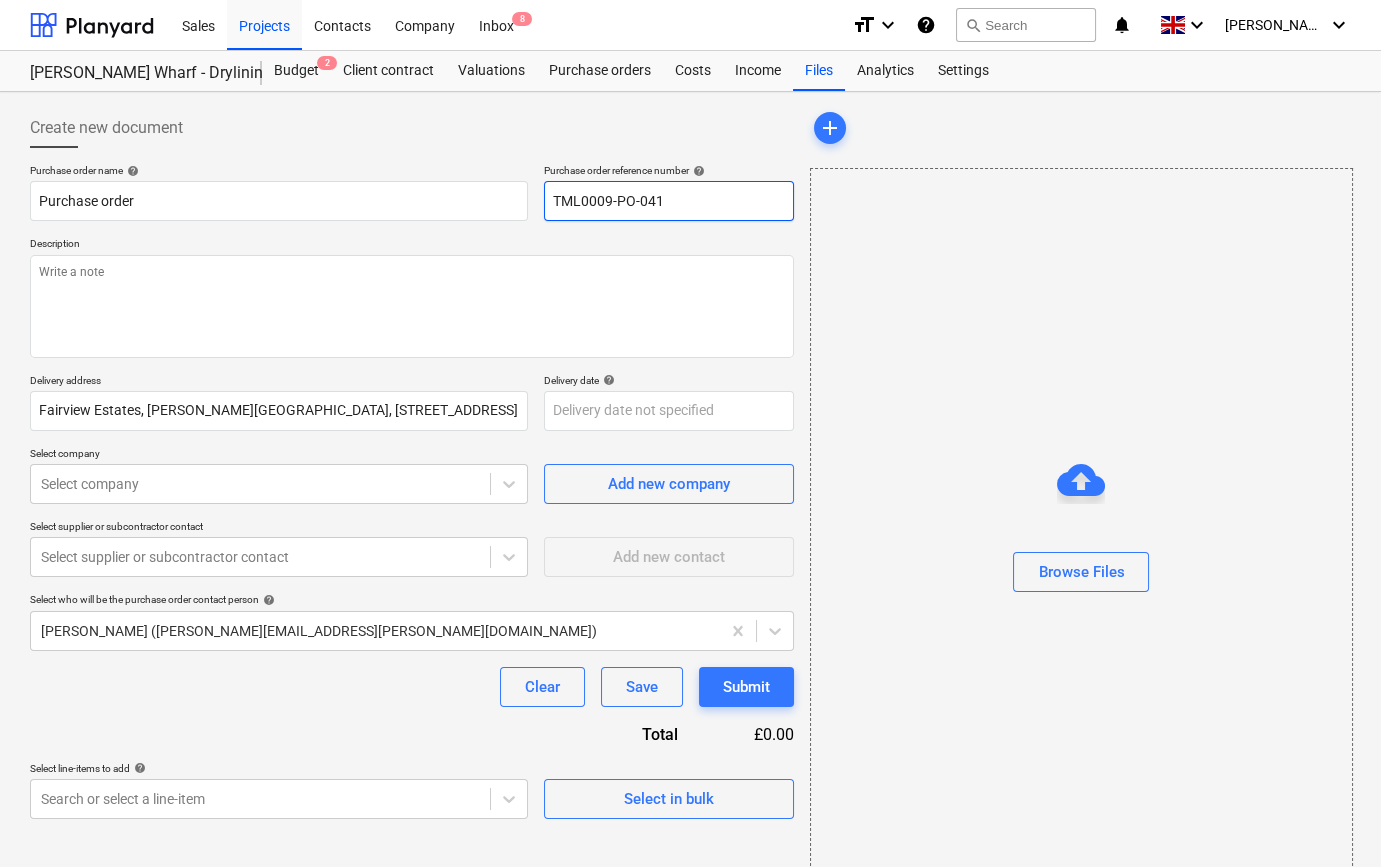 drag, startPoint x: 672, startPoint y: 198, endPoint x: 544, endPoint y: 199, distance: 128.0039 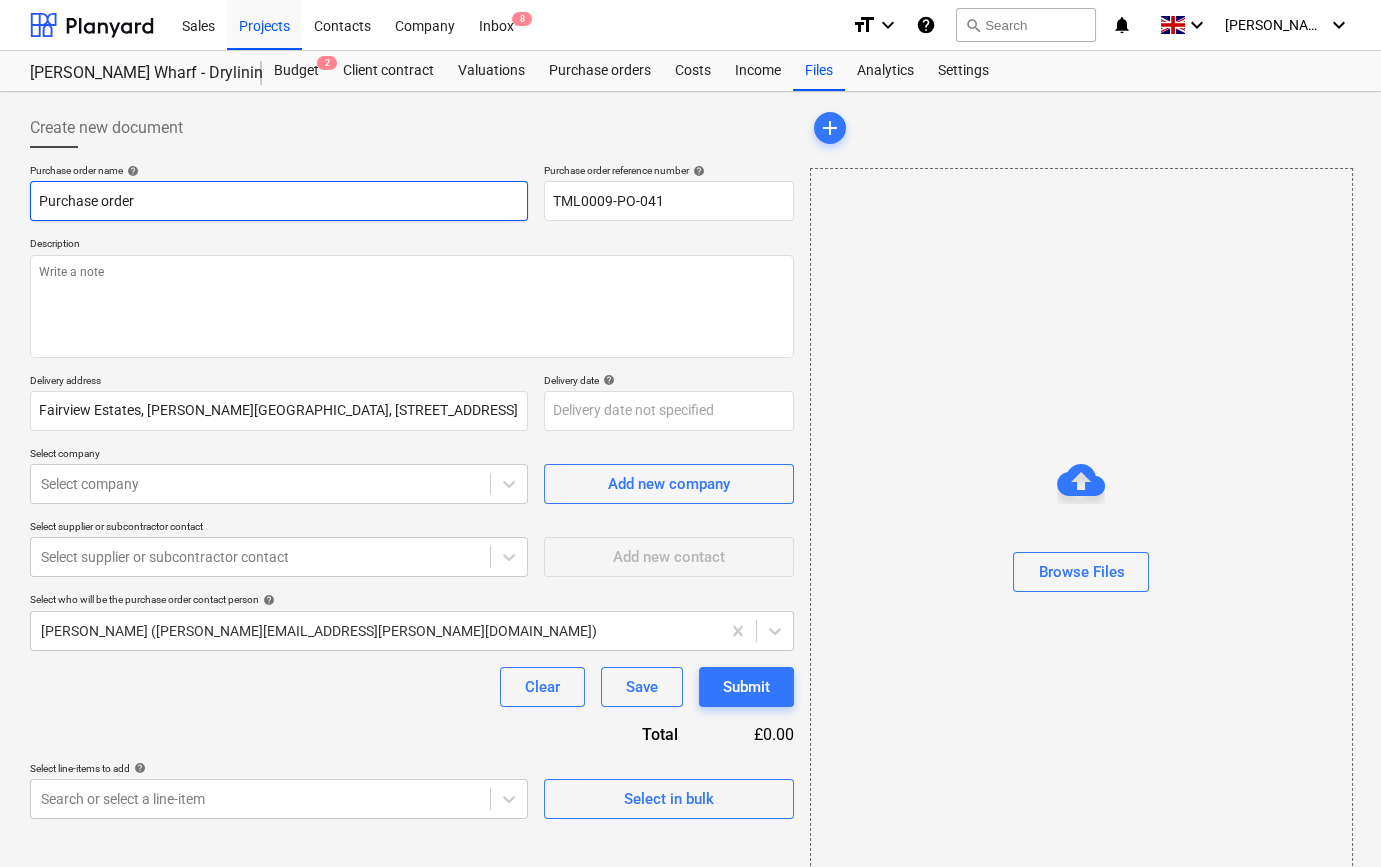 paste on "TML0009-PO-041" 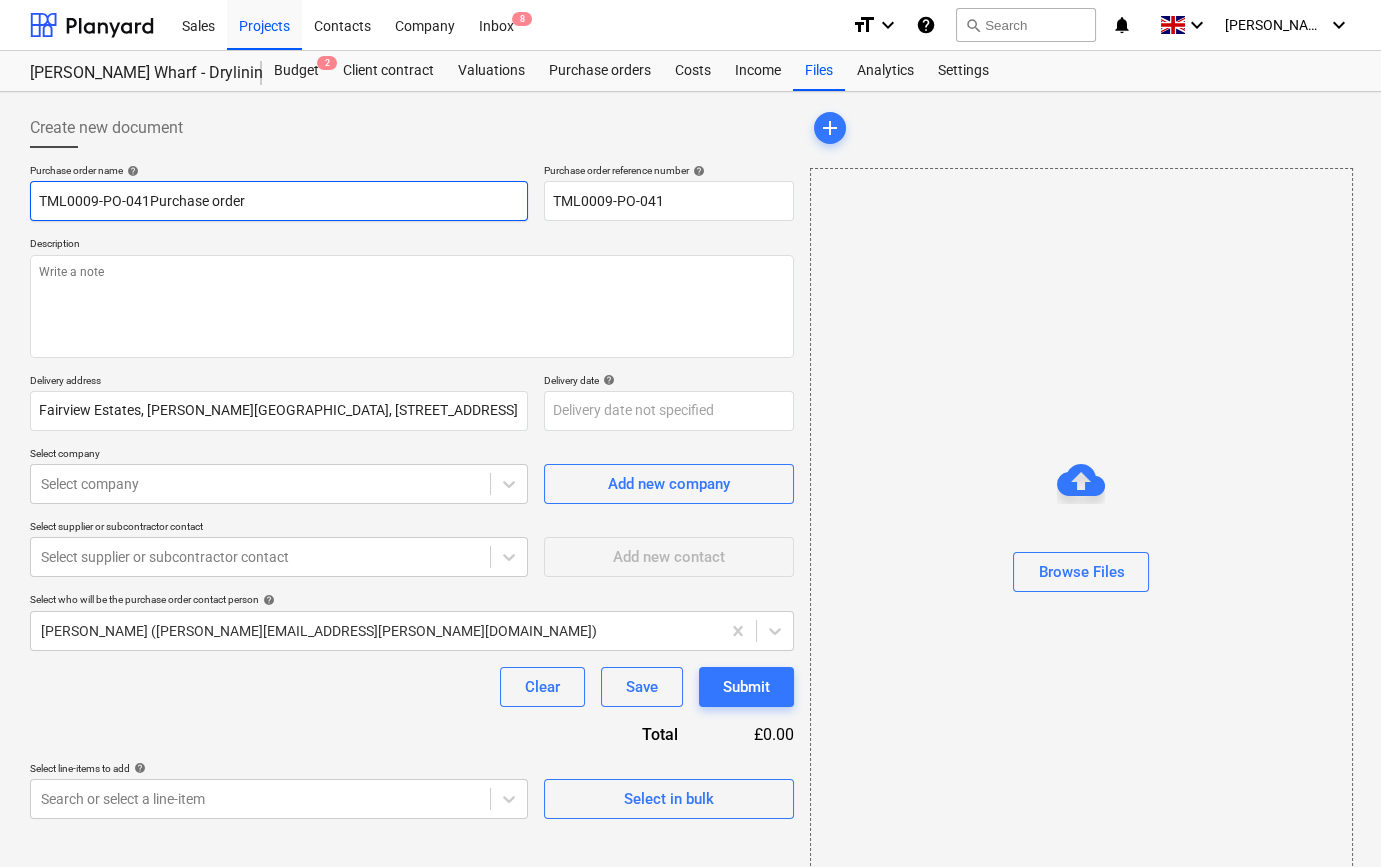 type on "x" 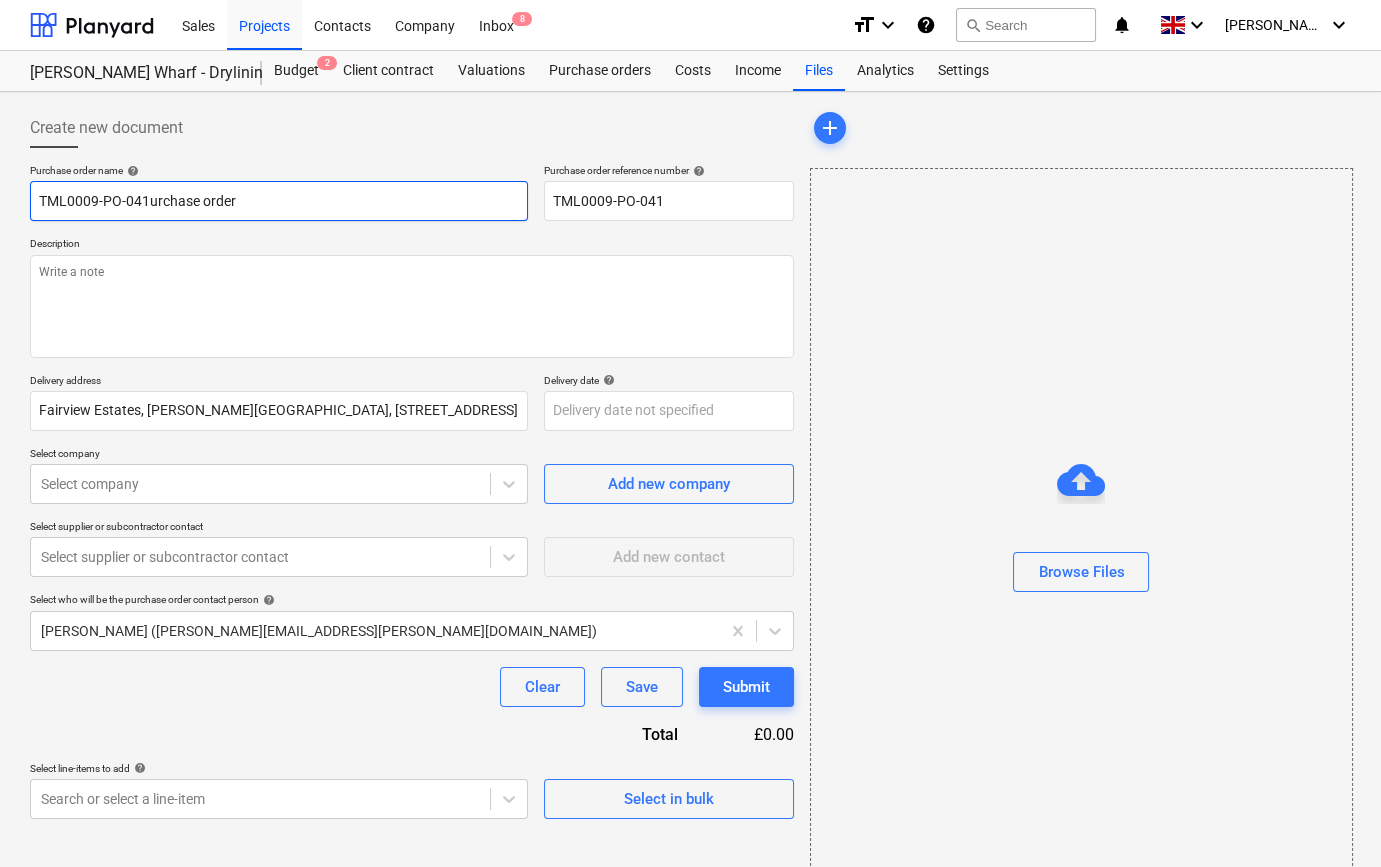 type on "x" 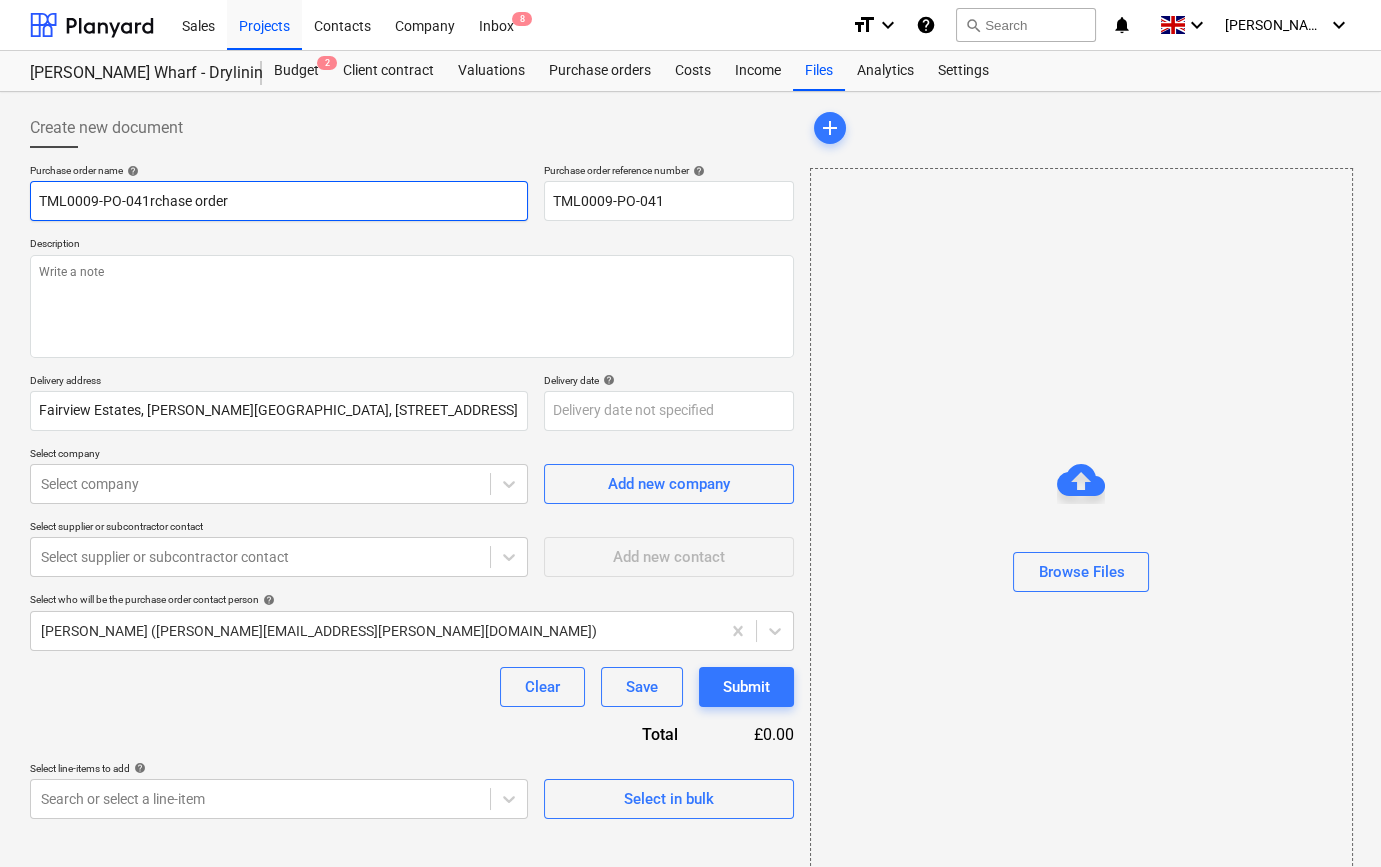 type on "x" 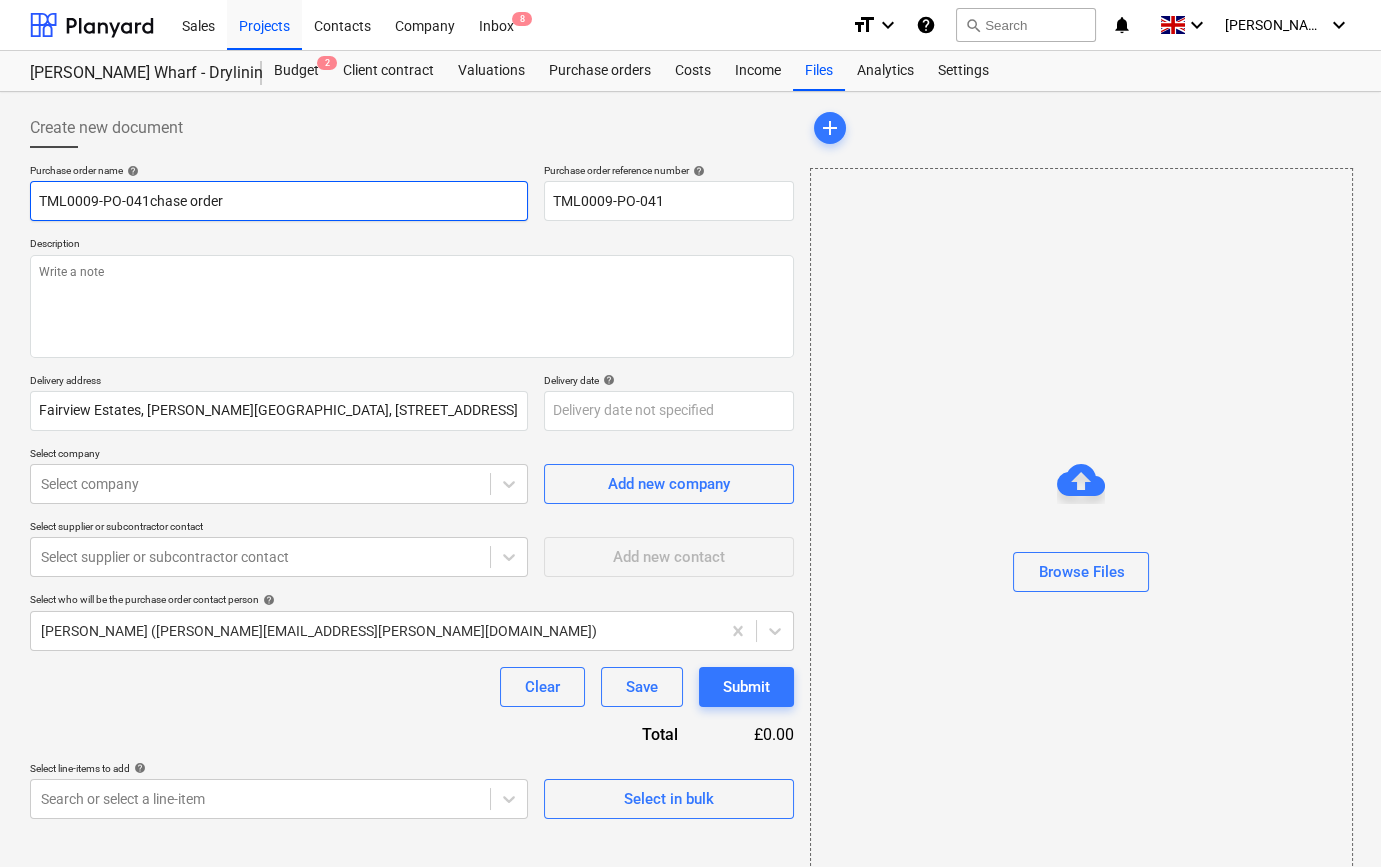 type on "x" 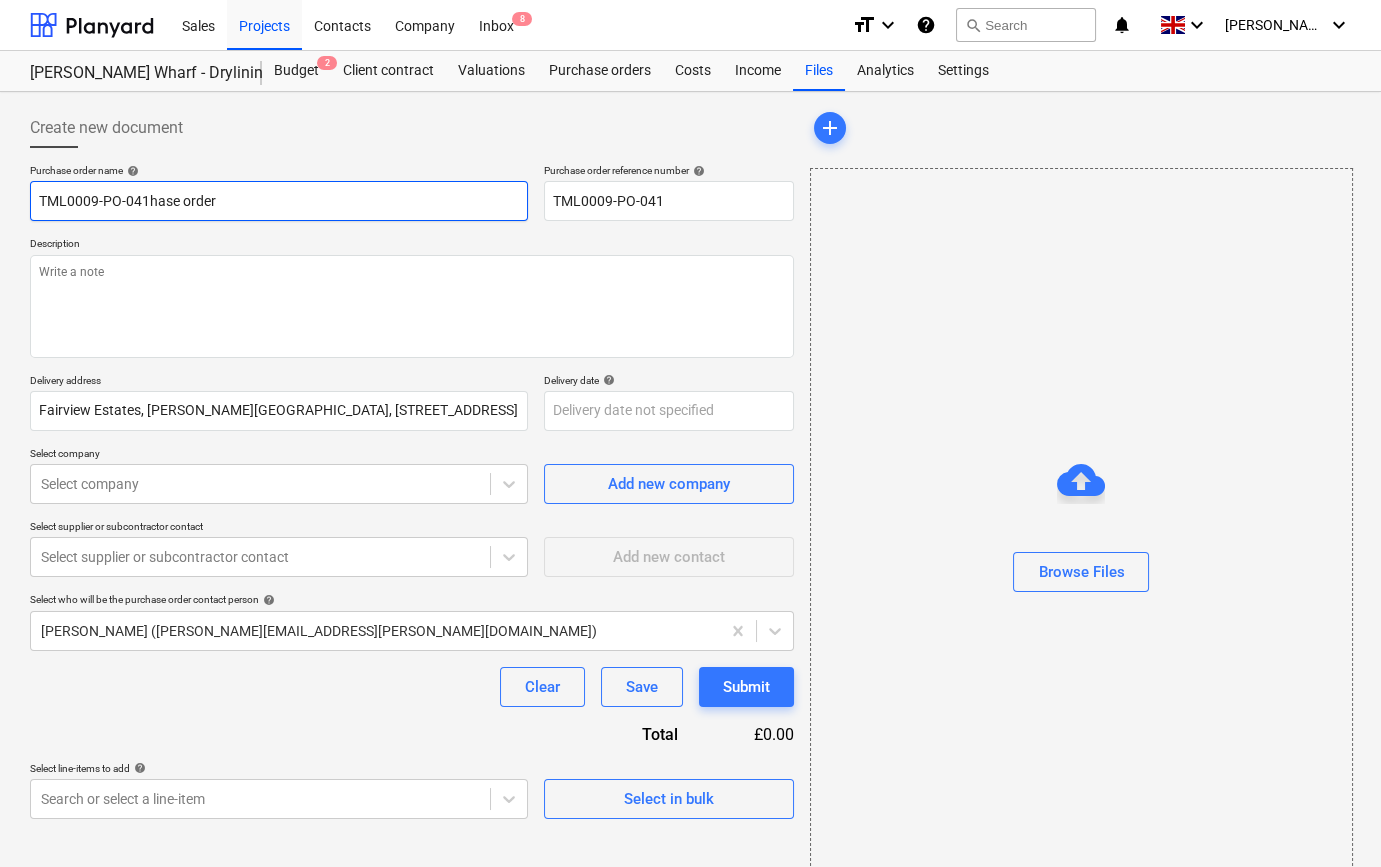 type on "x" 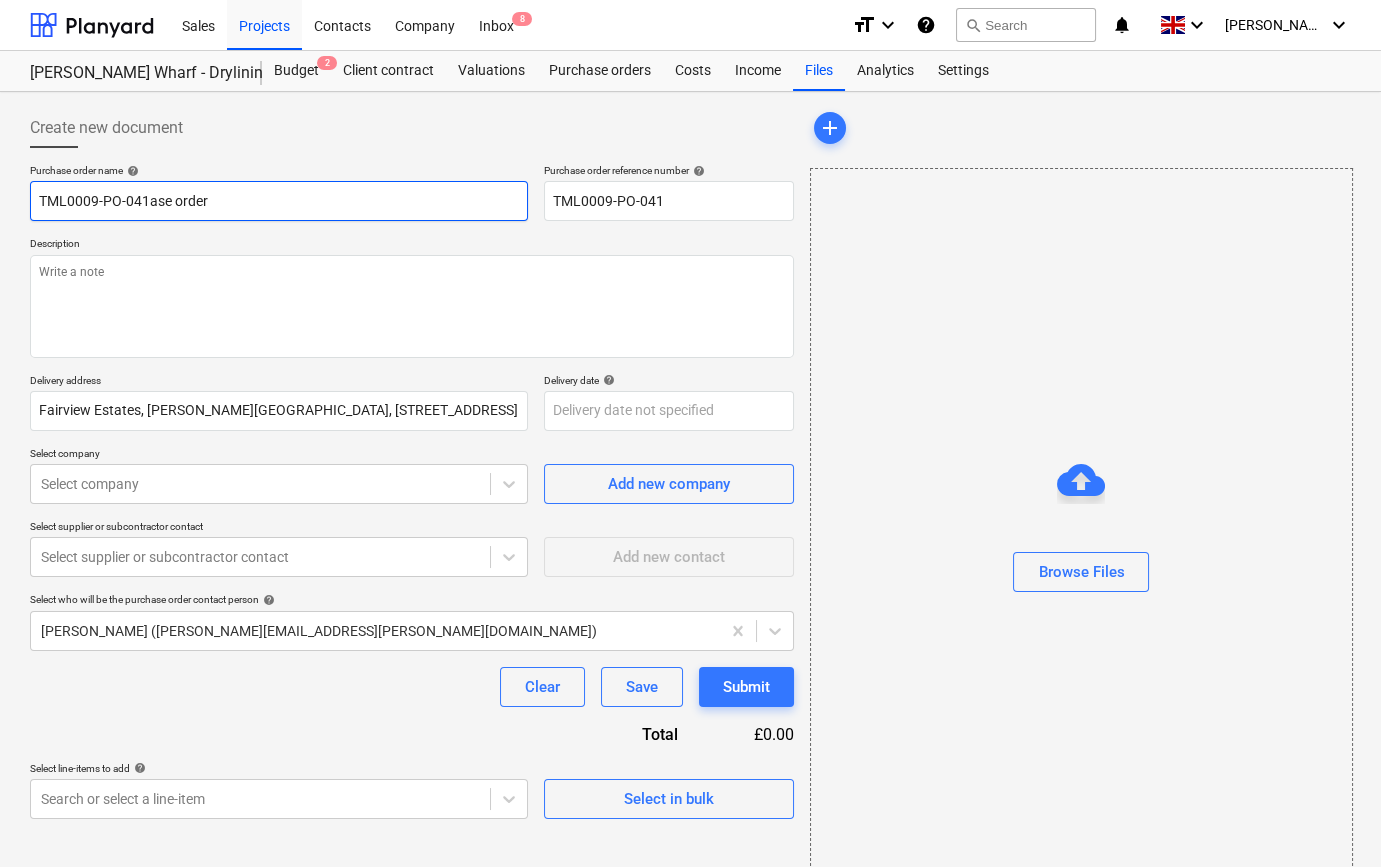 type on "x" 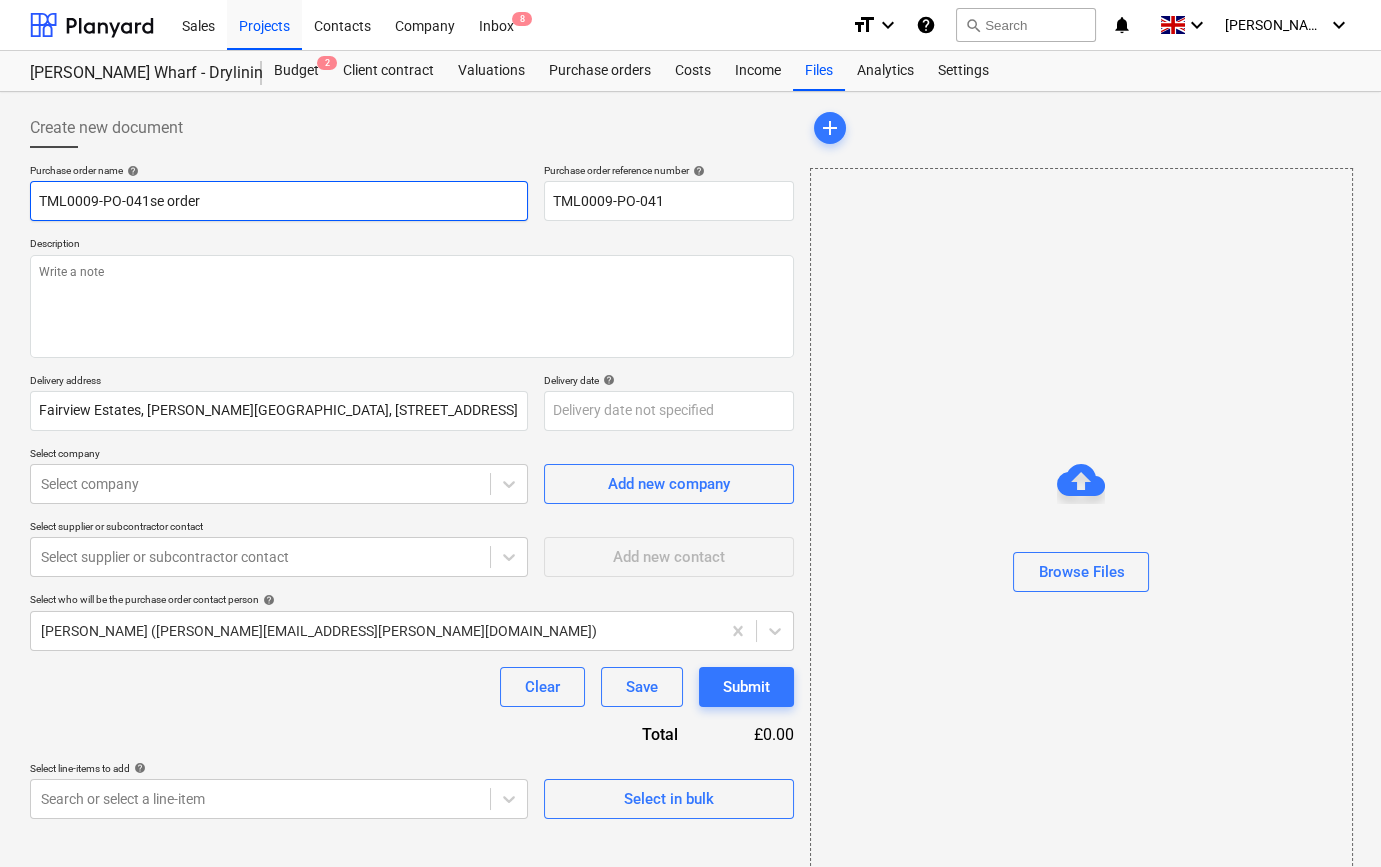 type on "TML0009-PO-041e order" 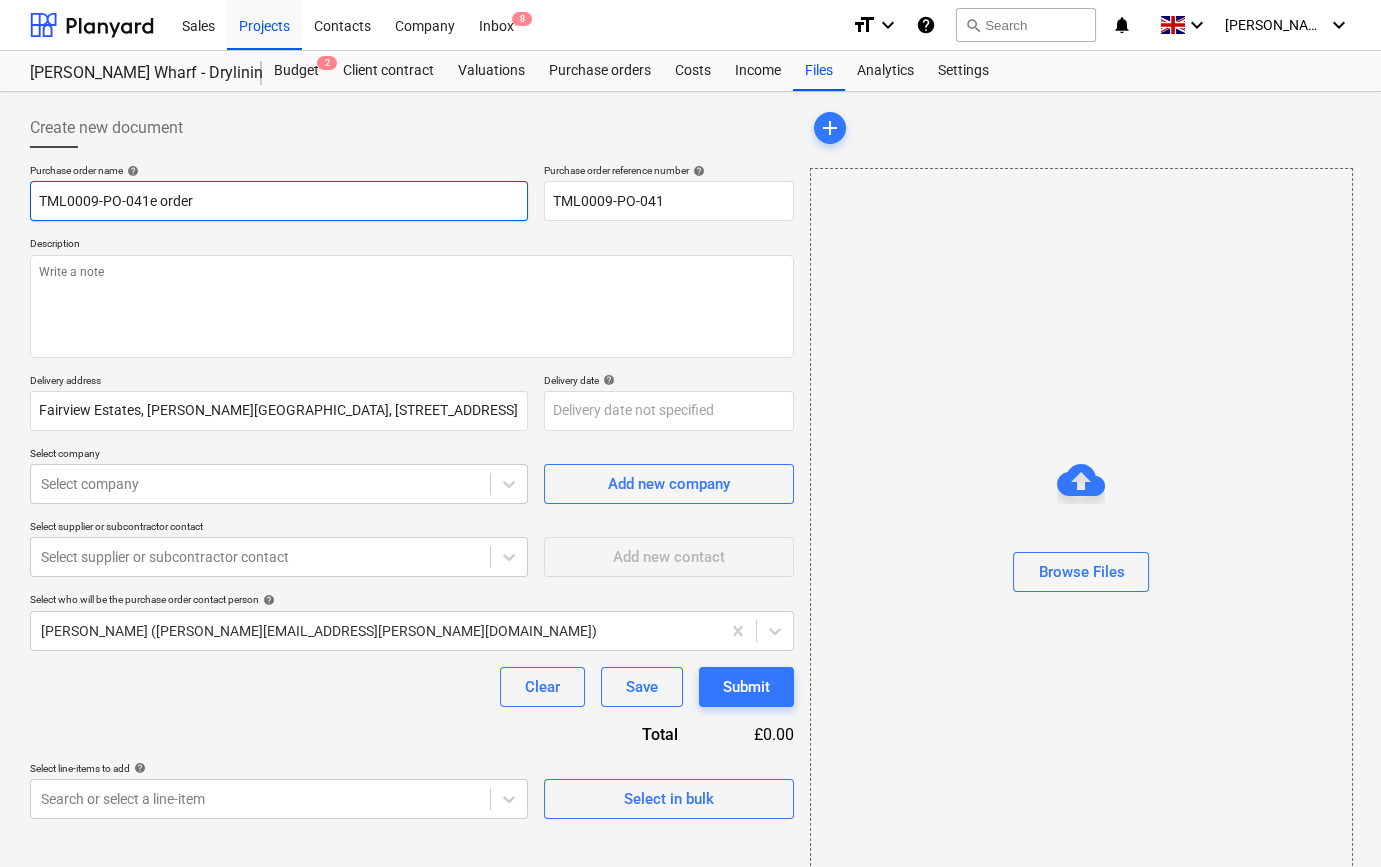 type on "x" 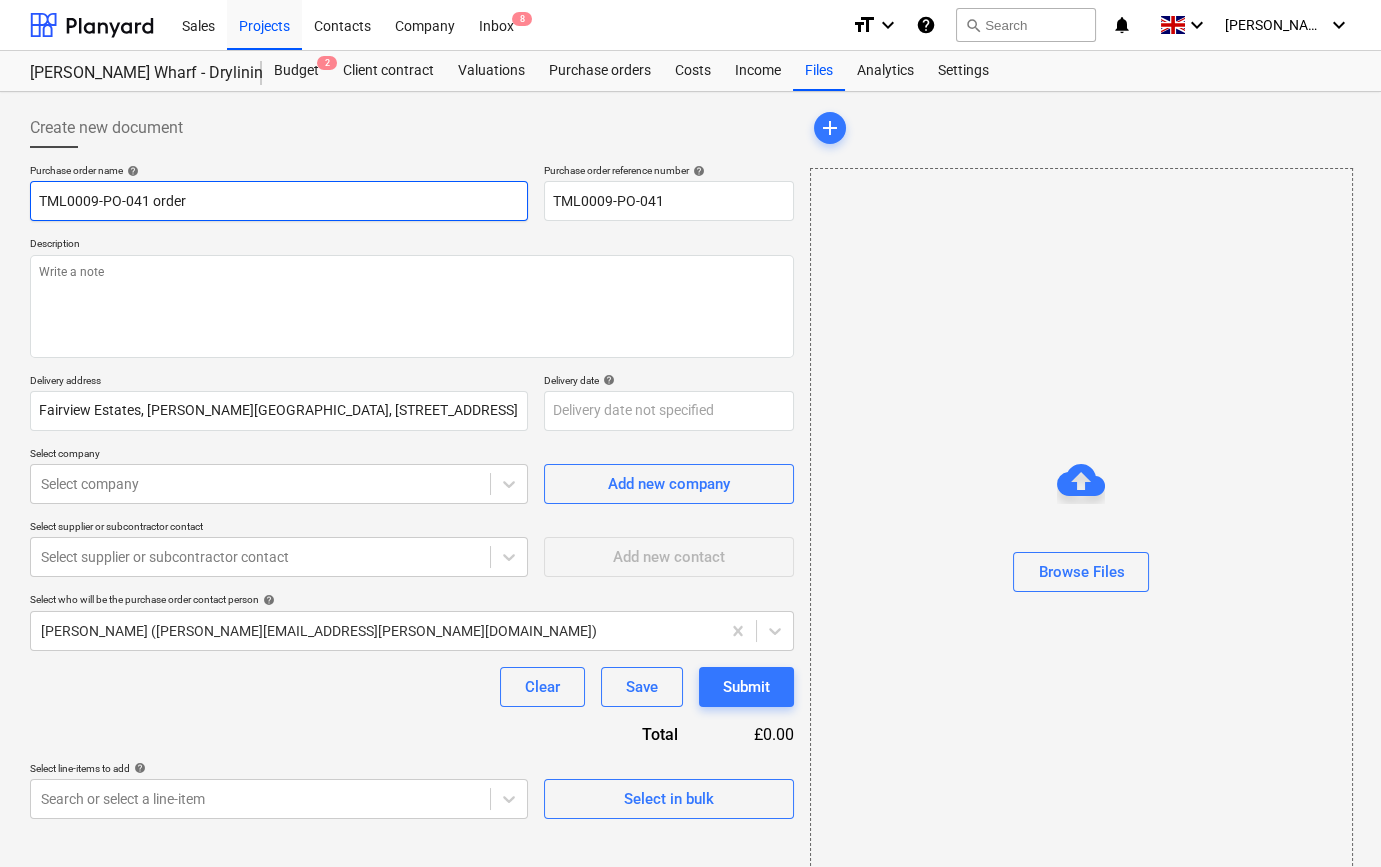 type on "x" 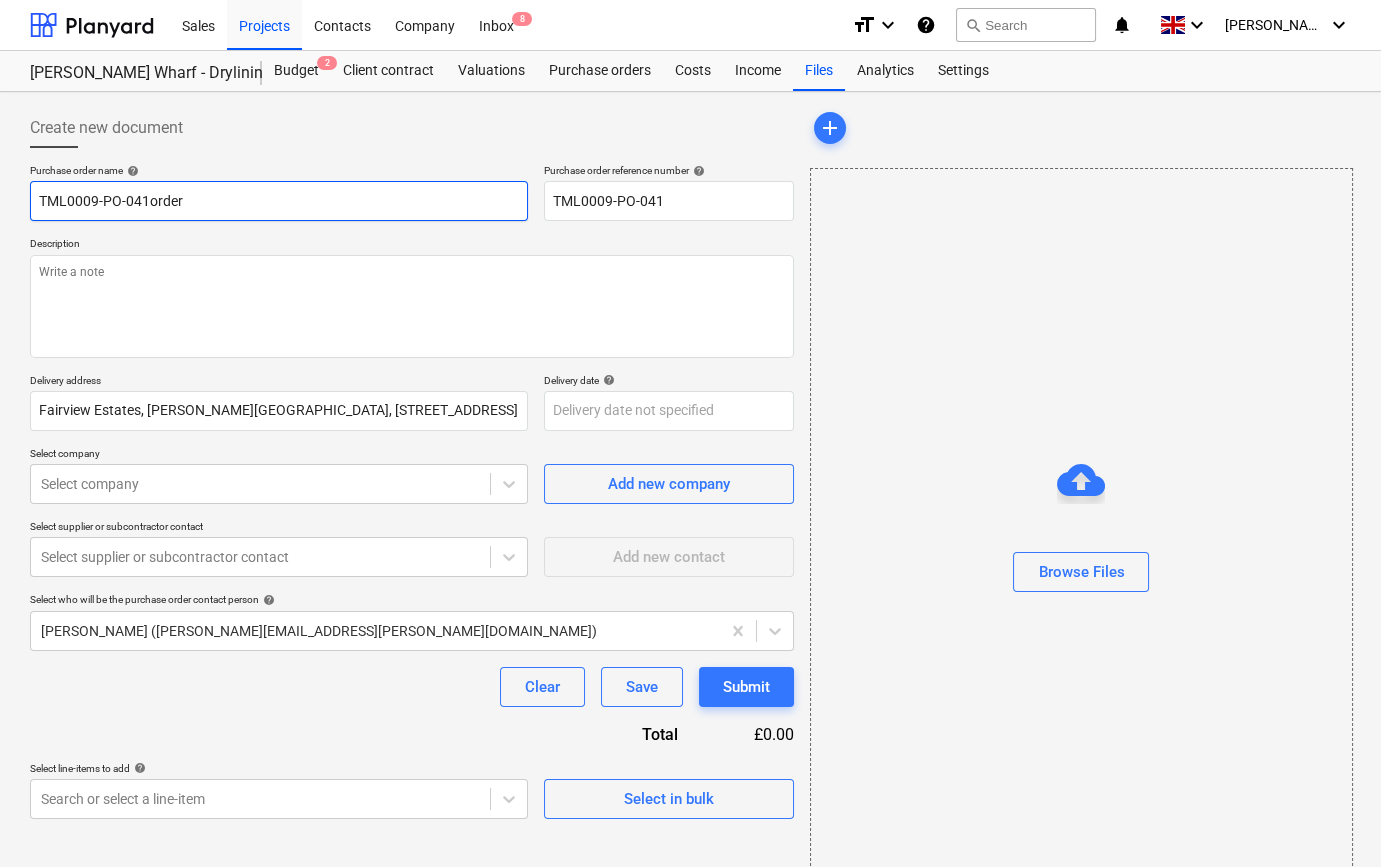 type on "x" 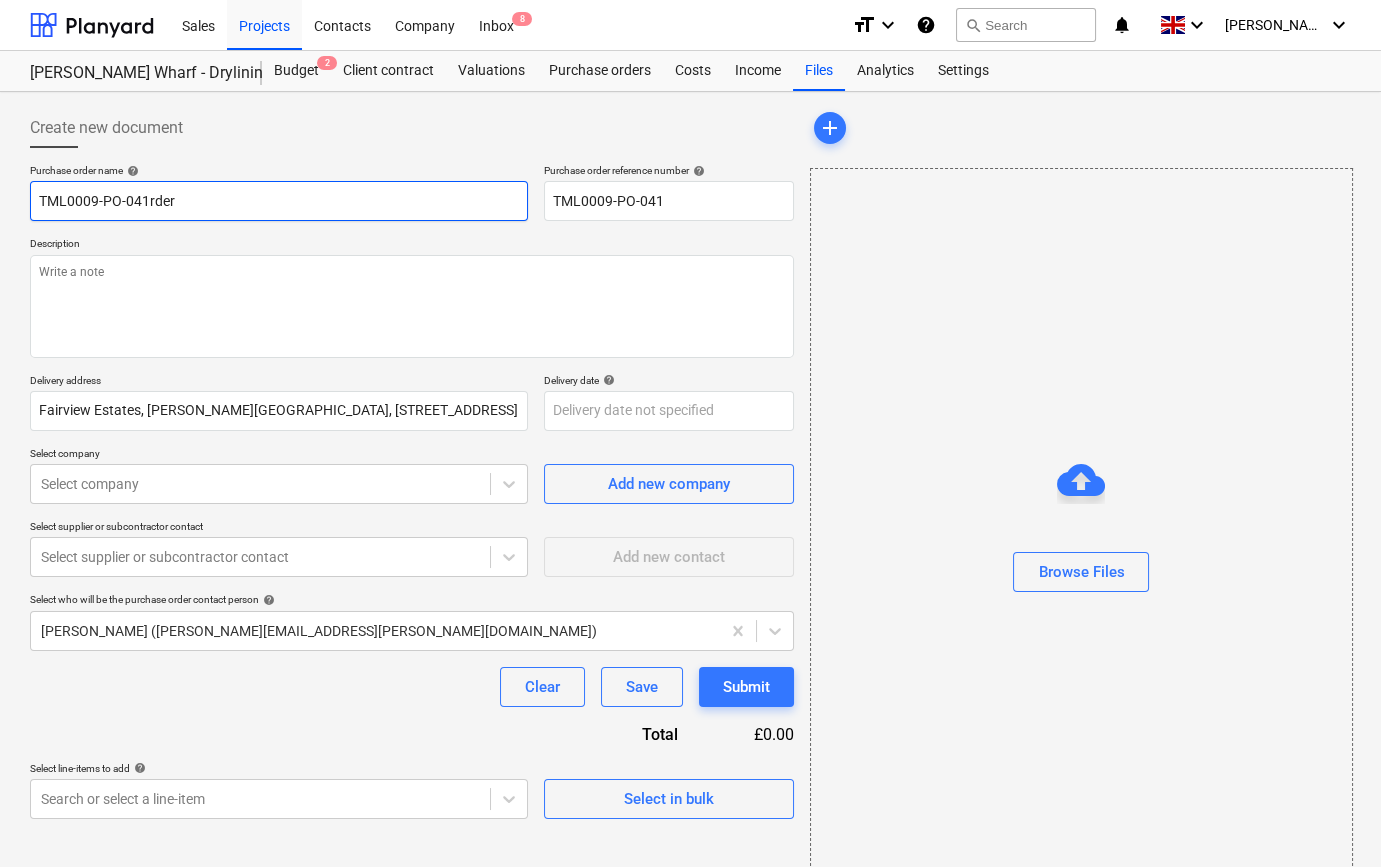 type on "x" 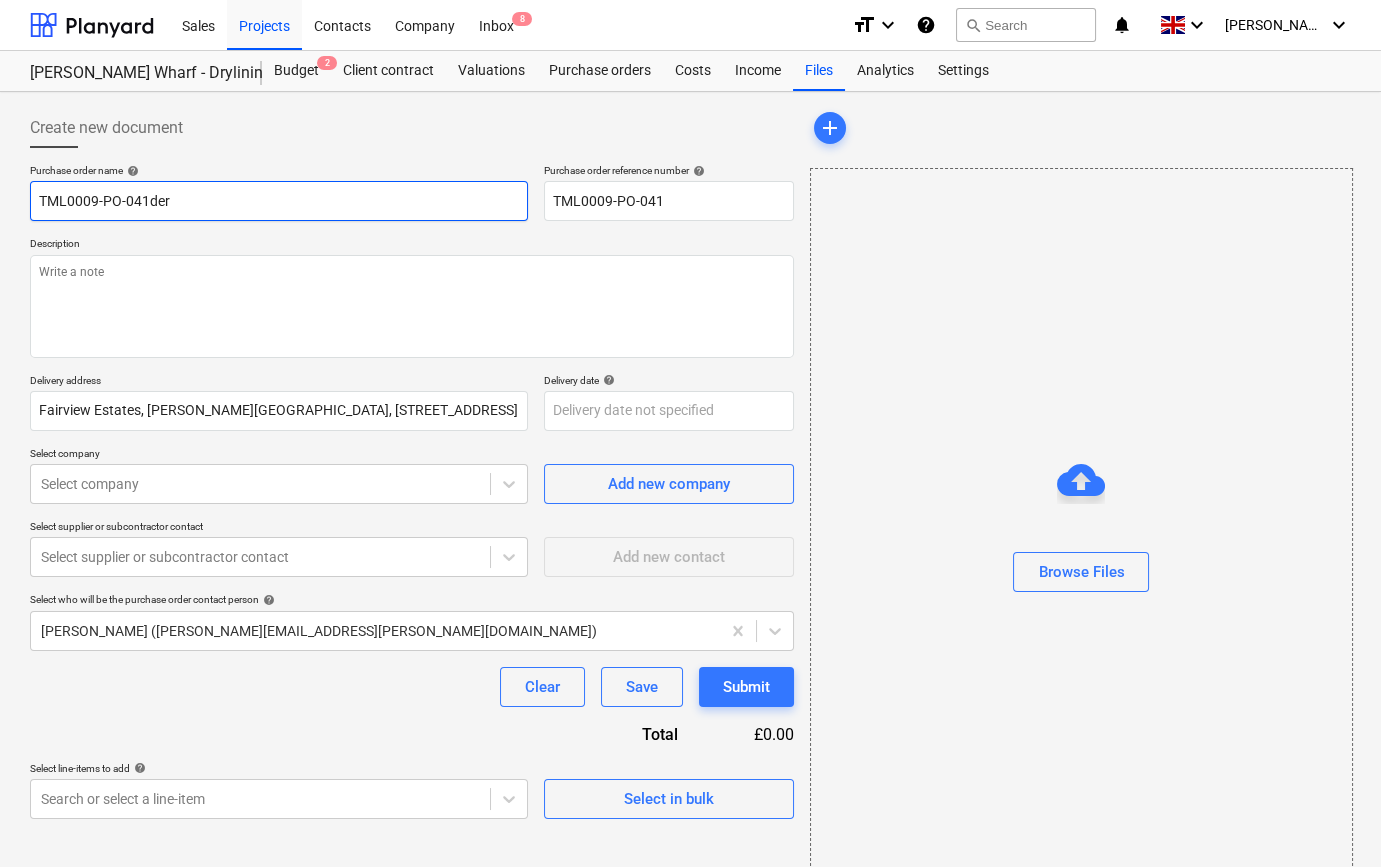 type on "x" 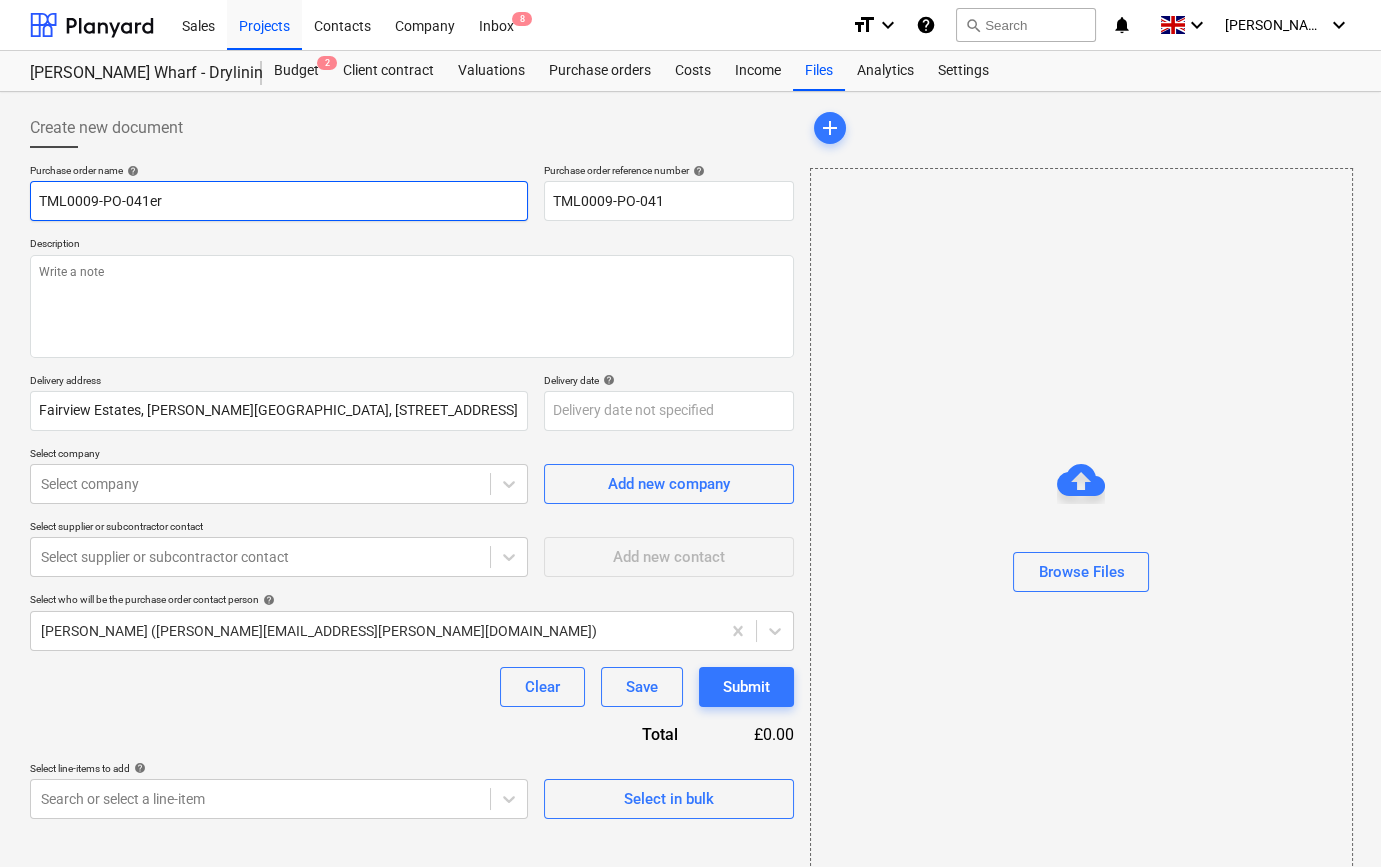 type on "x" 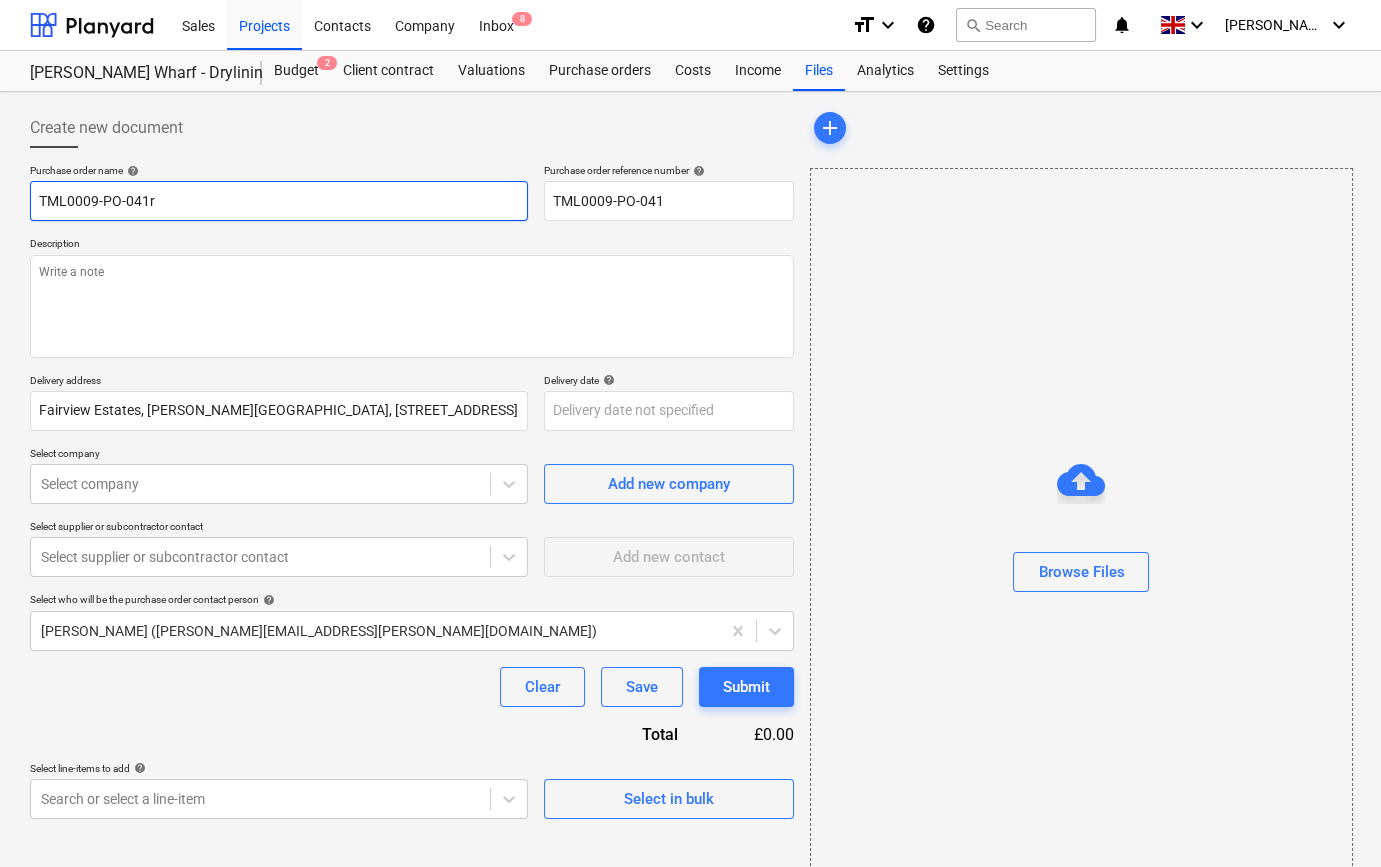 type on "TML0009-PO-041" 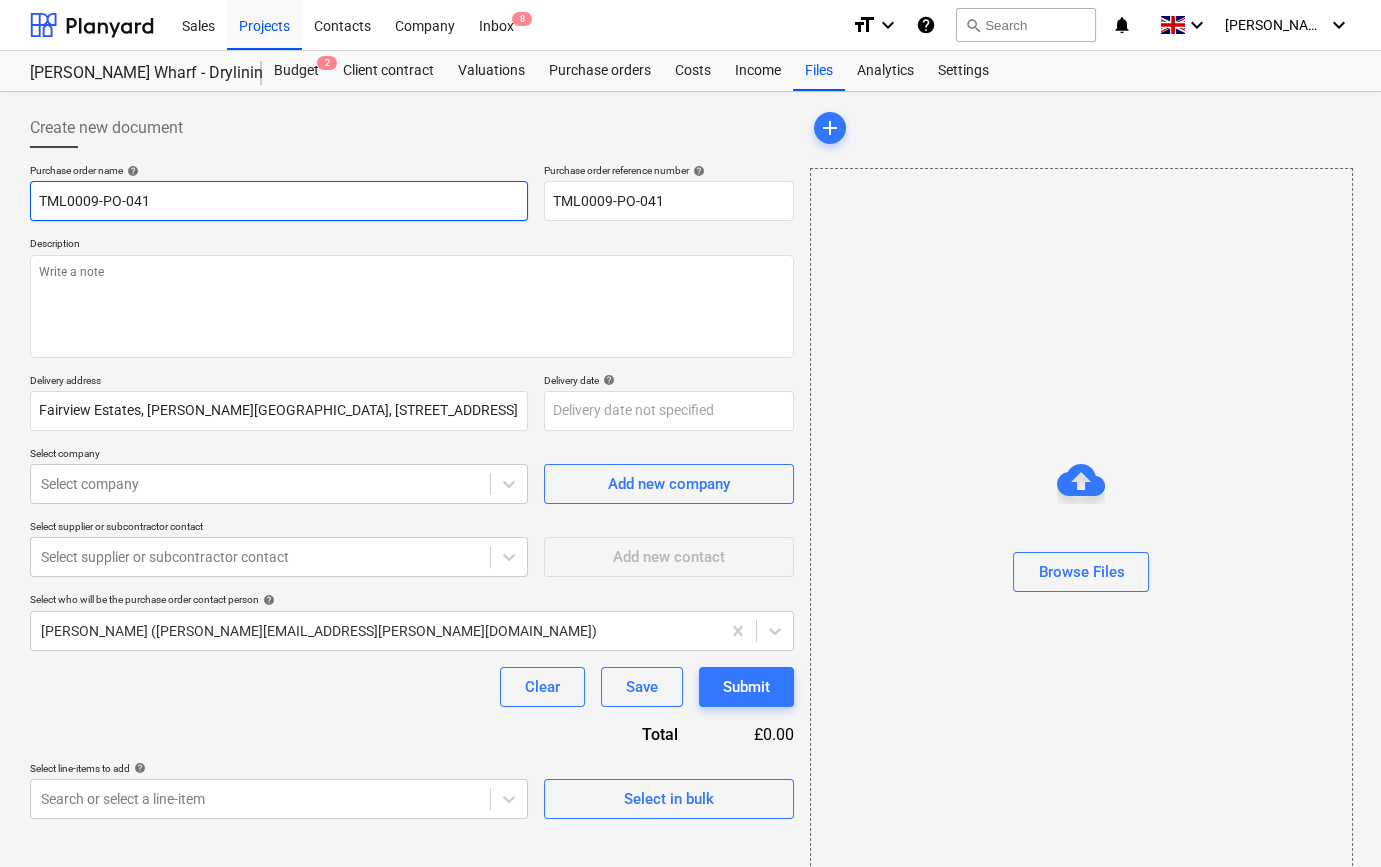 type on "x" 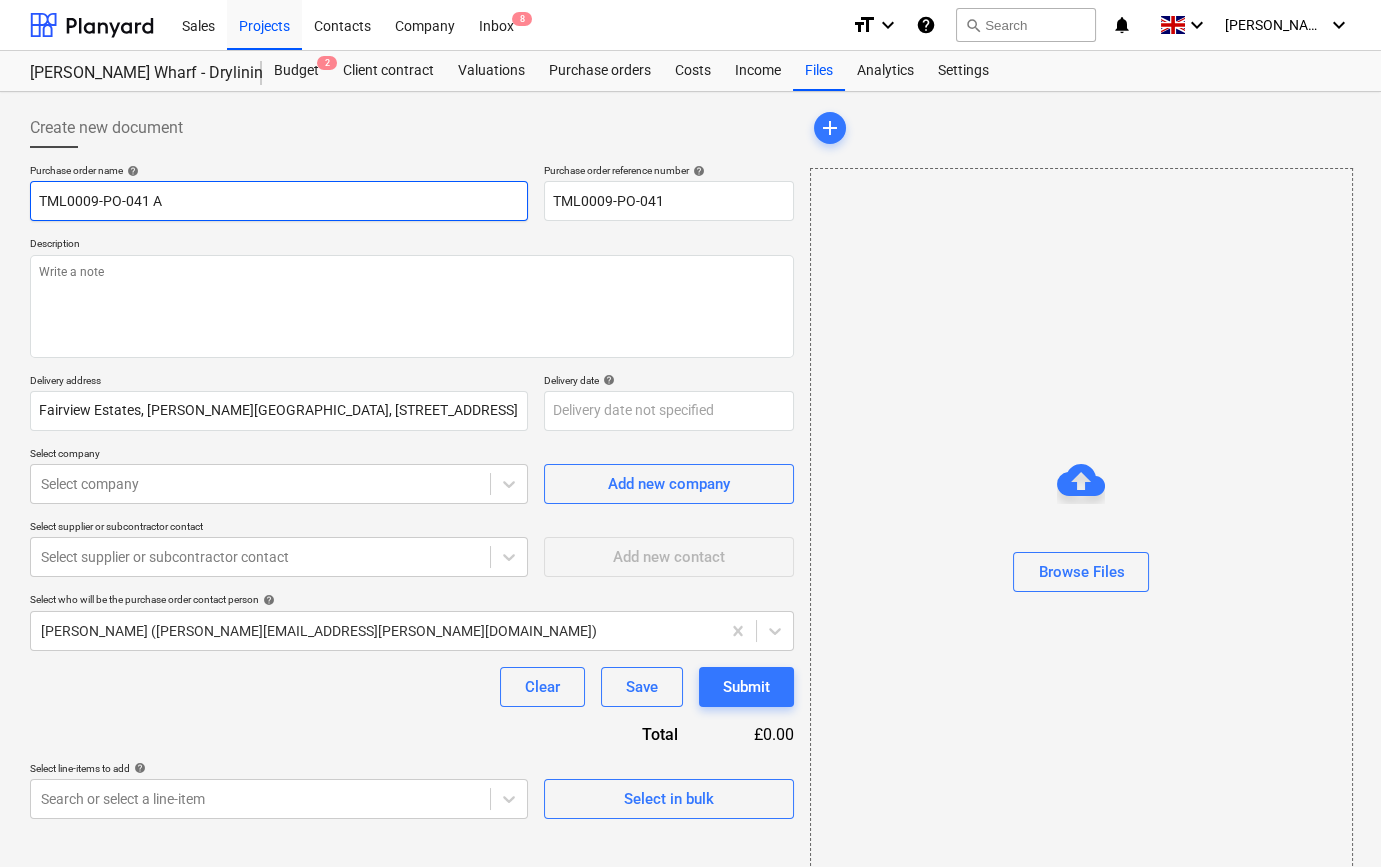 type on "x" 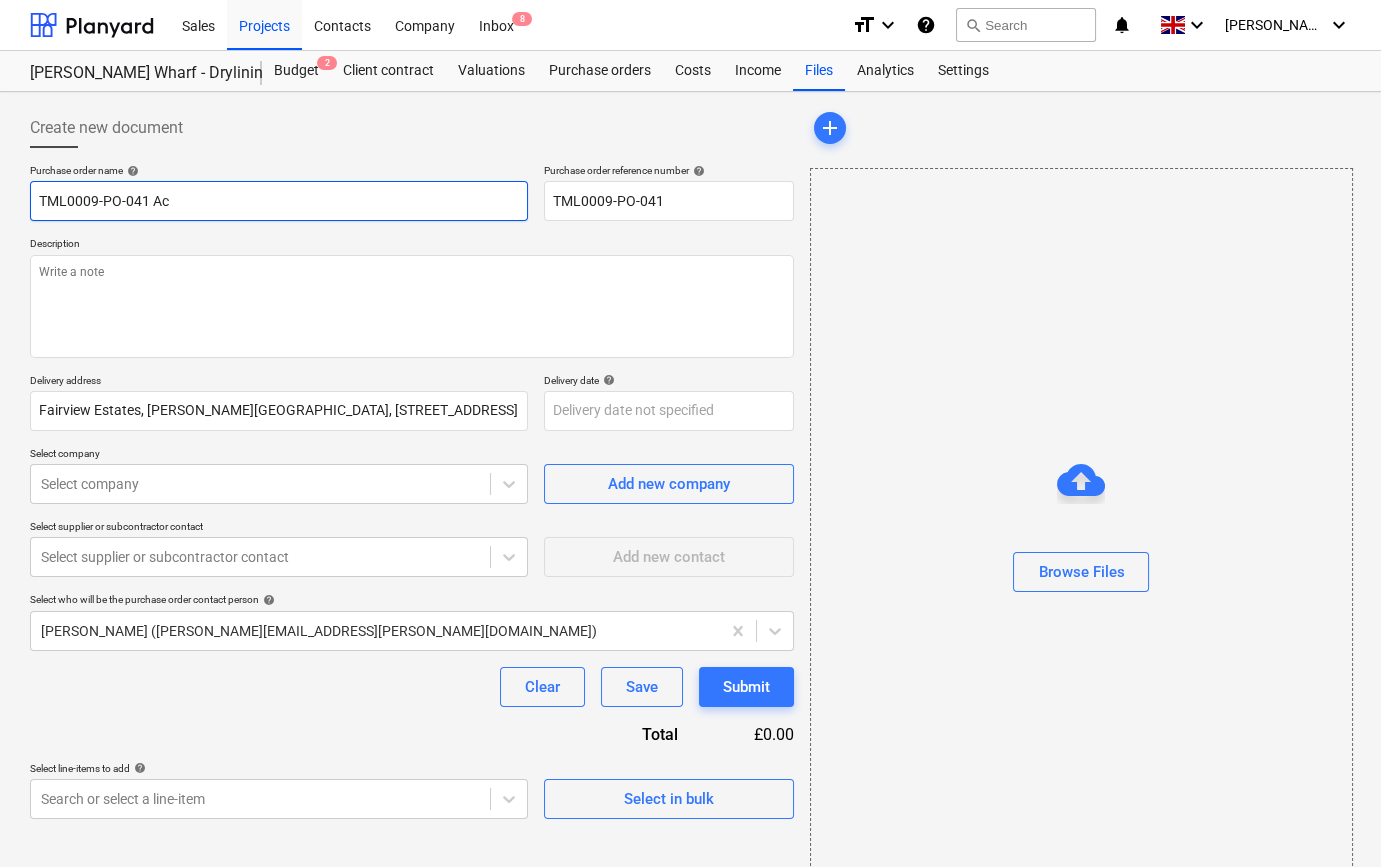 type on "x" 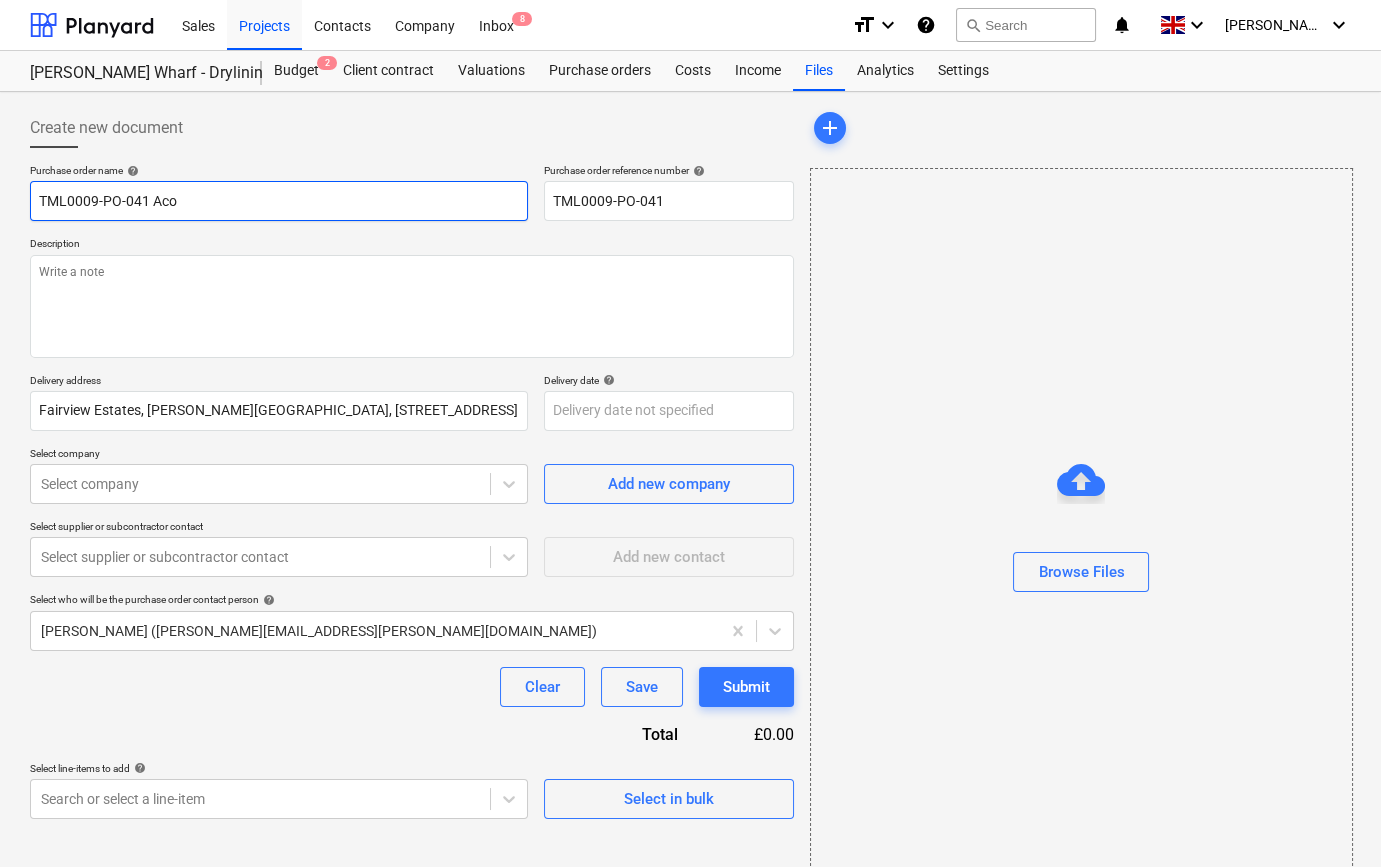 type on "x" 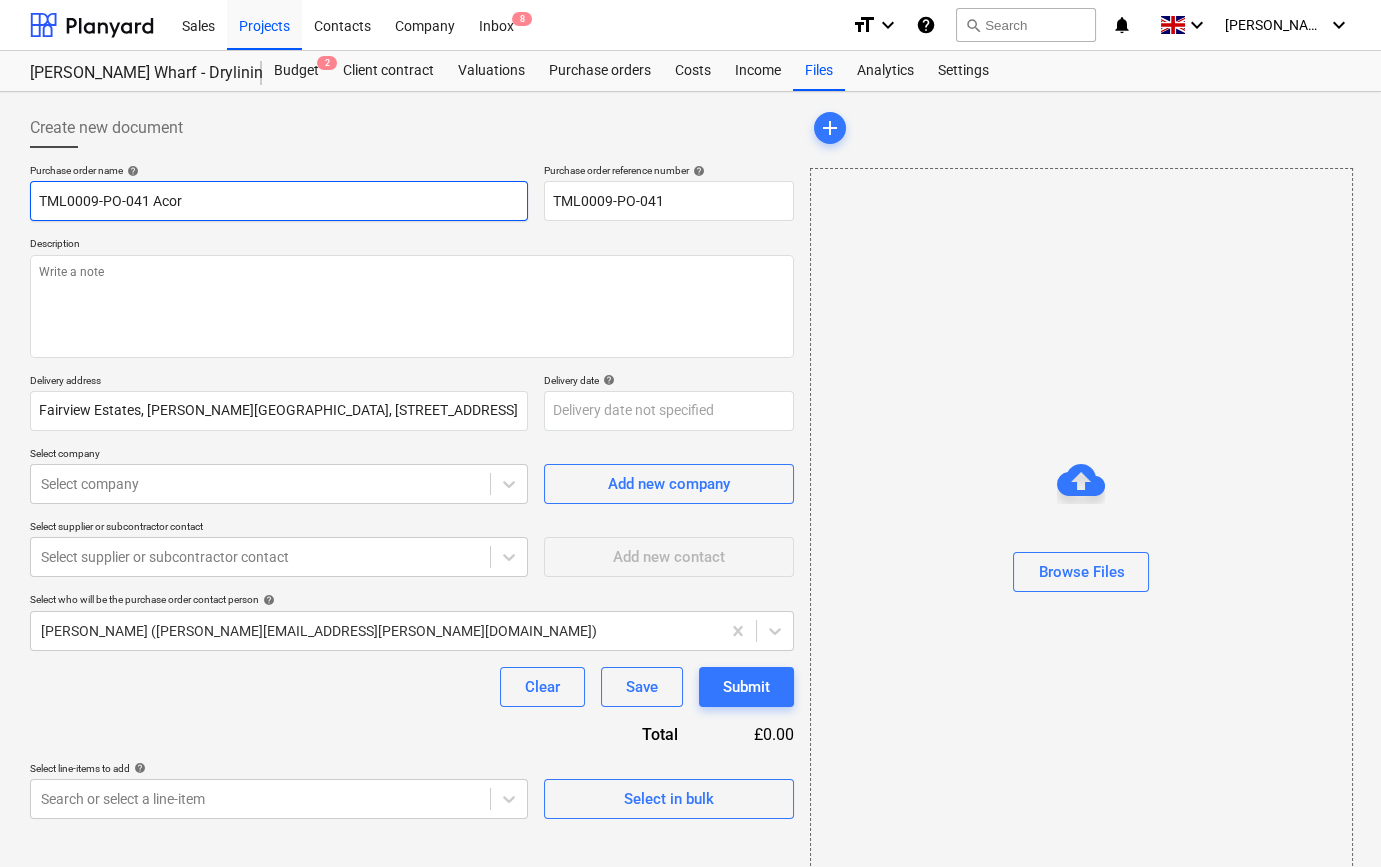 type on "x" 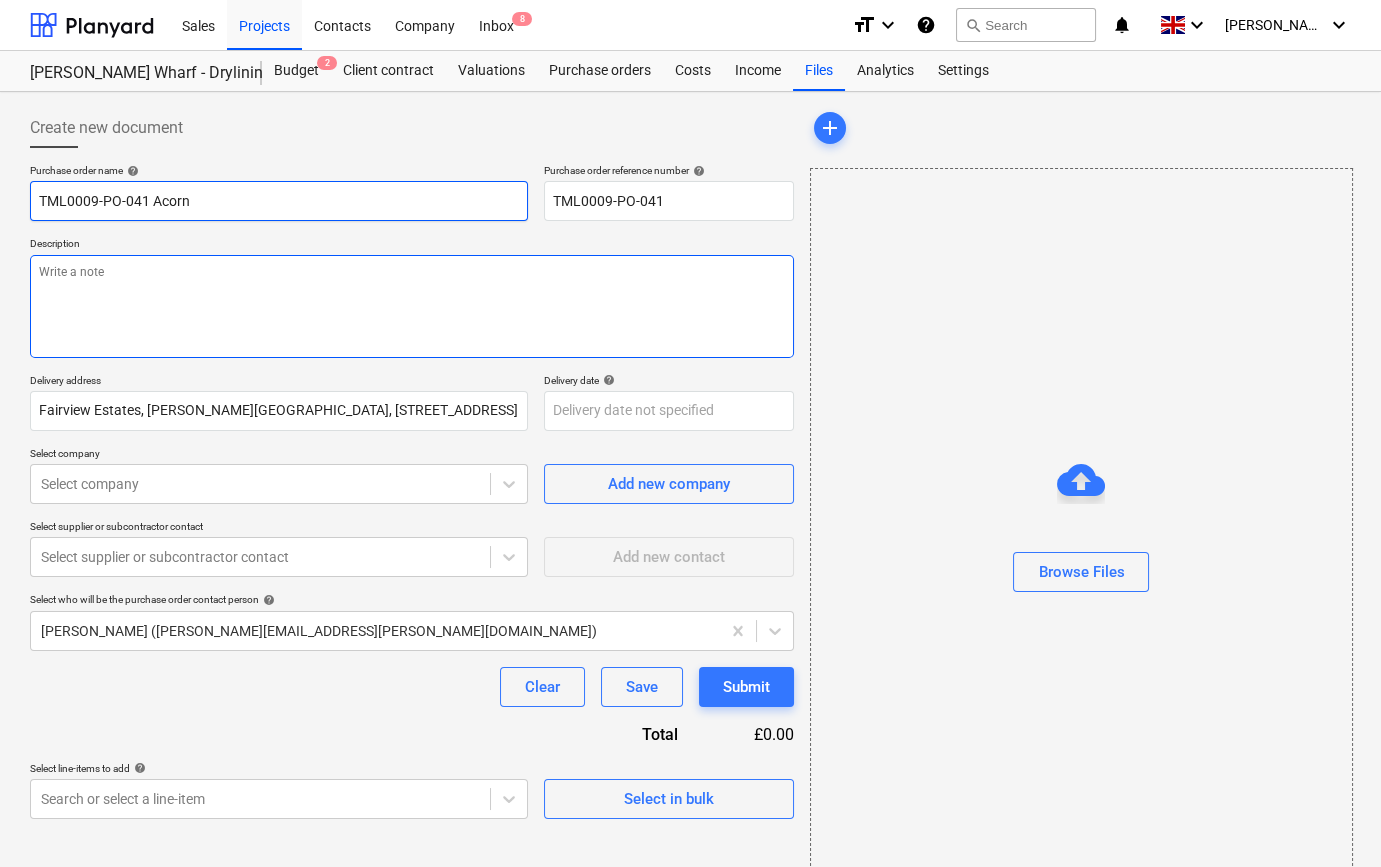 type on "TML0009-PO-041 Acorn" 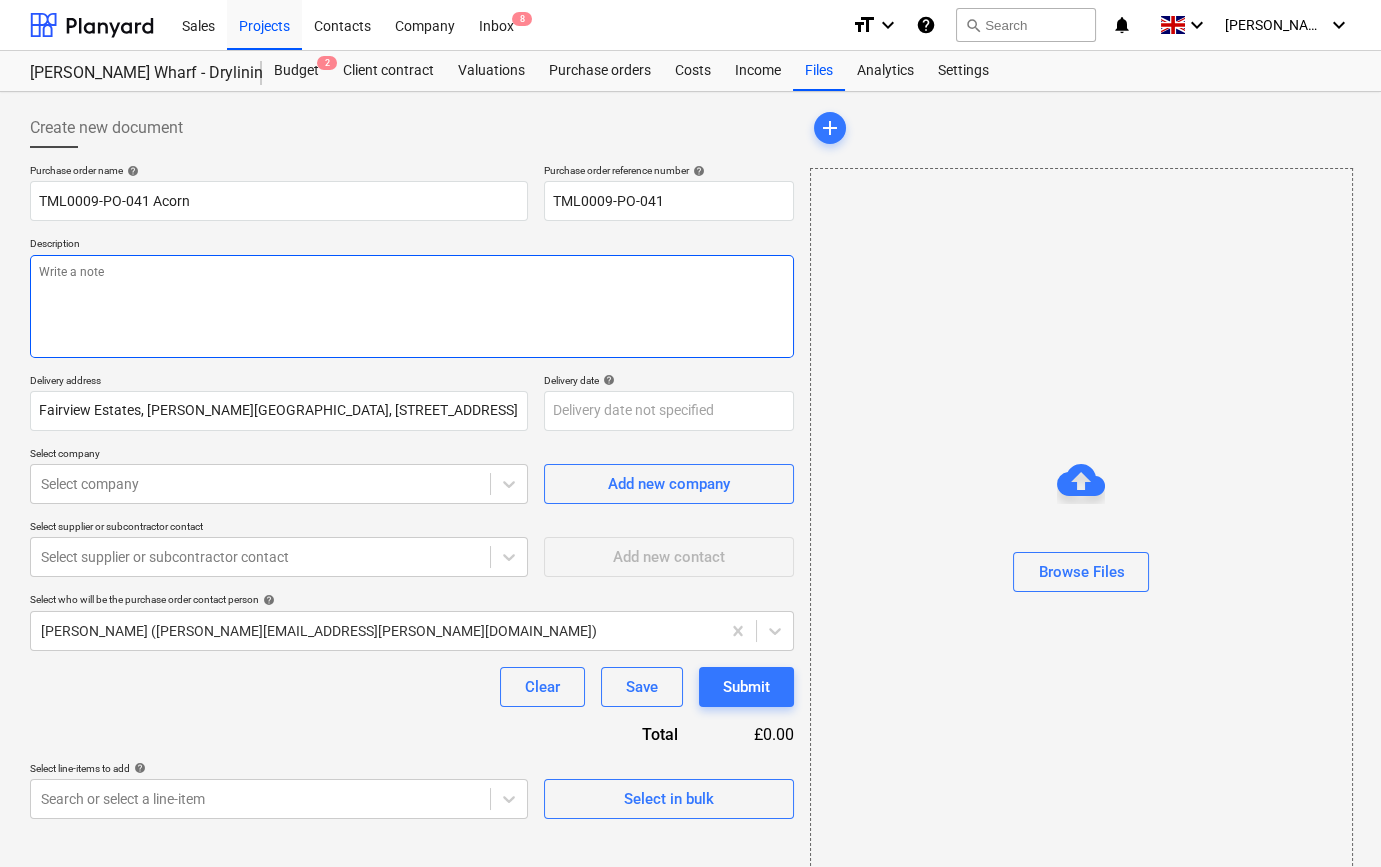 click at bounding box center [412, 306] 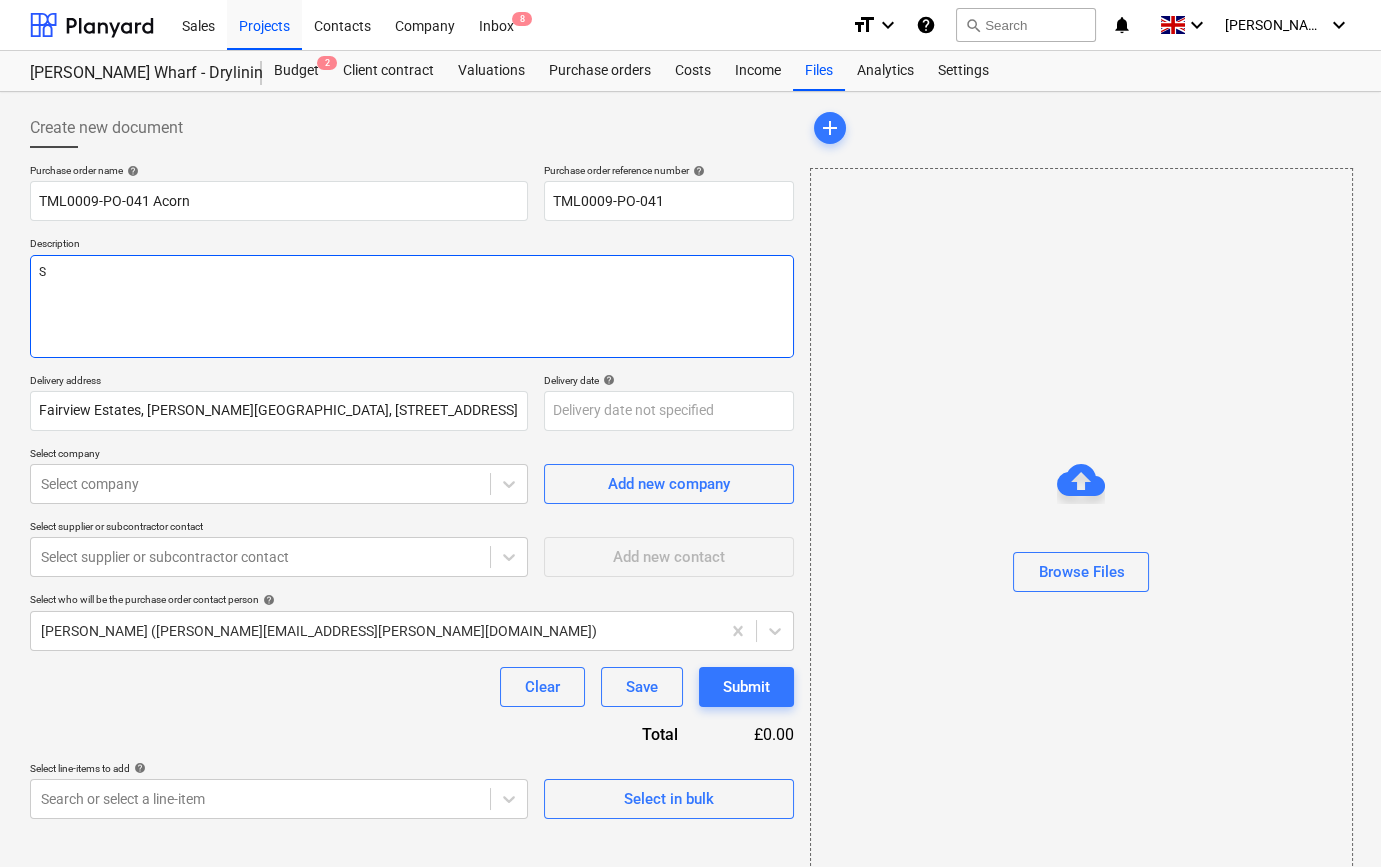 type on "x" 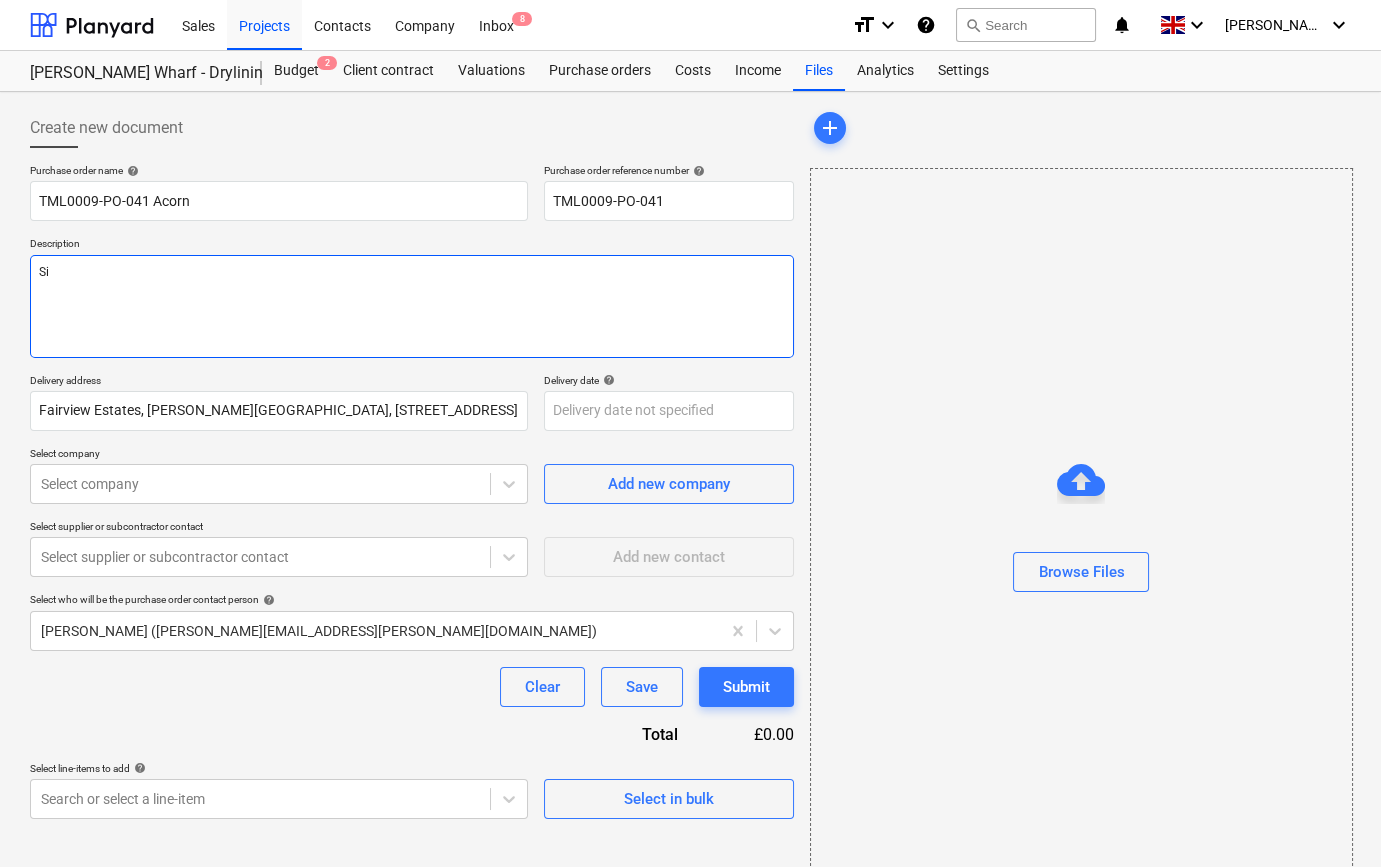 type on "x" 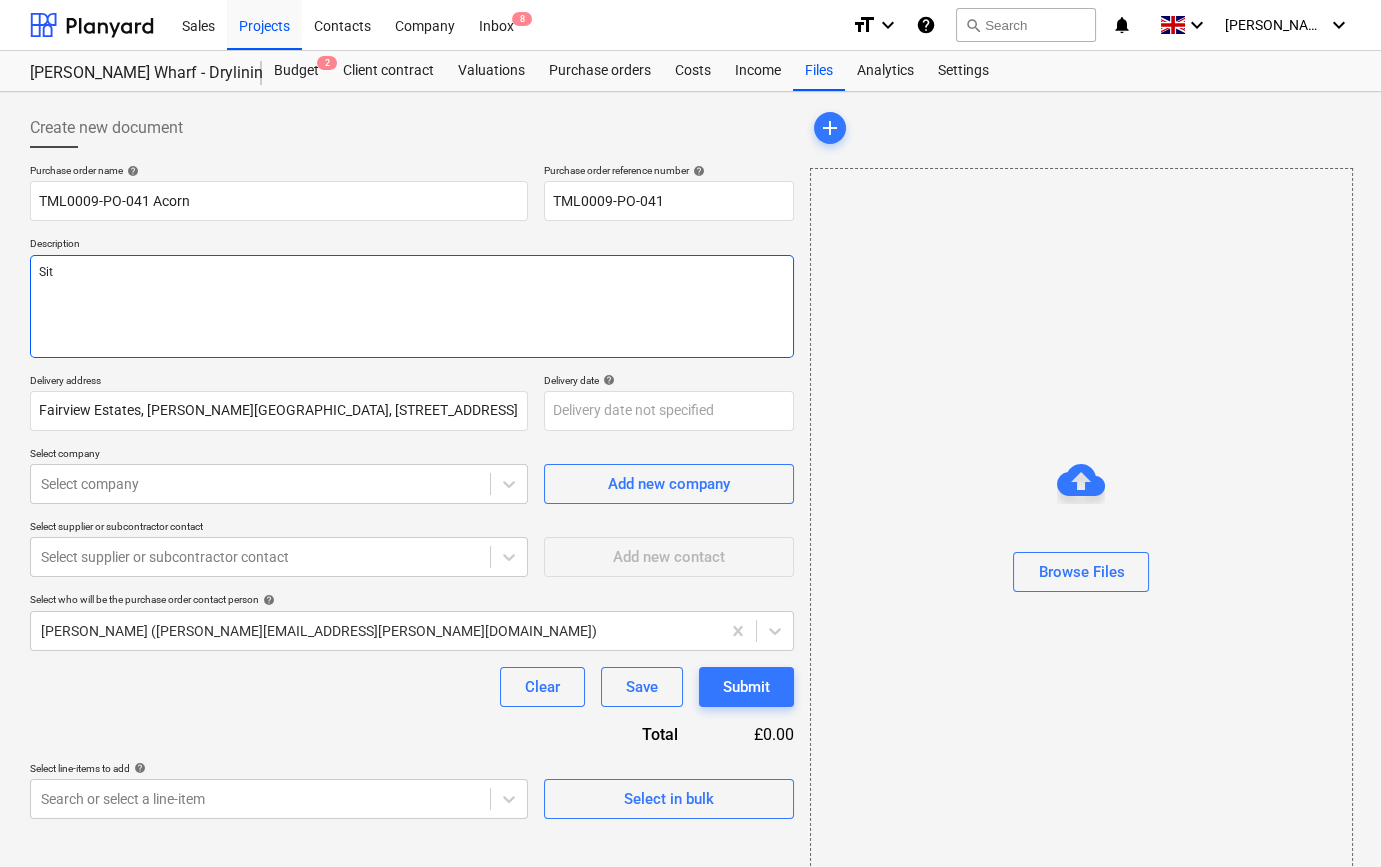 type on "x" 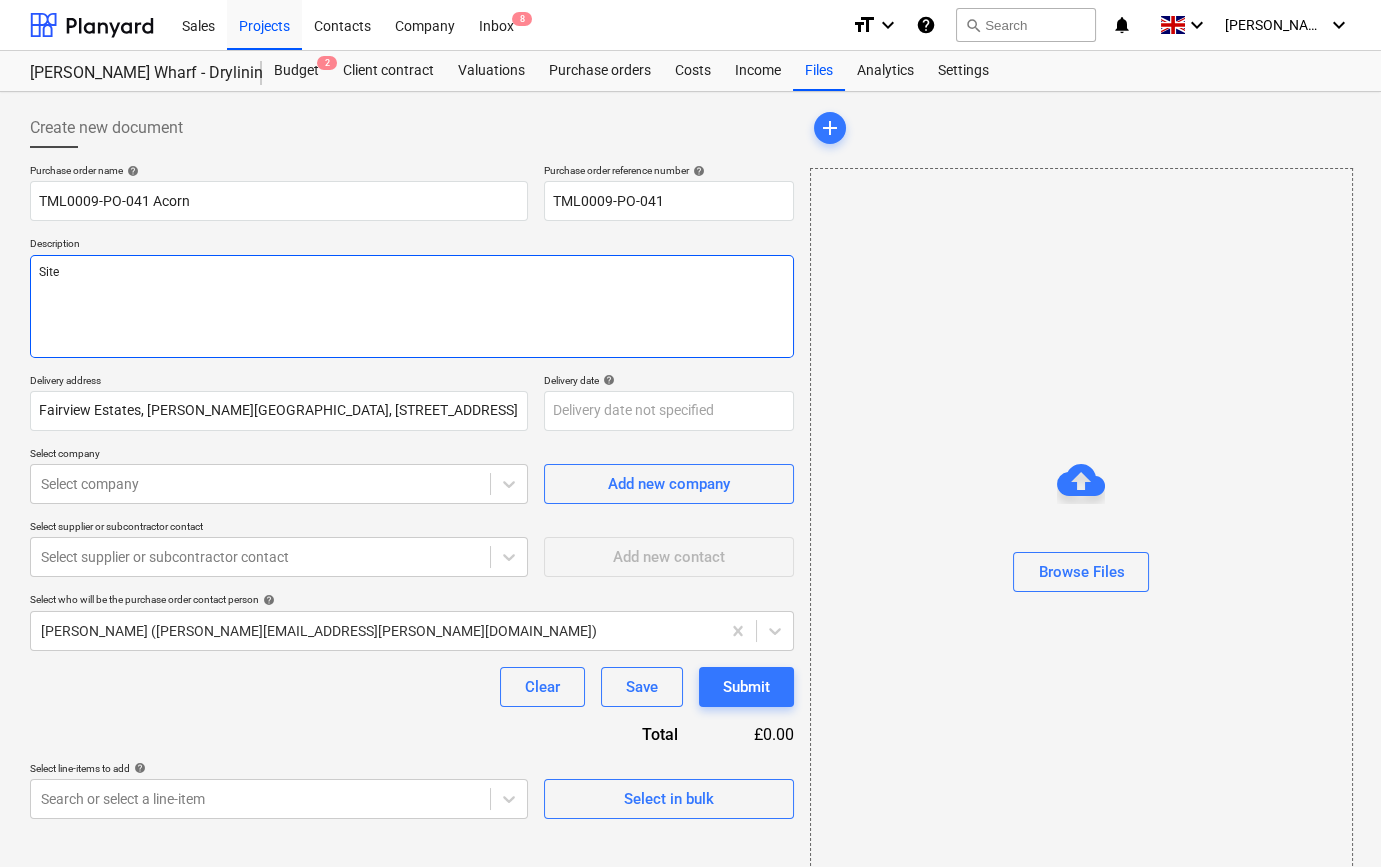 type on "x" 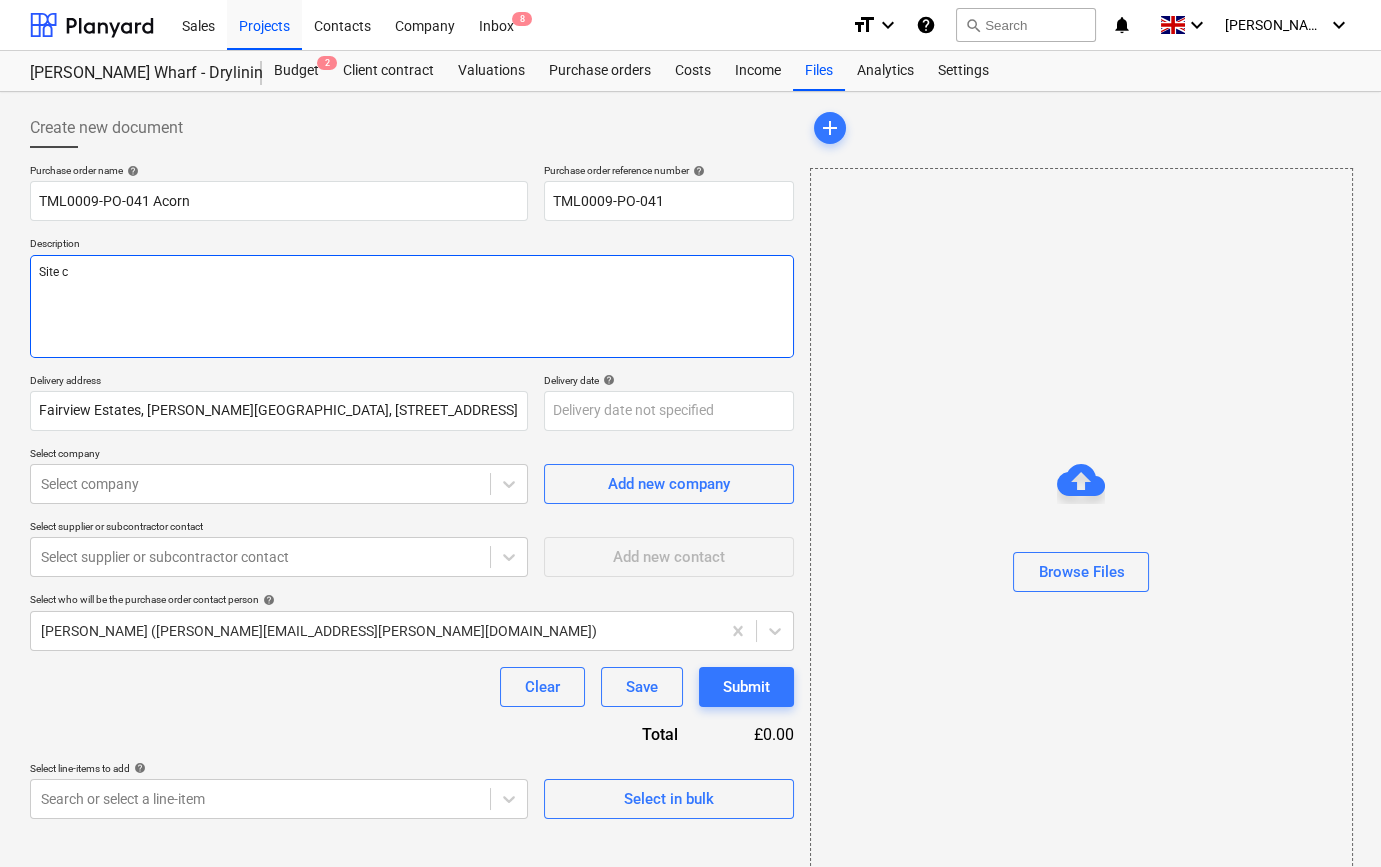 type on "x" 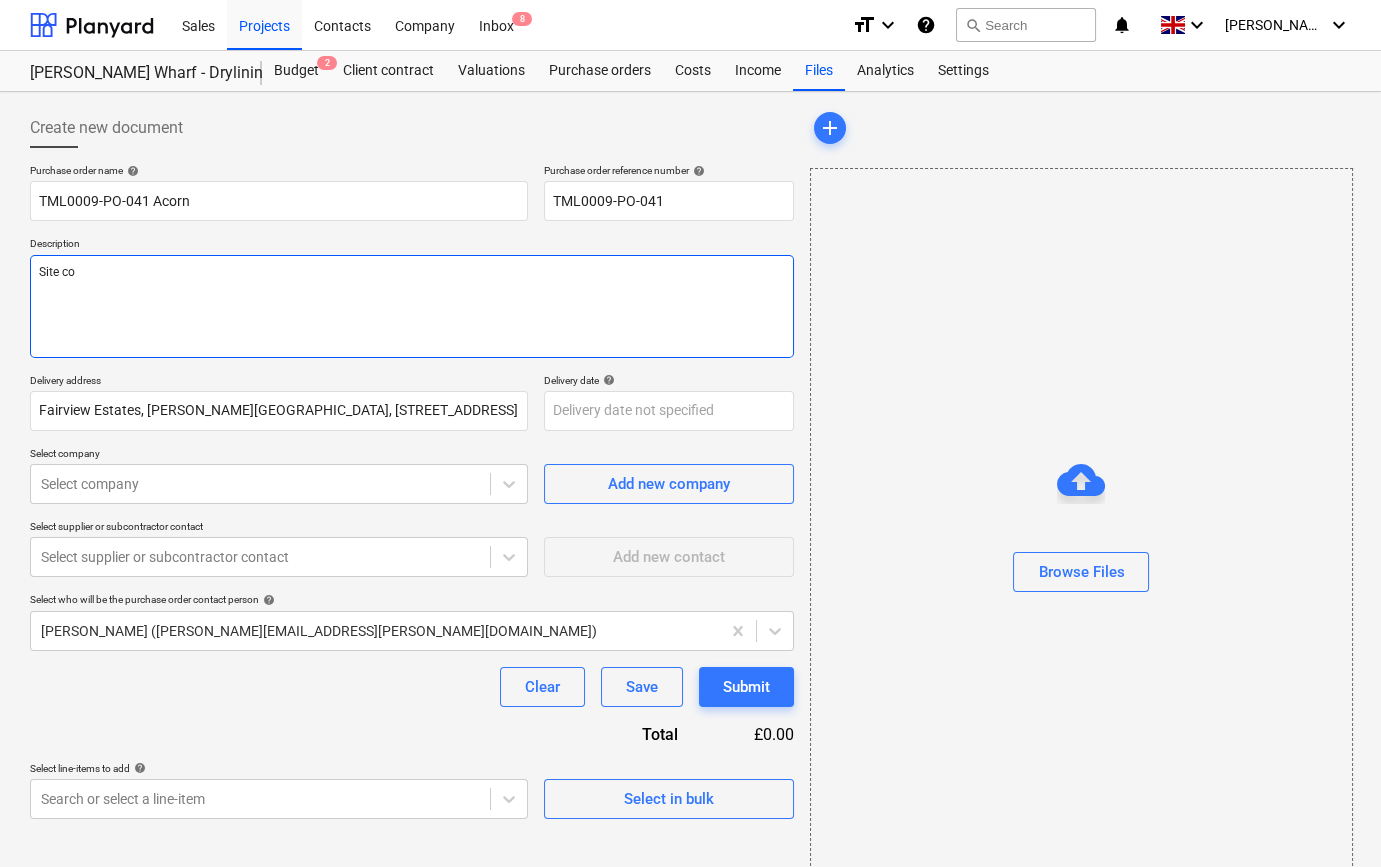 type on "x" 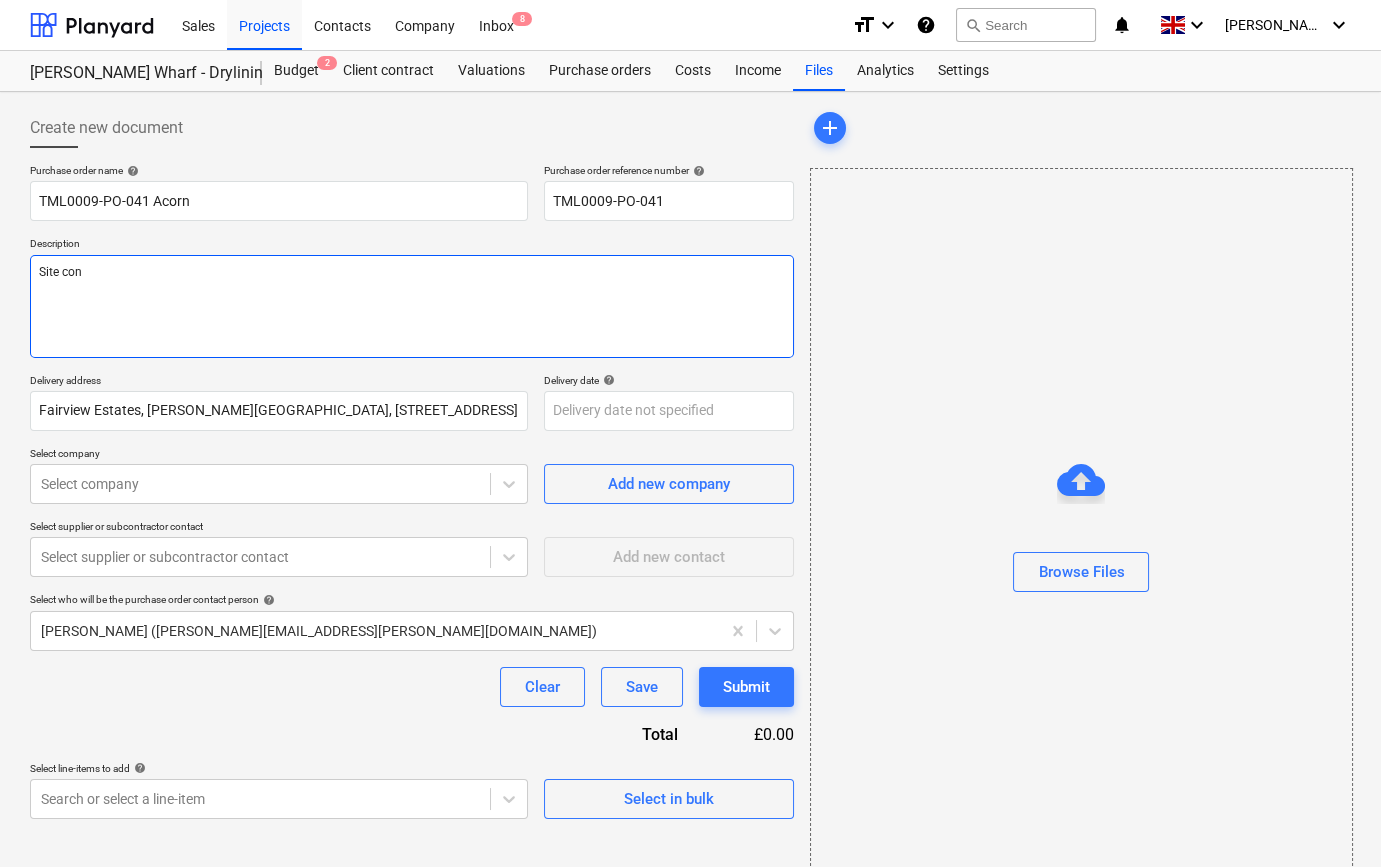 type on "x" 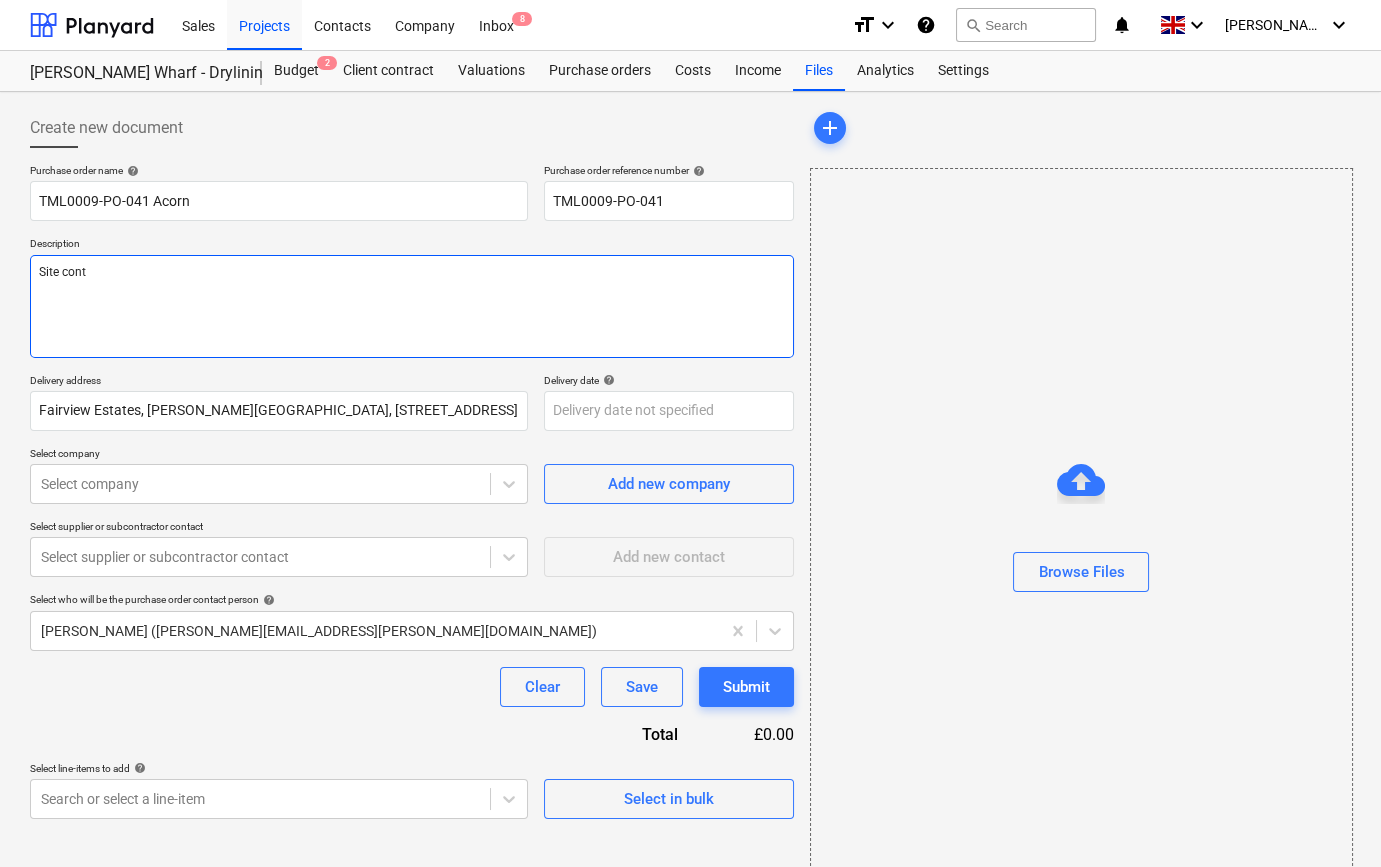 type on "x" 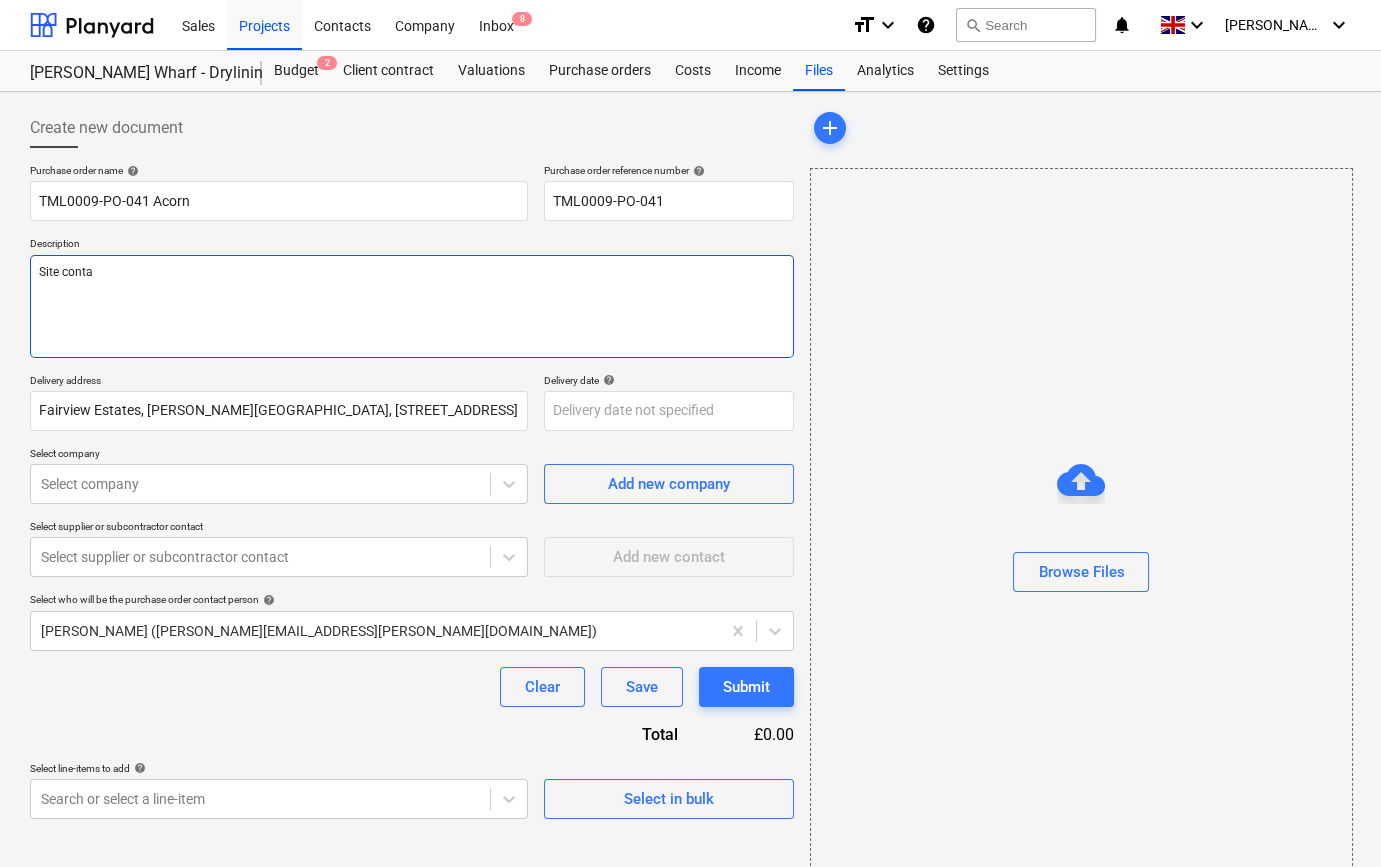type on "x" 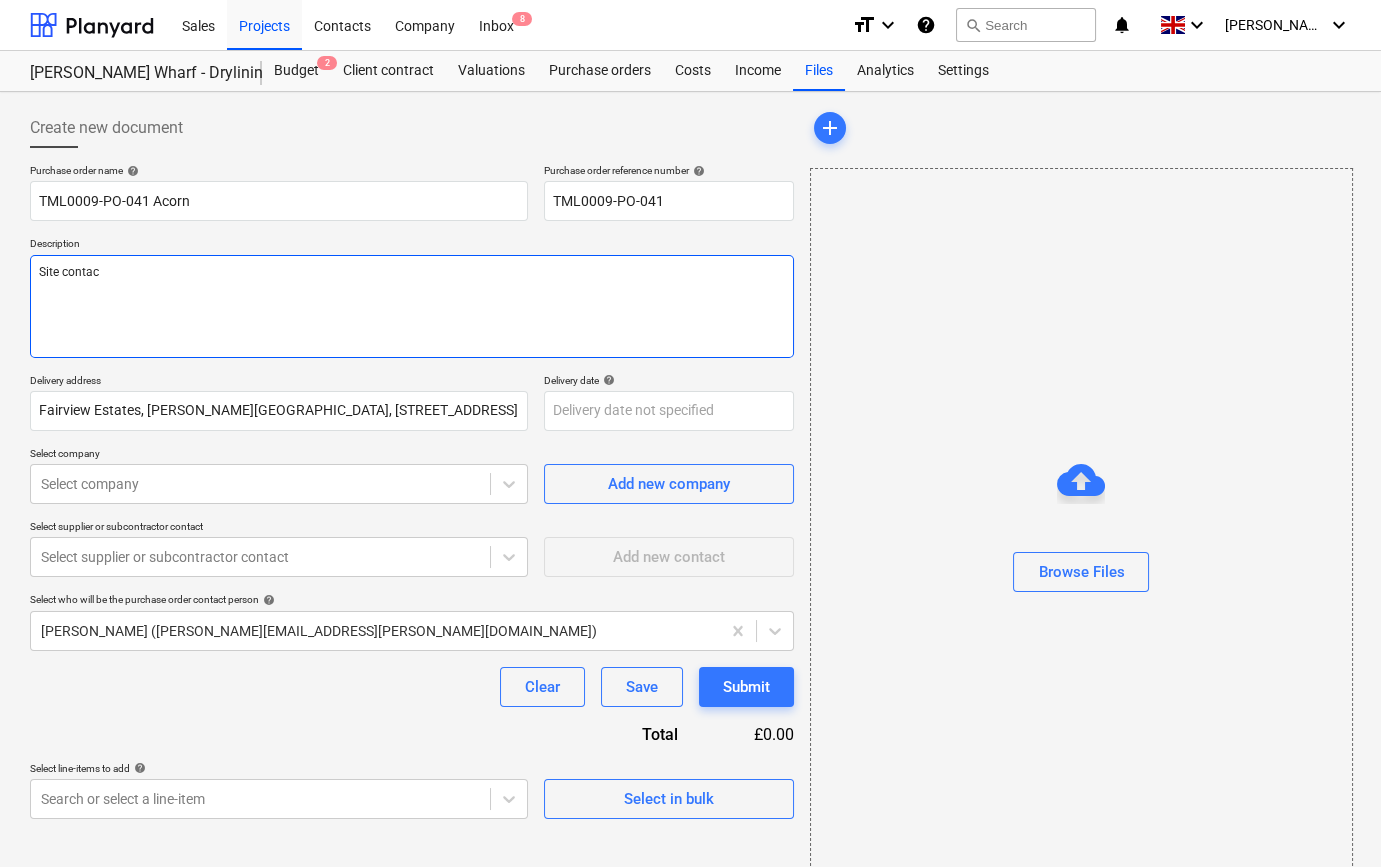 type on "x" 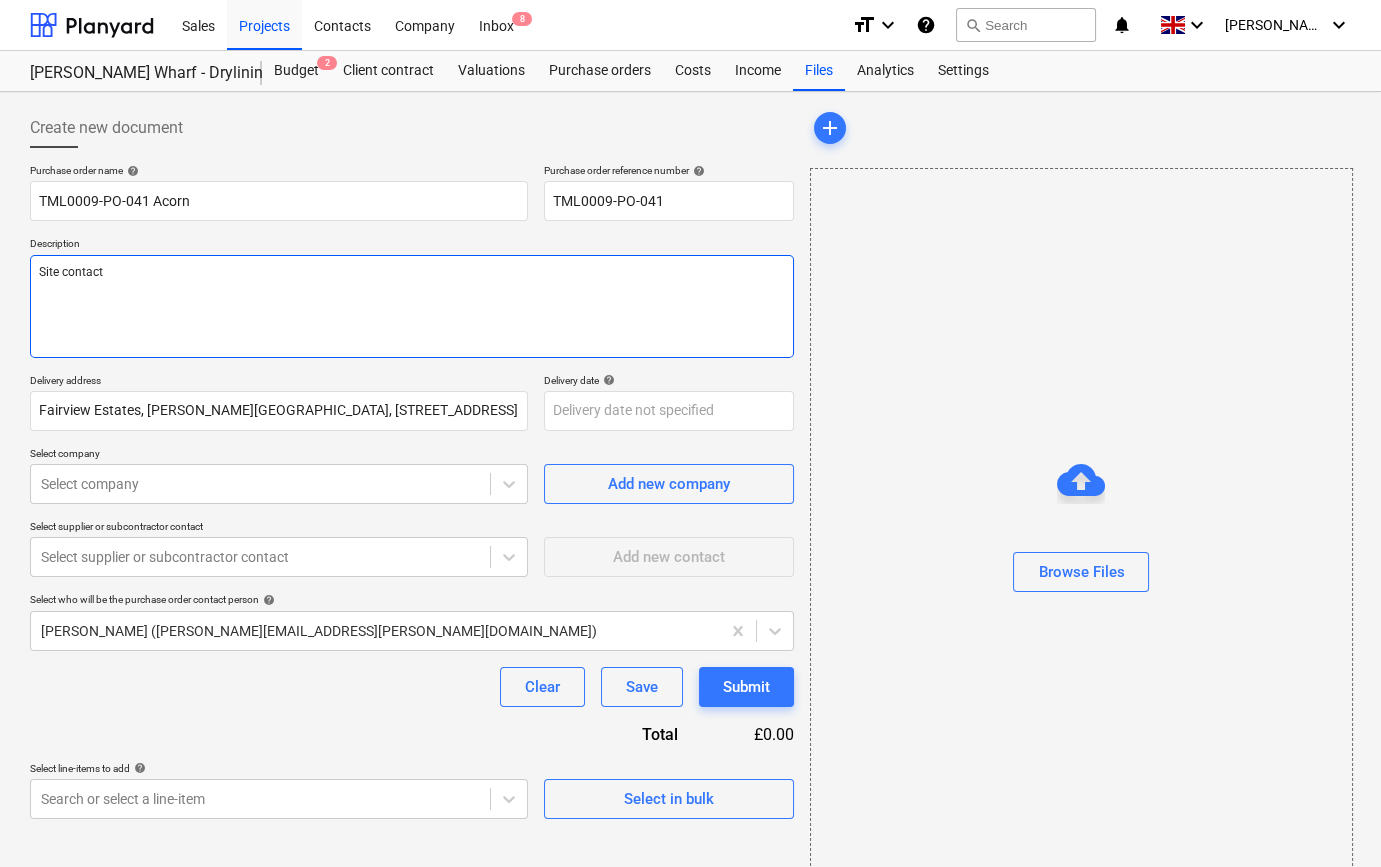 type on "x" 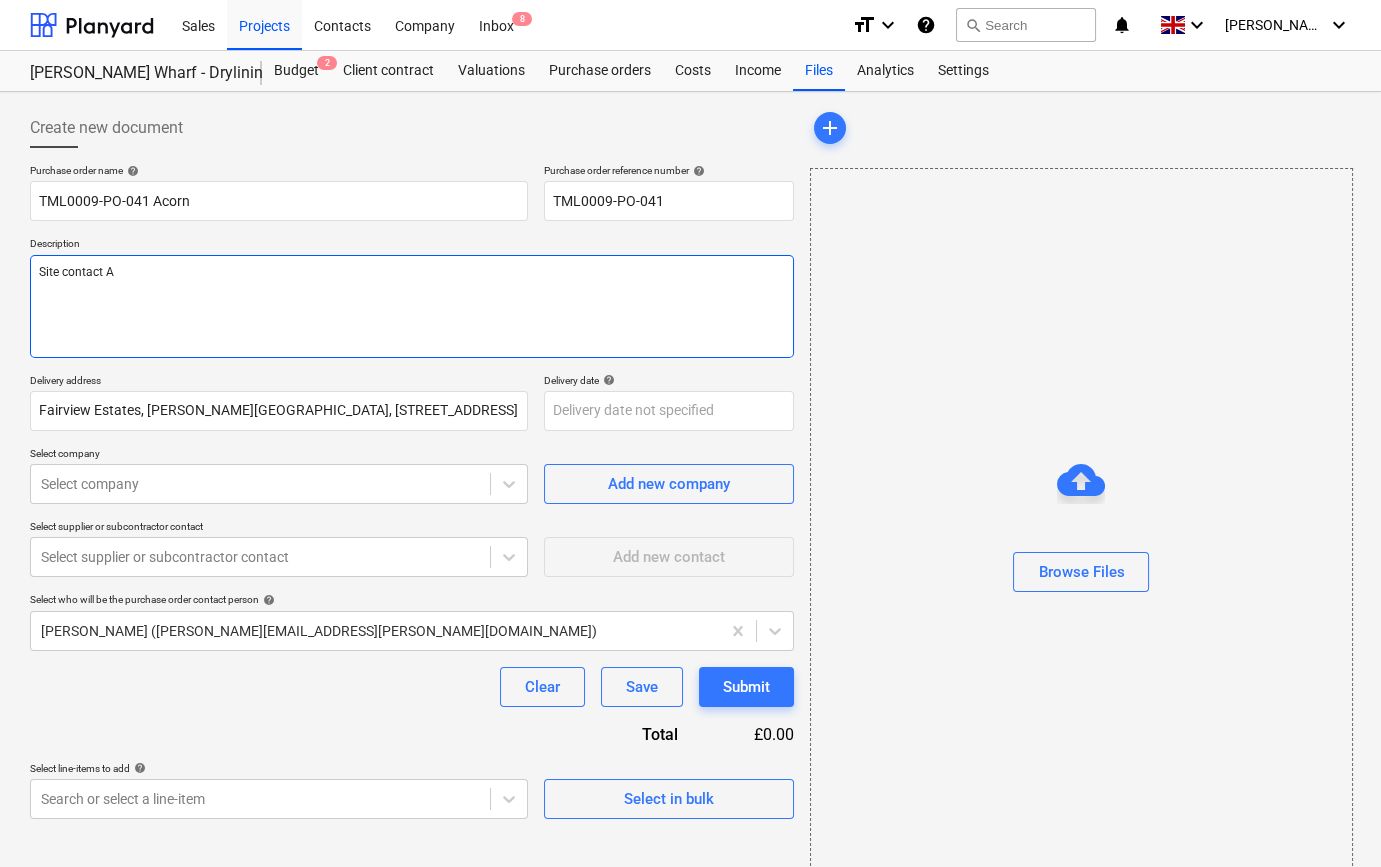 type on "x" 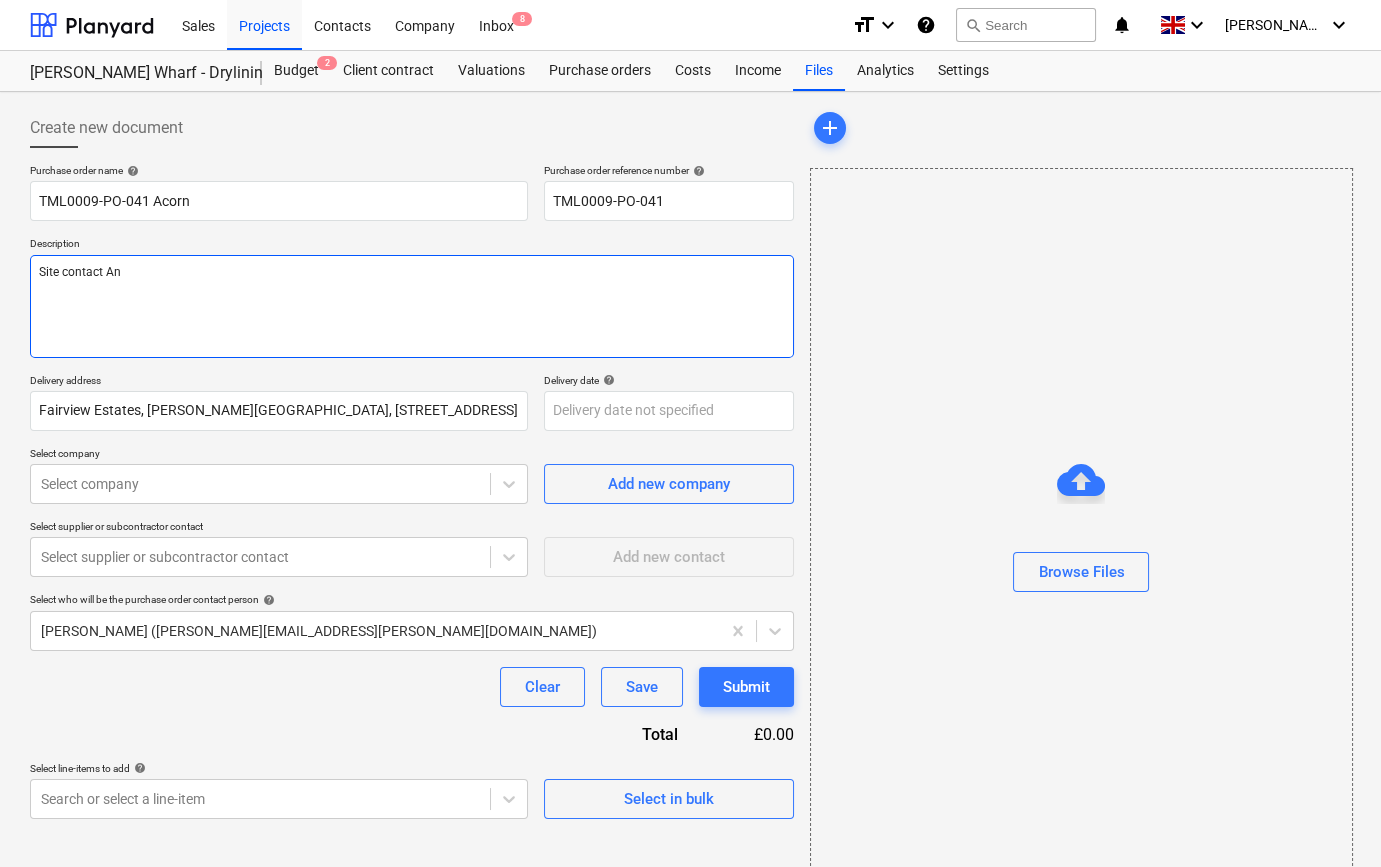 type on "x" 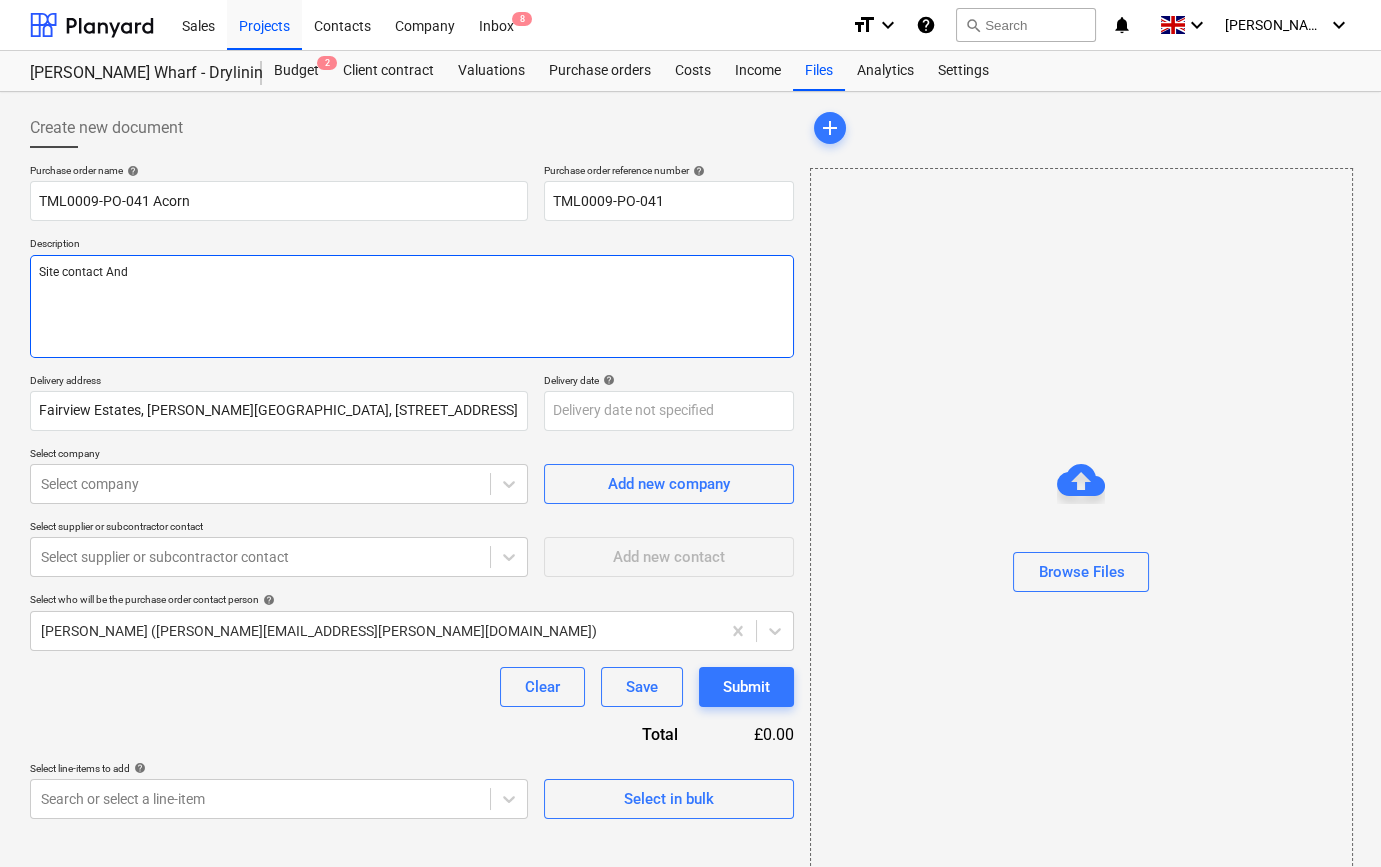 type on "x" 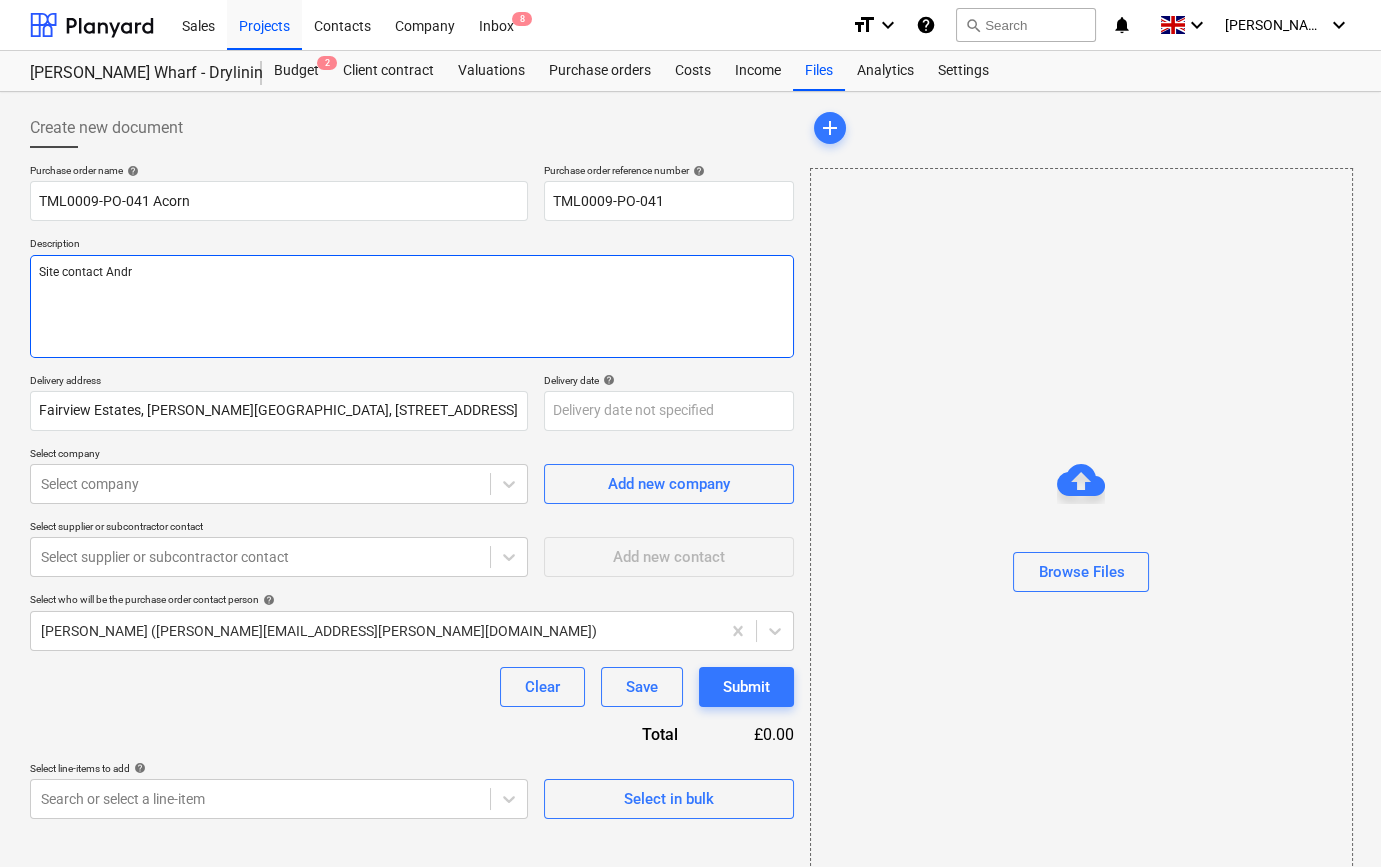 type on "x" 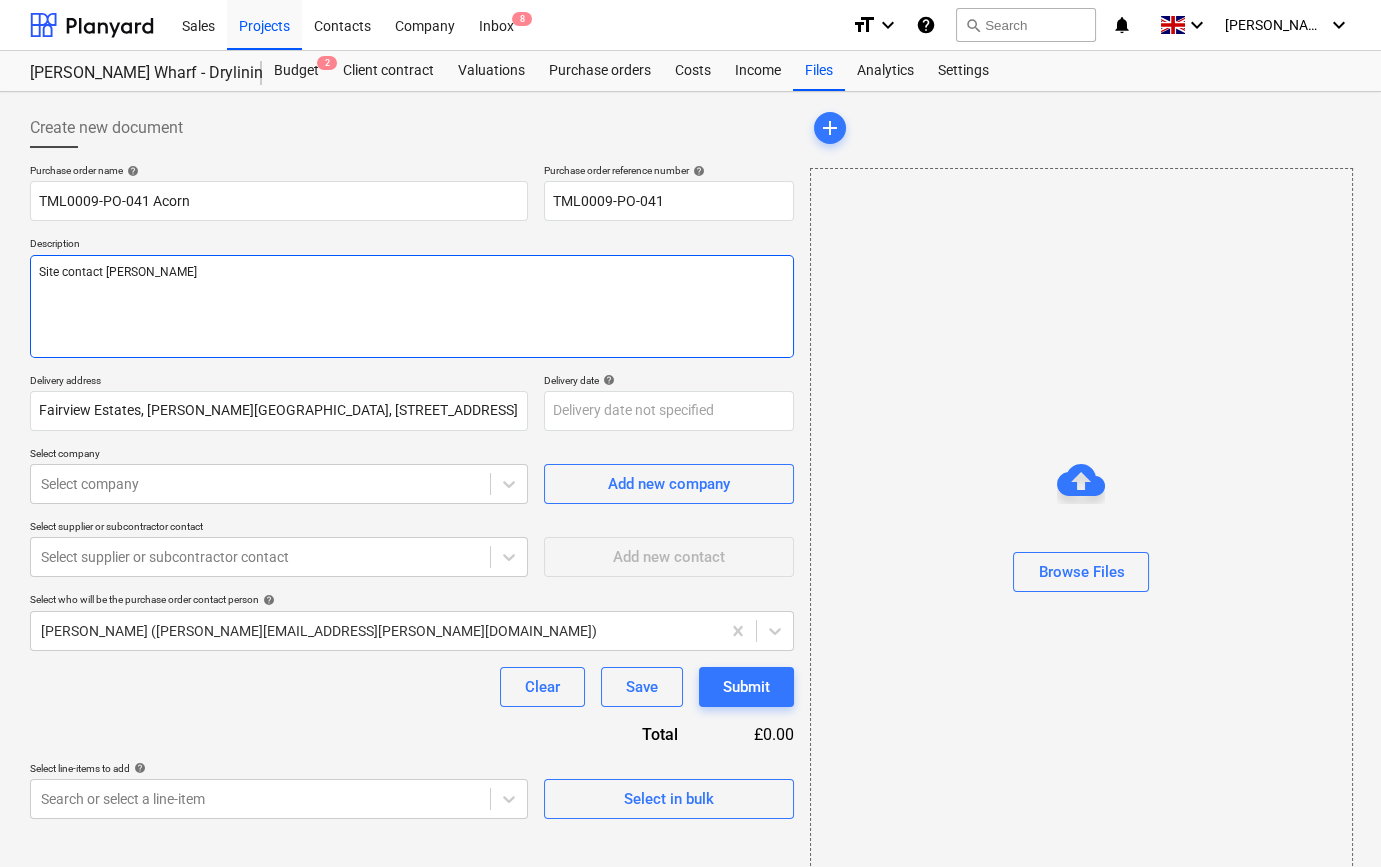 type on "x" 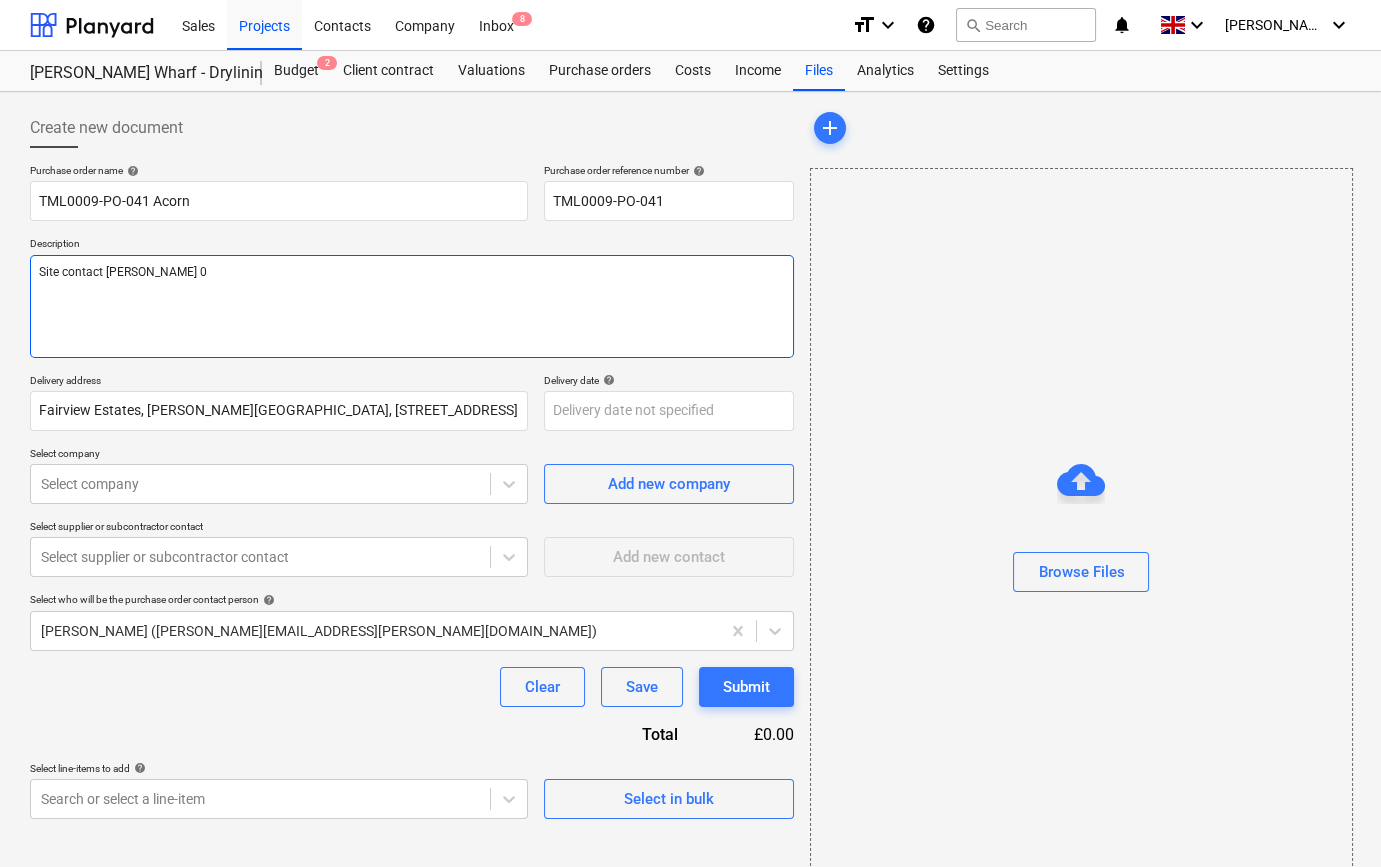 type on "x" 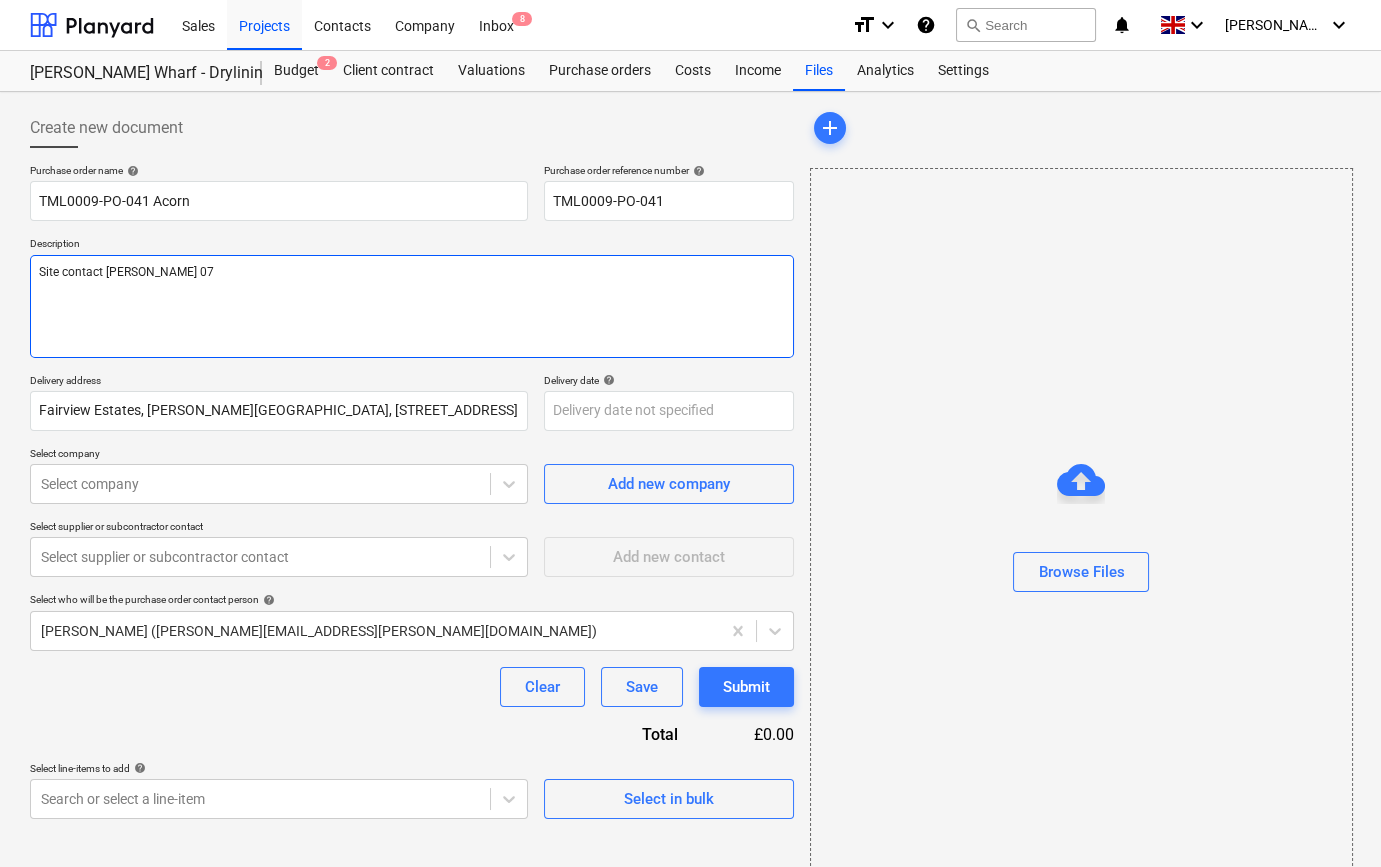 type on "x" 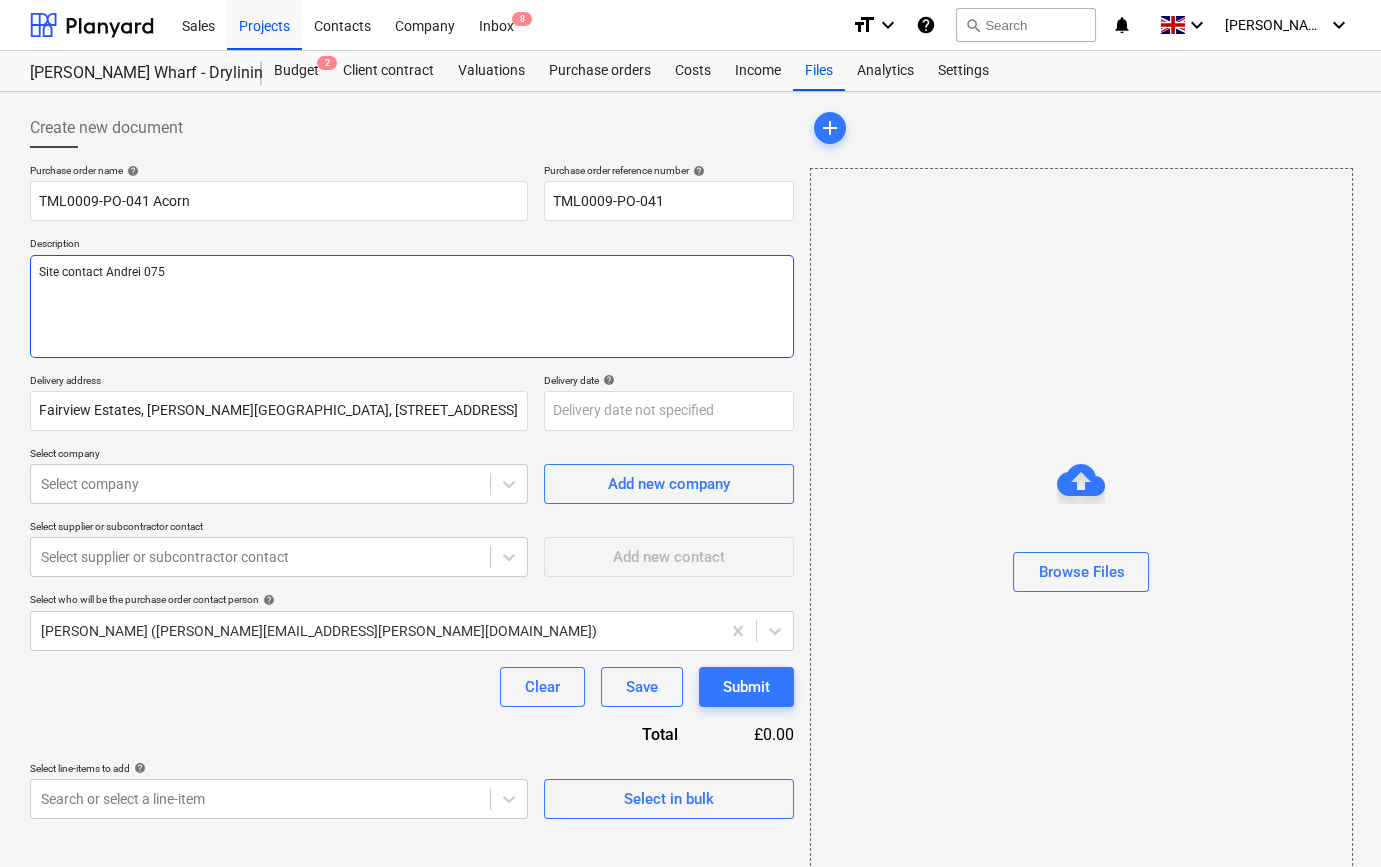 type on "x" 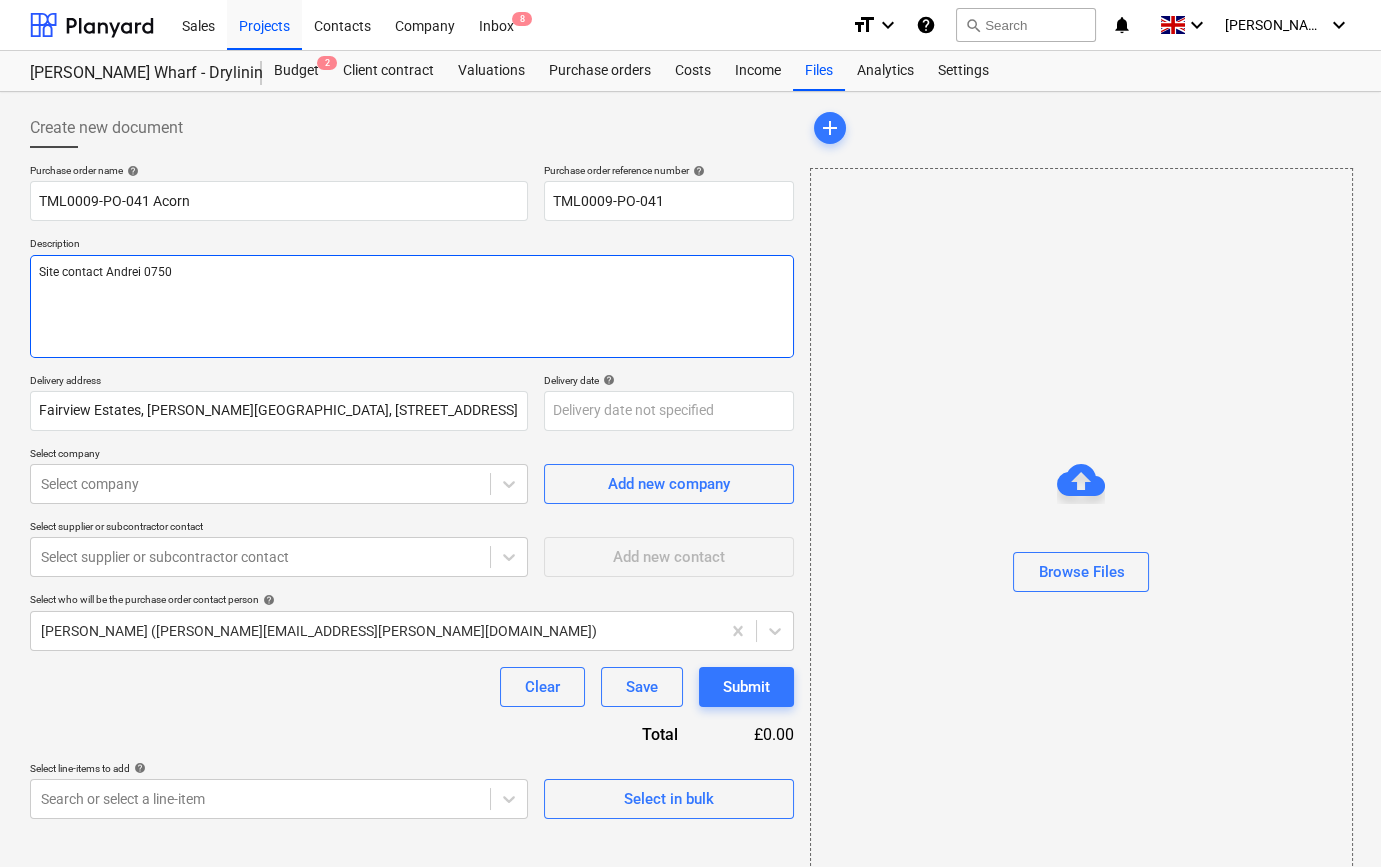 type on "x" 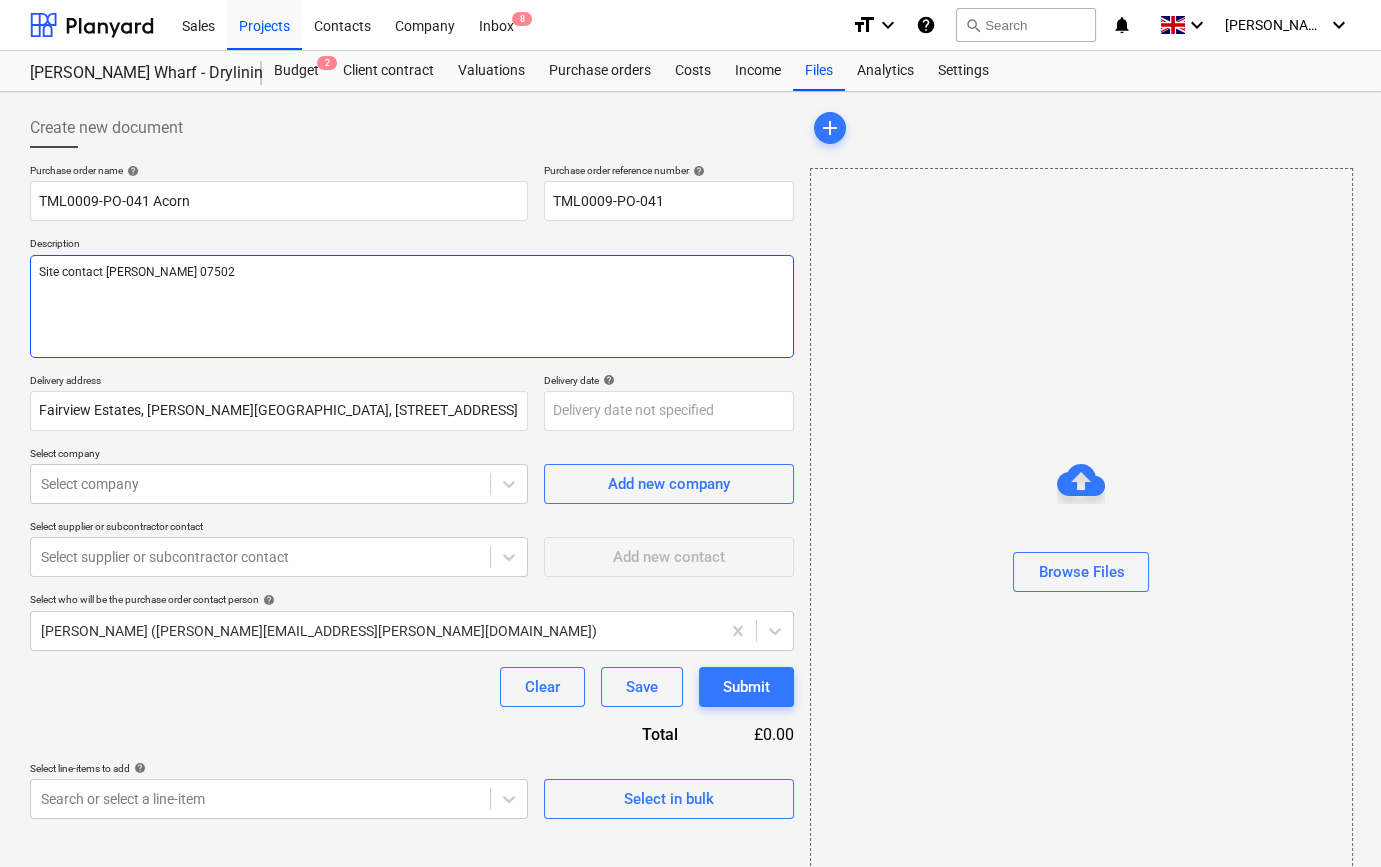type on "x" 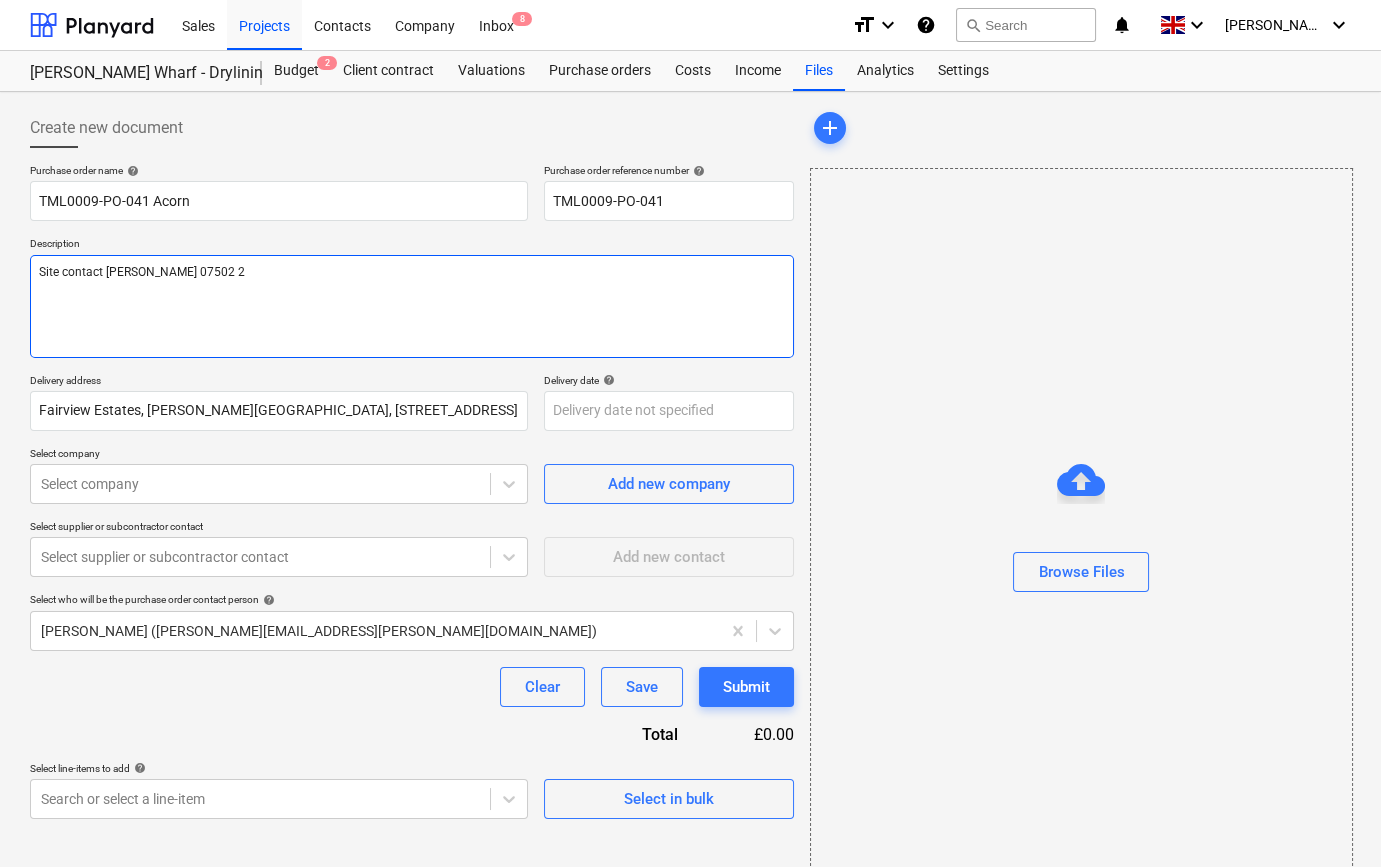 type on "x" 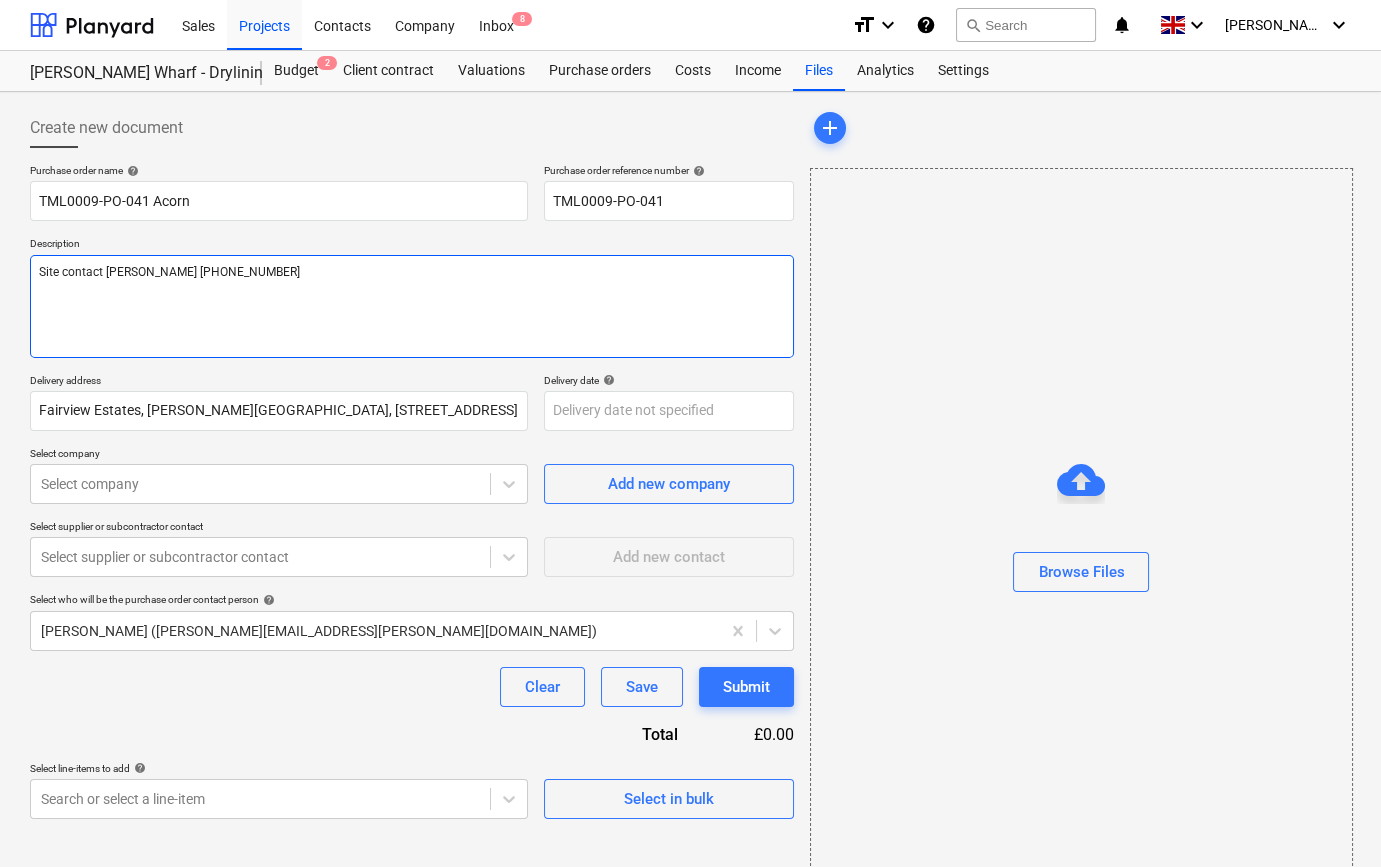 type on "x" 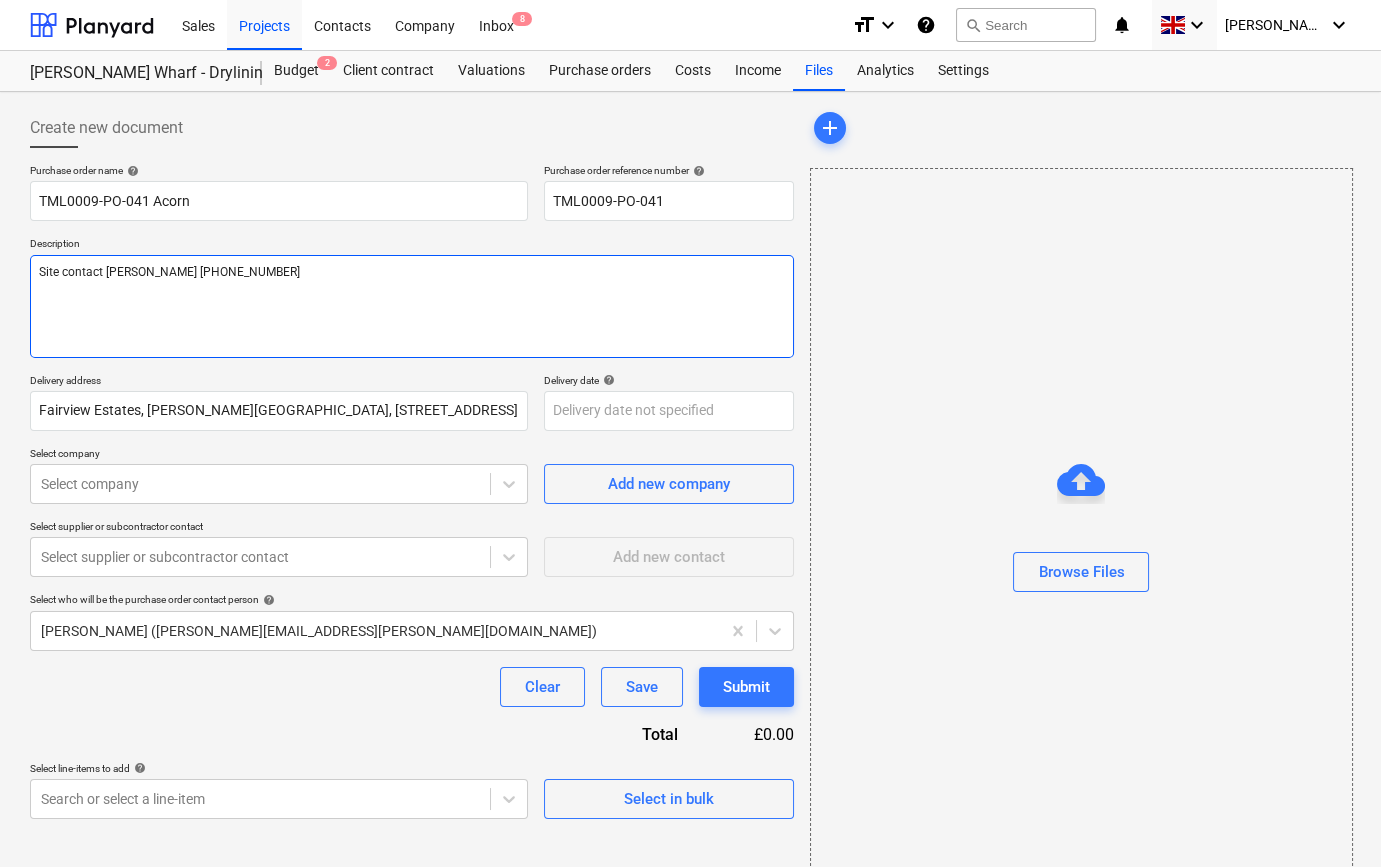 type on "Site contact [PERSON_NAME] [PHONE_NUMBER]" 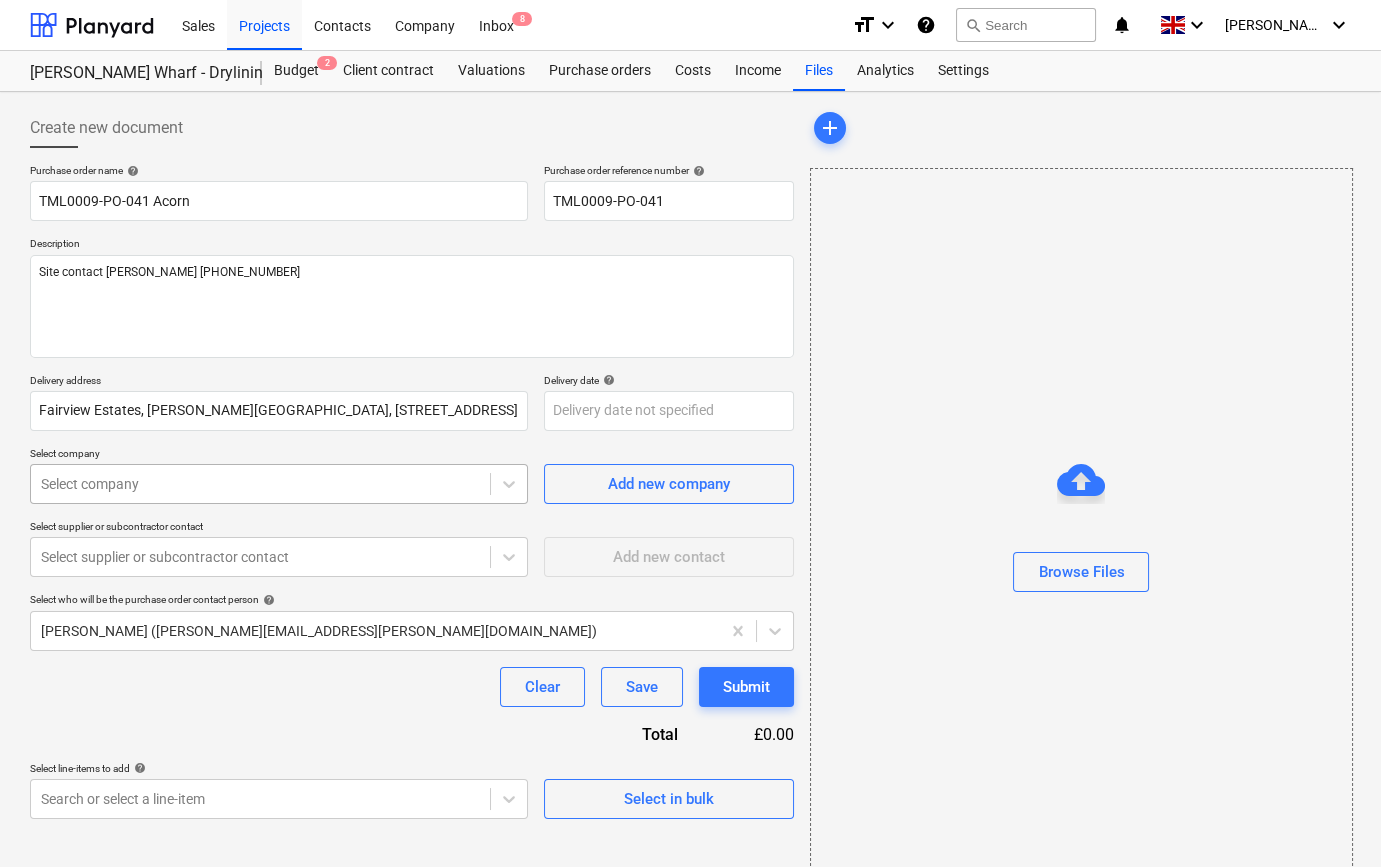 click at bounding box center [260, 484] 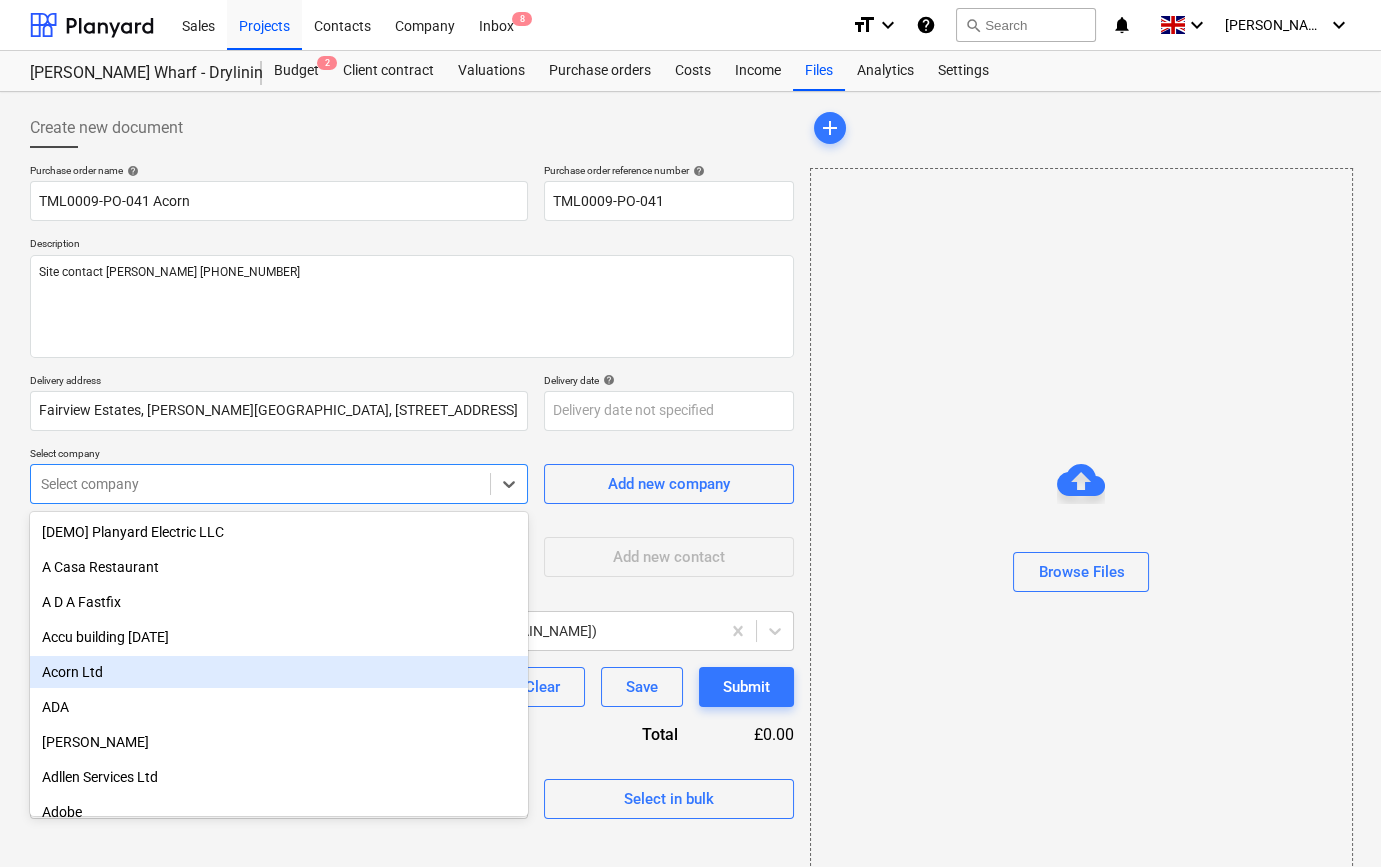 click on "Acorn Ltd" at bounding box center (279, 672) 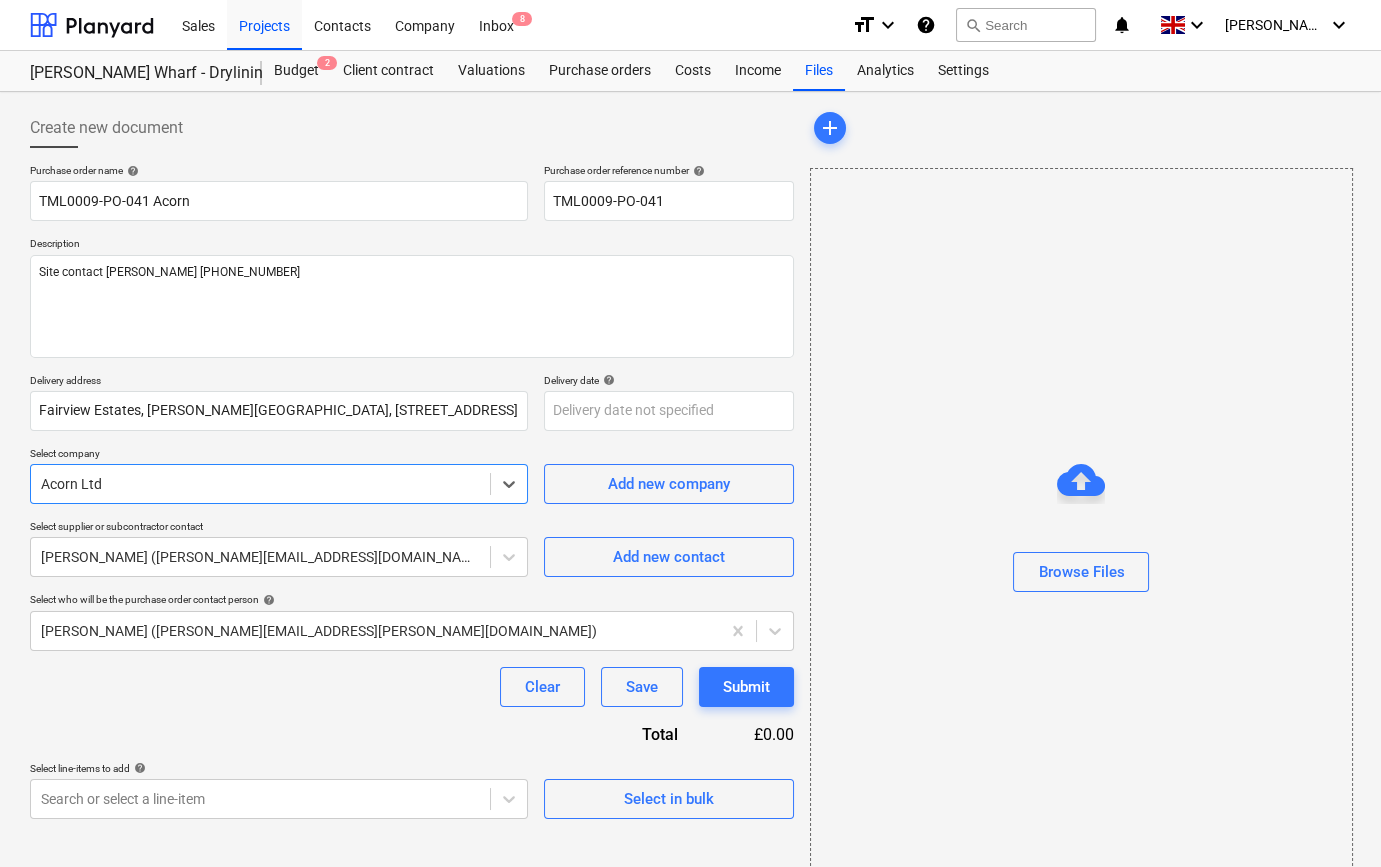 scroll, scrollTop: 43, scrollLeft: 0, axis: vertical 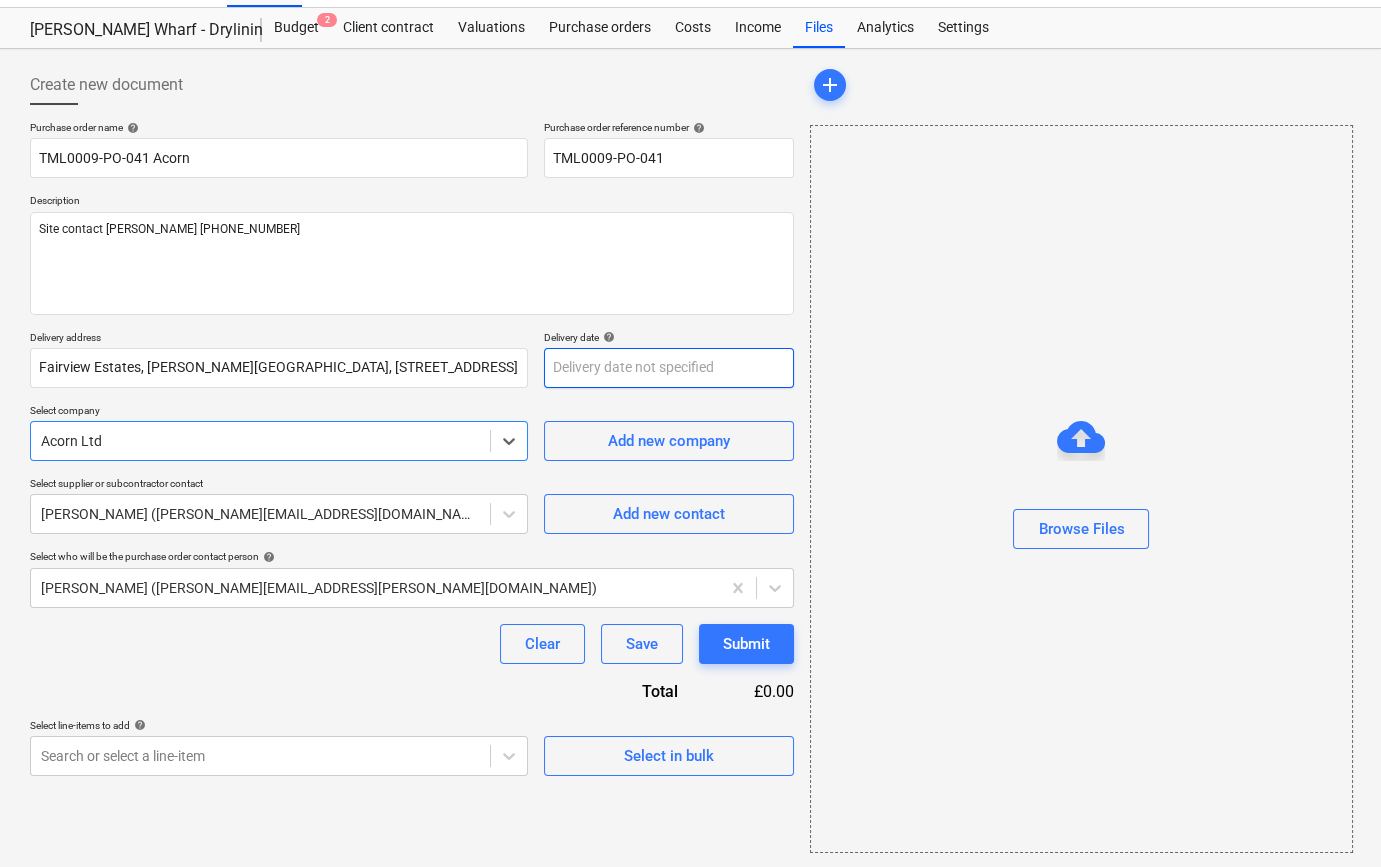 click on "Sales Projects Contacts Company Inbox 8 format_size keyboard_arrow_down help search Search notifications 0 keyboard_arrow_down [PERSON_NAME] keyboard_arrow_down [PERSON_NAME] Wharf - Drylining Budget 2 Client contract Valuations Purchase orders Costs Income Files Analytics Settings Create new document Purchase order name help TML0009-PO-041 Acorn Purchase order reference number help TML0009-PO-041 Description Site contact [PERSON_NAME] [PHONE_NUMBER] Delivery address [GEOGRAPHIC_DATA][PERSON_NAME], [STREET_ADDRESS] Delivery date help Press the down arrow key to interact with the calendar and
select a date. Press the question mark key to get the keyboard shortcuts for changing dates. Select company option Acorn Ltd  , selected.   Select is focused ,type to refine list, press Down to open the menu,  Acorn Ltd   Add new company Select supplier or subcontractor contact [PERSON_NAME] ([PERSON_NAME][EMAIL_ADDRESS][DOMAIN_NAME]) Add new contact Select who will be the purchase order contact person help Clear" at bounding box center [690, 390] 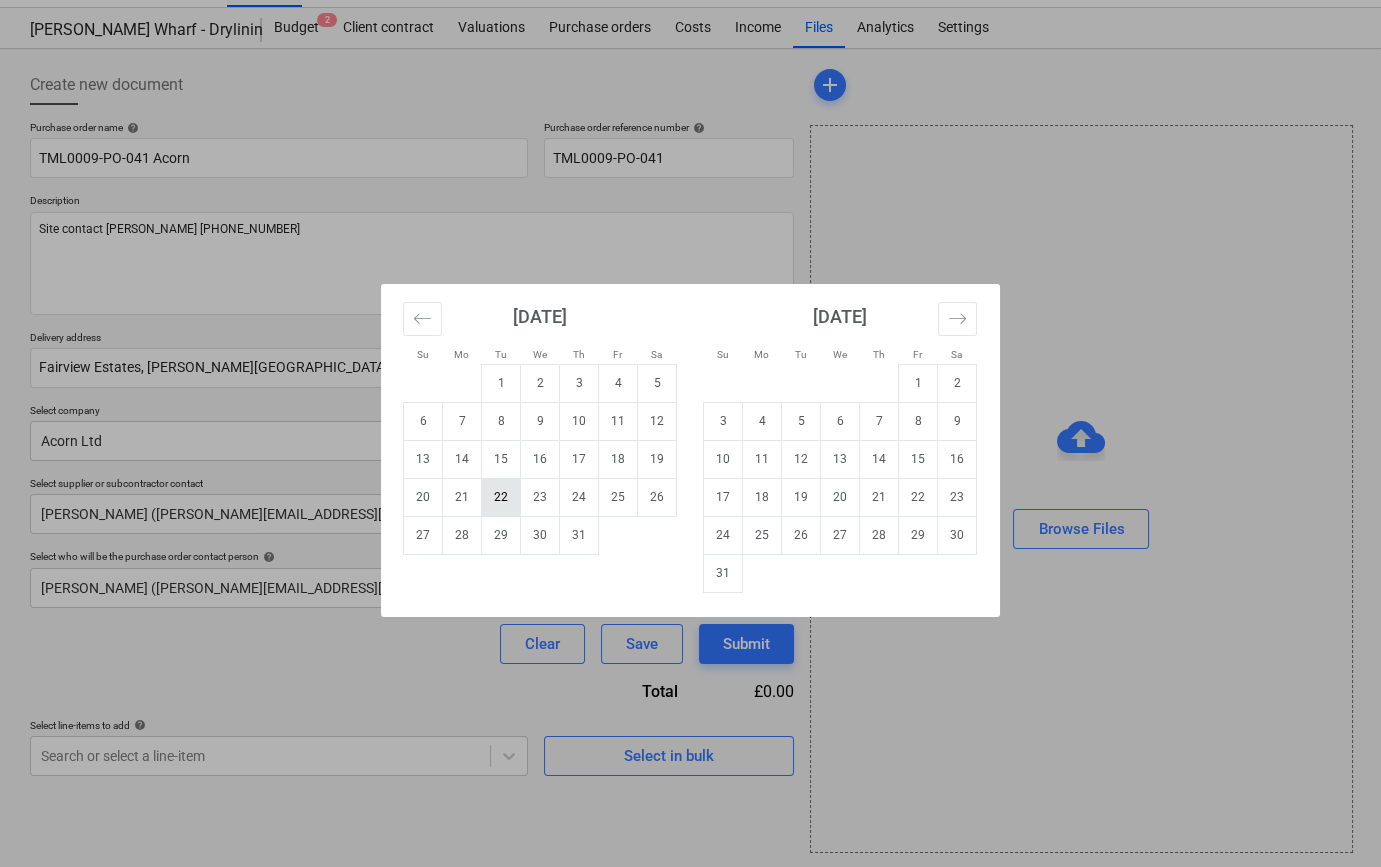 click on "22" at bounding box center [501, 497] 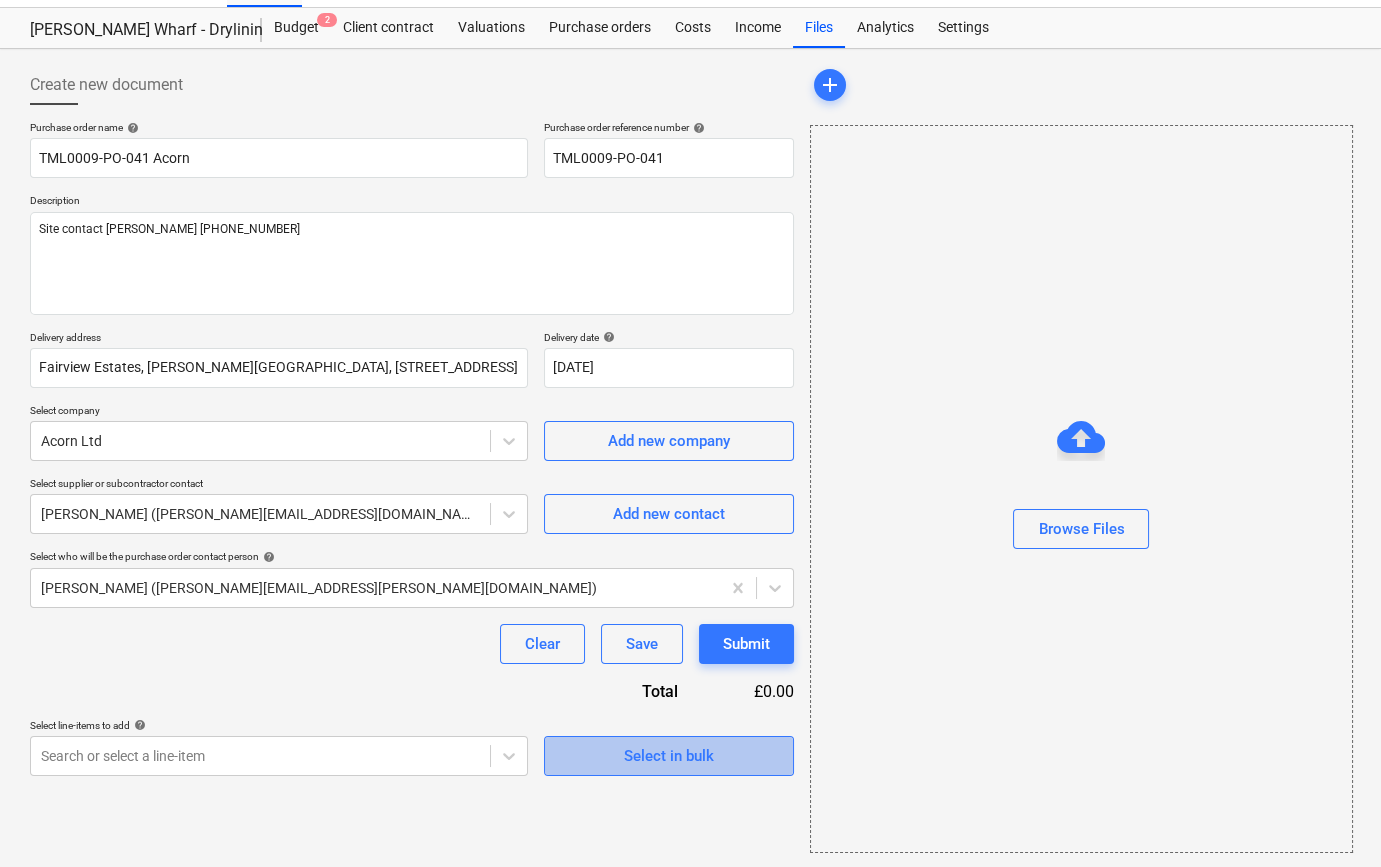 click on "Select in bulk" at bounding box center (669, 756) 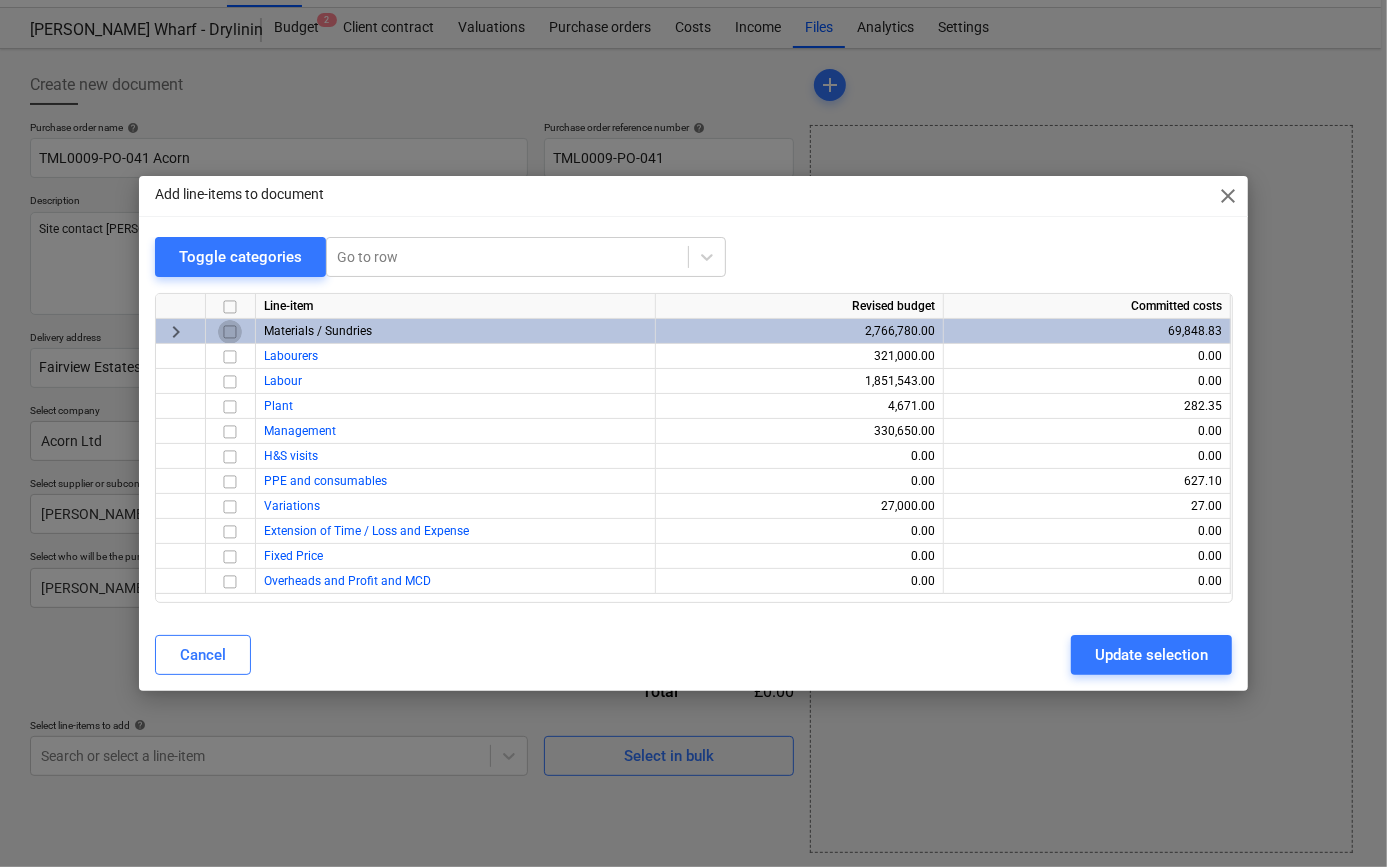 click at bounding box center [230, 332] 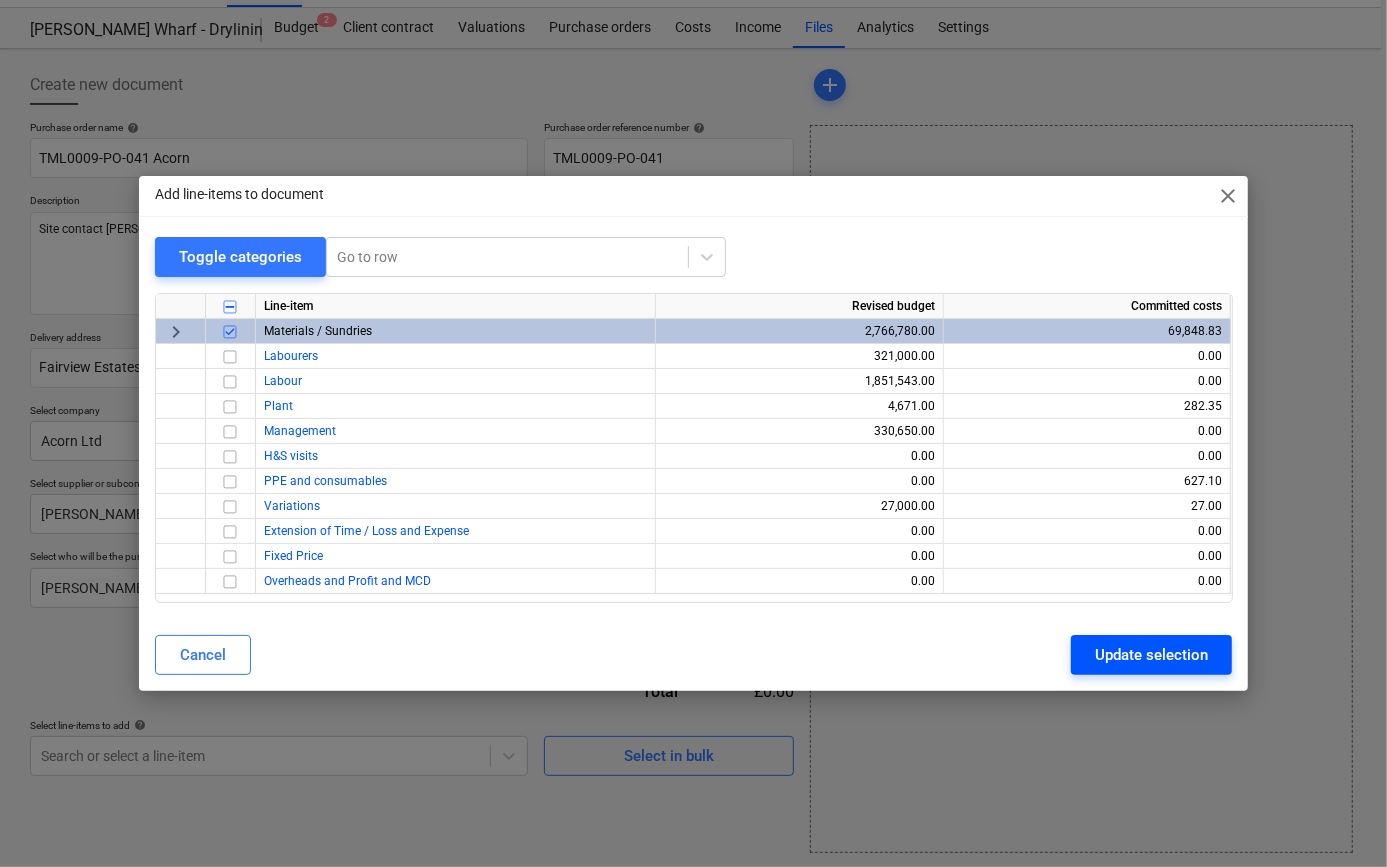 click on "Update selection" at bounding box center (1151, 655) 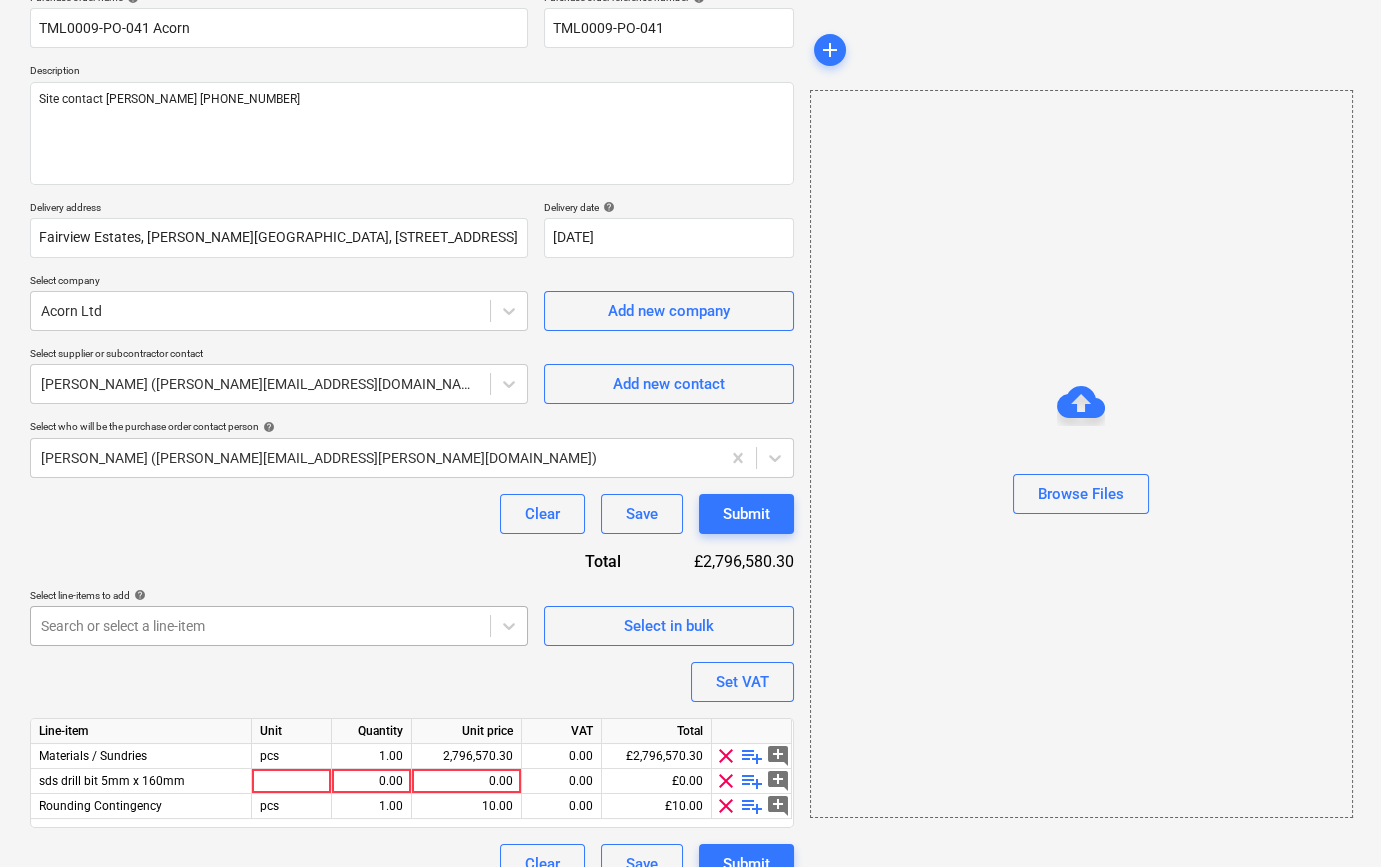 scroll, scrollTop: 205, scrollLeft: 0, axis: vertical 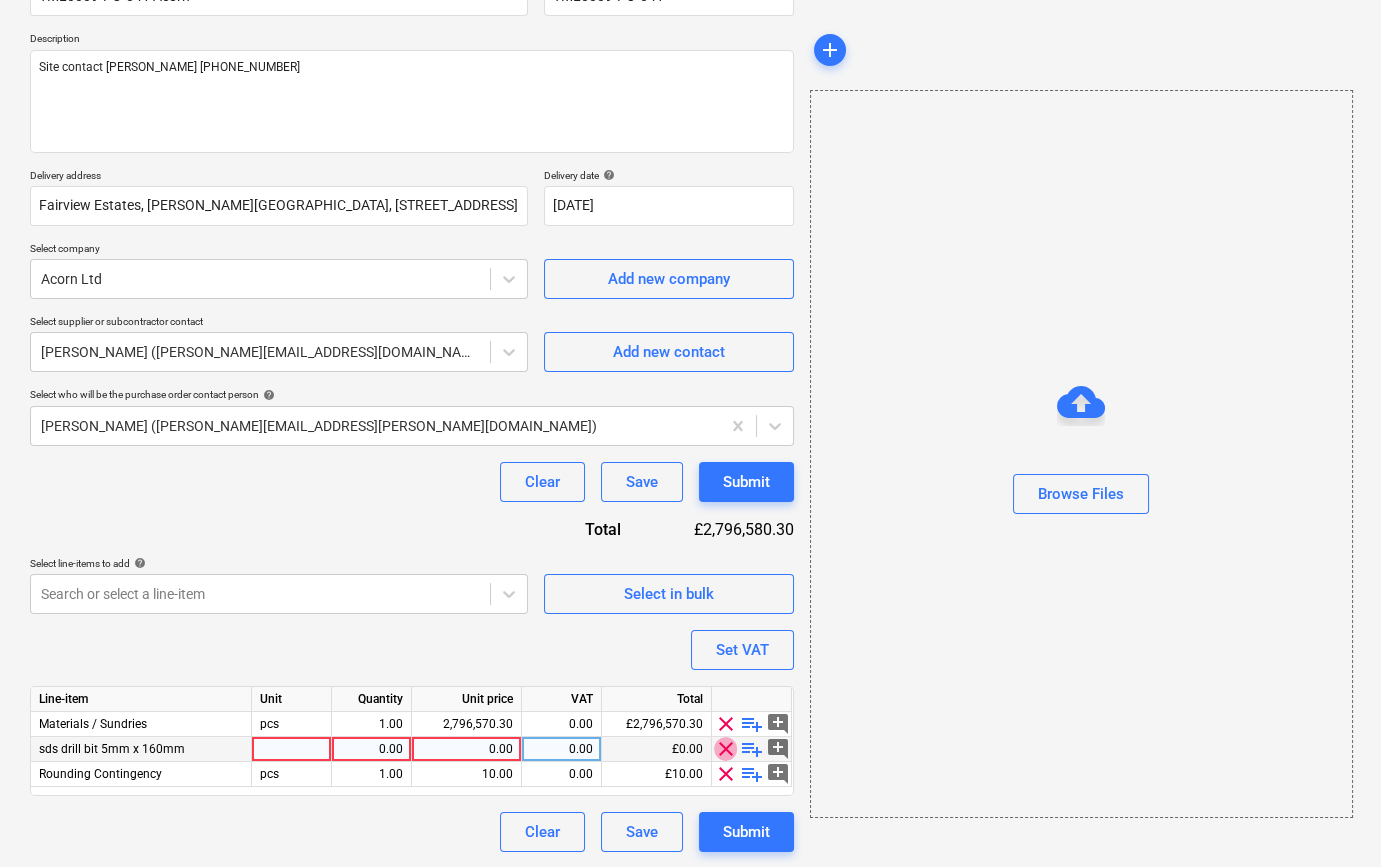 click on "clear" at bounding box center [726, 749] 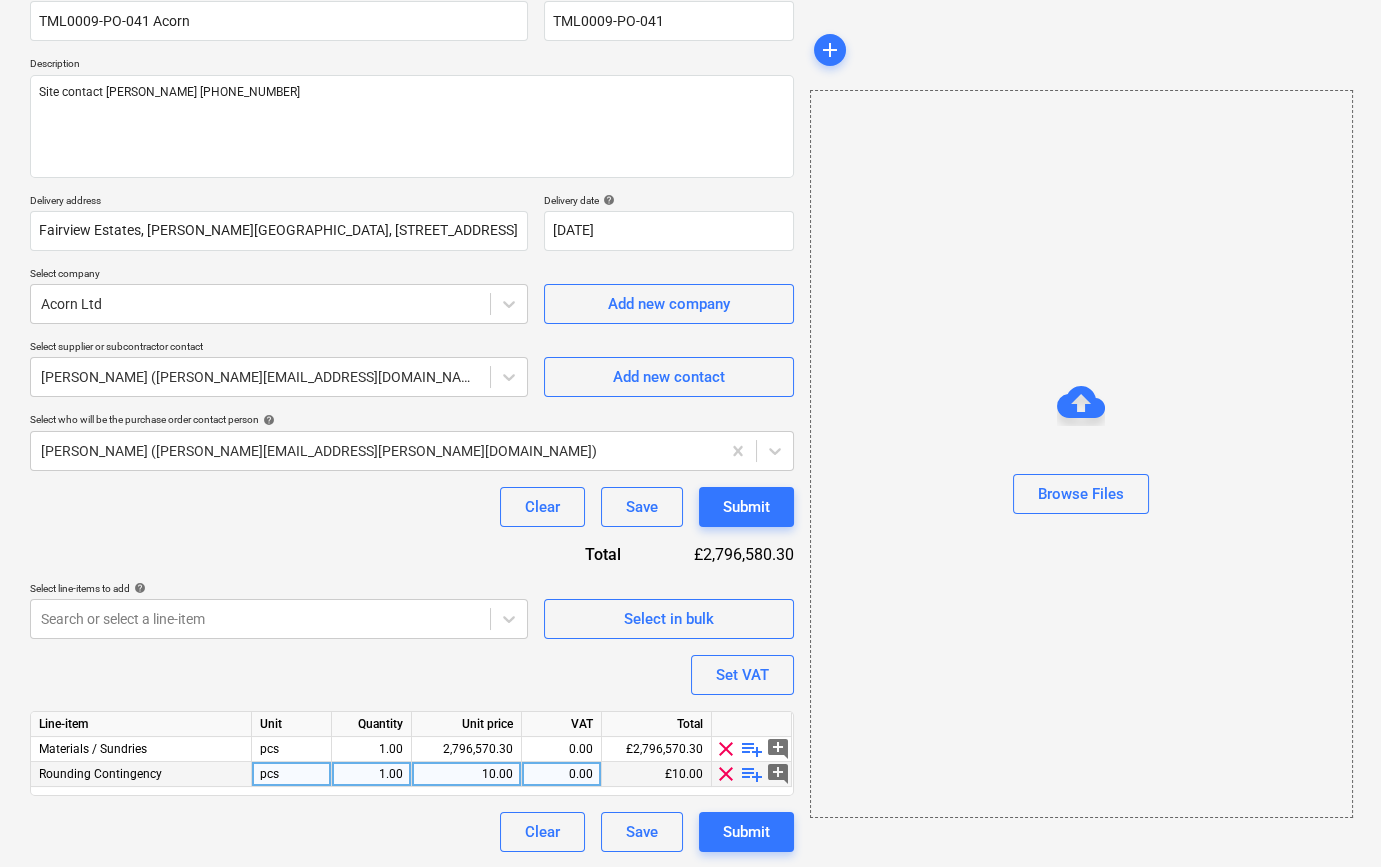 click on "clear" at bounding box center (726, 774) 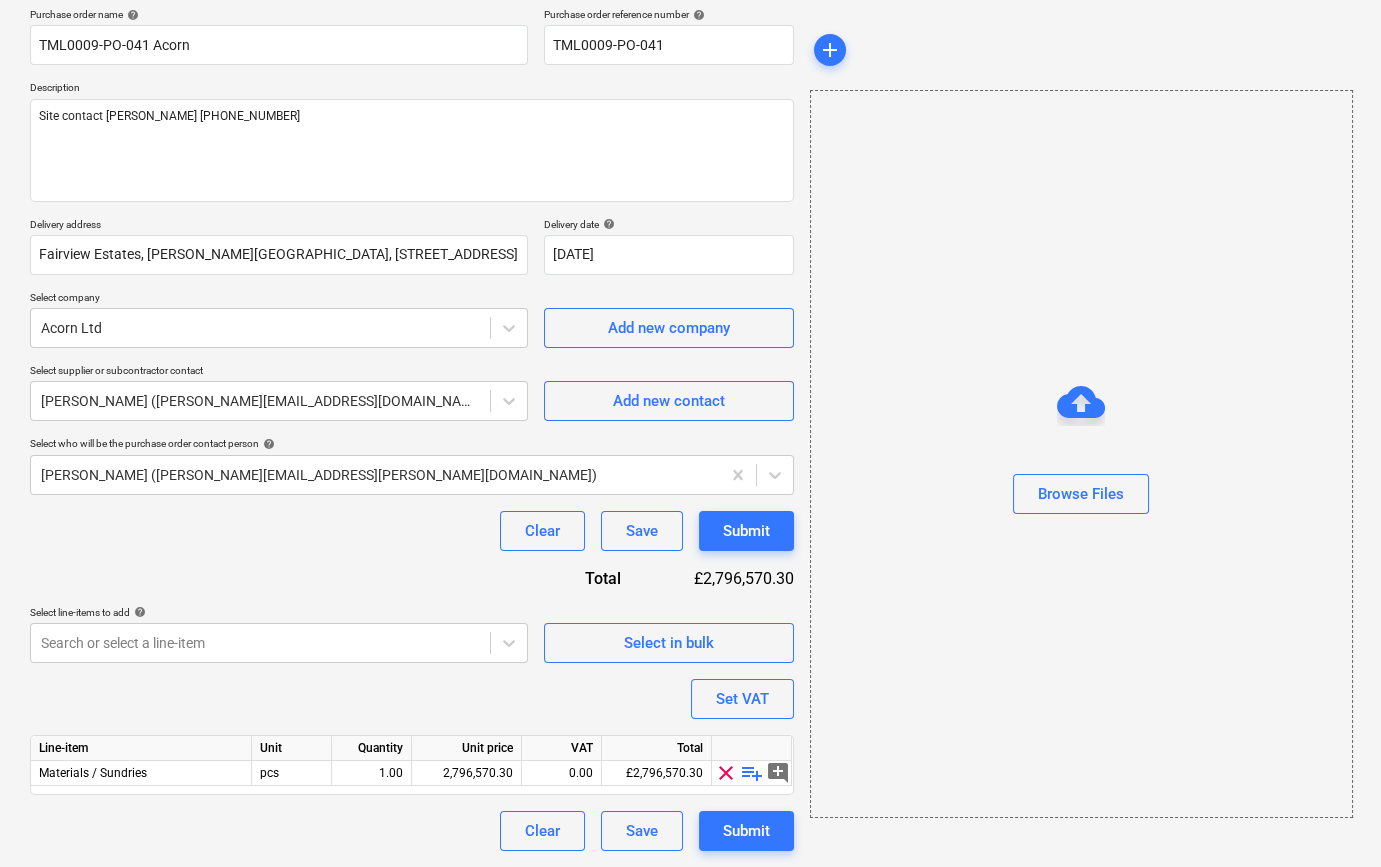 scroll, scrollTop: 155, scrollLeft: 0, axis: vertical 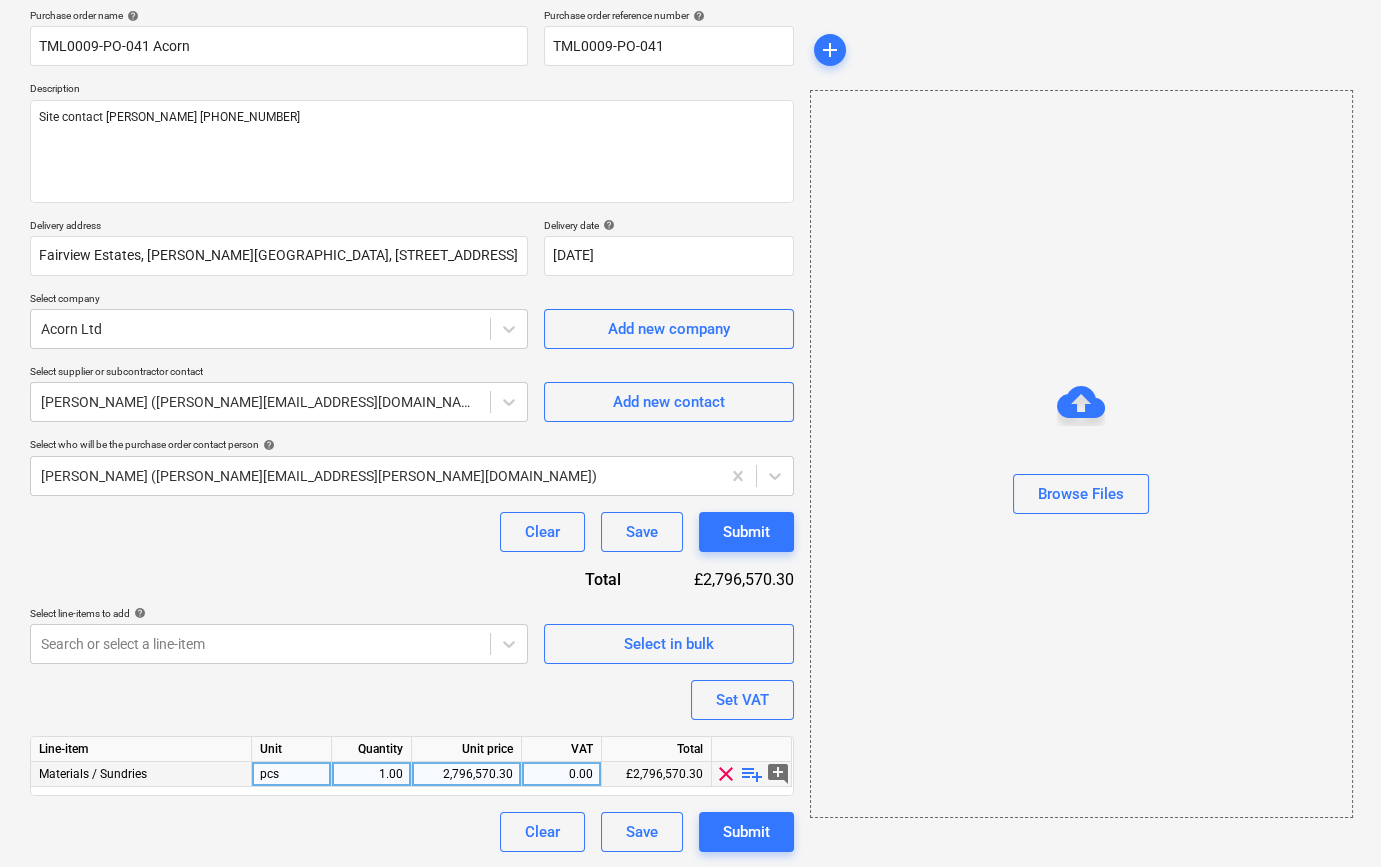 click on "playlist_add" at bounding box center (752, 774) 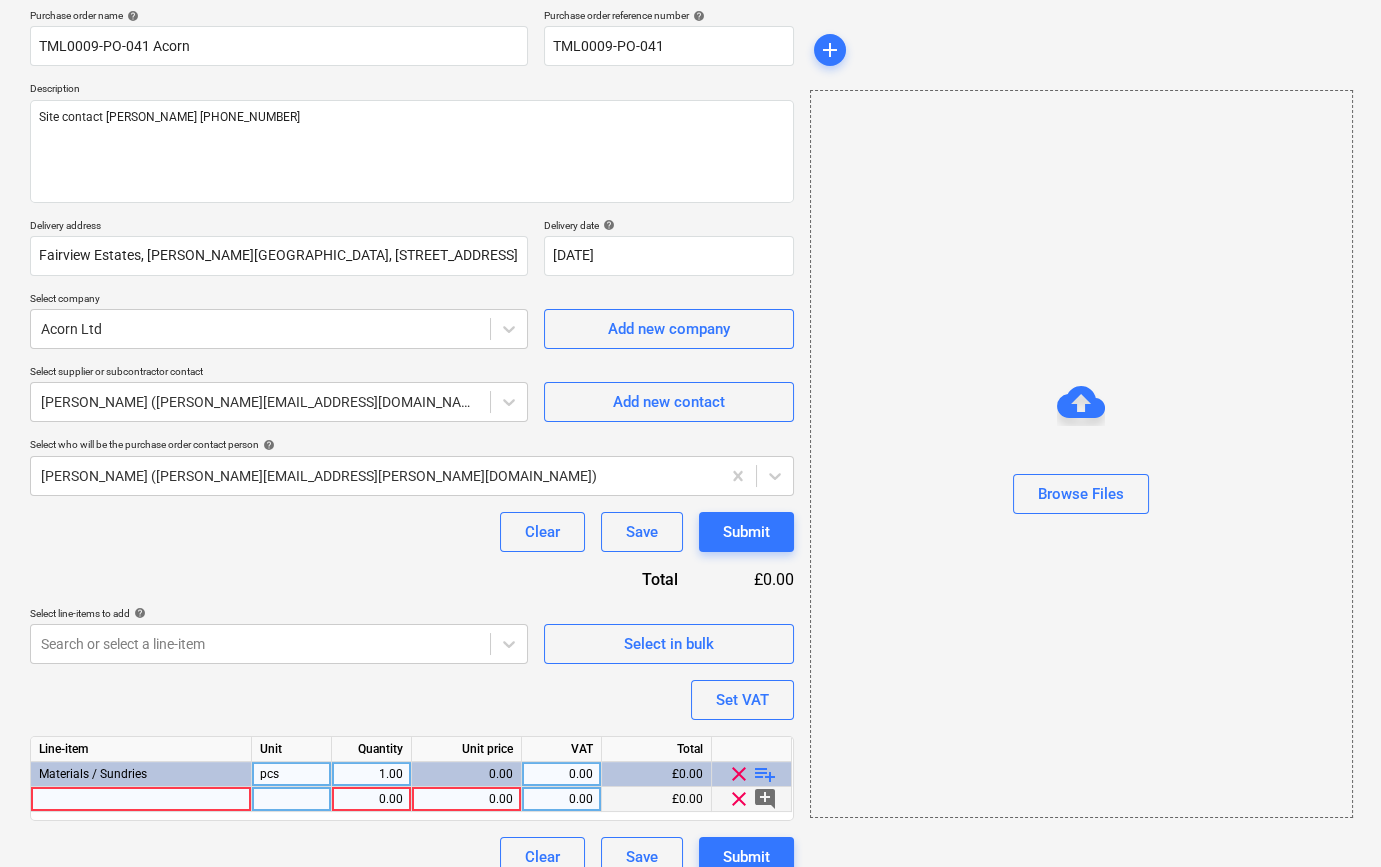 click at bounding box center [141, 799] 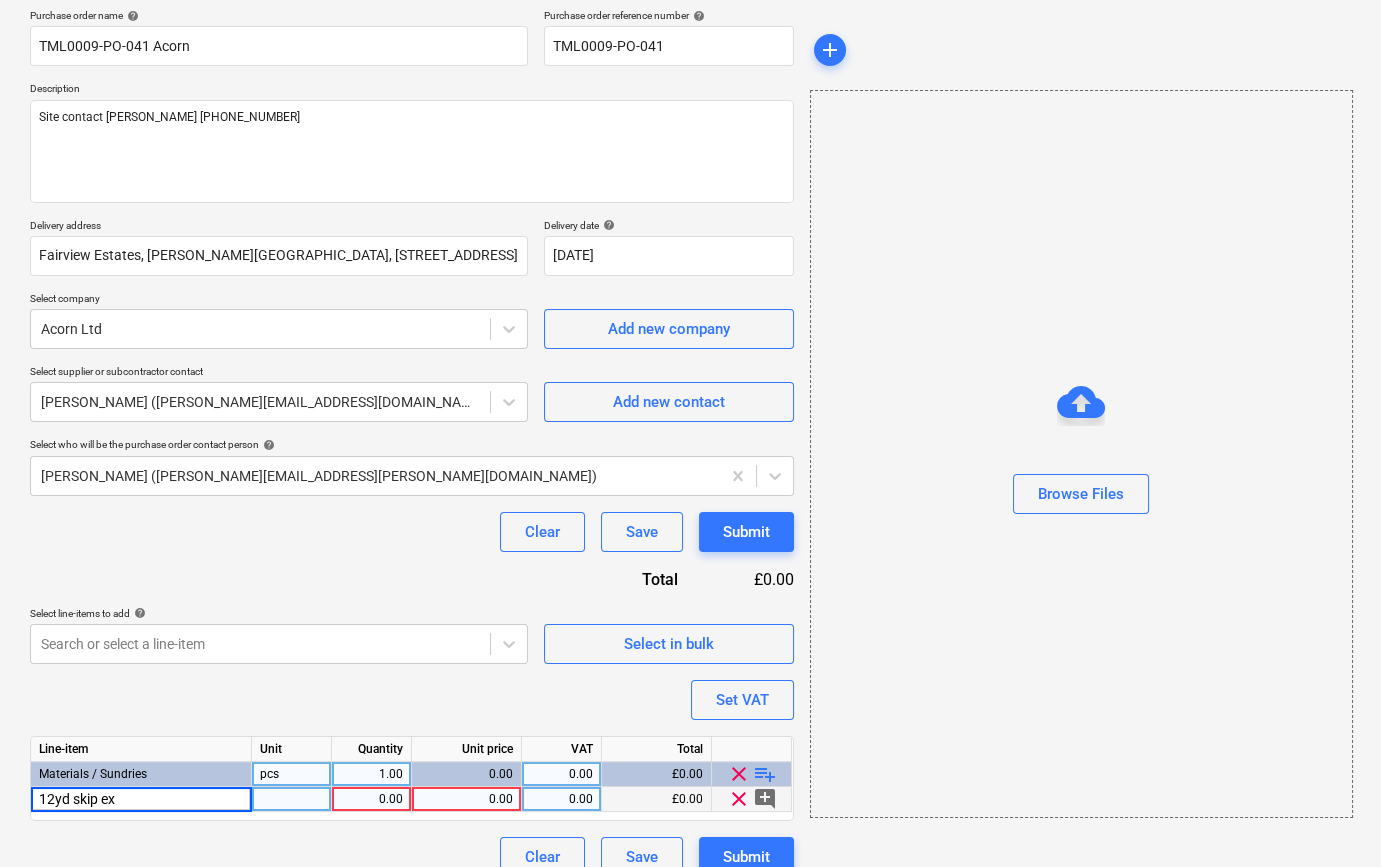 click on "12yd skip ex" at bounding box center [141, 799] 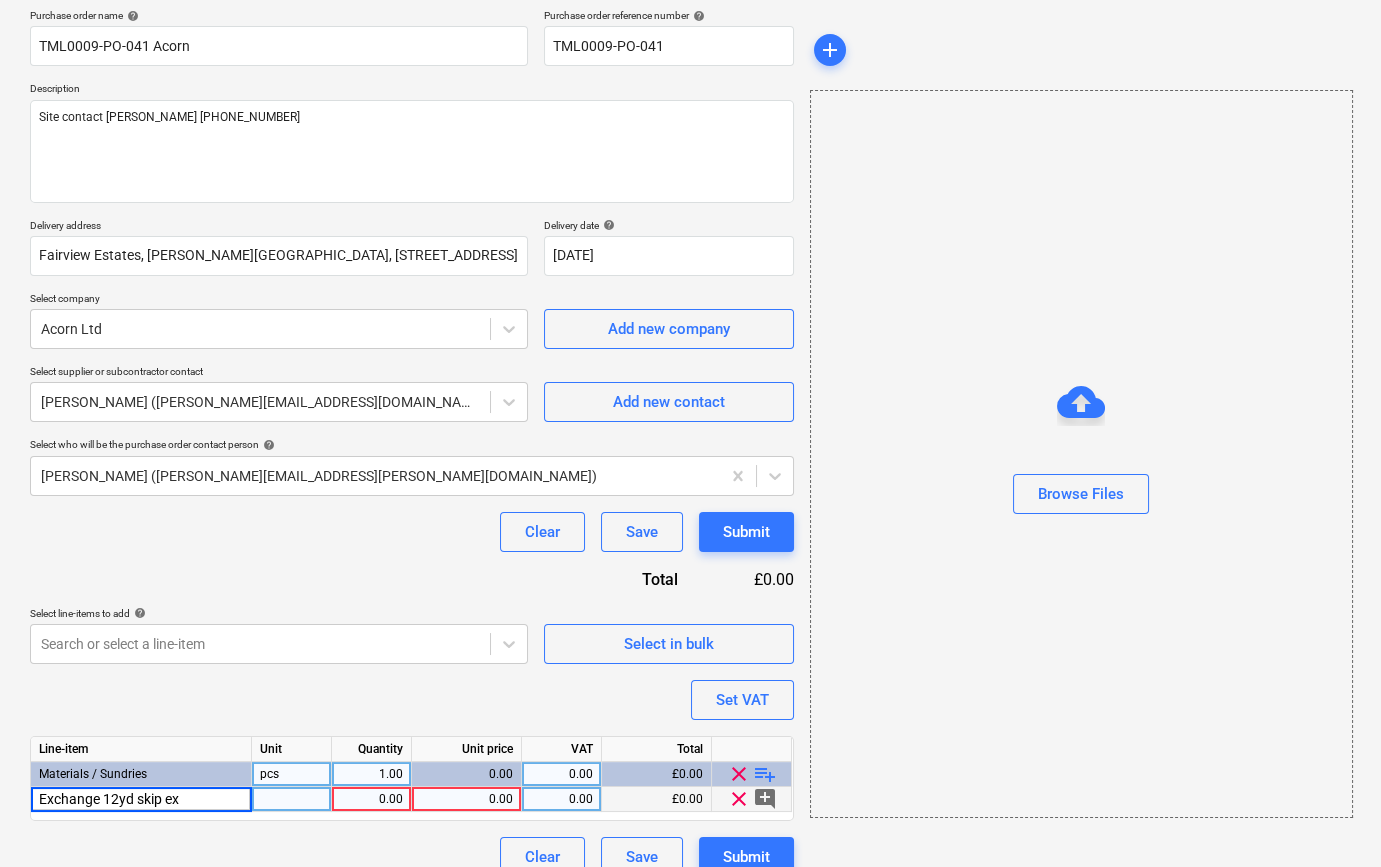 click on "Exchange 12yd skip ex" at bounding box center (141, 799) 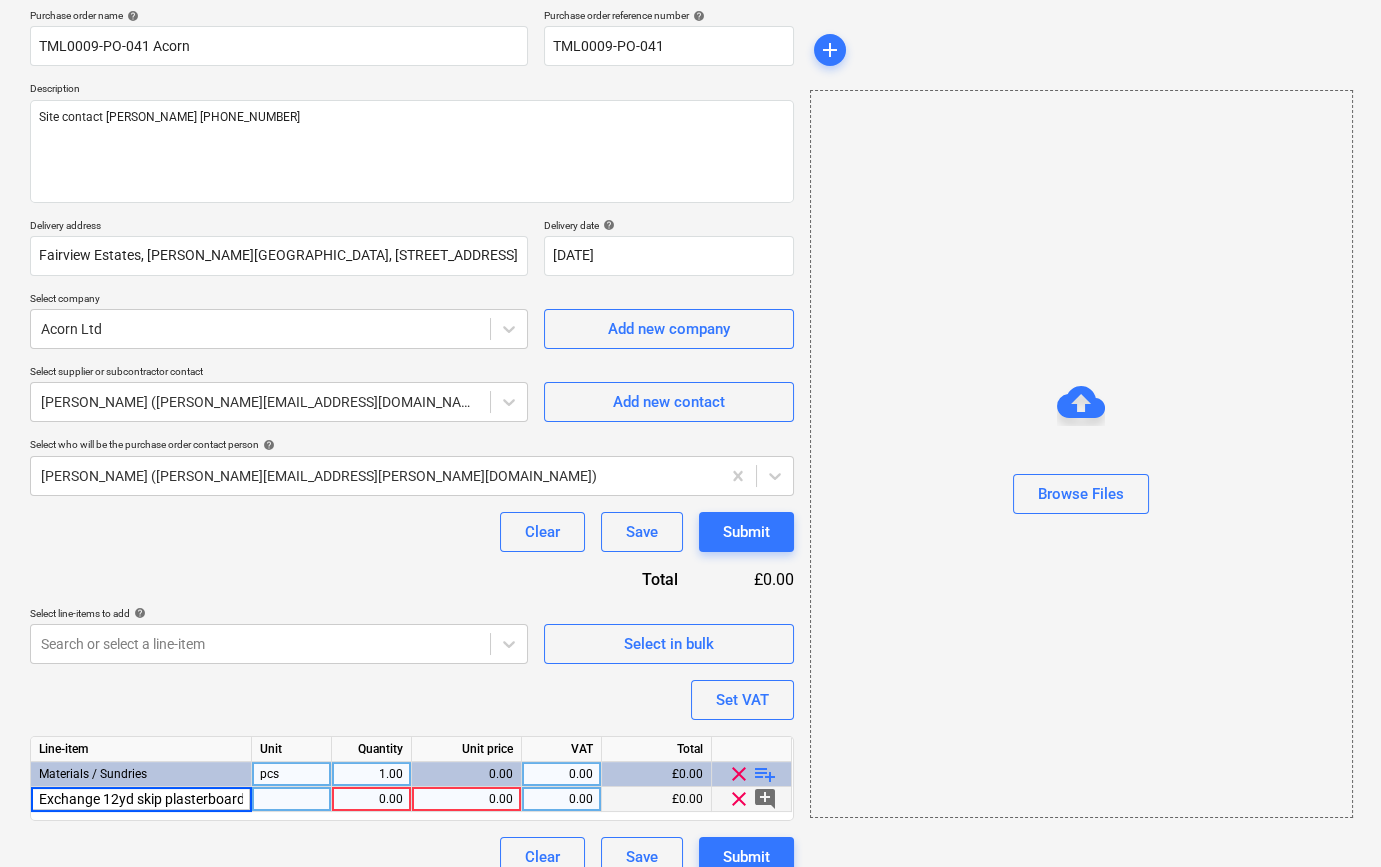 scroll, scrollTop: 0, scrollLeft: 0, axis: both 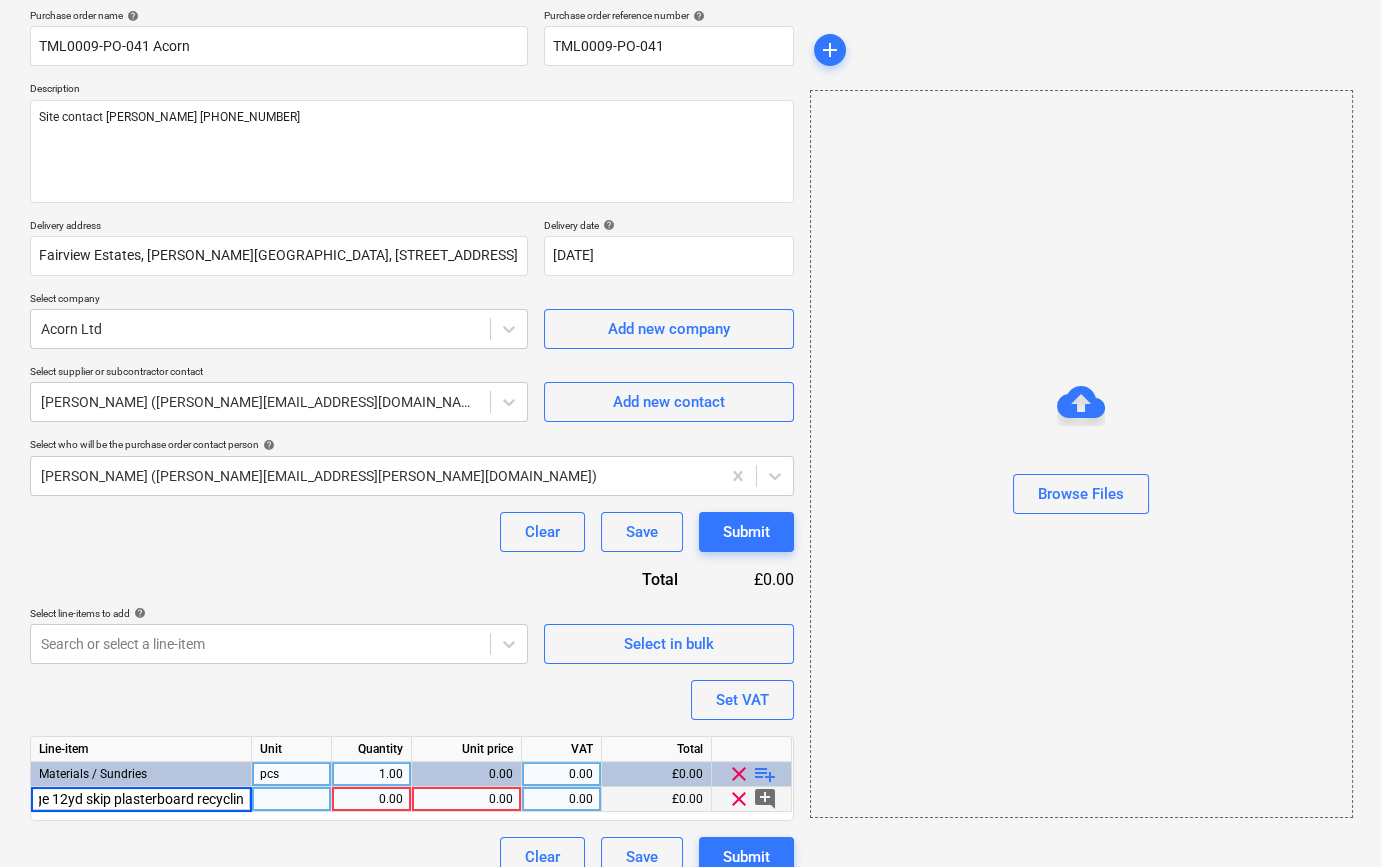 type on "Exchange 12yd skip plasterboard recycling" 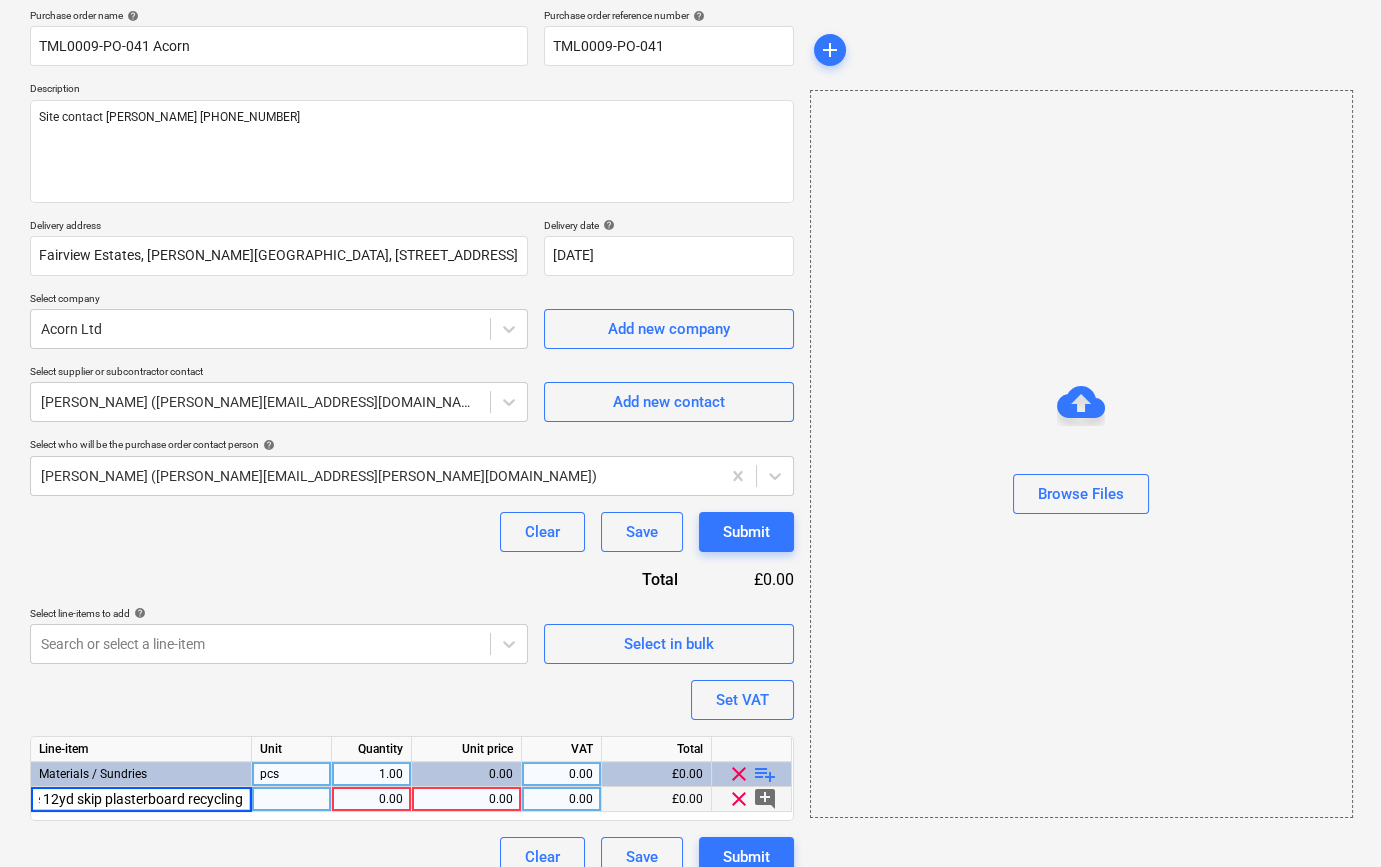 type on "x" 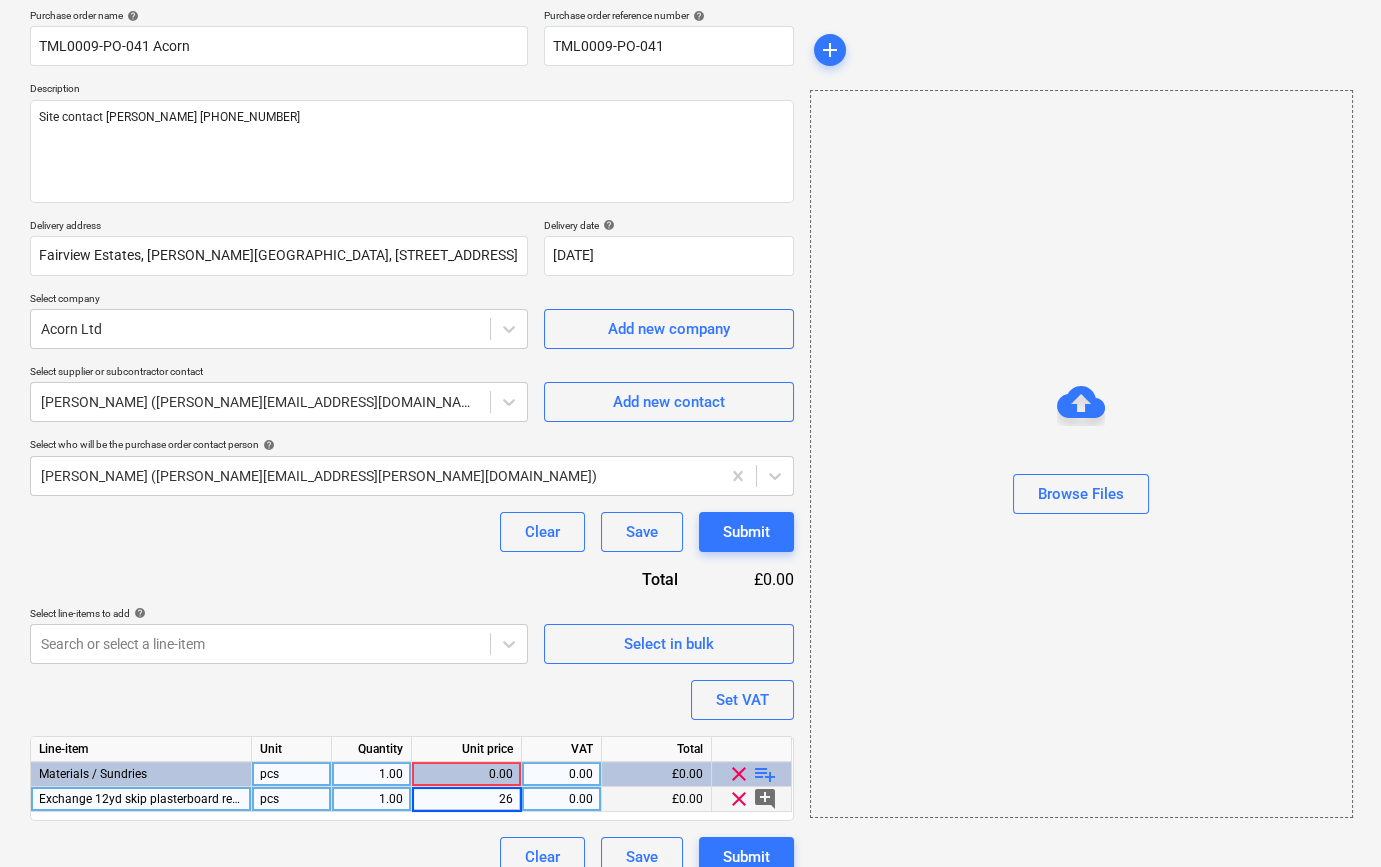 type on "260" 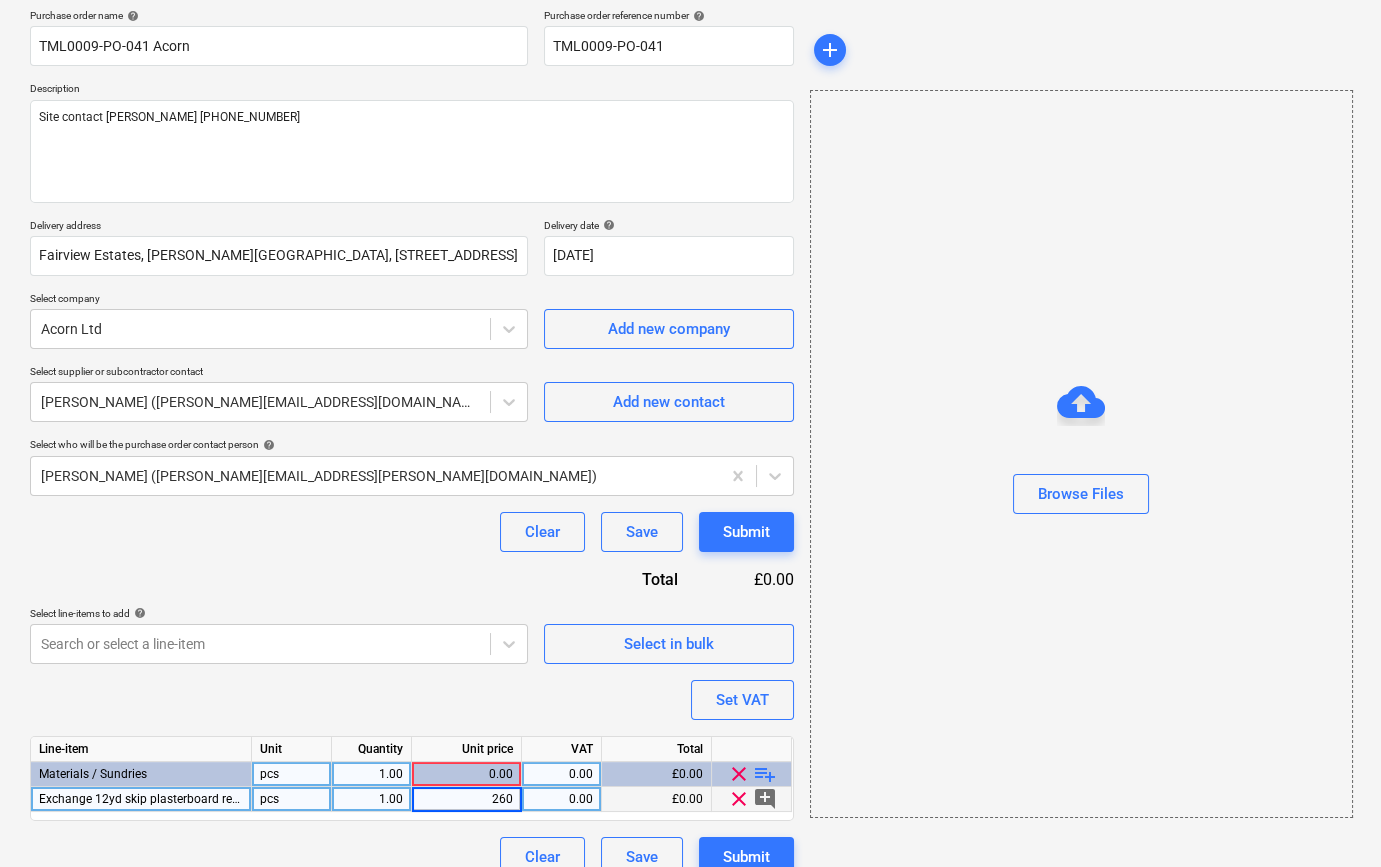 type on "x" 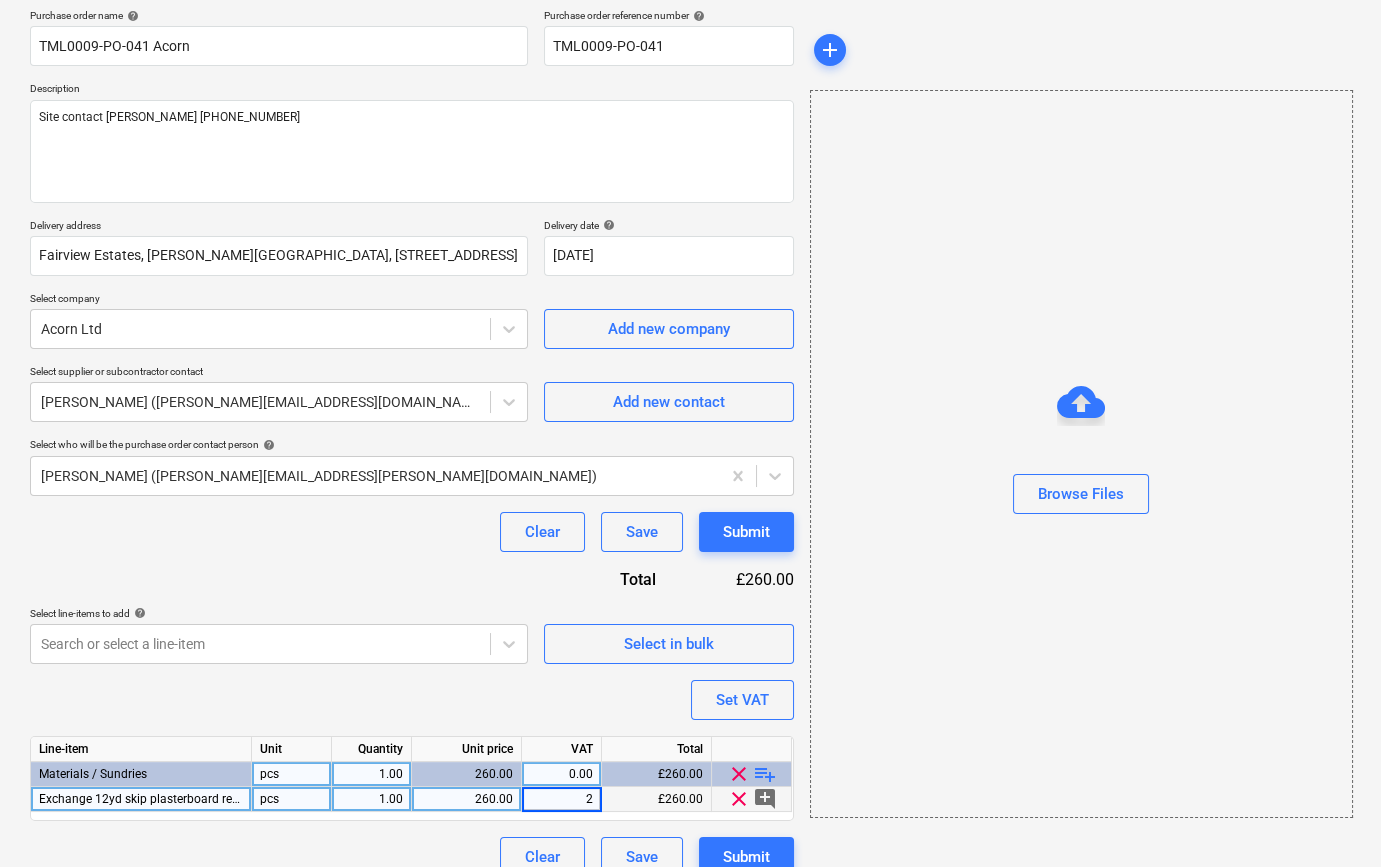 type on "20" 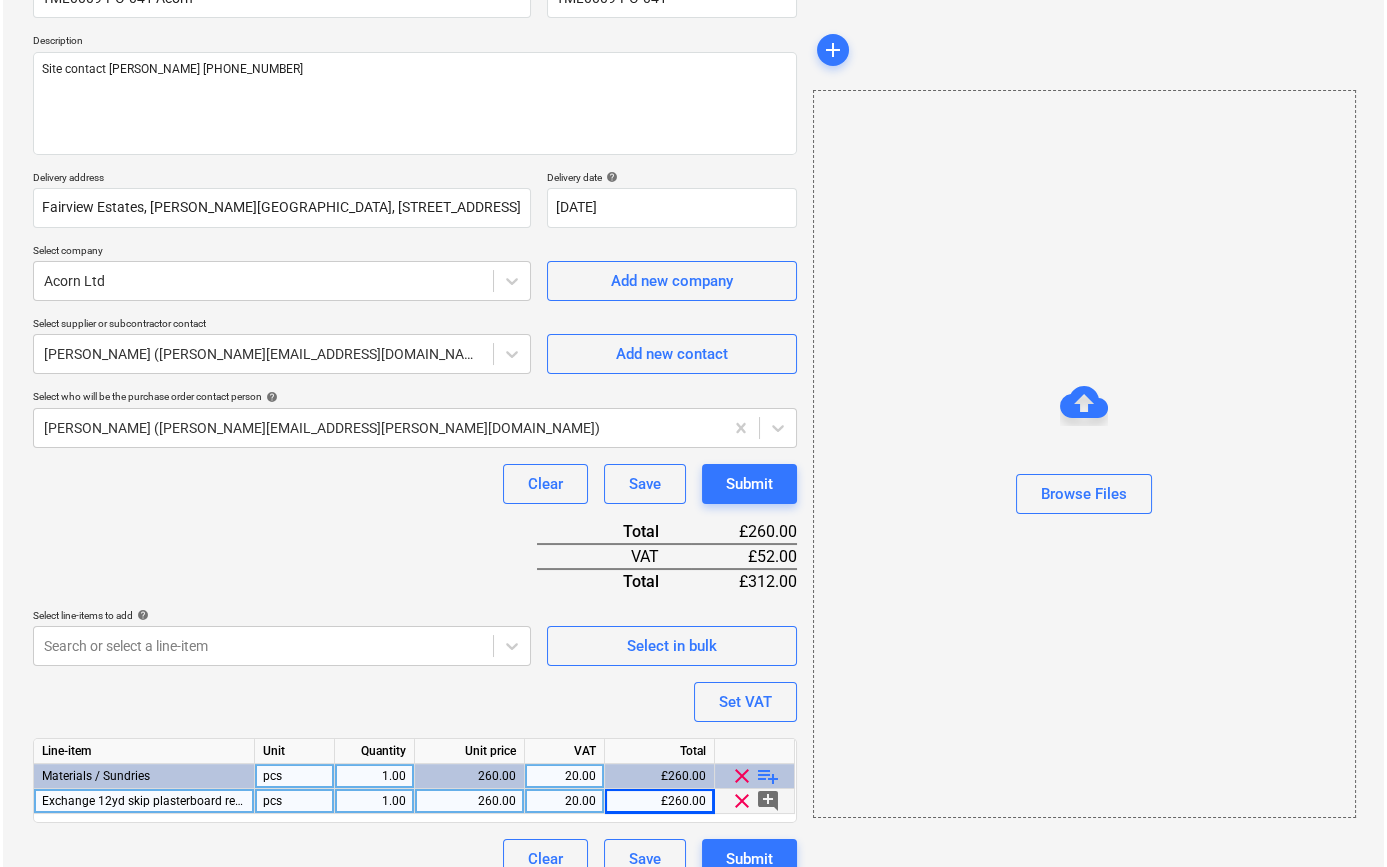scroll, scrollTop: 230, scrollLeft: 0, axis: vertical 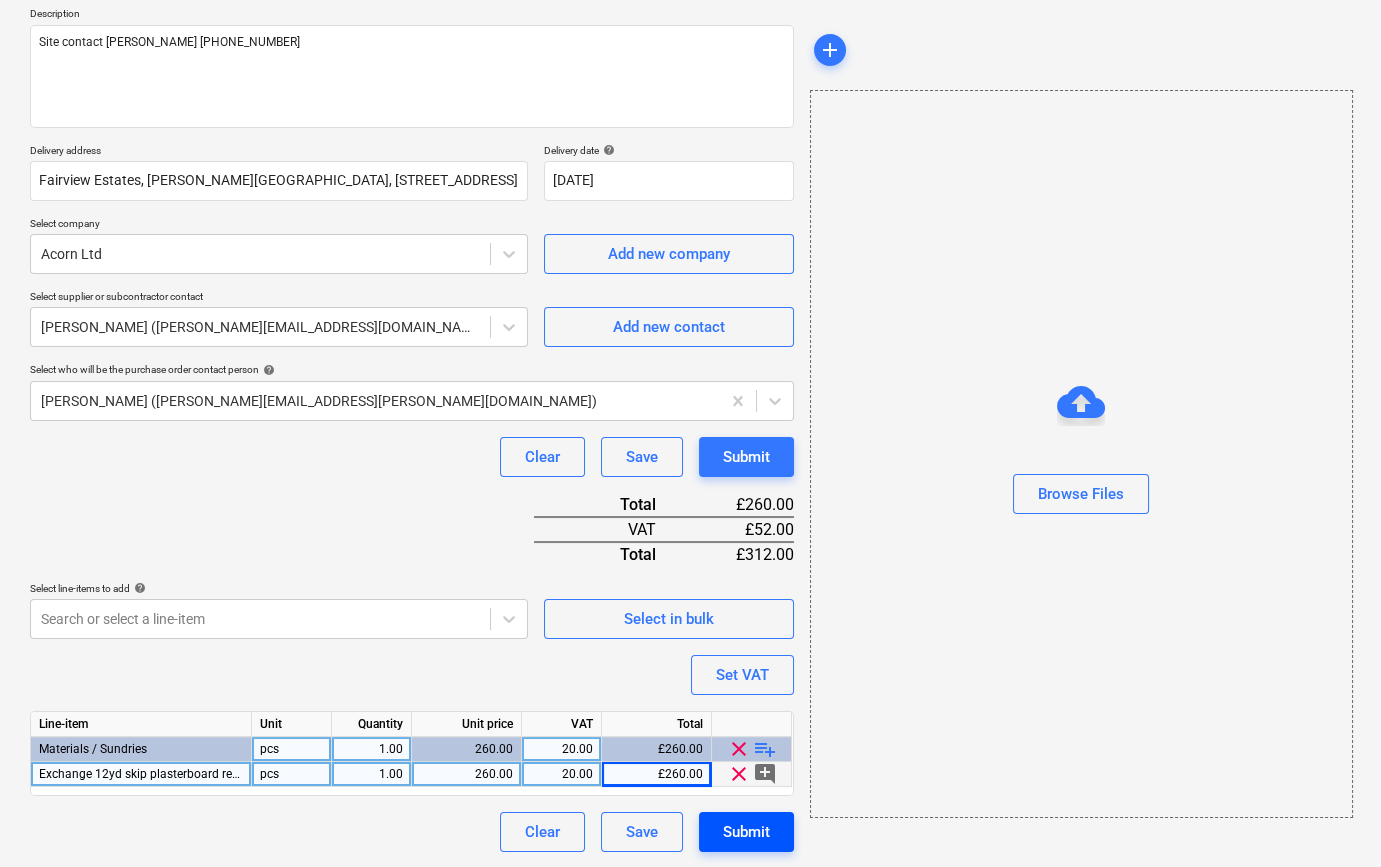 click on "Submit" at bounding box center (746, 832) 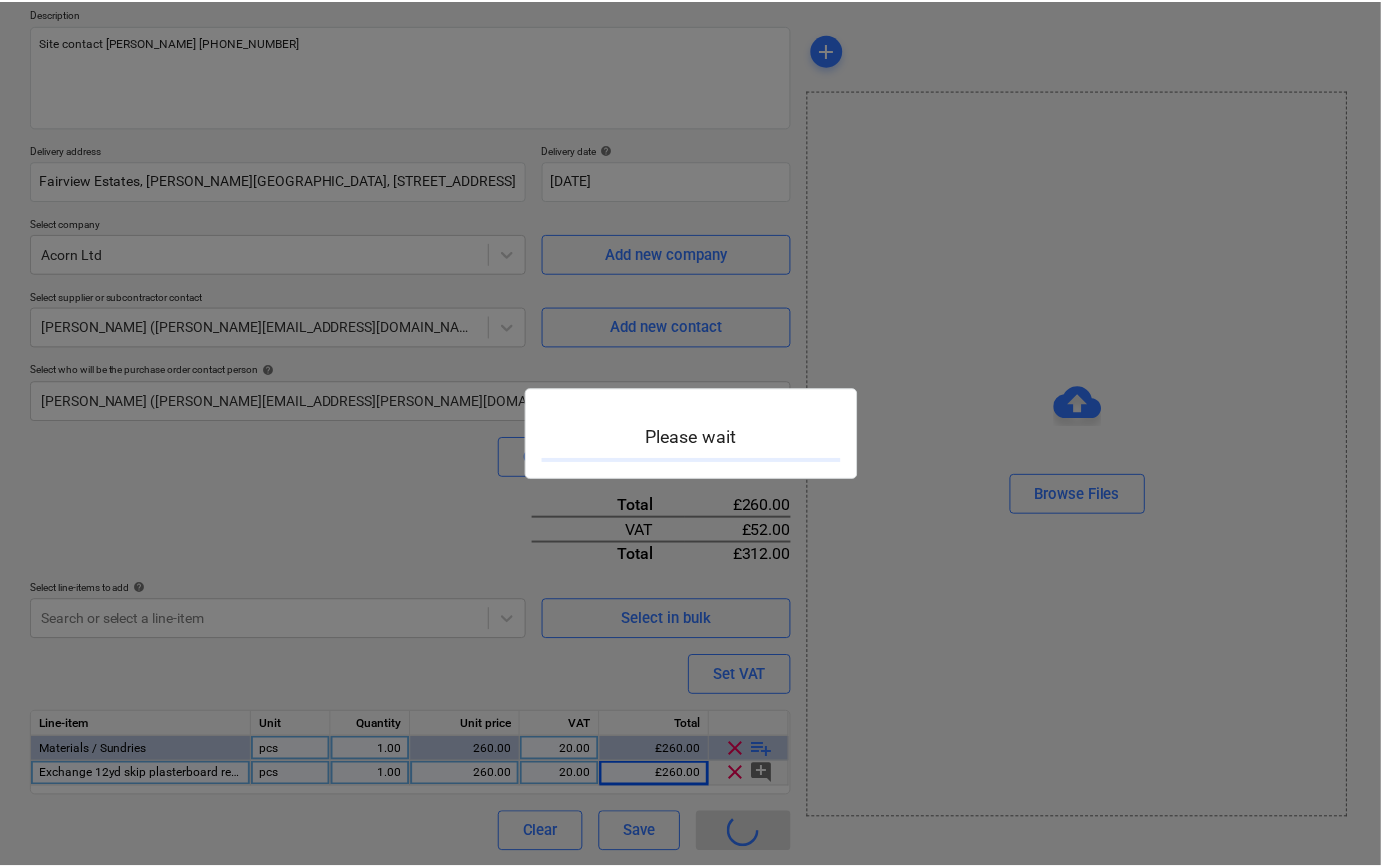scroll, scrollTop: 0, scrollLeft: 0, axis: both 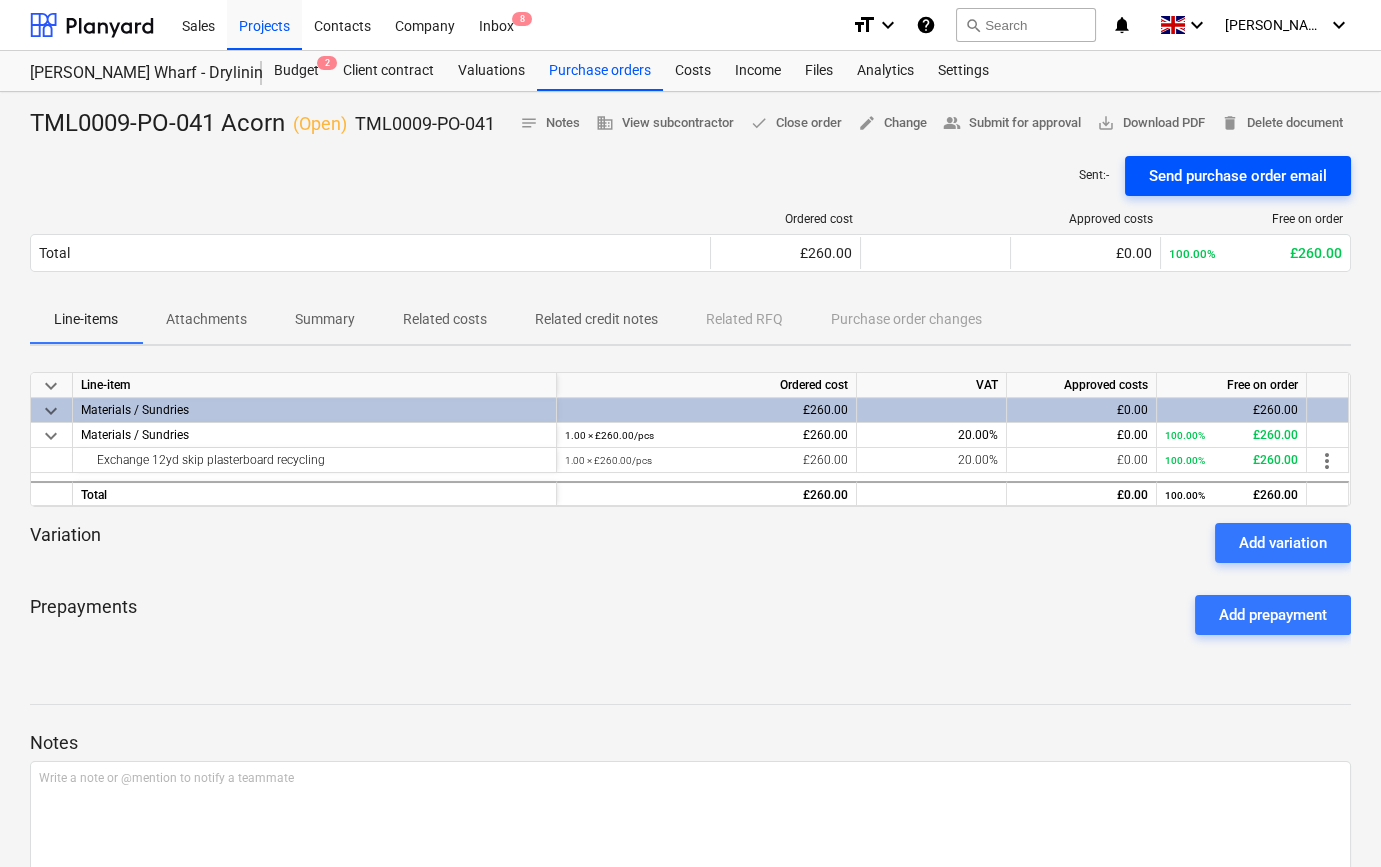 click on "Send purchase order email" at bounding box center [1238, 176] 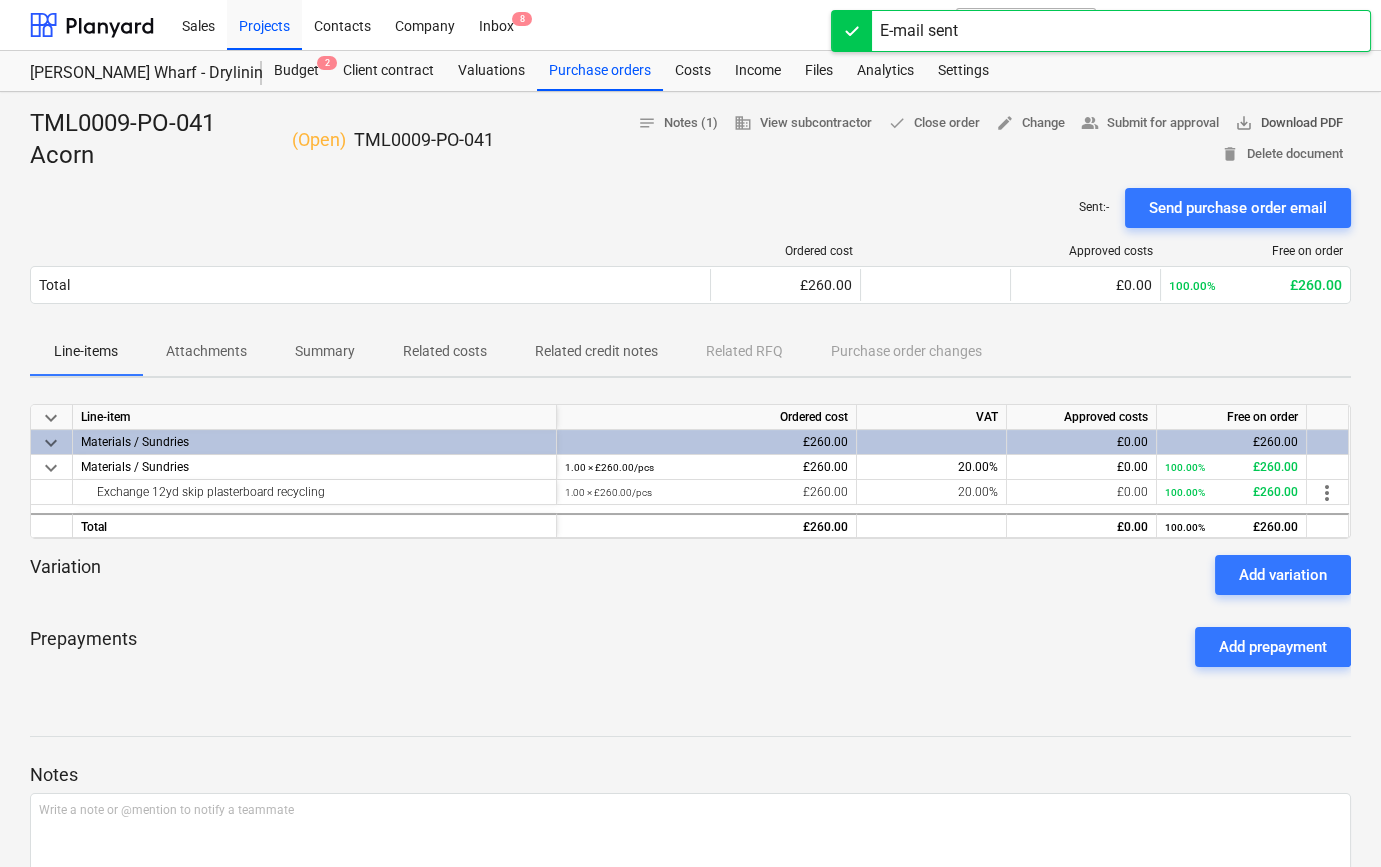 click on "save_alt Download PDF" at bounding box center (1289, 123) 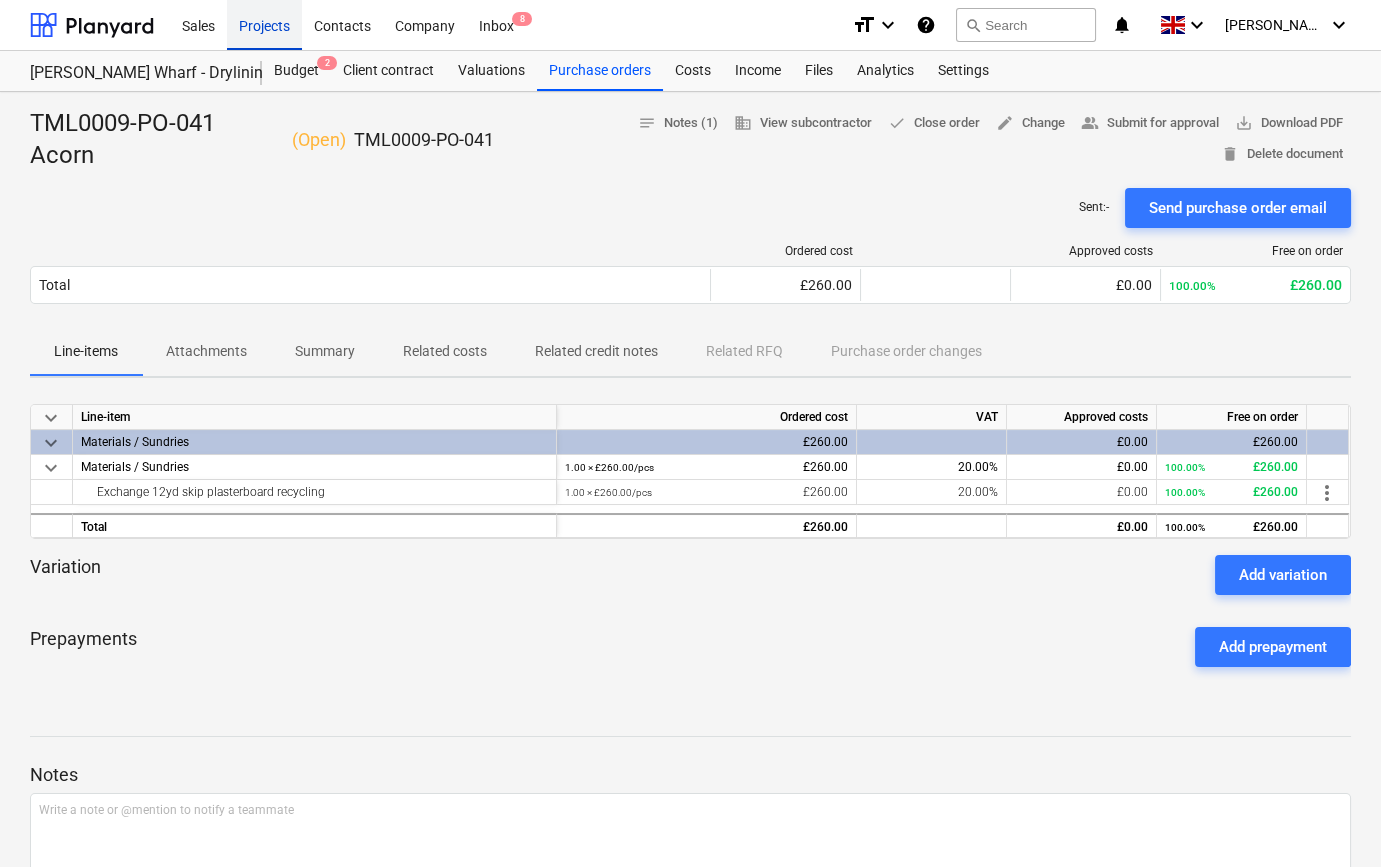 click on "Projects" at bounding box center [264, 24] 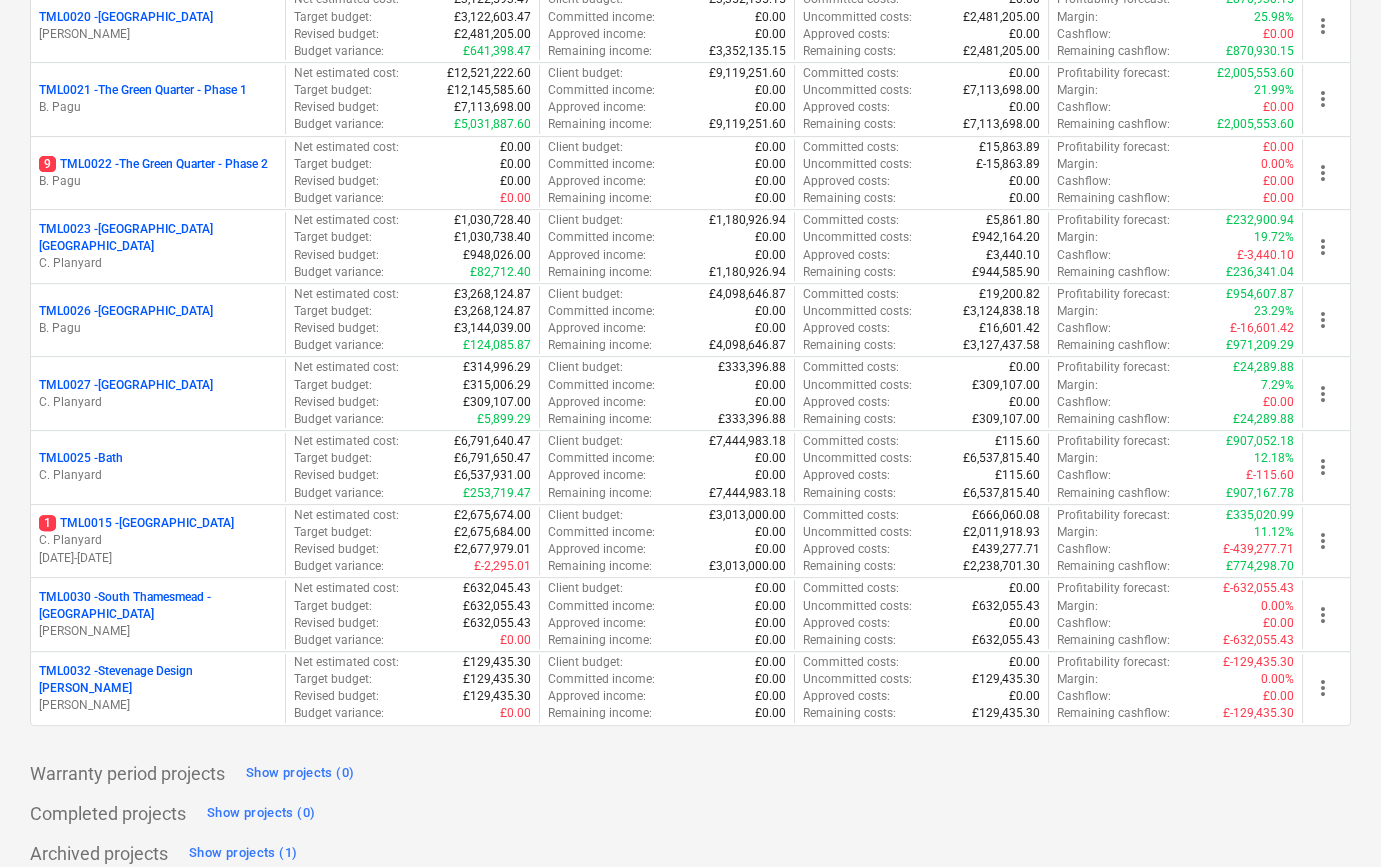 scroll, scrollTop: 1676, scrollLeft: 0, axis: vertical 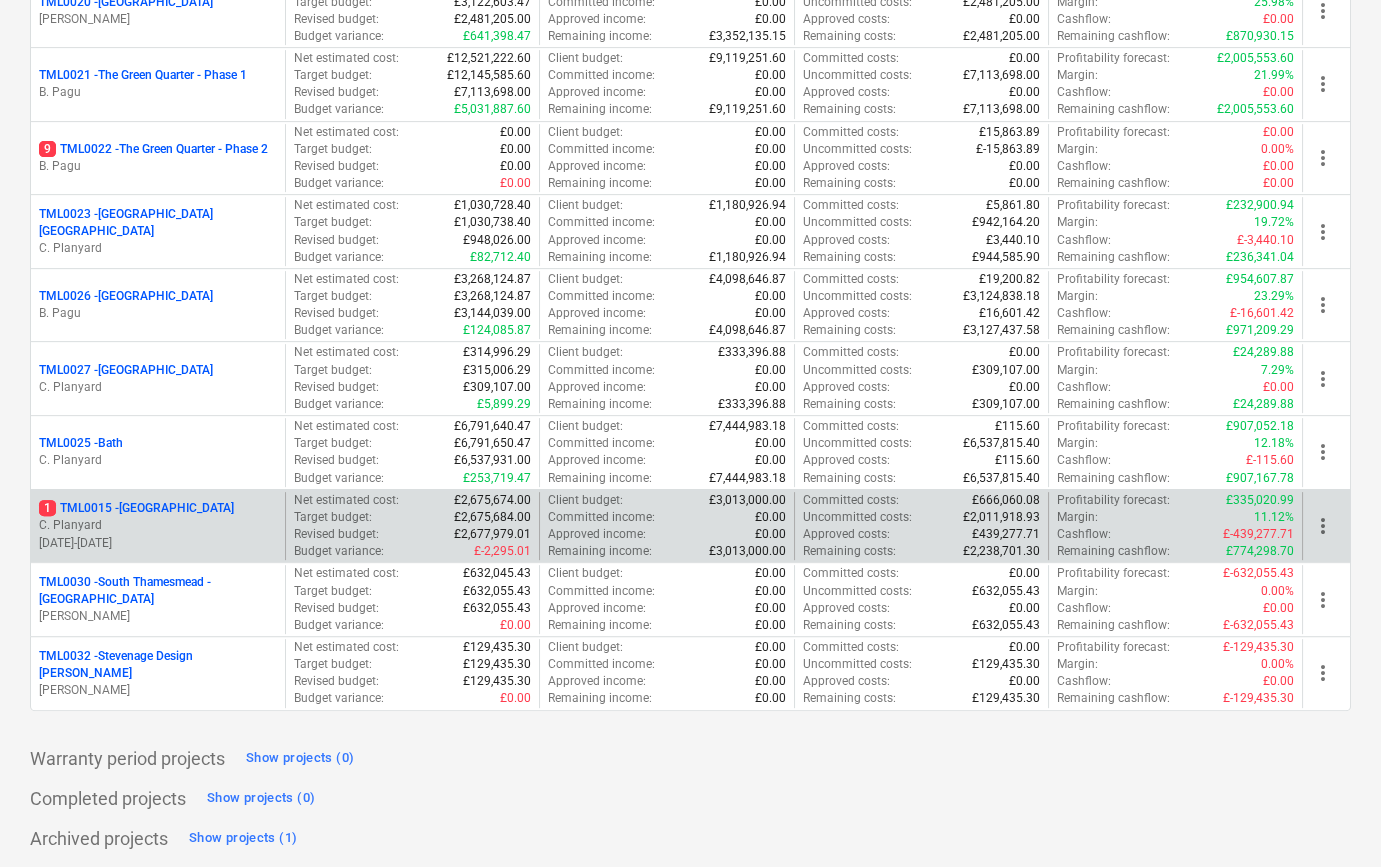 click on "C. Planyard" at bounding box center (158, 525) 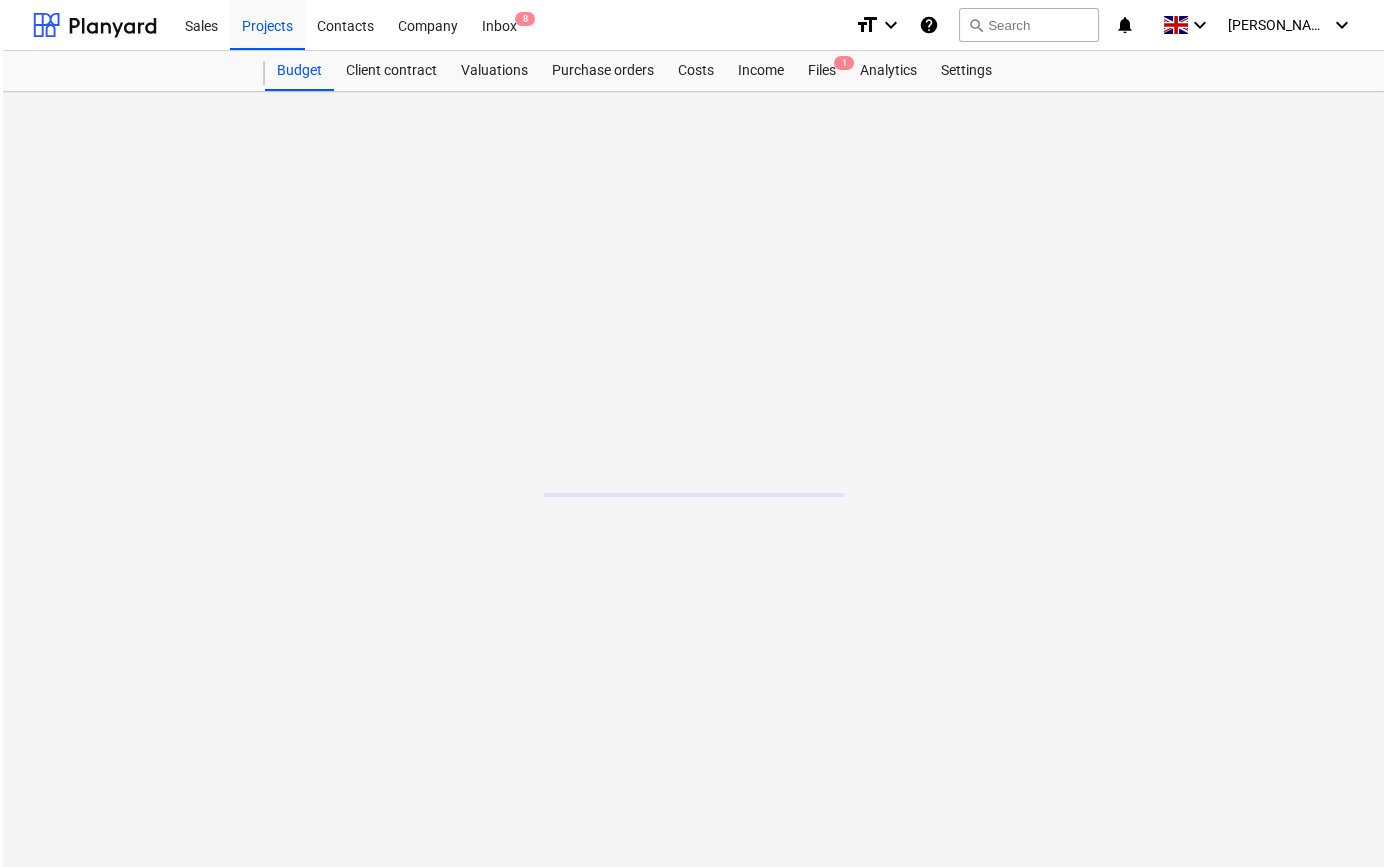 scroll, scrollTop: 0, scrollLeft: 0, axis: both 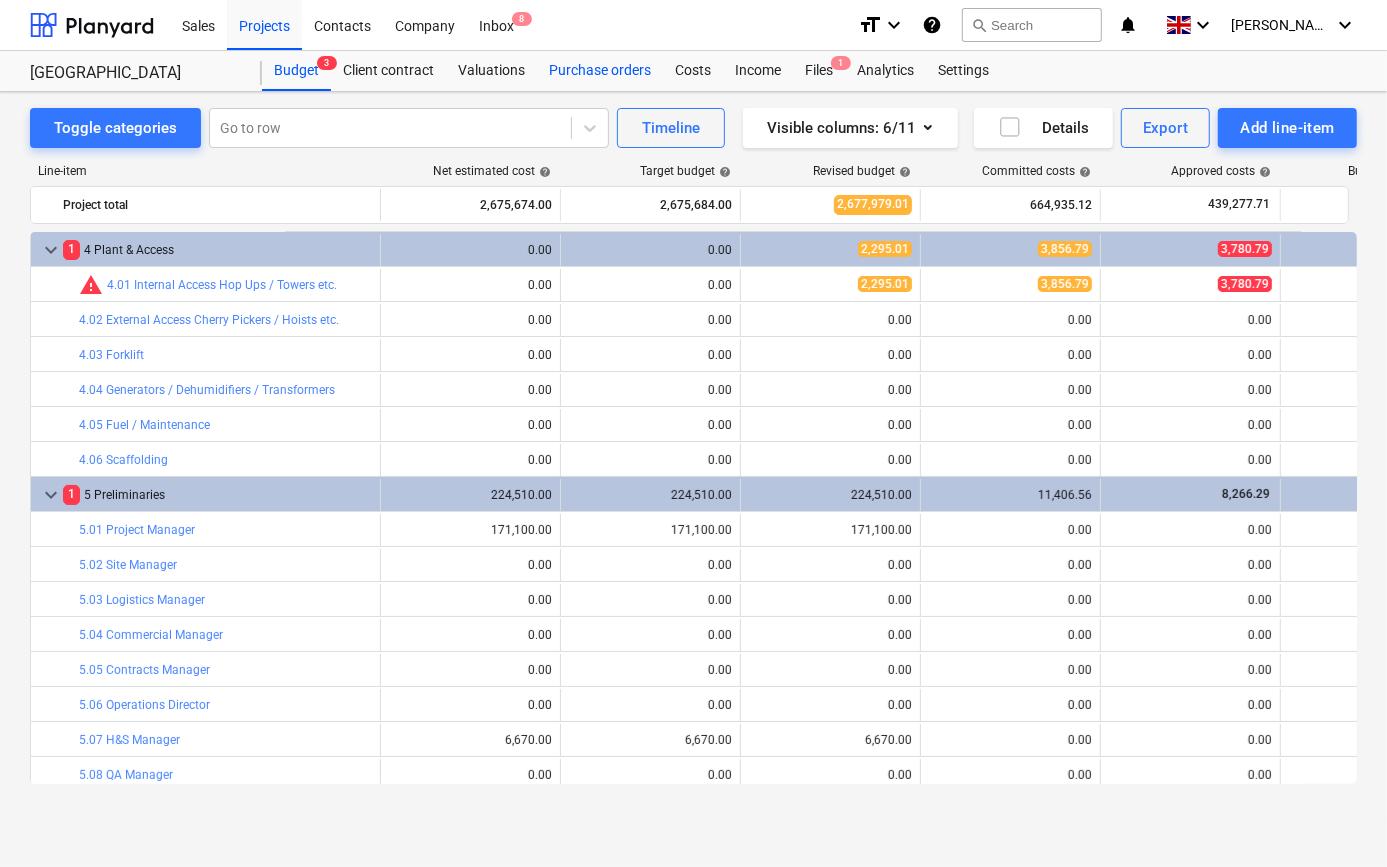 click on "Purchase orders" at bounding box center [600, 71] 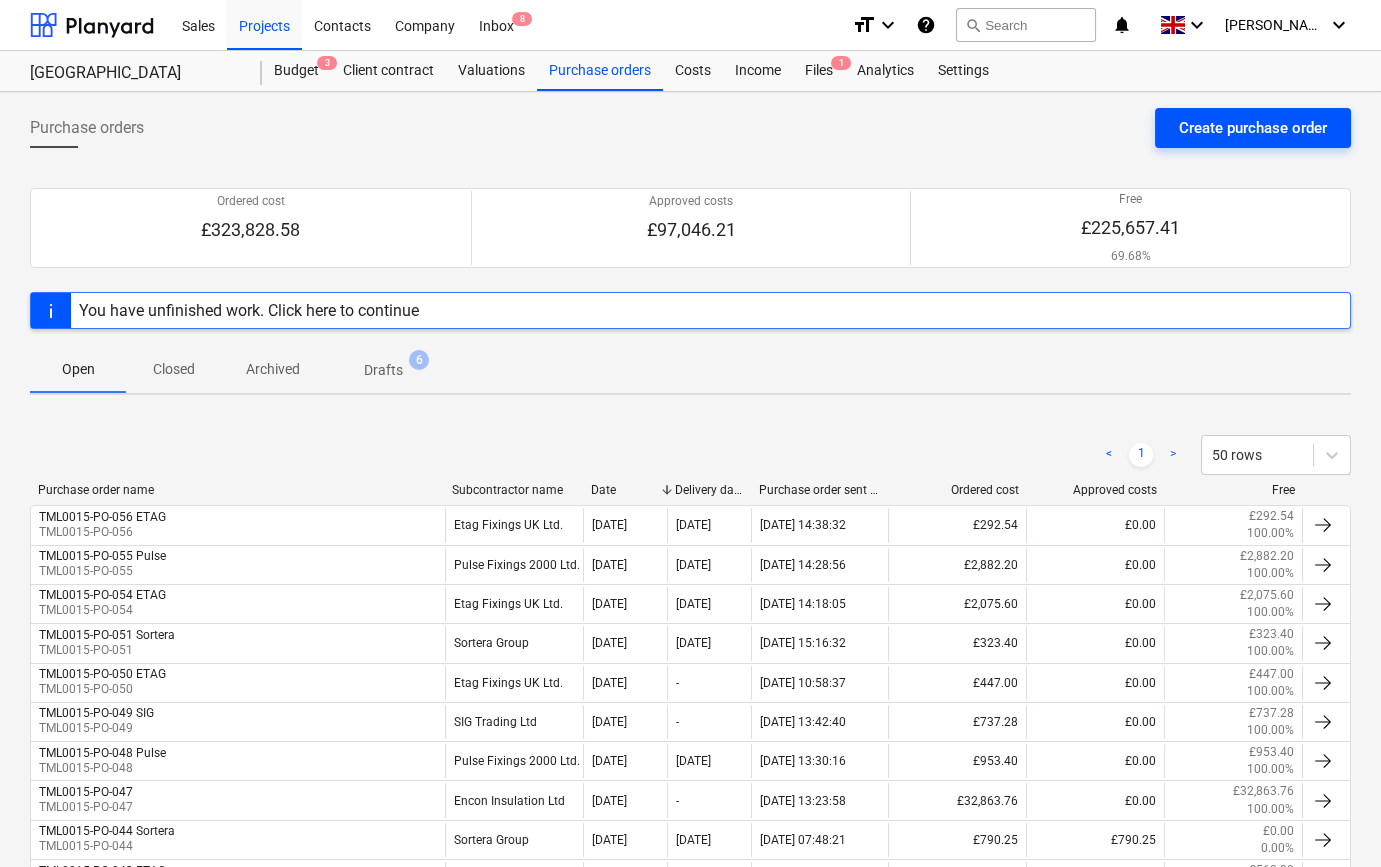 click on "Create purchase order" at bounding box center (1253, 128) 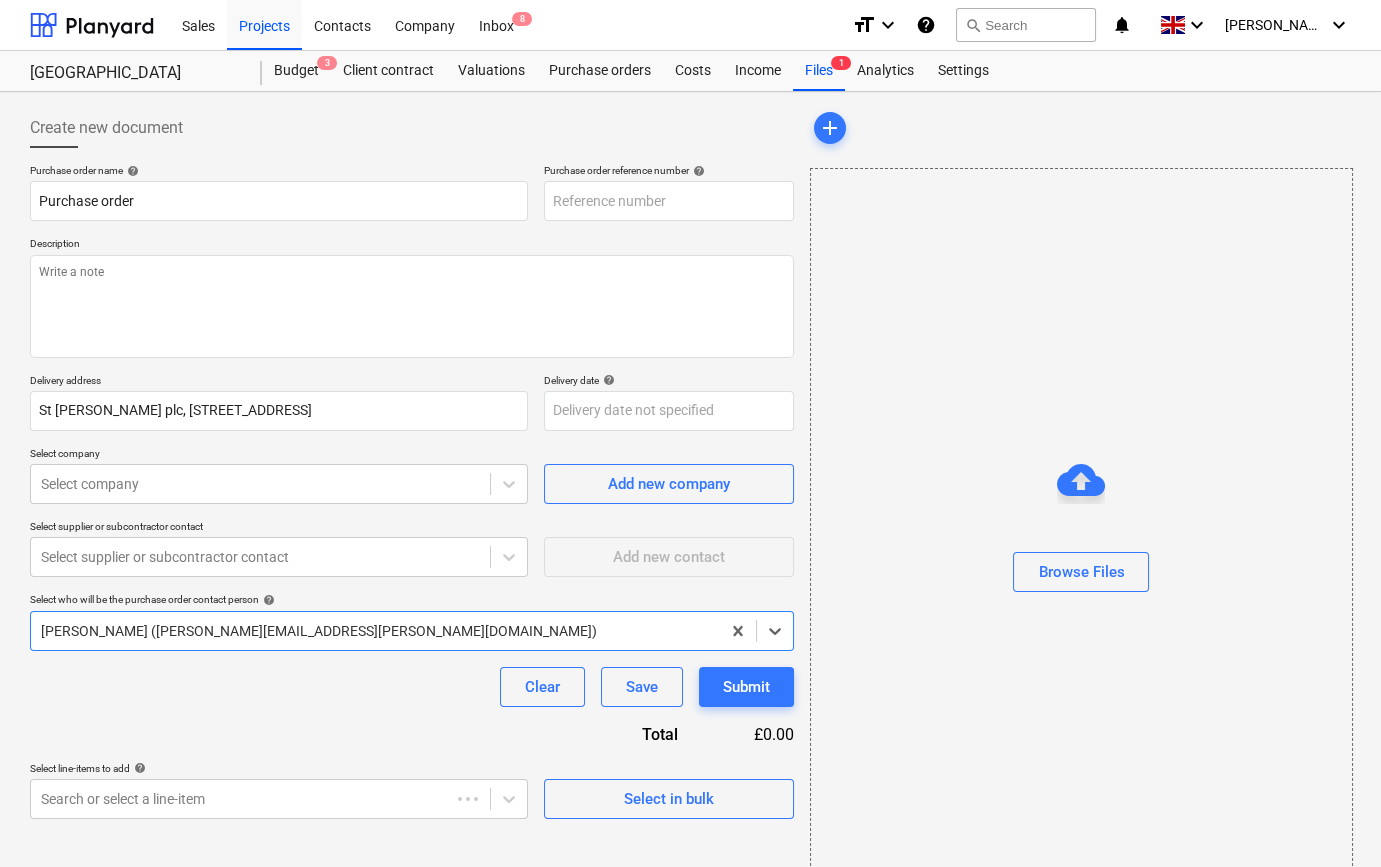 type on "x" 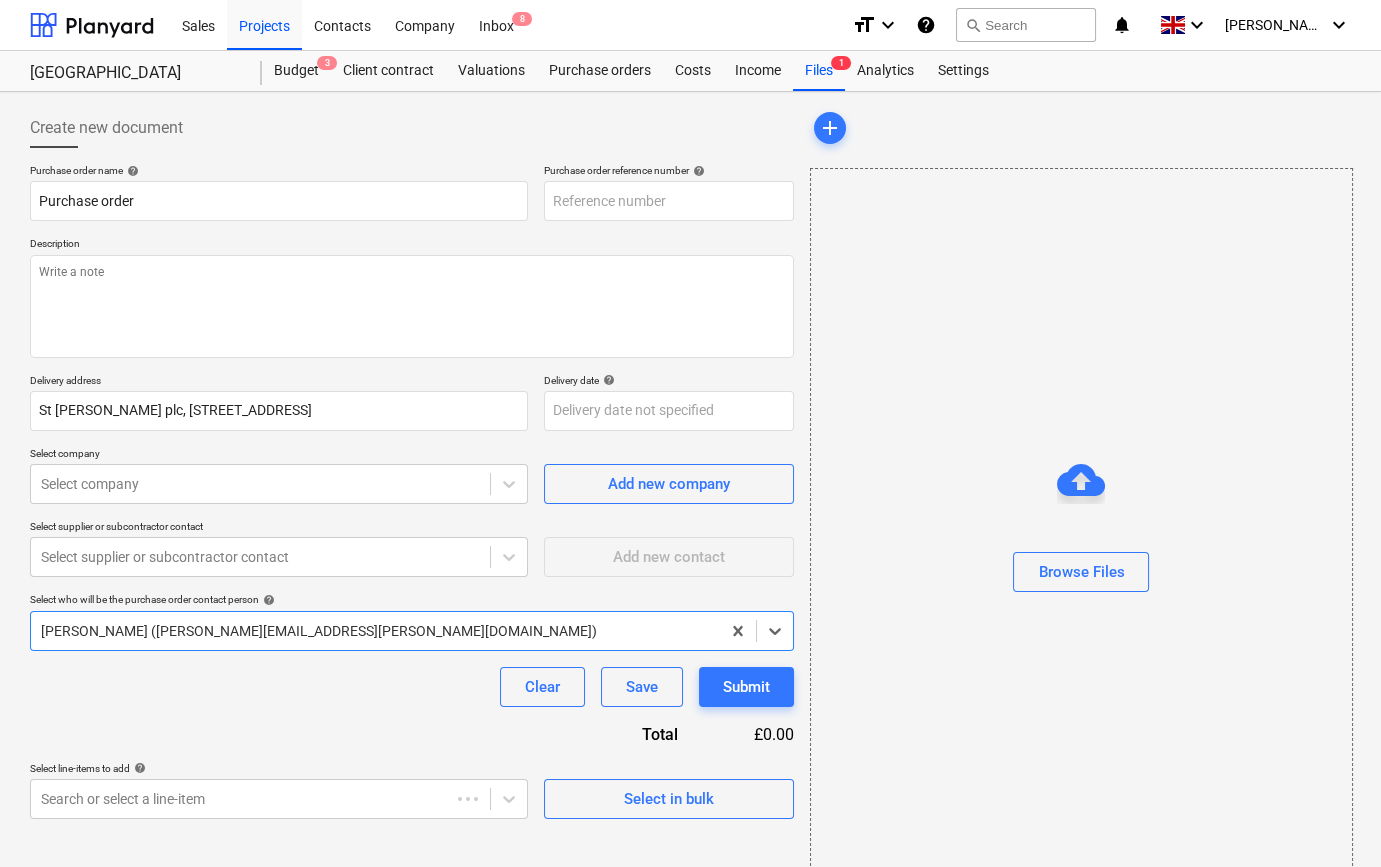 type on "TML0015-PO-058" 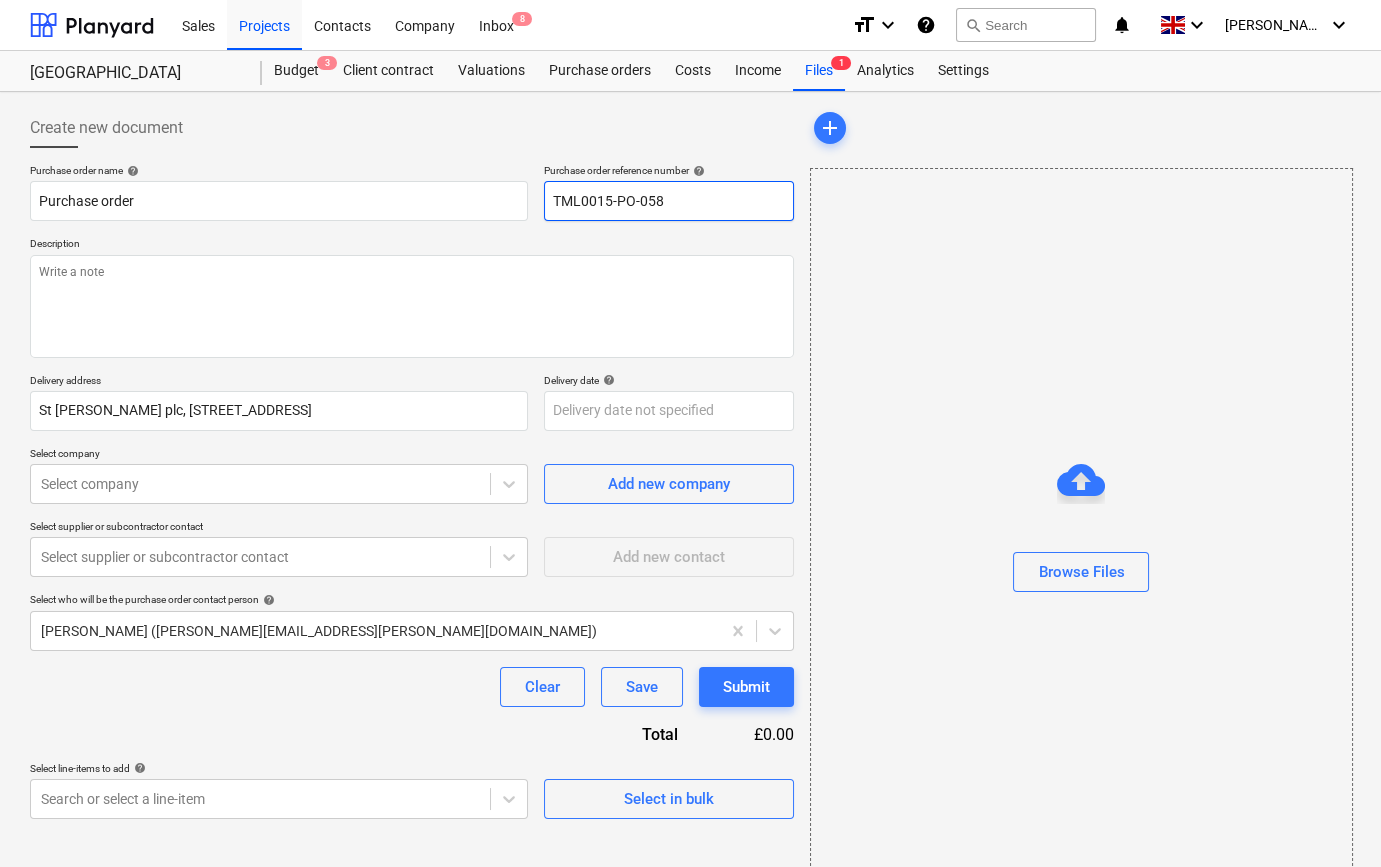 drag, startPoint x: 665, startPoint y: 195, endPoint x: 578, endPoint y: 192, distance: 87.05171 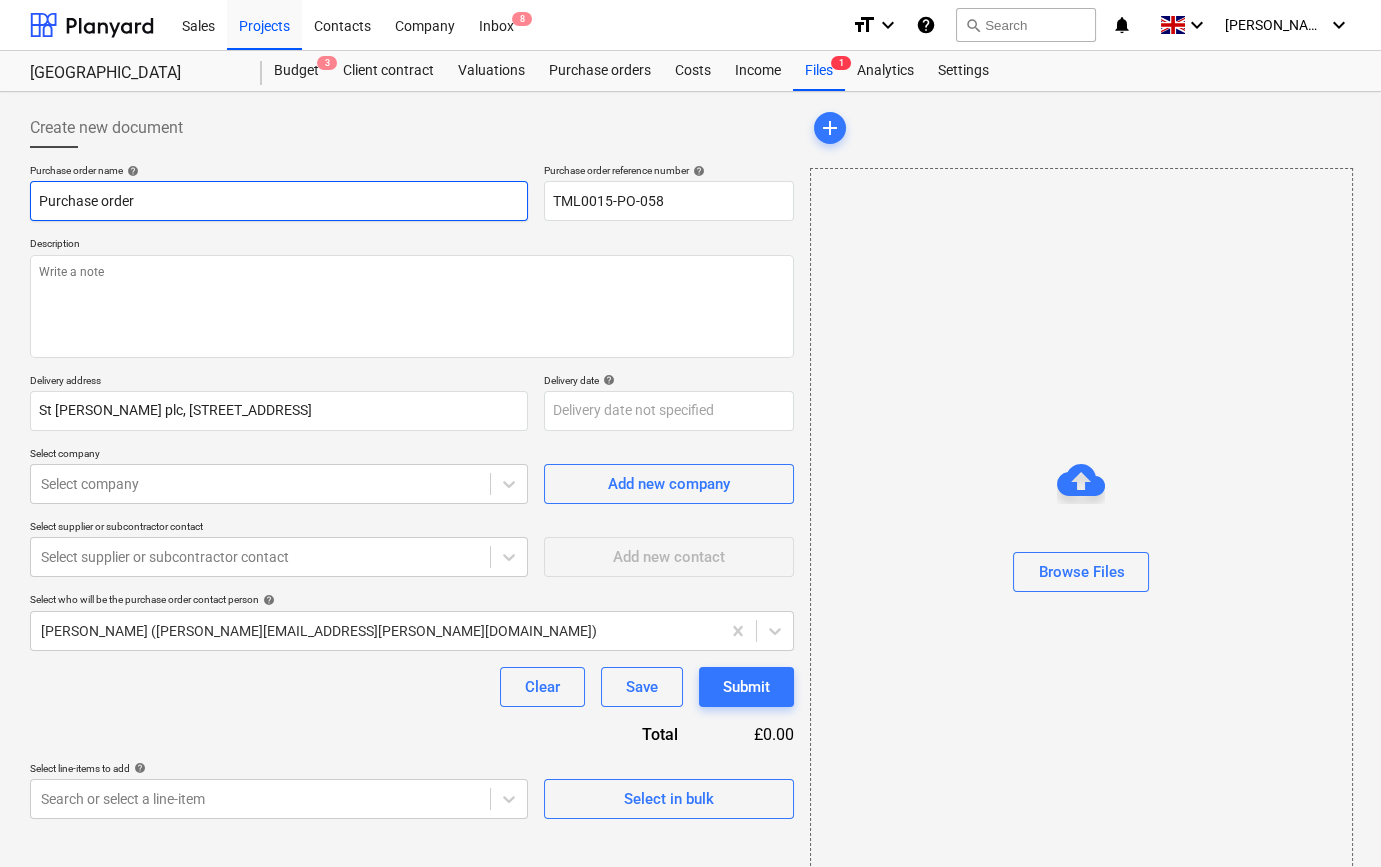 click on "Purchase order" at bounding box center [279, 201] 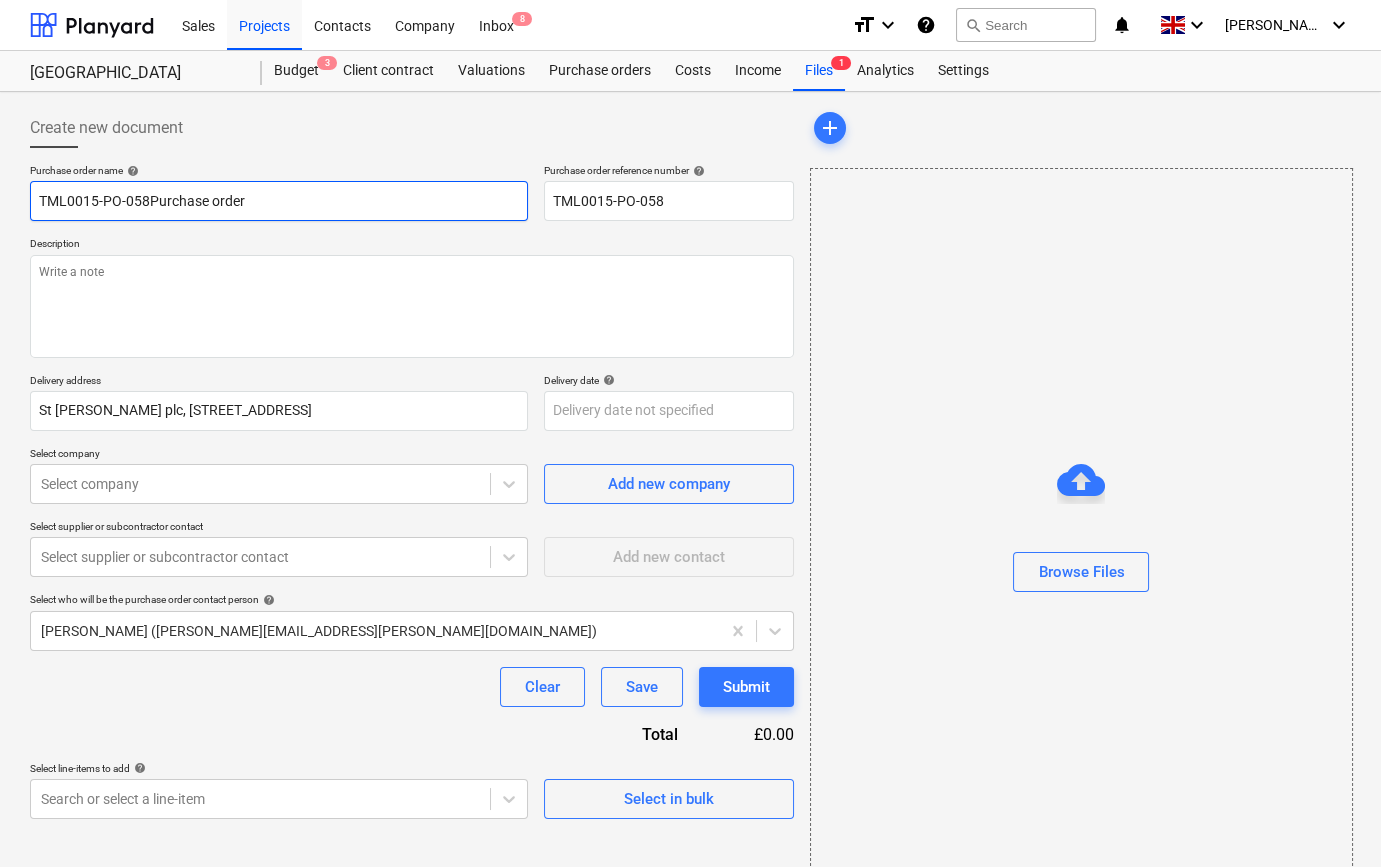 type on "x" 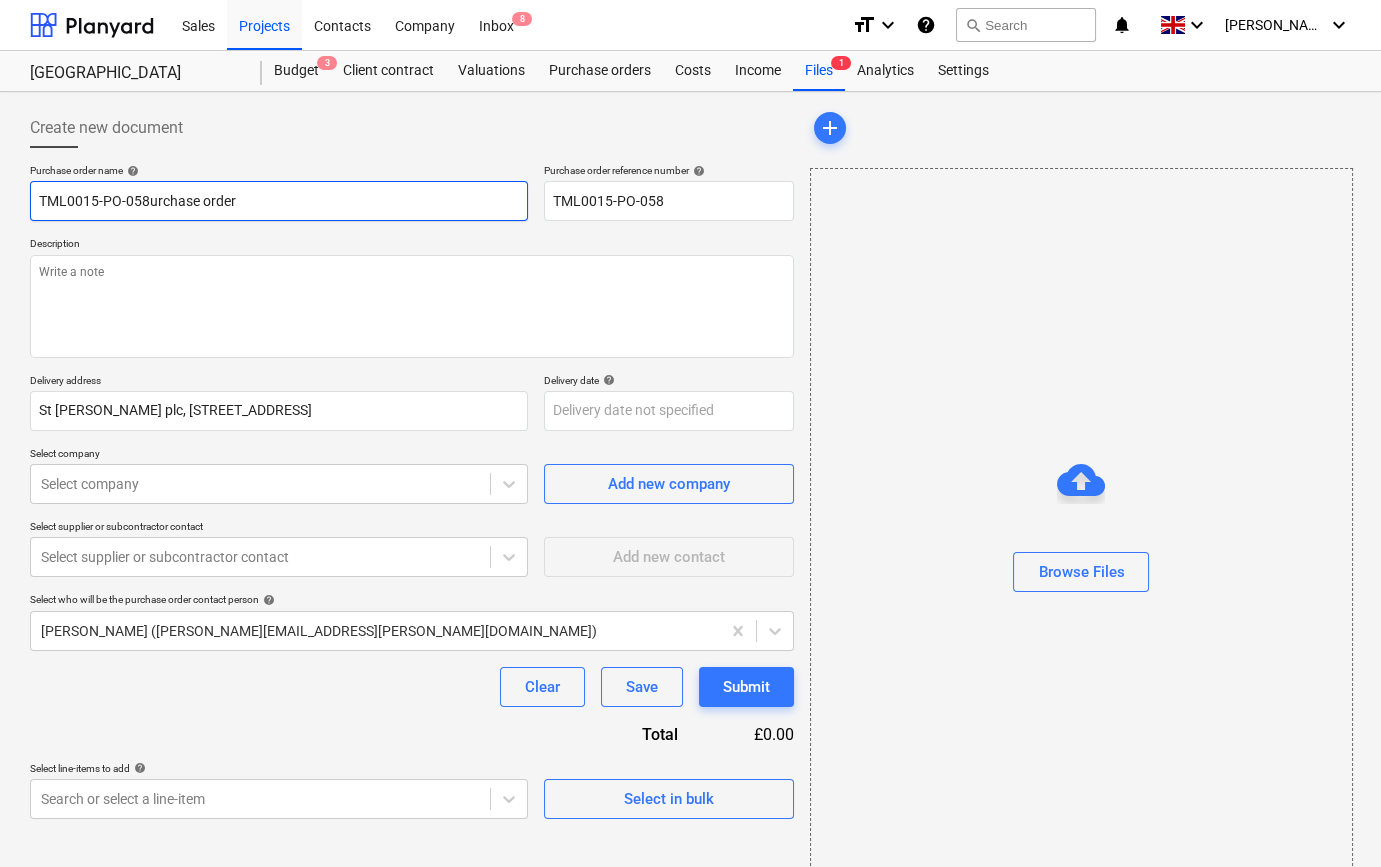 type on "x" 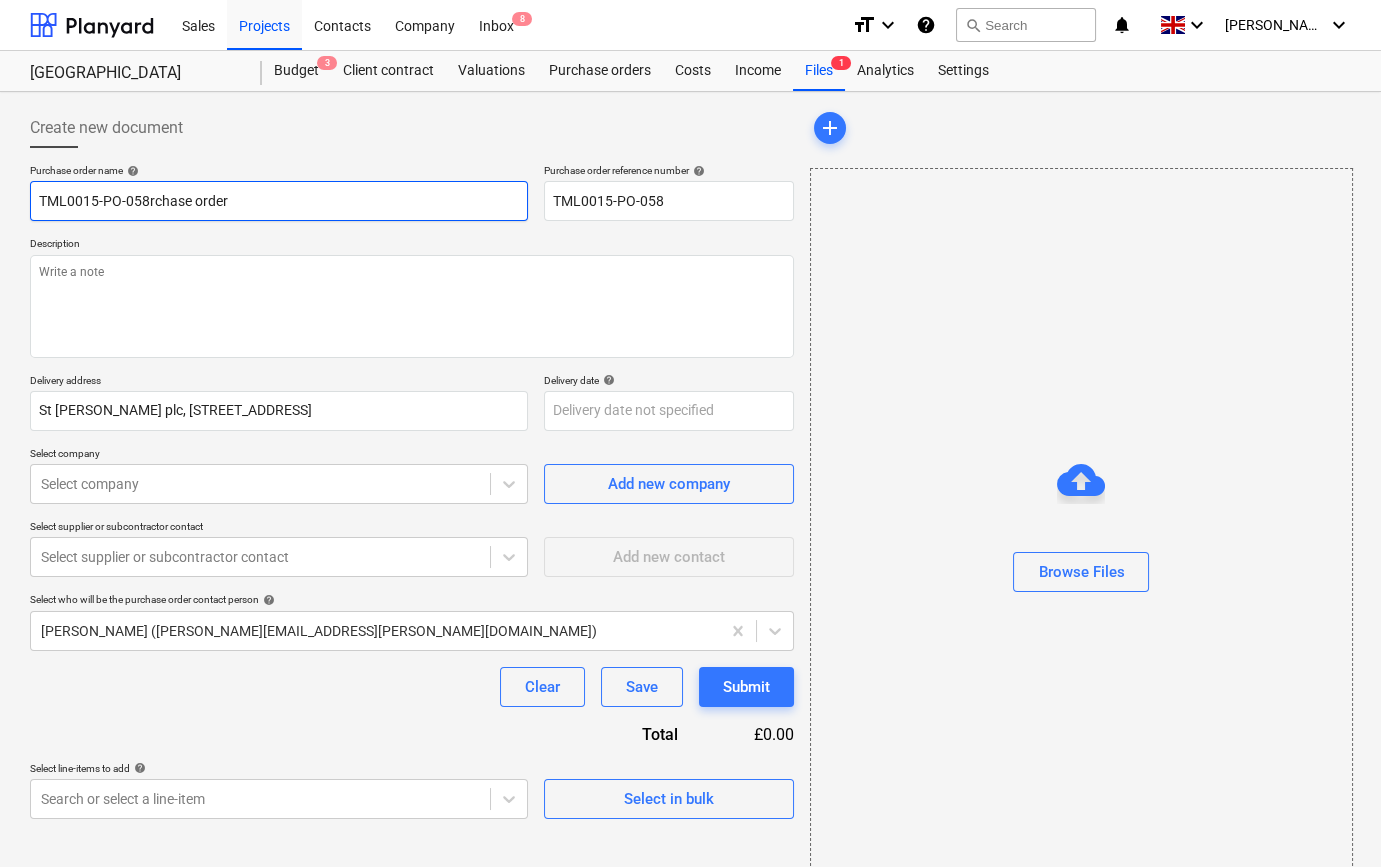 type on "x" 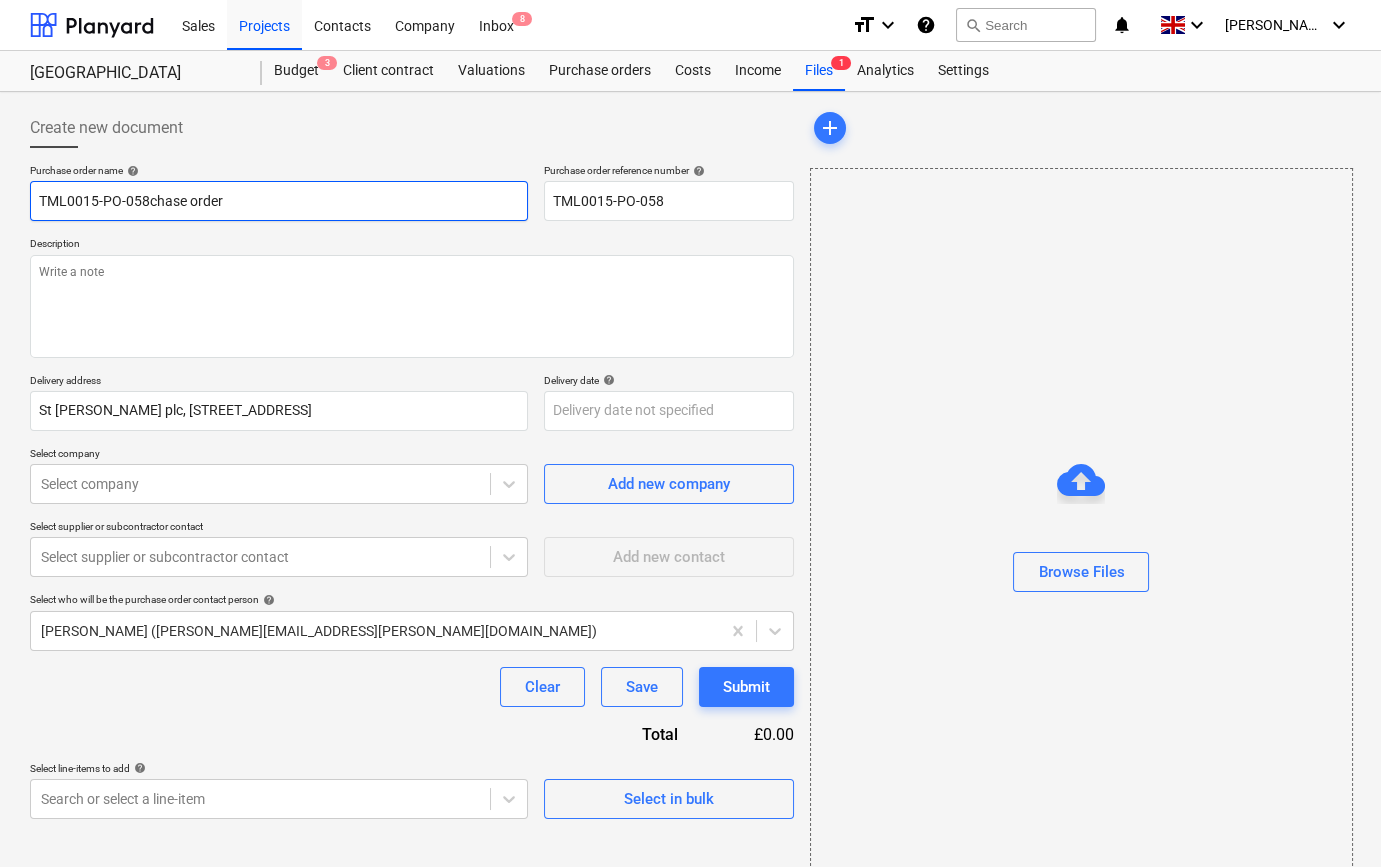 type on "TML0015-PO-058hase order" 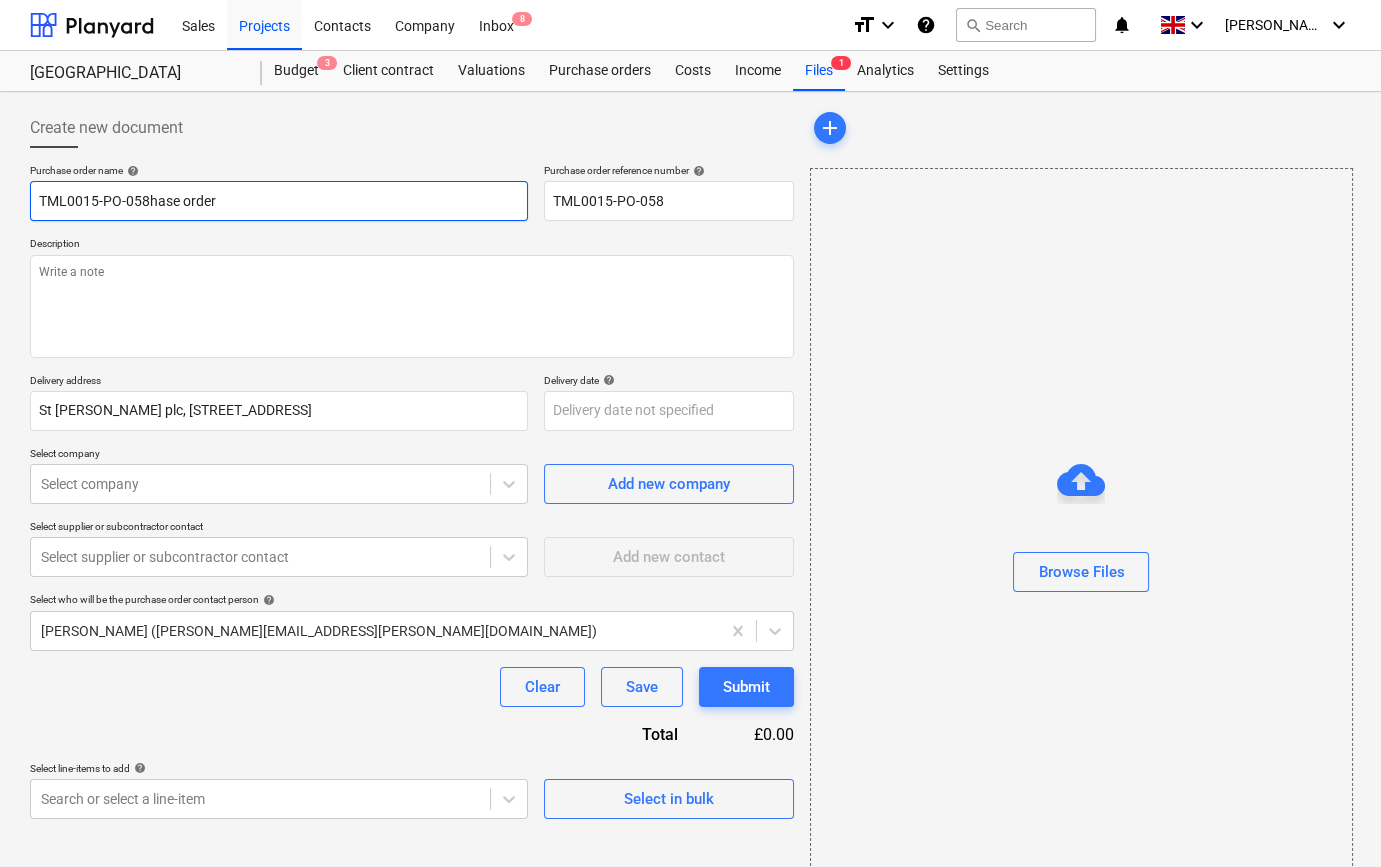 type on "x" 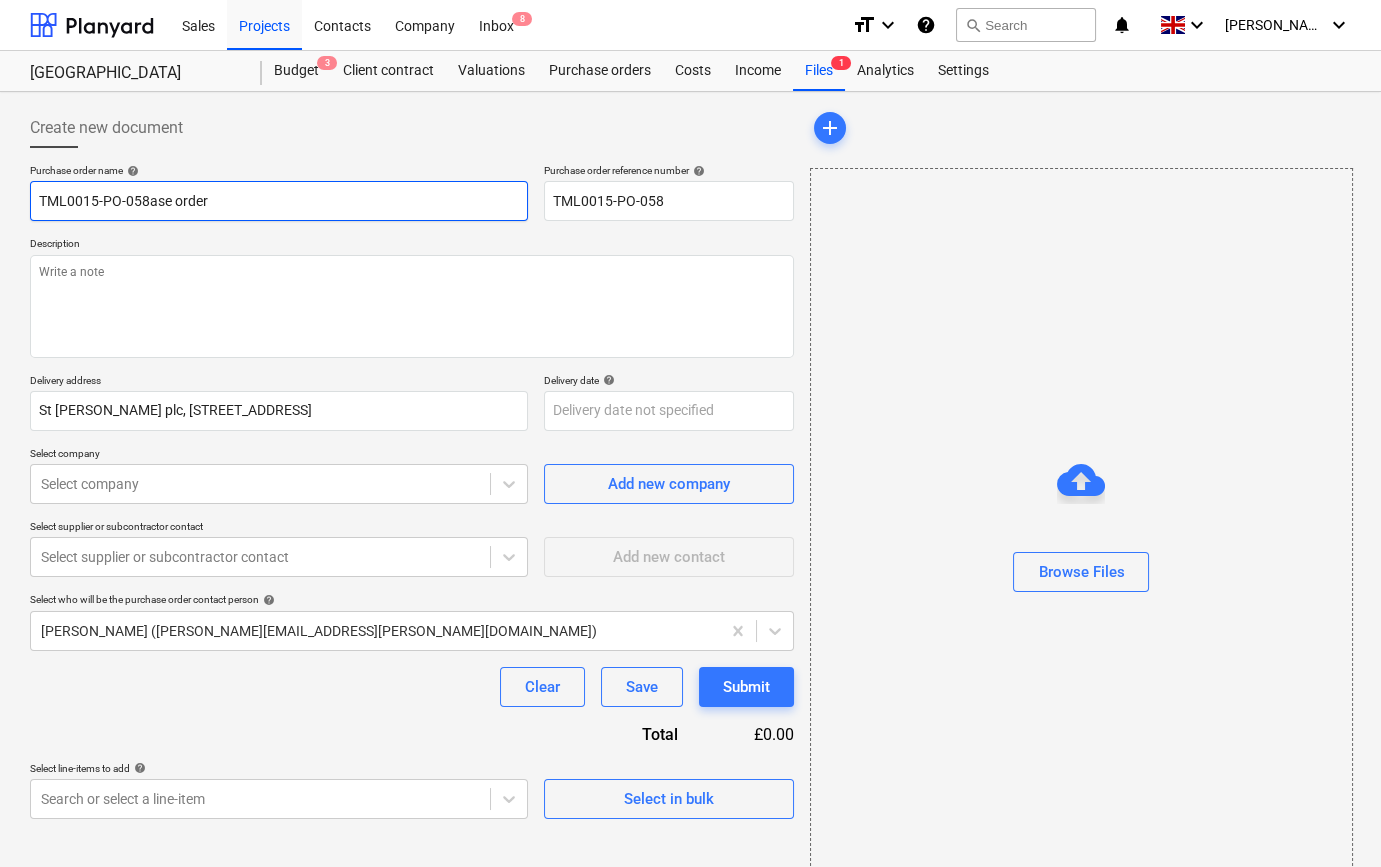 type on "x" 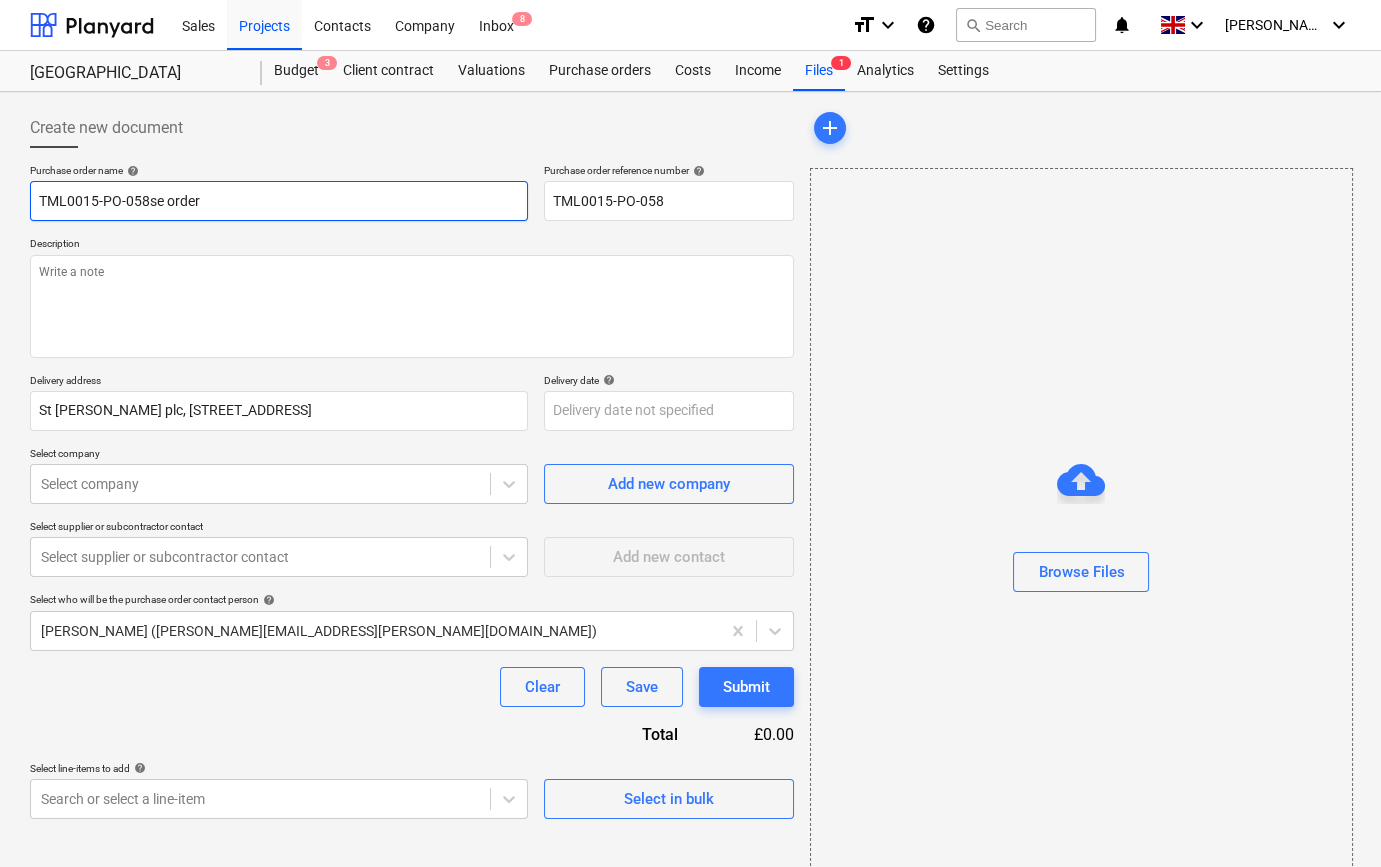 type on "x" 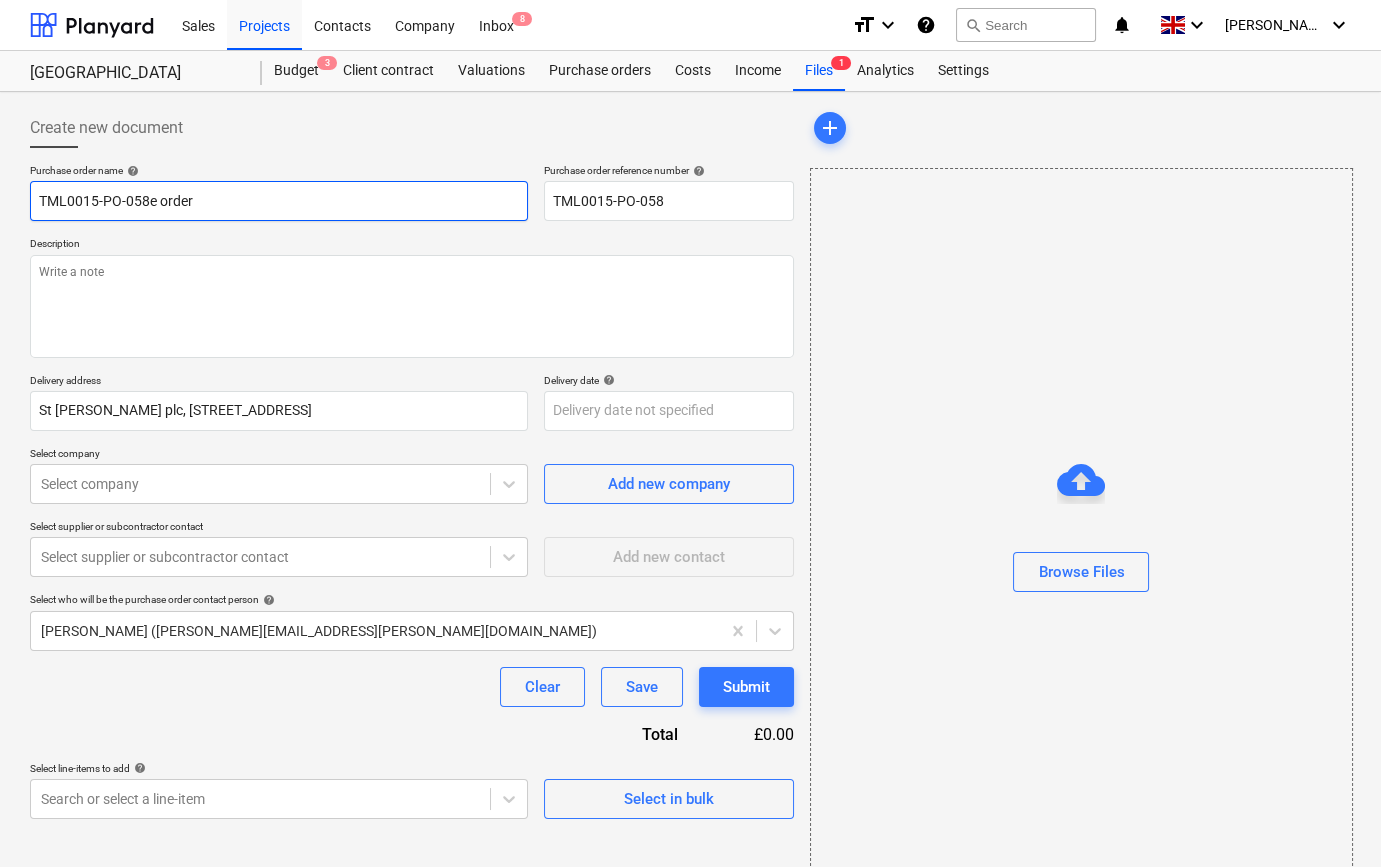 type on "x" 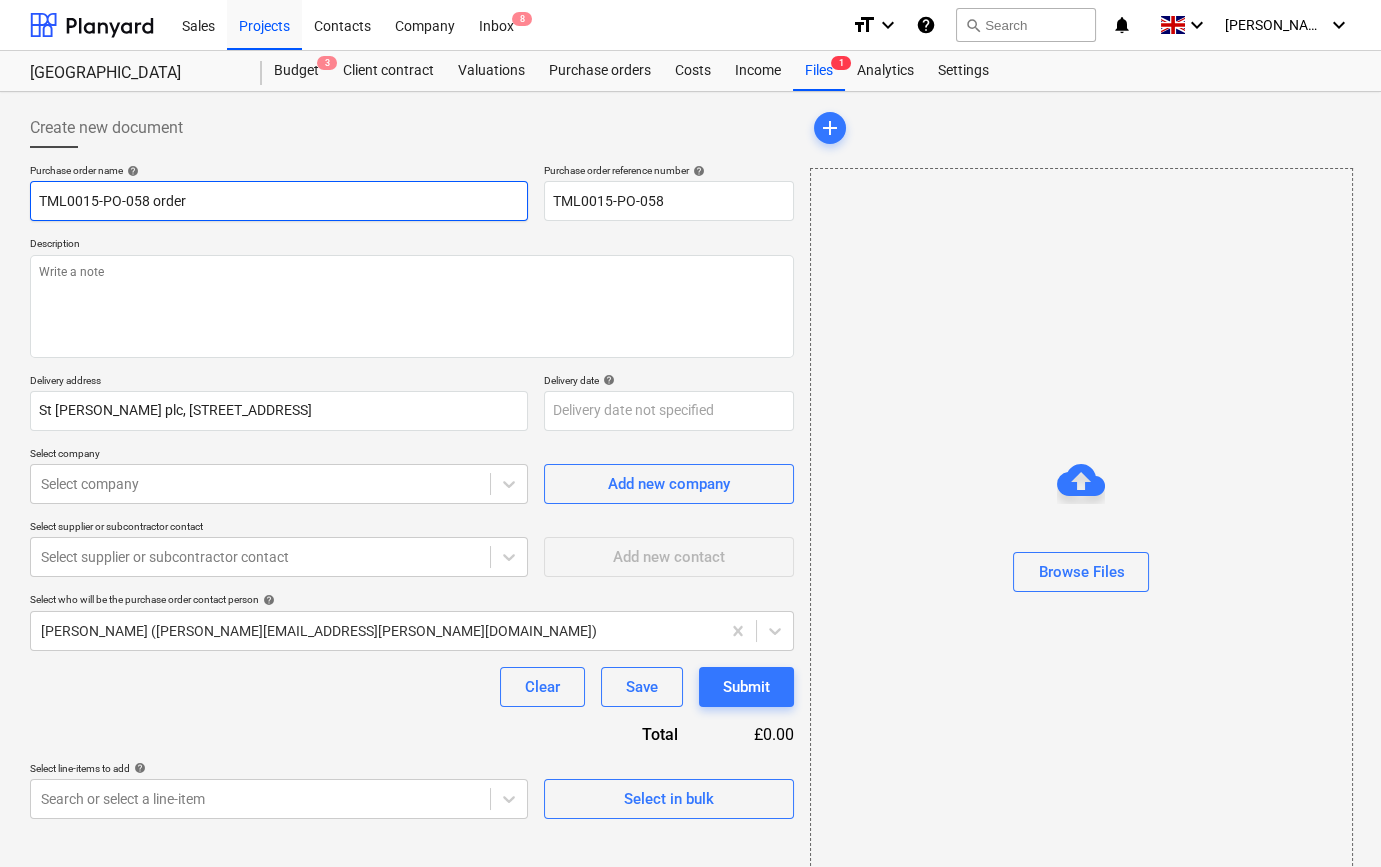 type on "x" 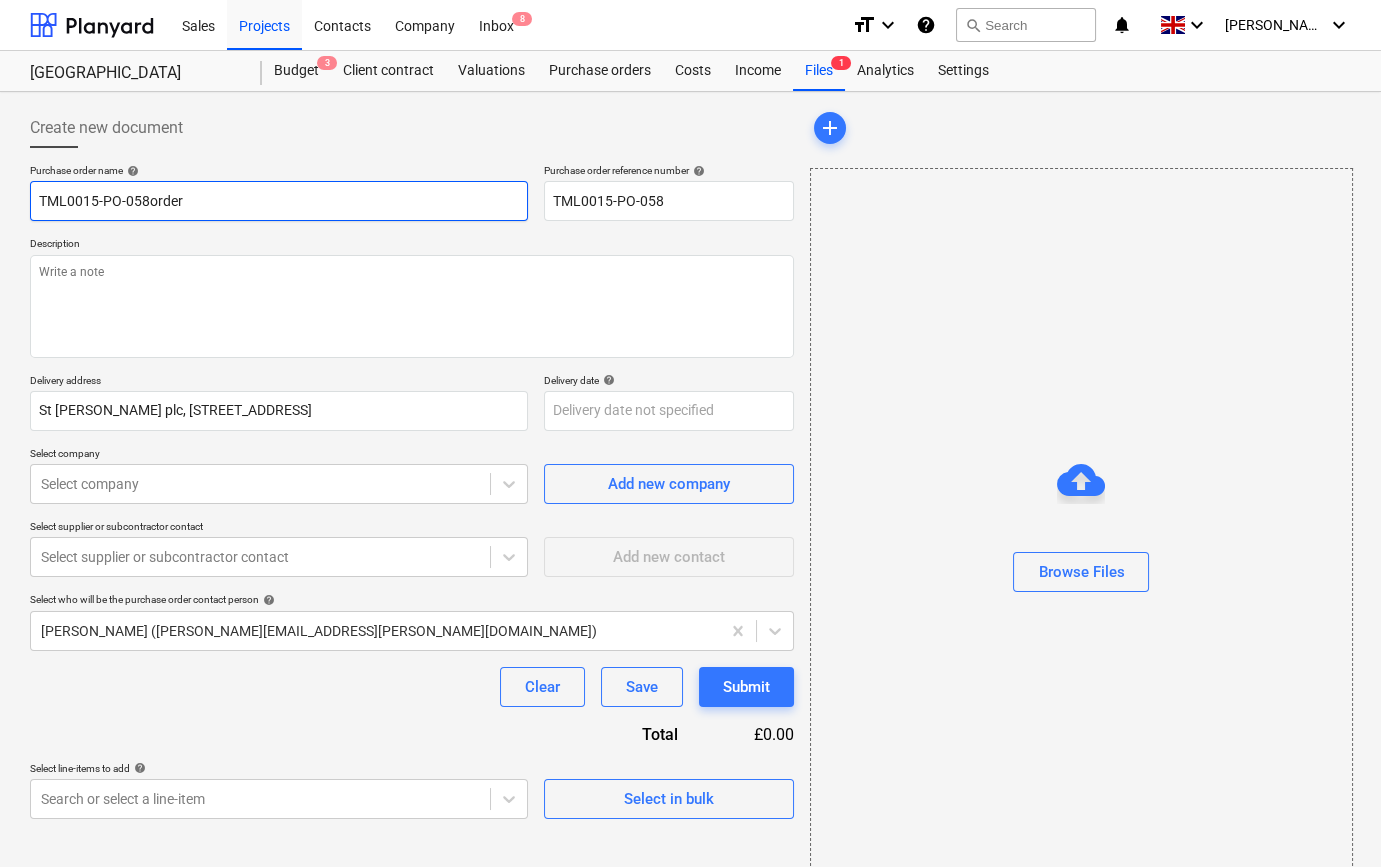 type on "x" 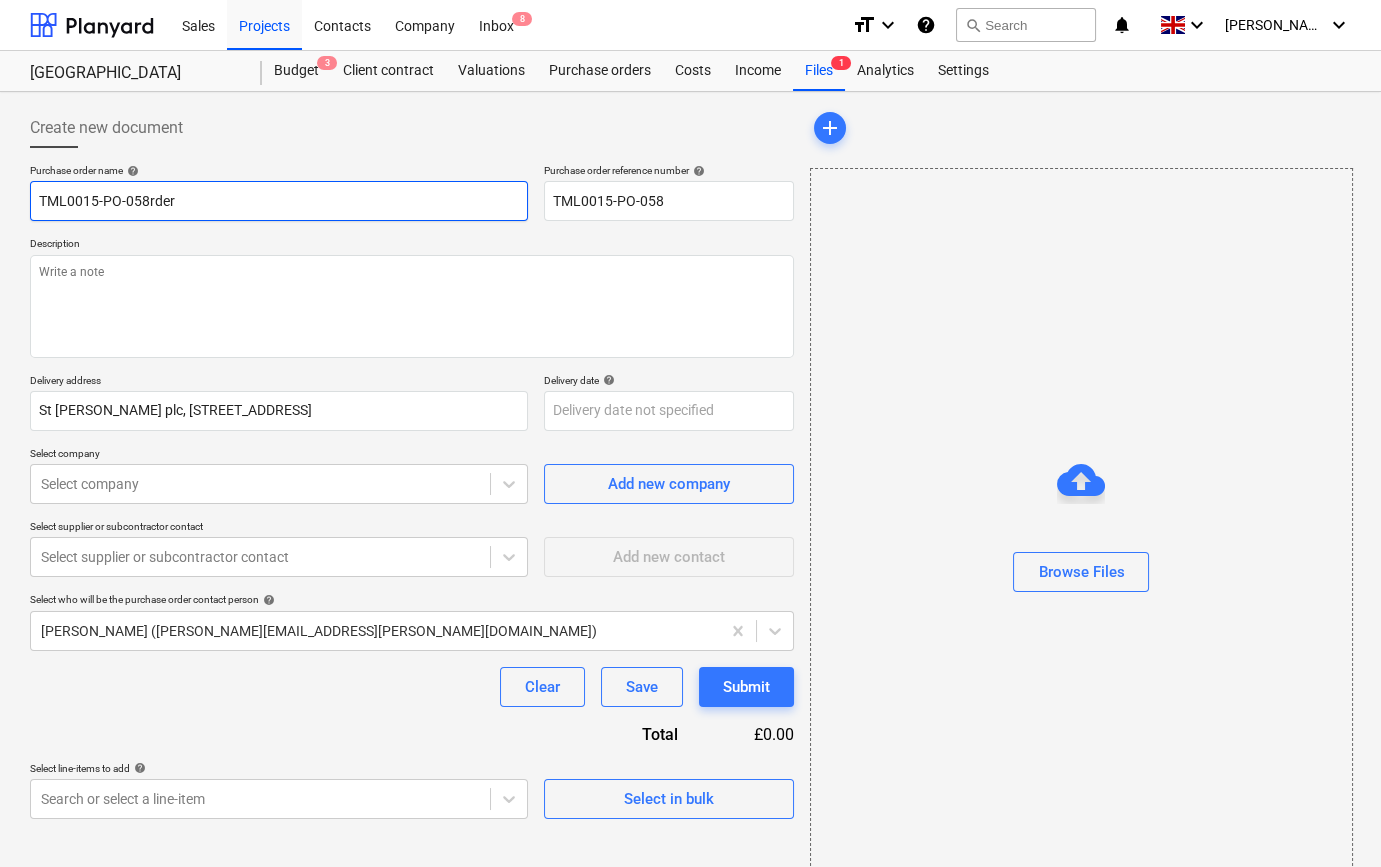 type on "x" 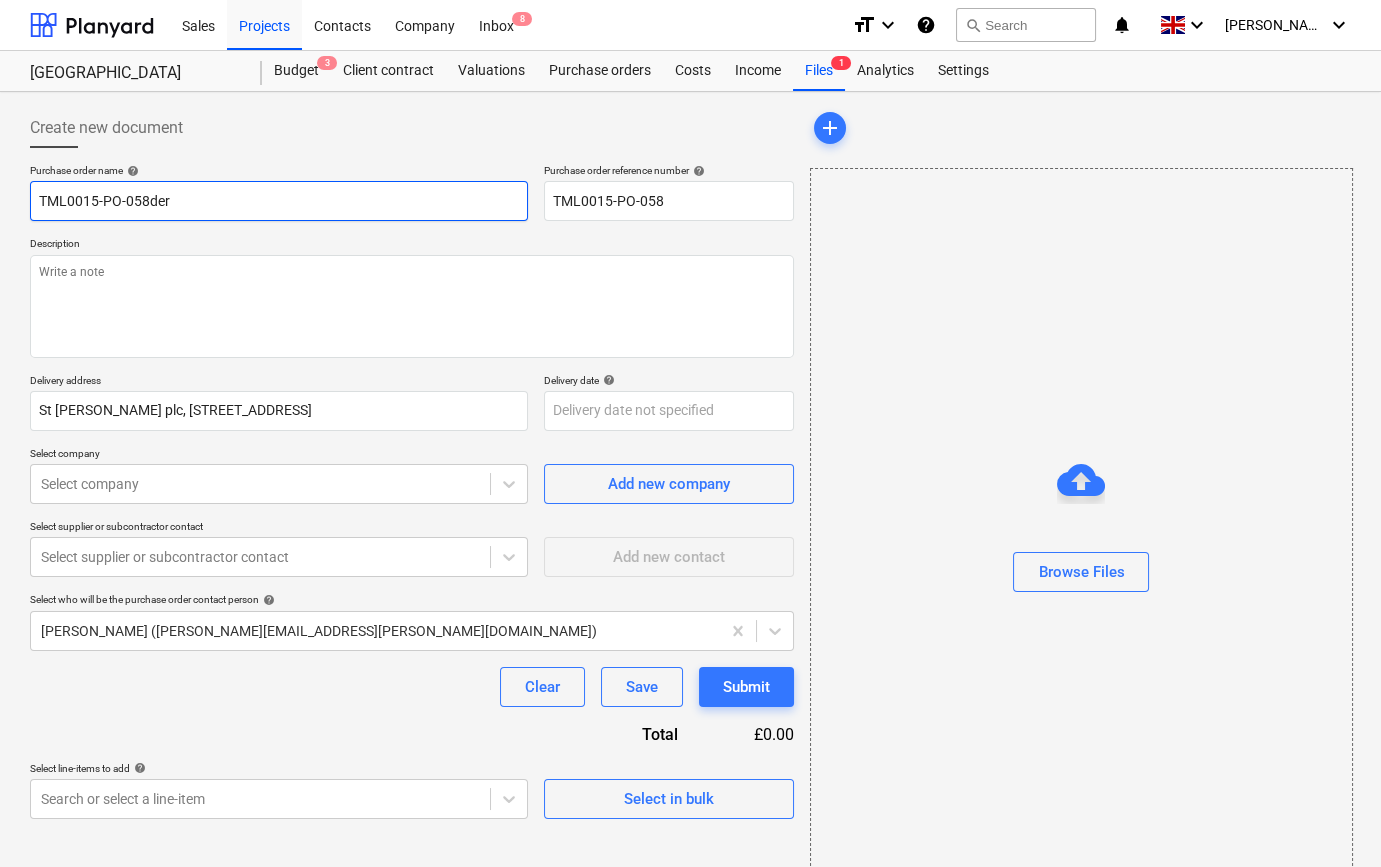 type on "x" 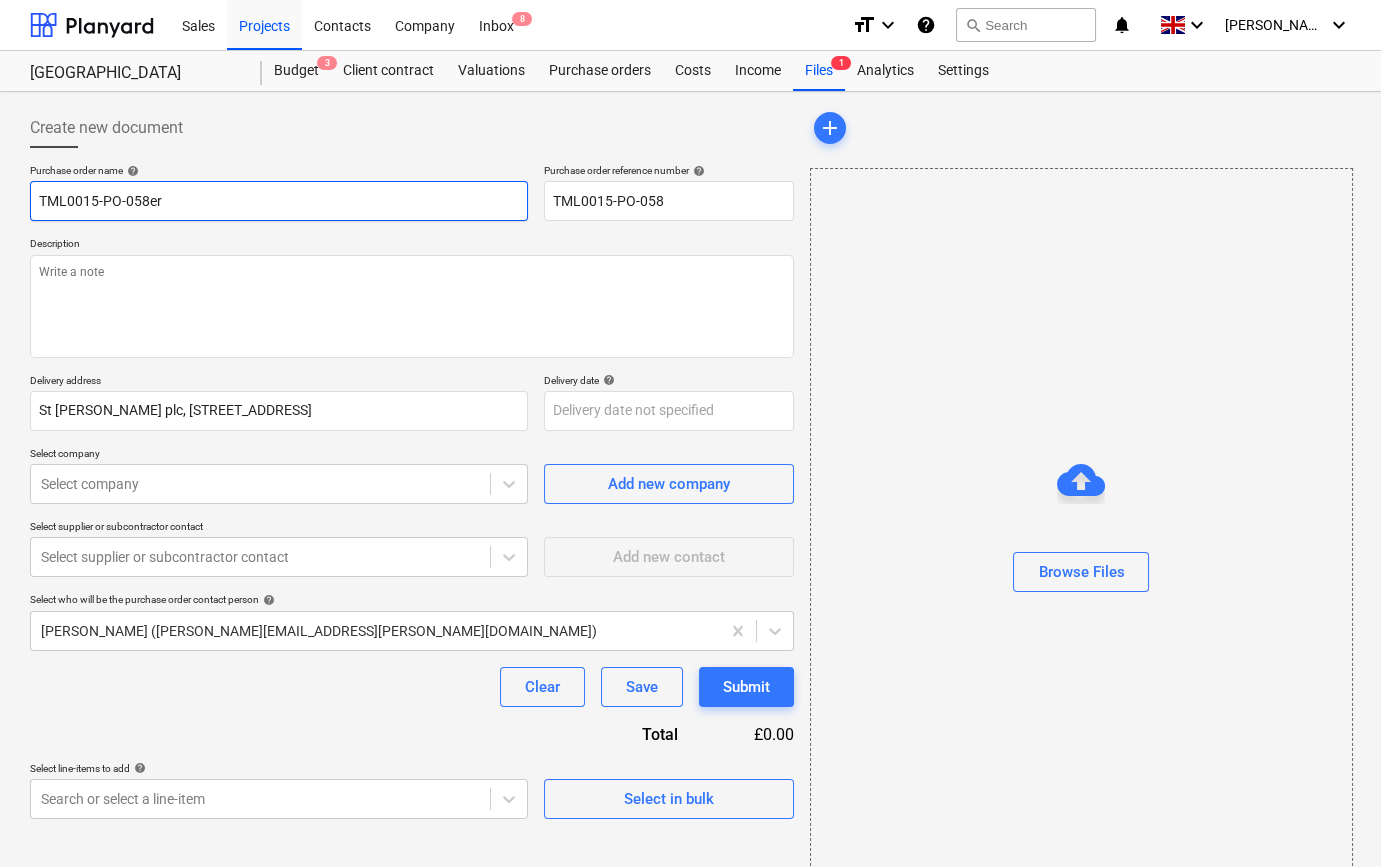 type on "x" 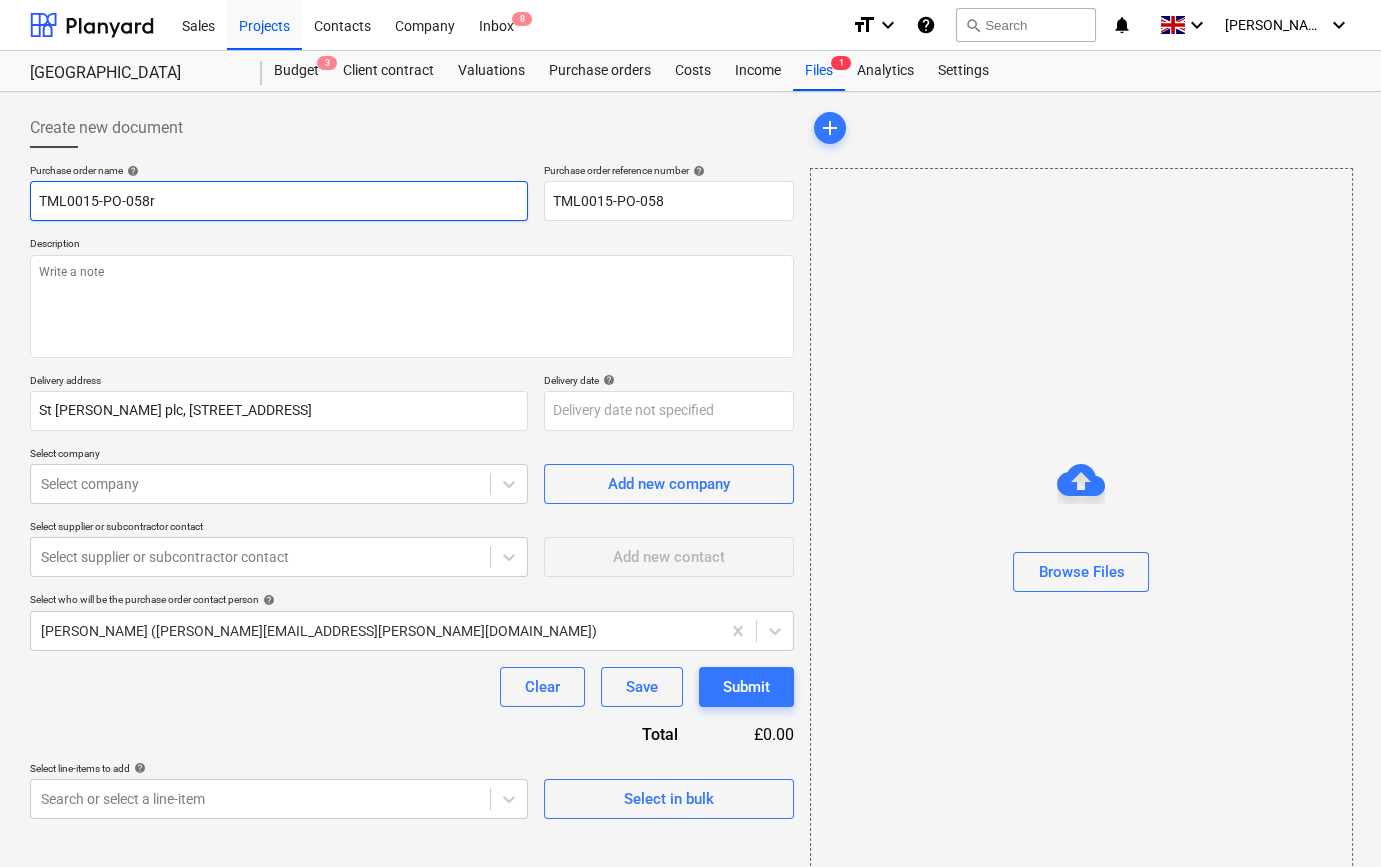 type on "x" 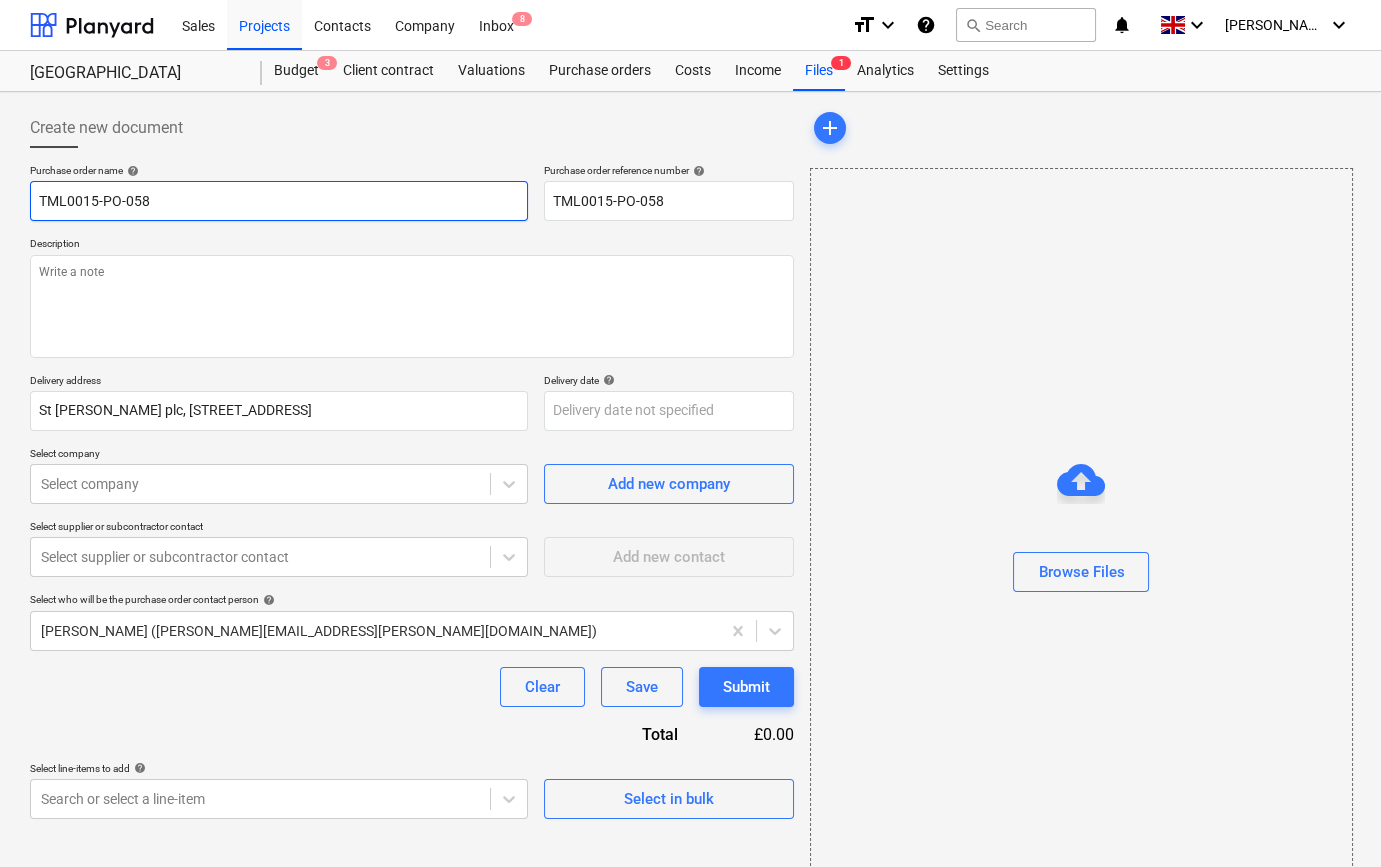 type on "x" 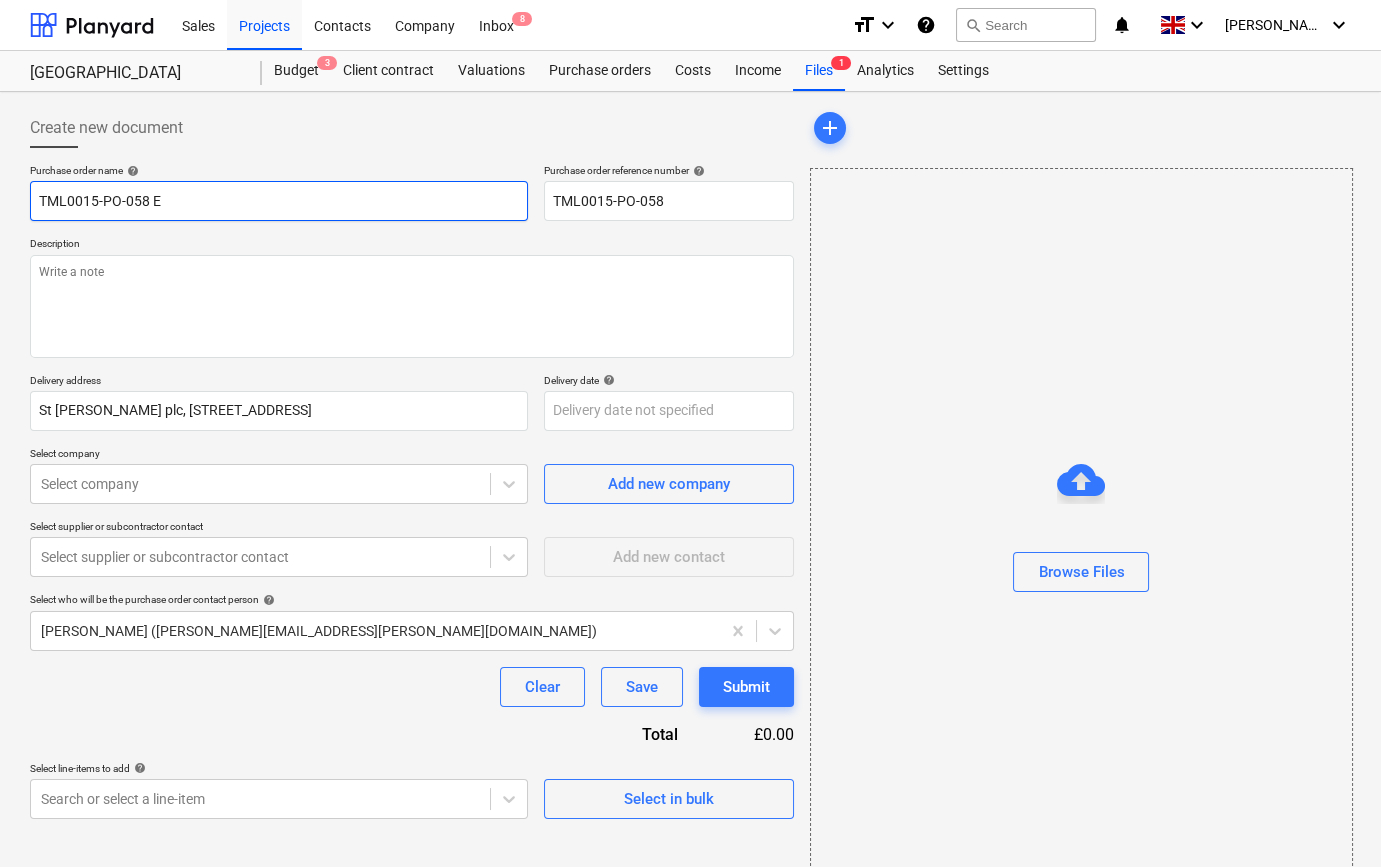 type on "x" 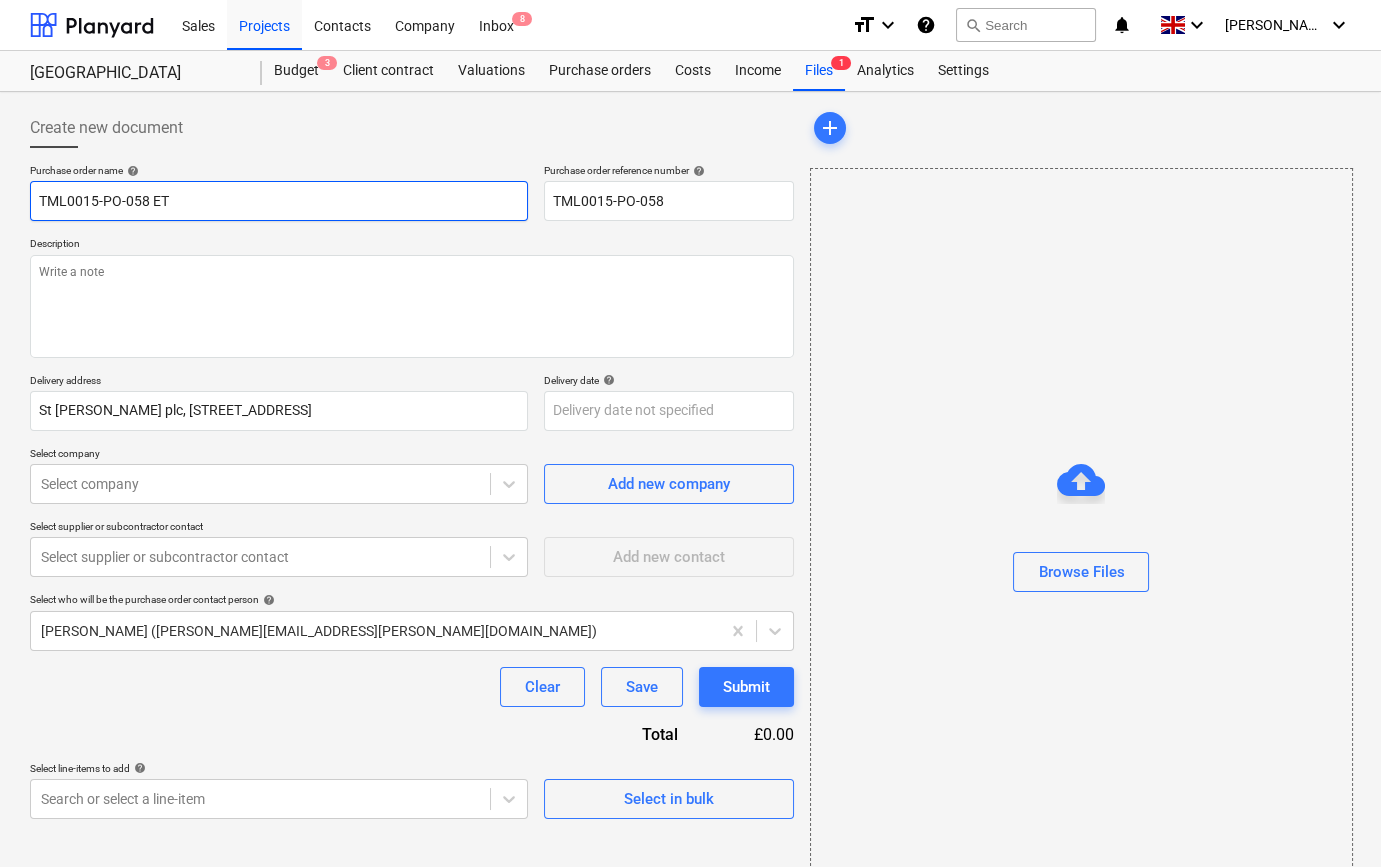 type on "x" 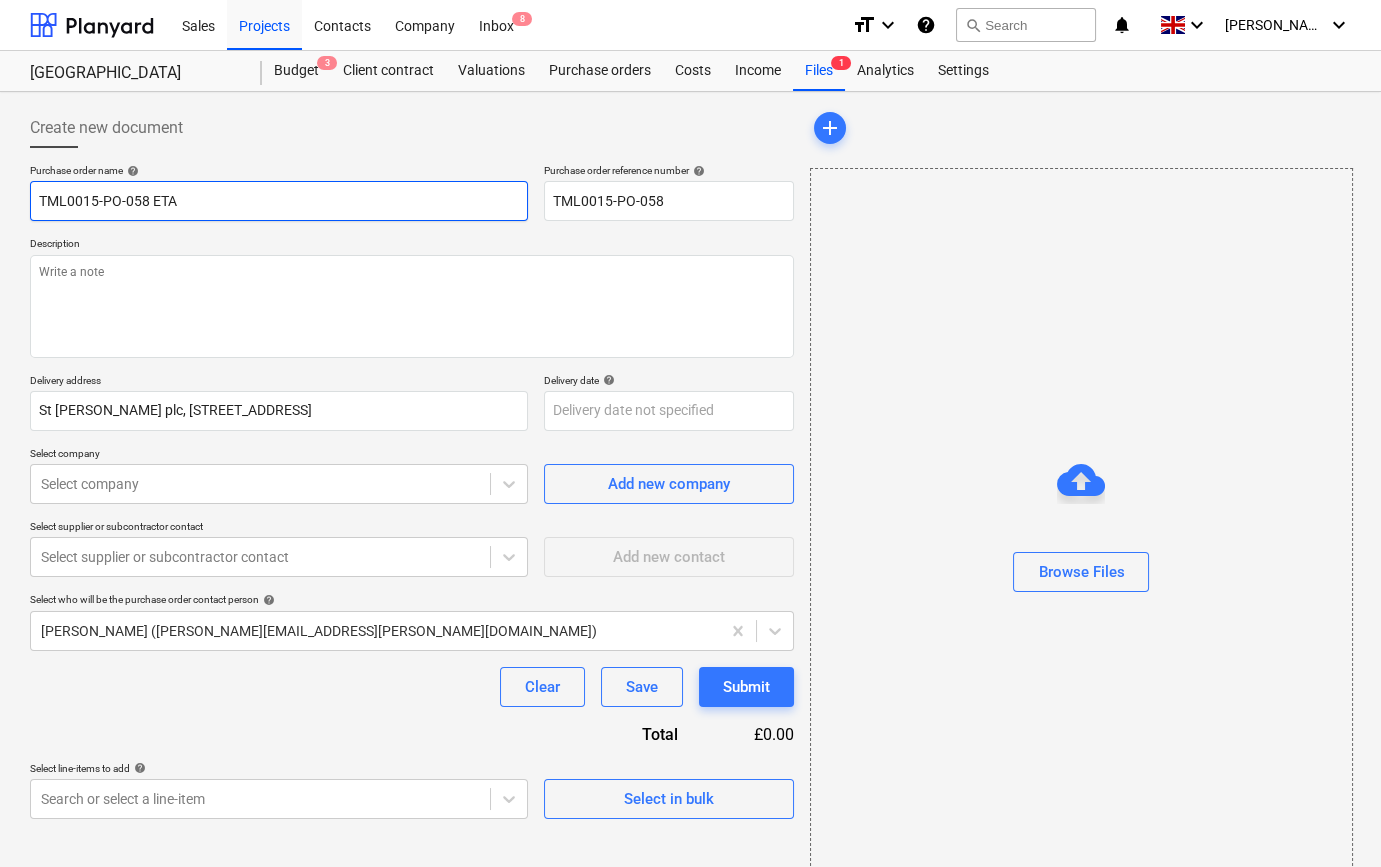 type on "x" 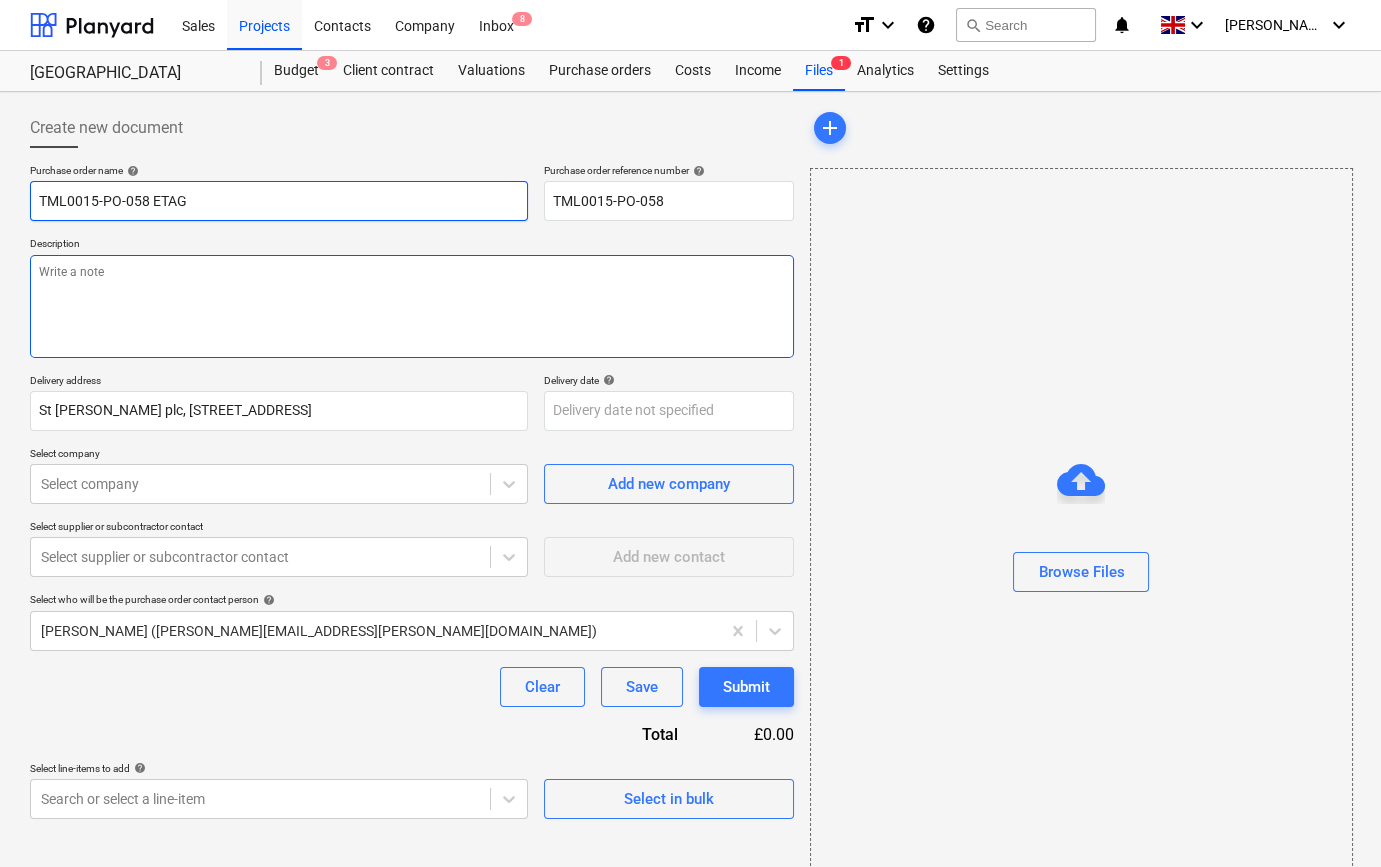 type on "TML0015-PO-058 ETAG" 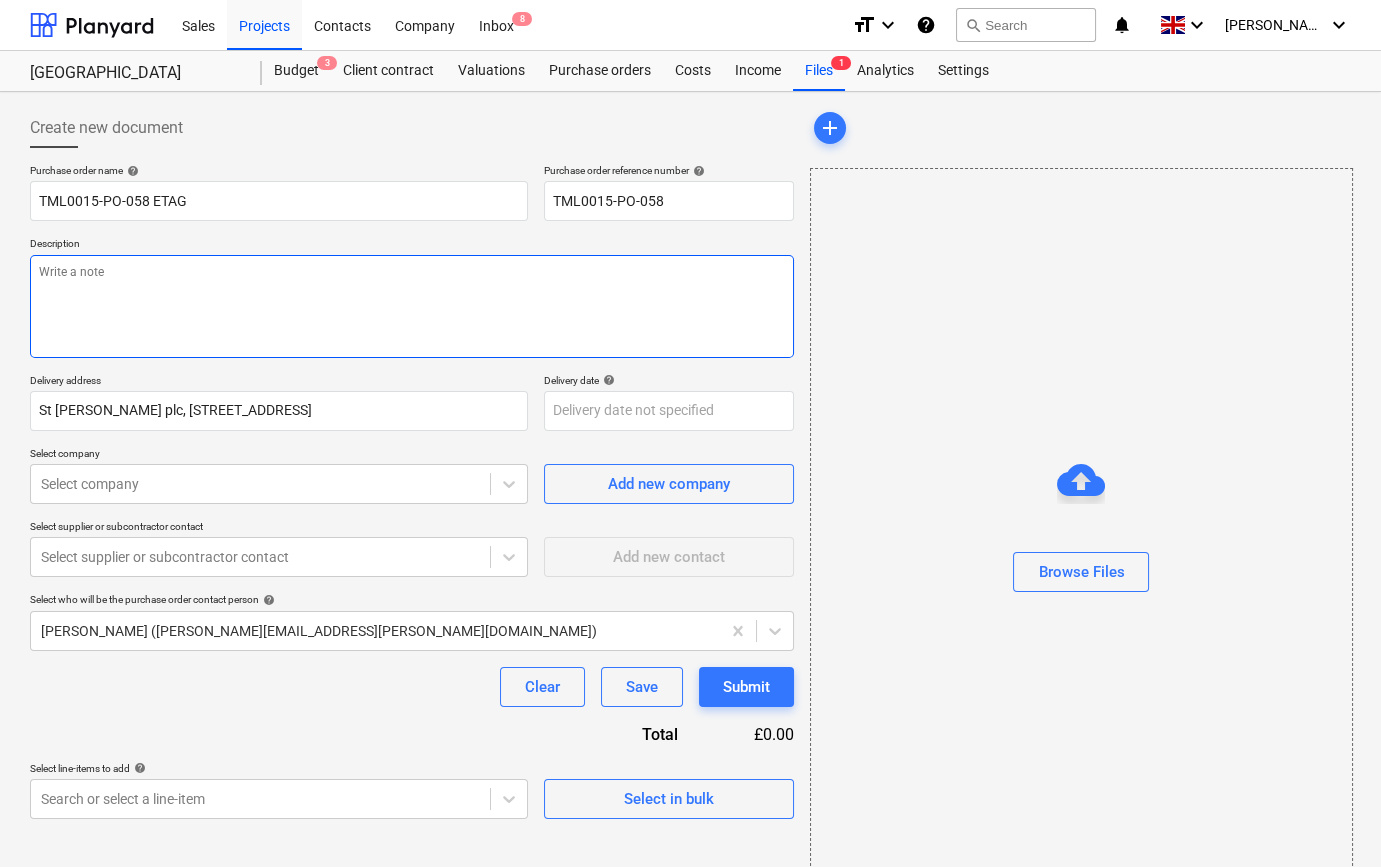 click at bounding box center [412, 306] 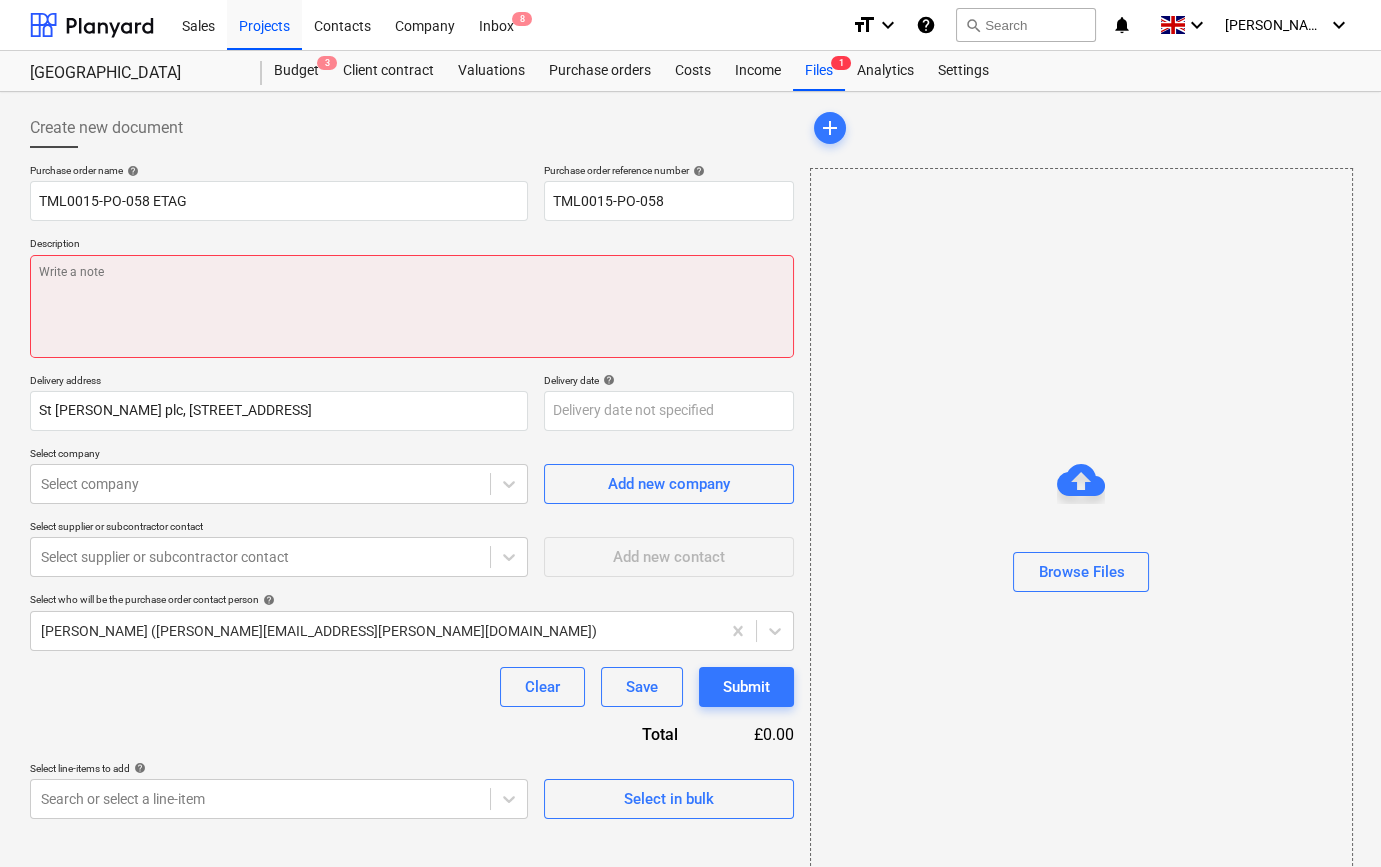 click at bounding box center [412, 306] 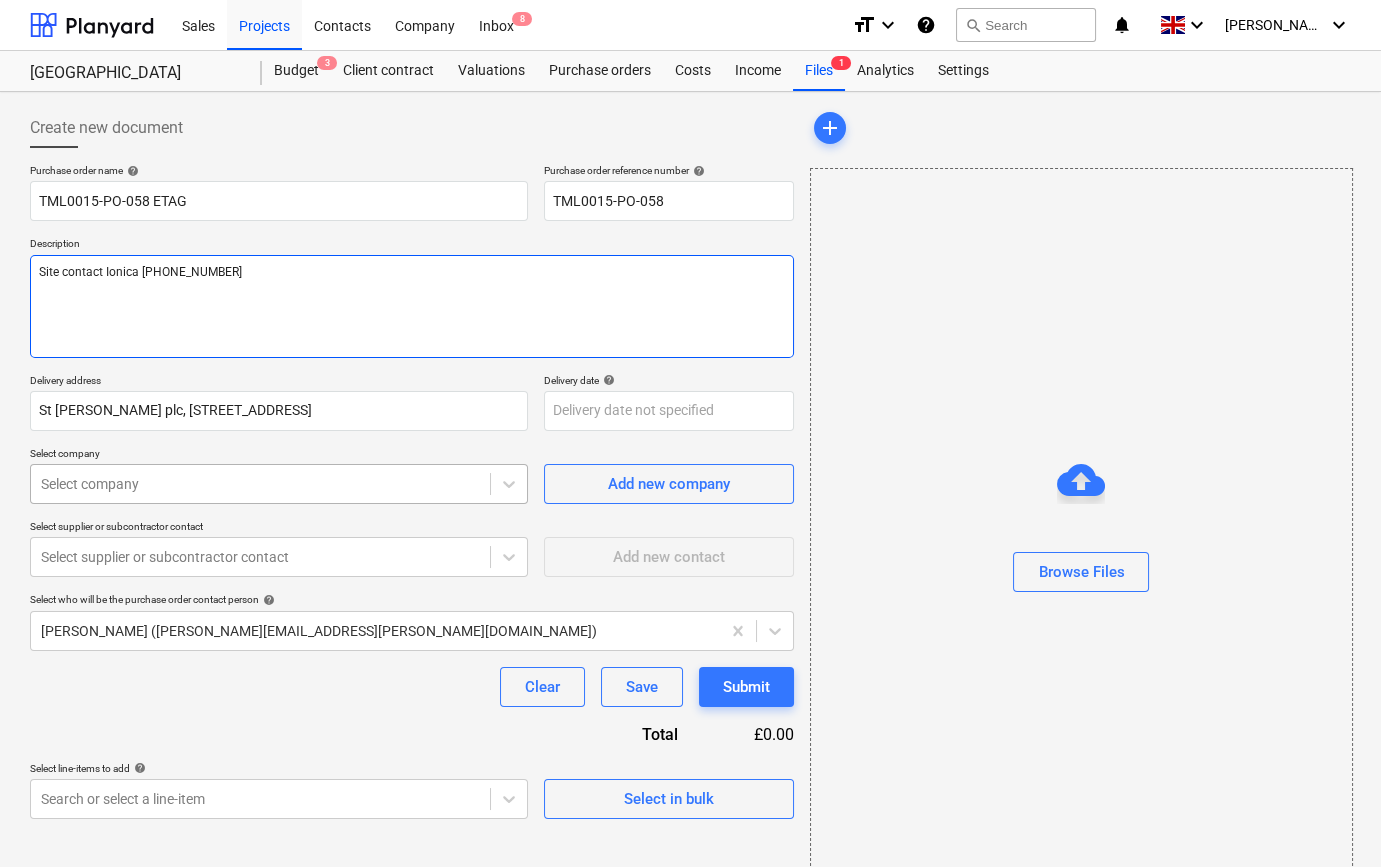 type on "Site contact Ionica [PHONE_NUMBER]" 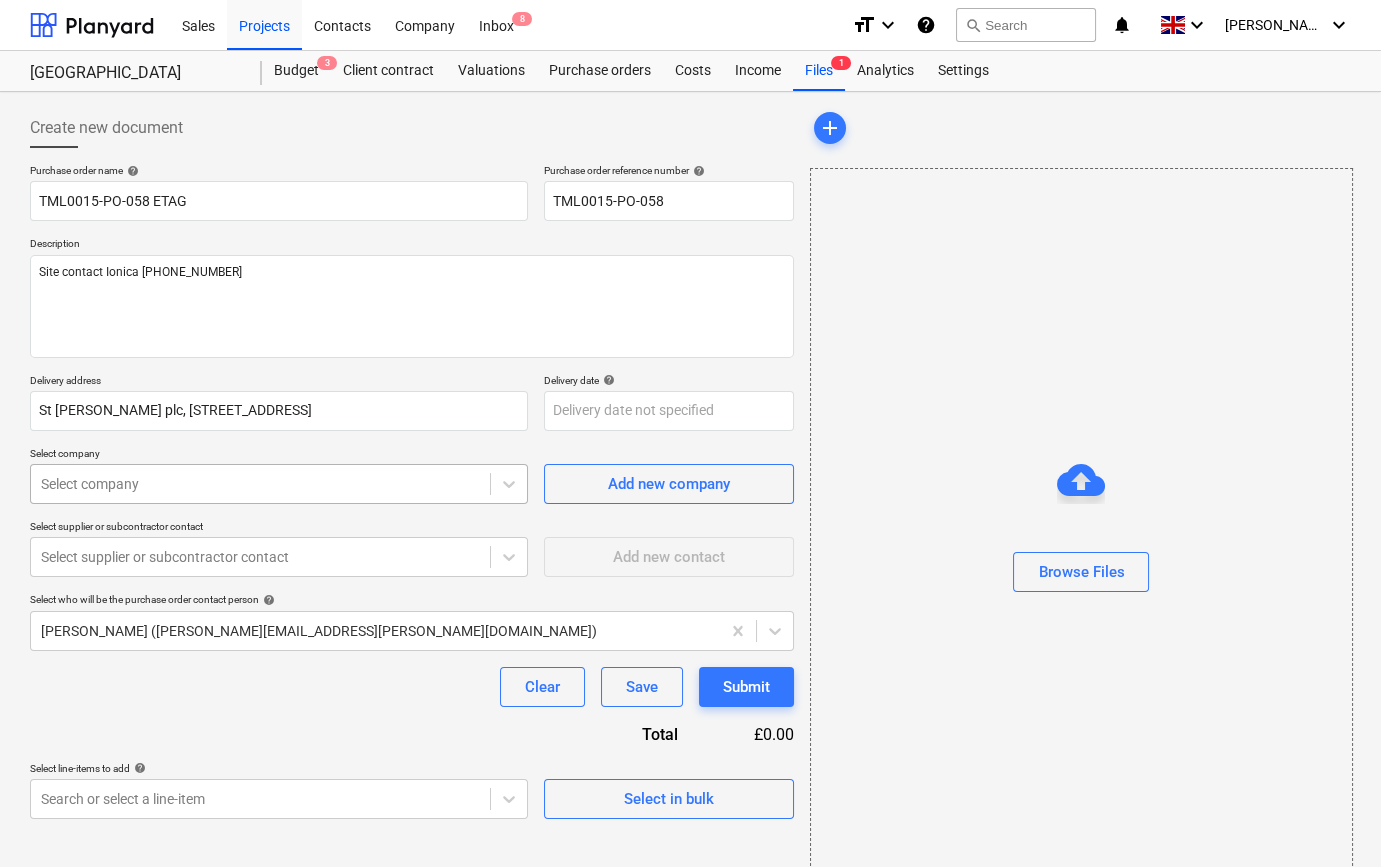 type on "x" 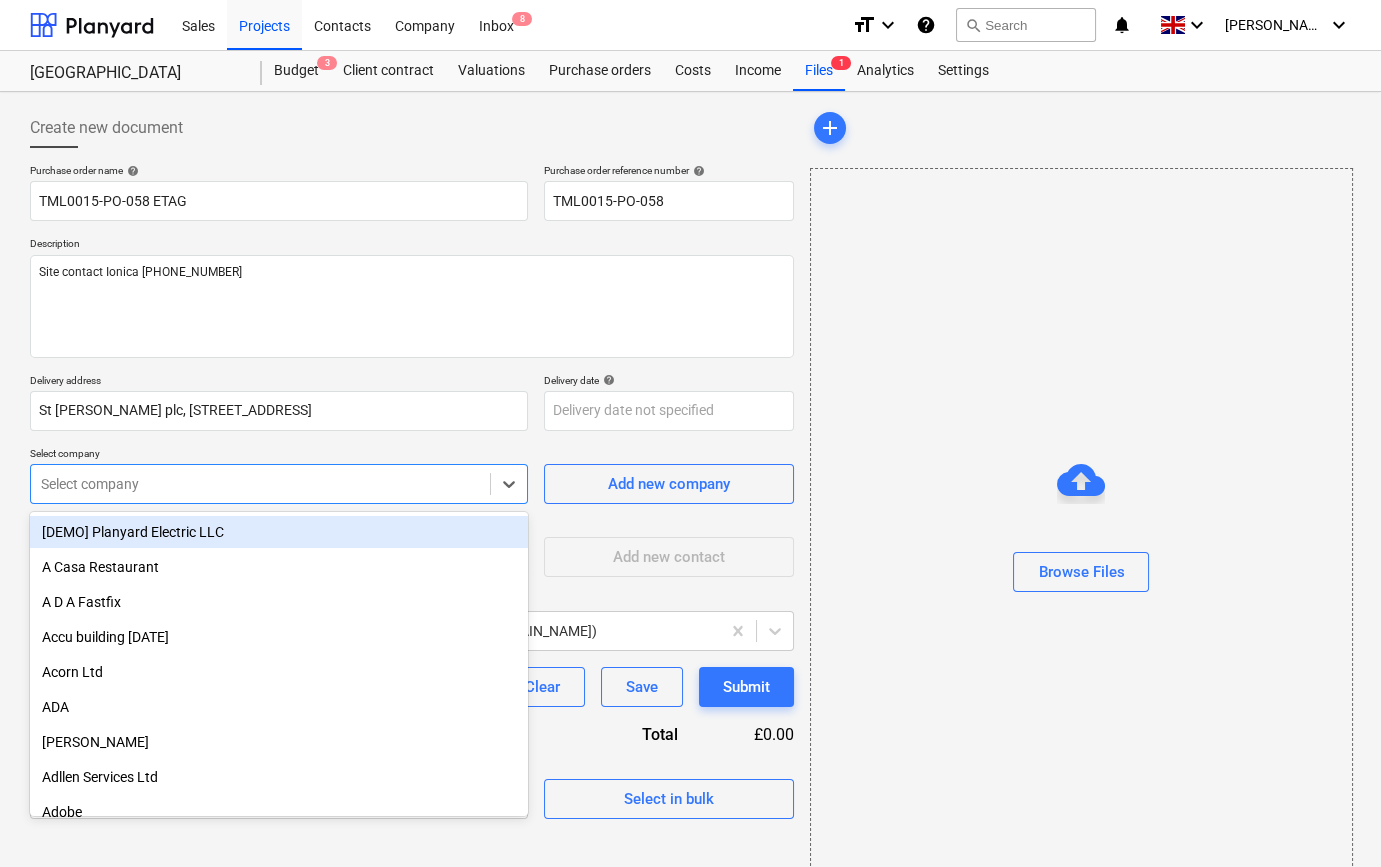 click at bounding box center (260, 484) 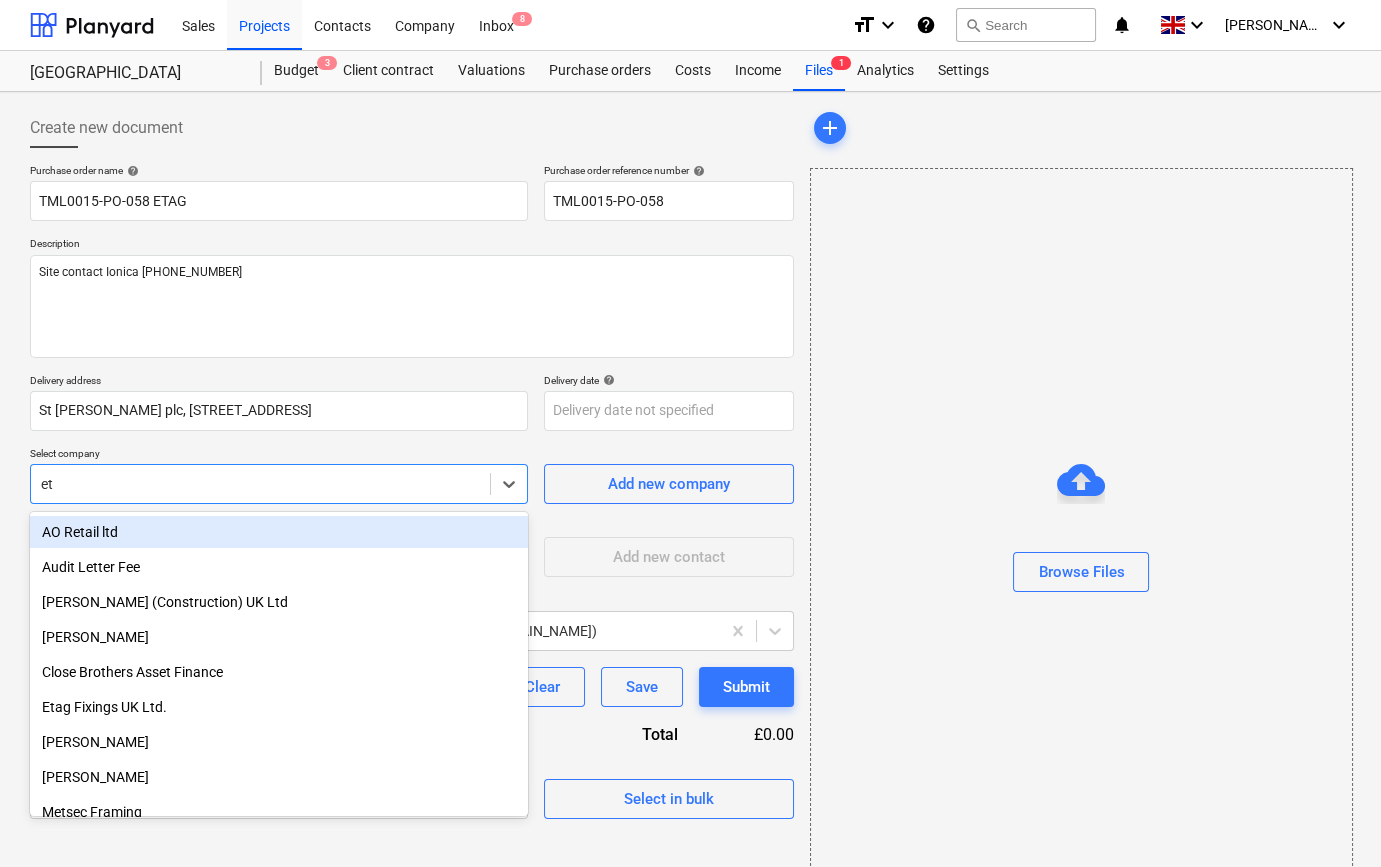 type on "eta" 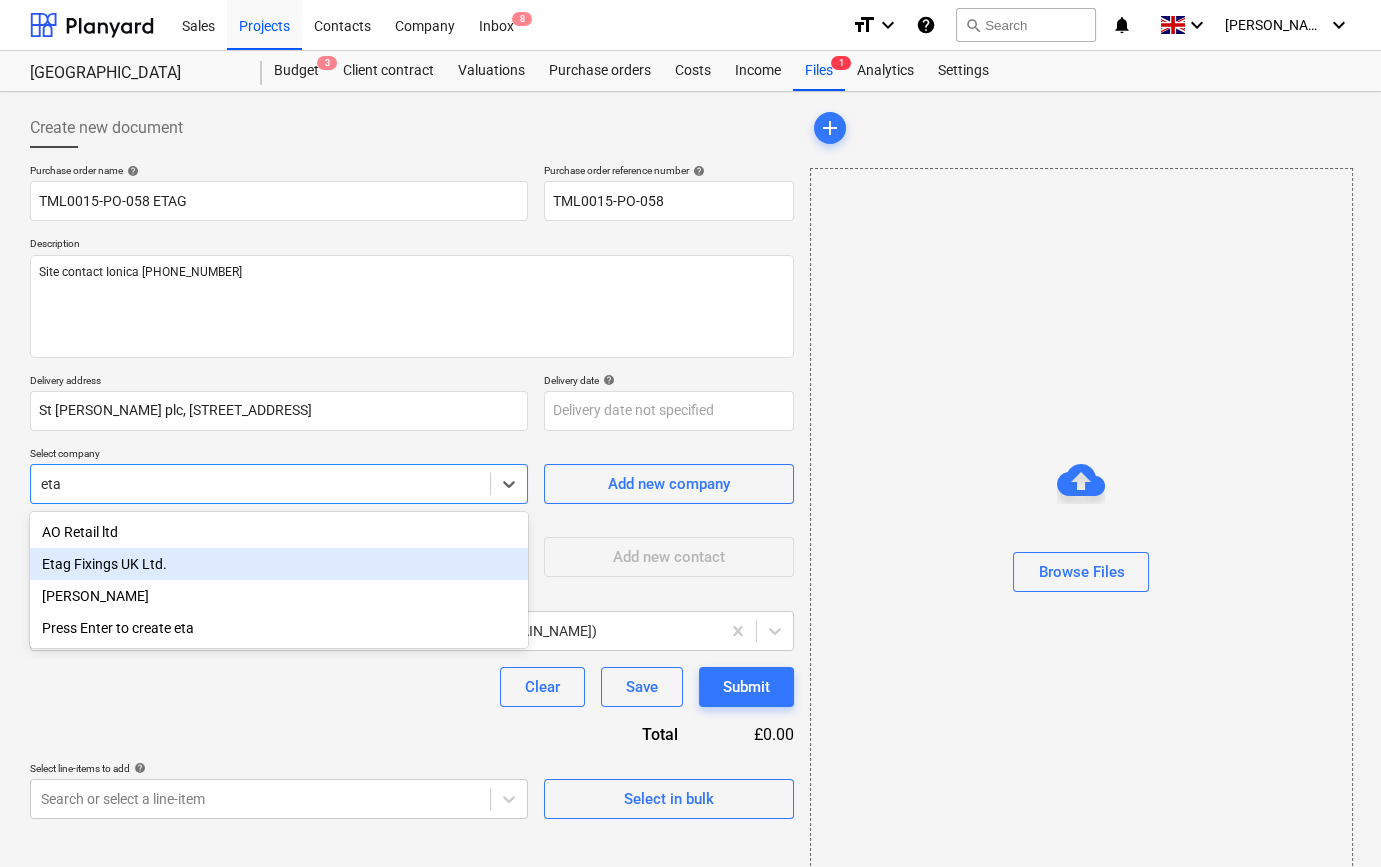 click on "Etag Fixings UK Ltd." at bounding box center [279, 564] 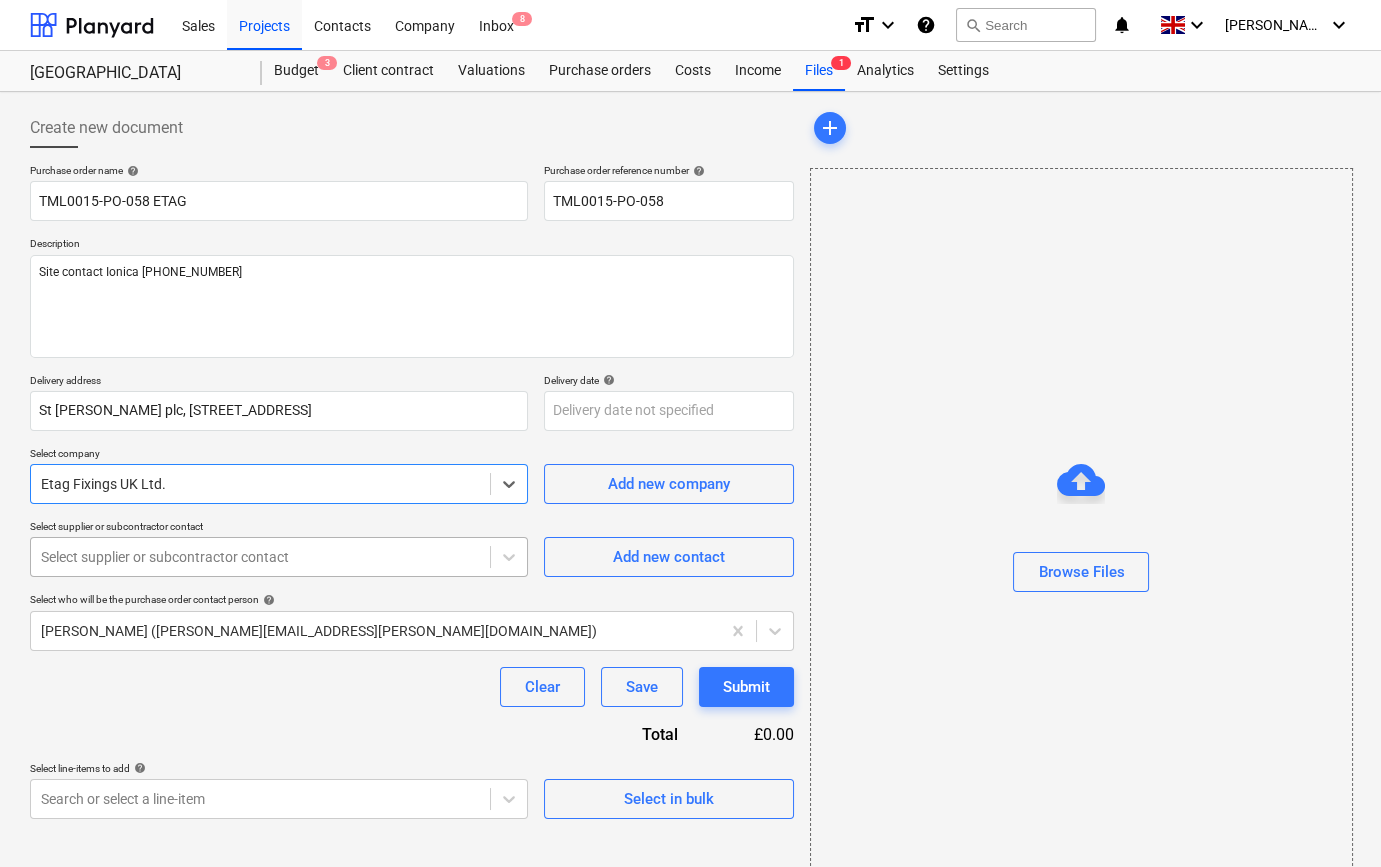 click at bounding box center [260, 557] 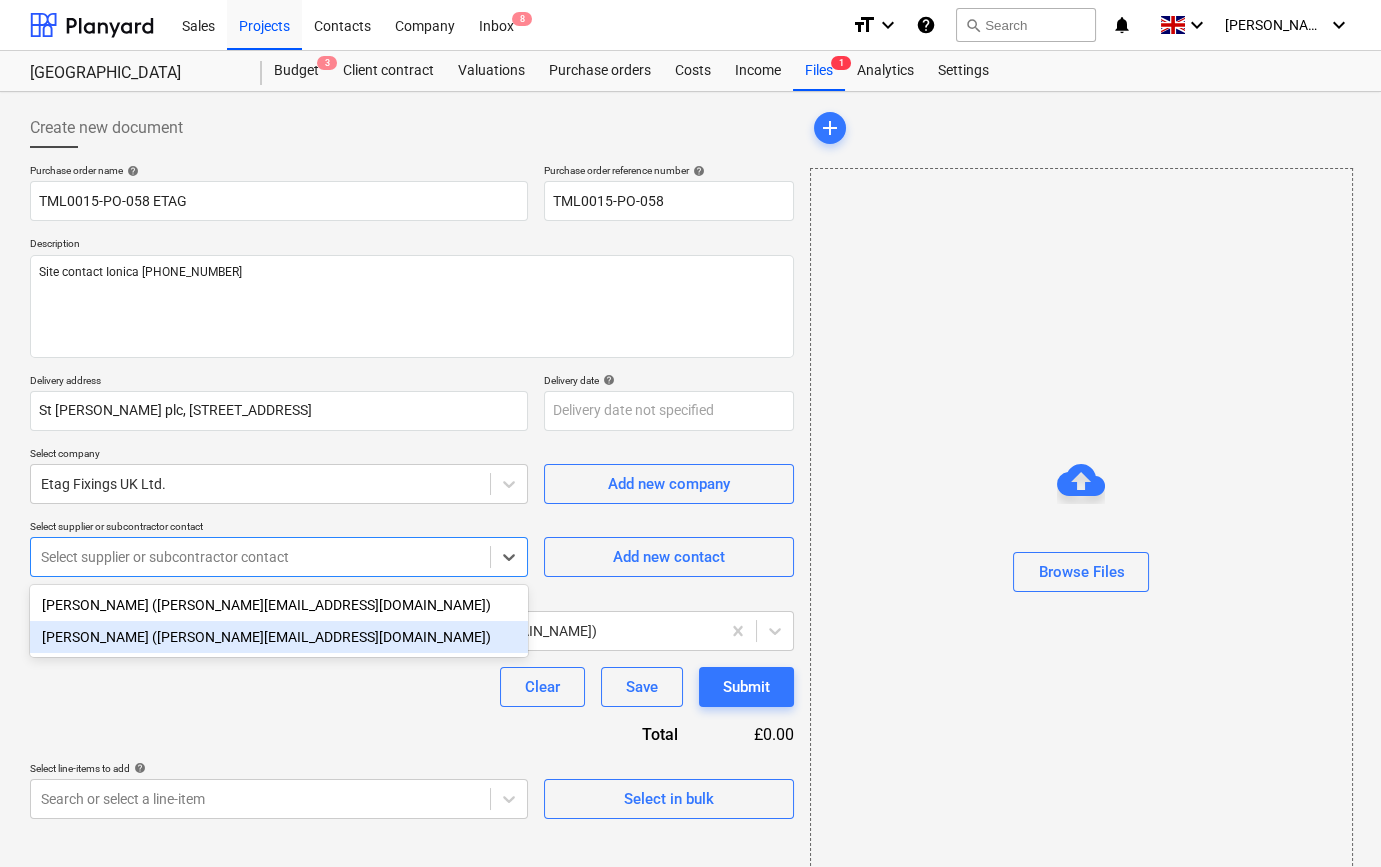 click on "[PERSON_NAME] ([PERSON_NAME][EMAIL_ADDRESS][DOMAIN_NAME])" at bounding box center (279, 637) 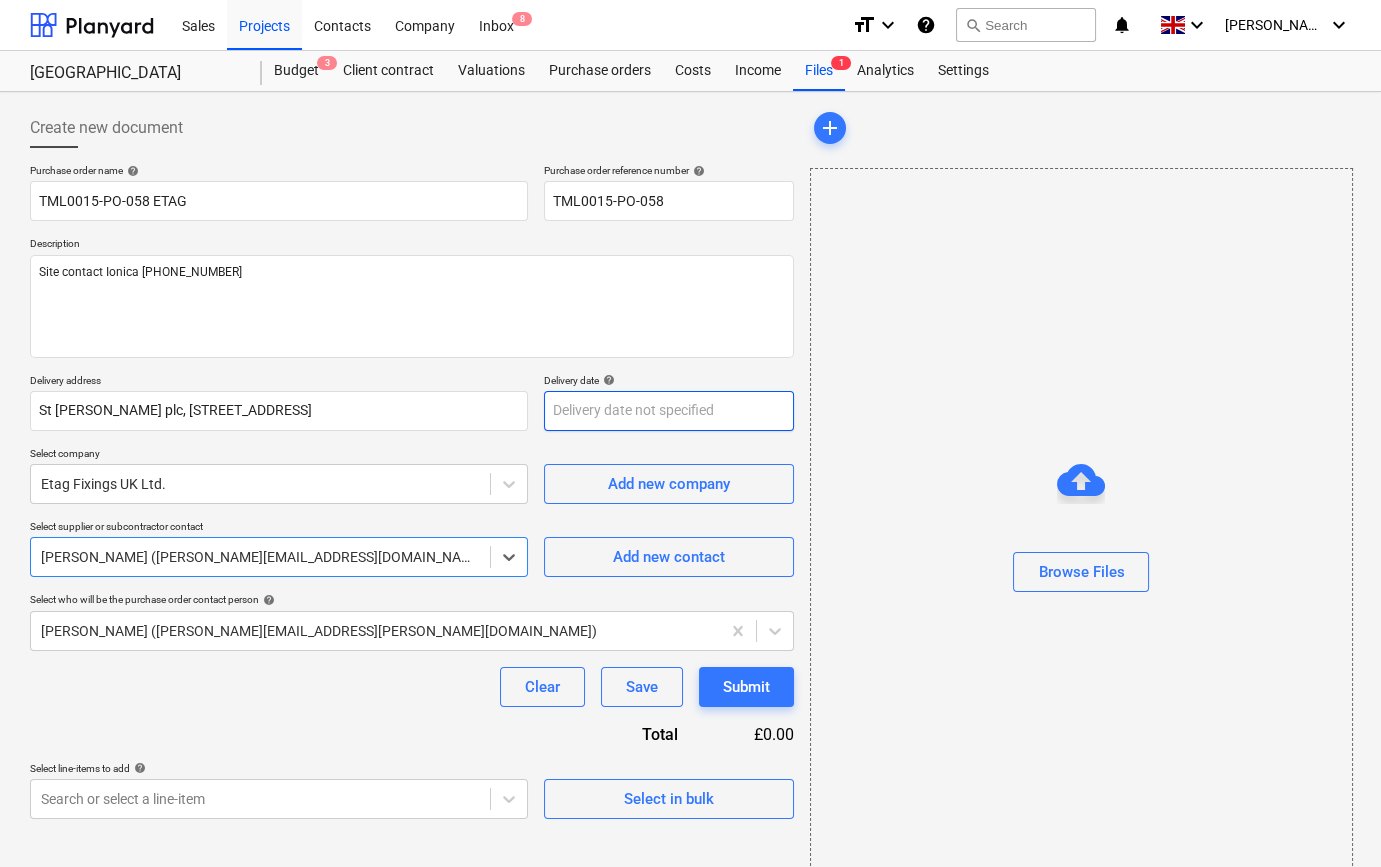 click on "Sales Projects Contacts Company Inbox 8 format_size keyboard_arrow_down help search Search notifications 0 keyboard_arrow_down [PERSON_NAME] keyboard_arrow_down Camden Goods Yard Budget 3 Client contract Valuations Purchase orders Costs Income Files 1 Analytics Settings Create new document Purchase order name help TML0015-PO-058 ETAG Purchase order reference number help TML0015-PO-058 Description Site contact Ionica [PHONE_NUMBER] Delivery address [STREET_ADDRESS][PERSON_NAME] Delivery date help Press the down arrow key to interact with the calendar and
select a date. Press the question mark key to get the keyboard shortcuts for changing dates. Select company Etag Fixings UK Ltd.   Add new company Select supplier or subcontractor contact option [PERSON_NAME] ([PERSON_NAME][EMAIL_ADDRESS][DOMAIN_NAME]), selected.   Select is focused ,type to refine list, press Down to open the menu,  [PERSON_NAME] ([PERSON_NAME][EMAIL_ADDRESS][DOMAIN_NAME]) Add new contact help [PERSON_NAME] ([PERSON_NAME][EMAIL_ADDRESS][PERSON_NAME][DOMAIN_NAME])" at bounding box center [690, 433] 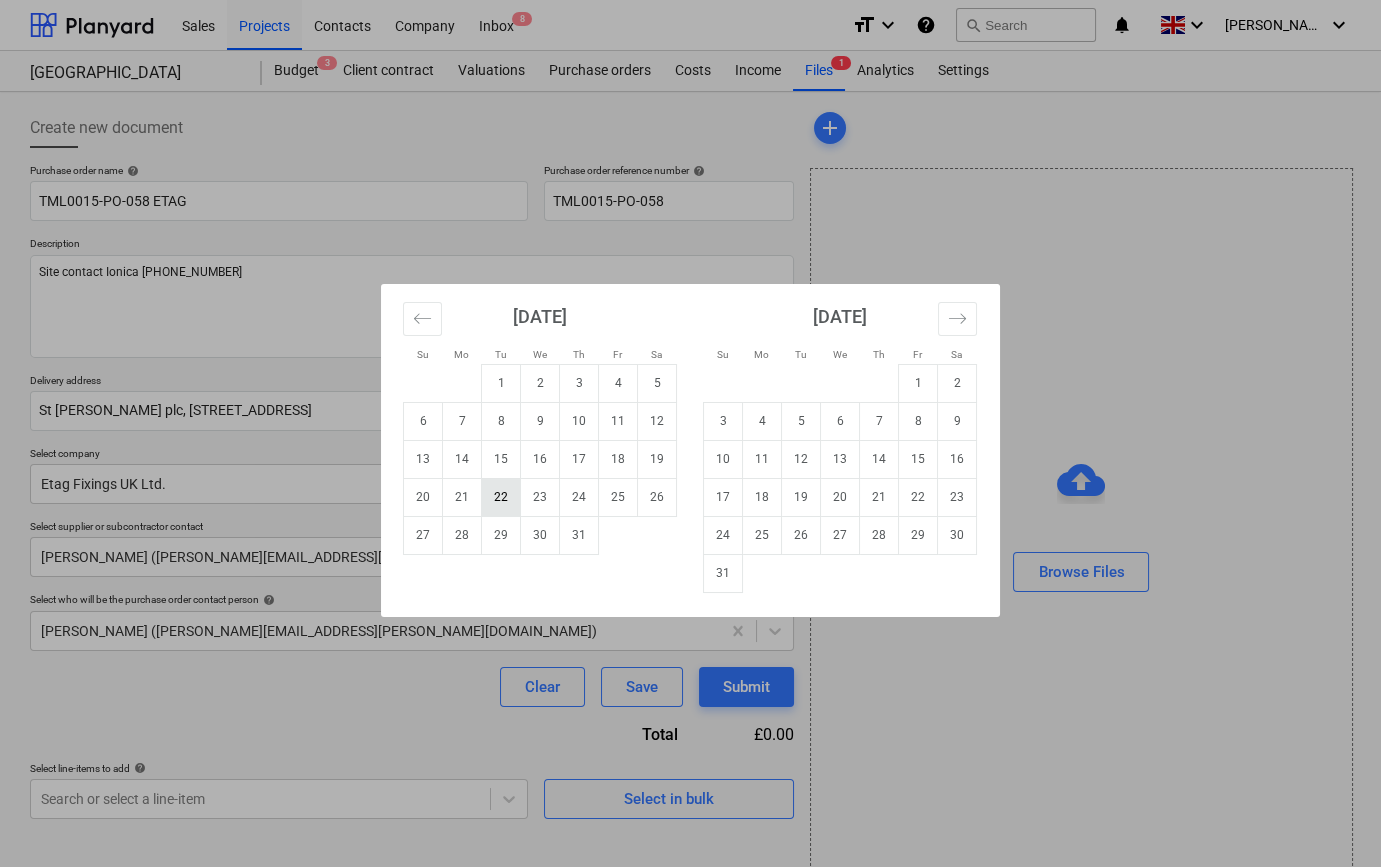 click on "22" at bounding box center [501, 497] 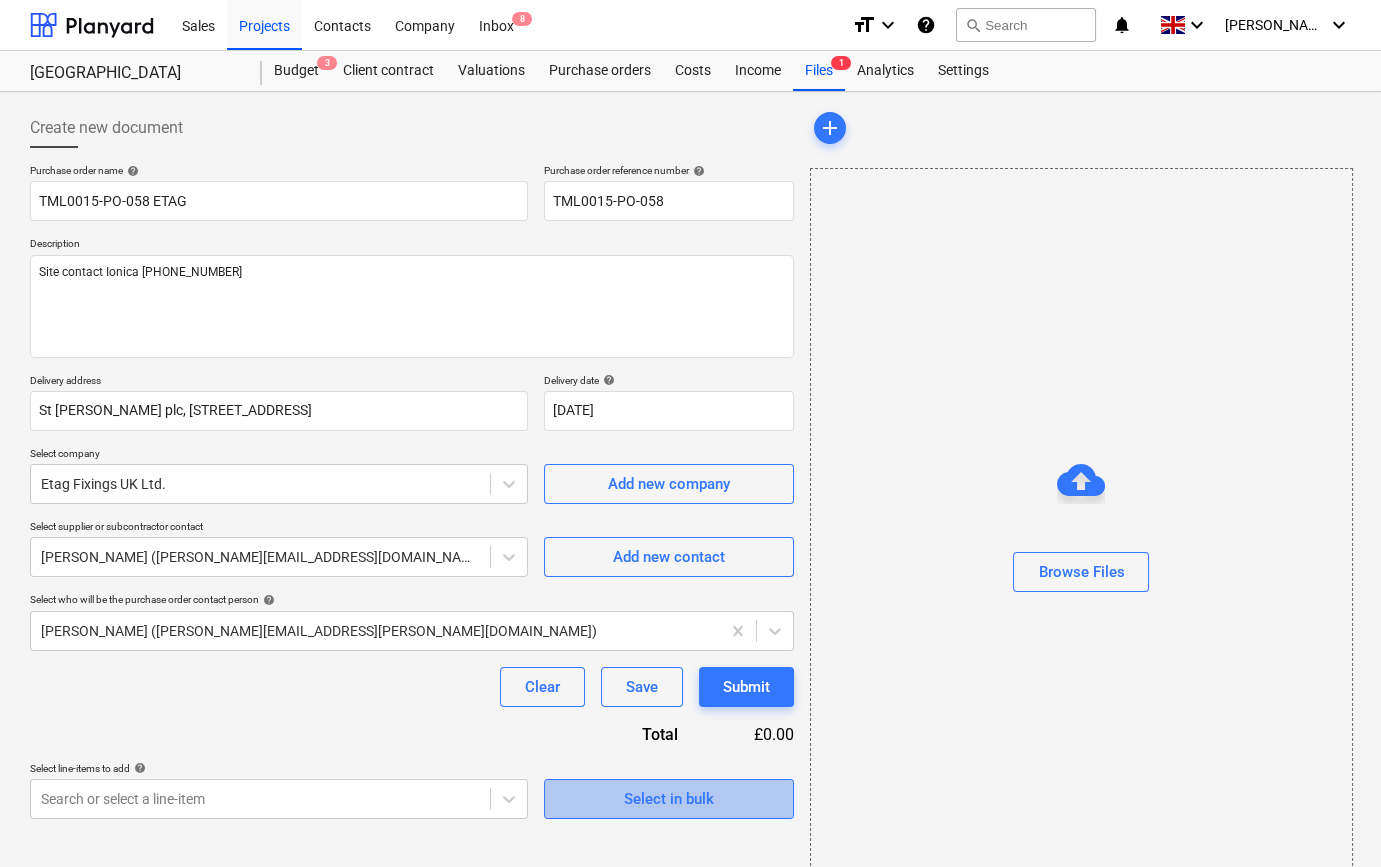 click on "Select in bulk" at bounding box center [669, 799] 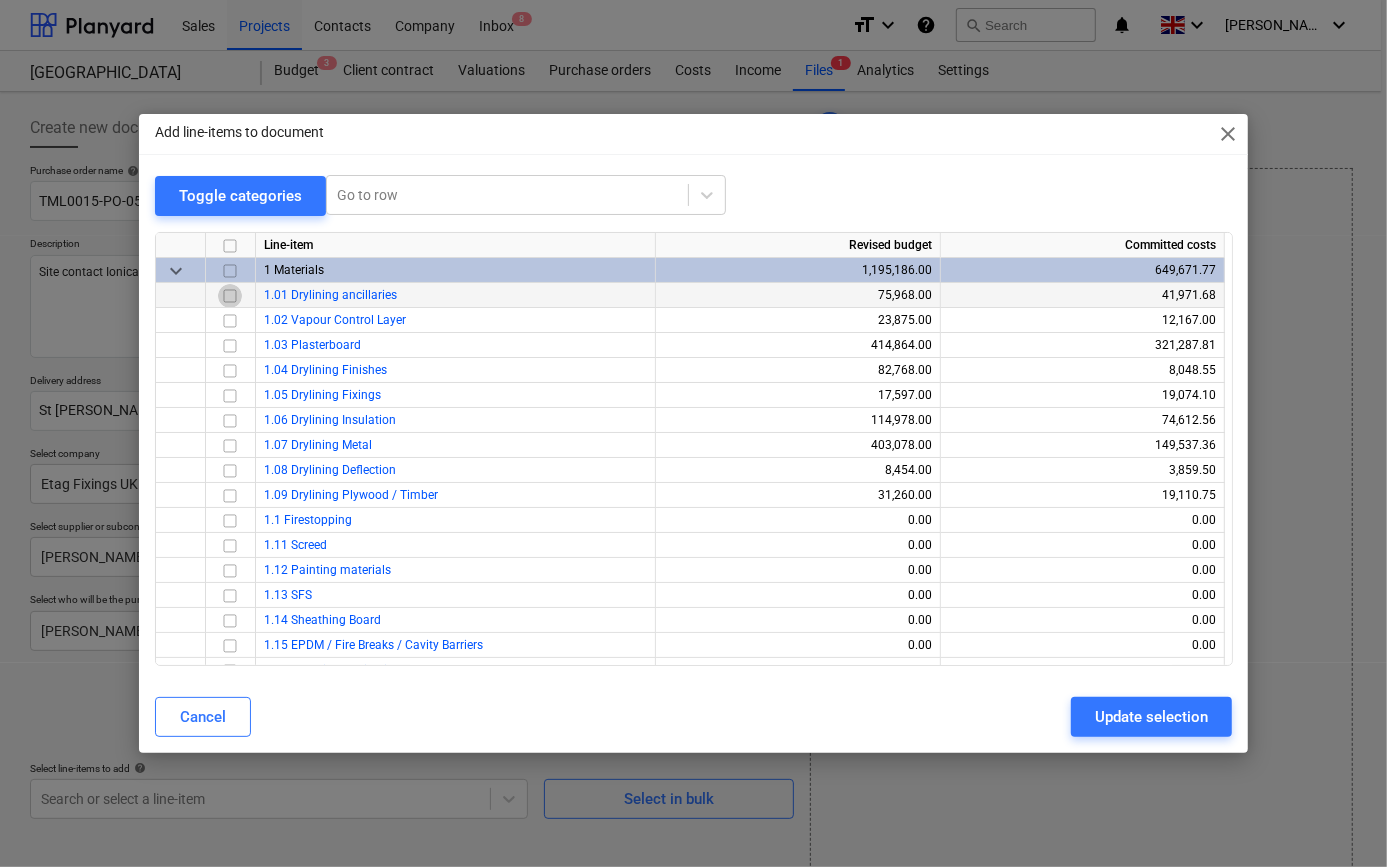 click at bounding box center [230, 295] 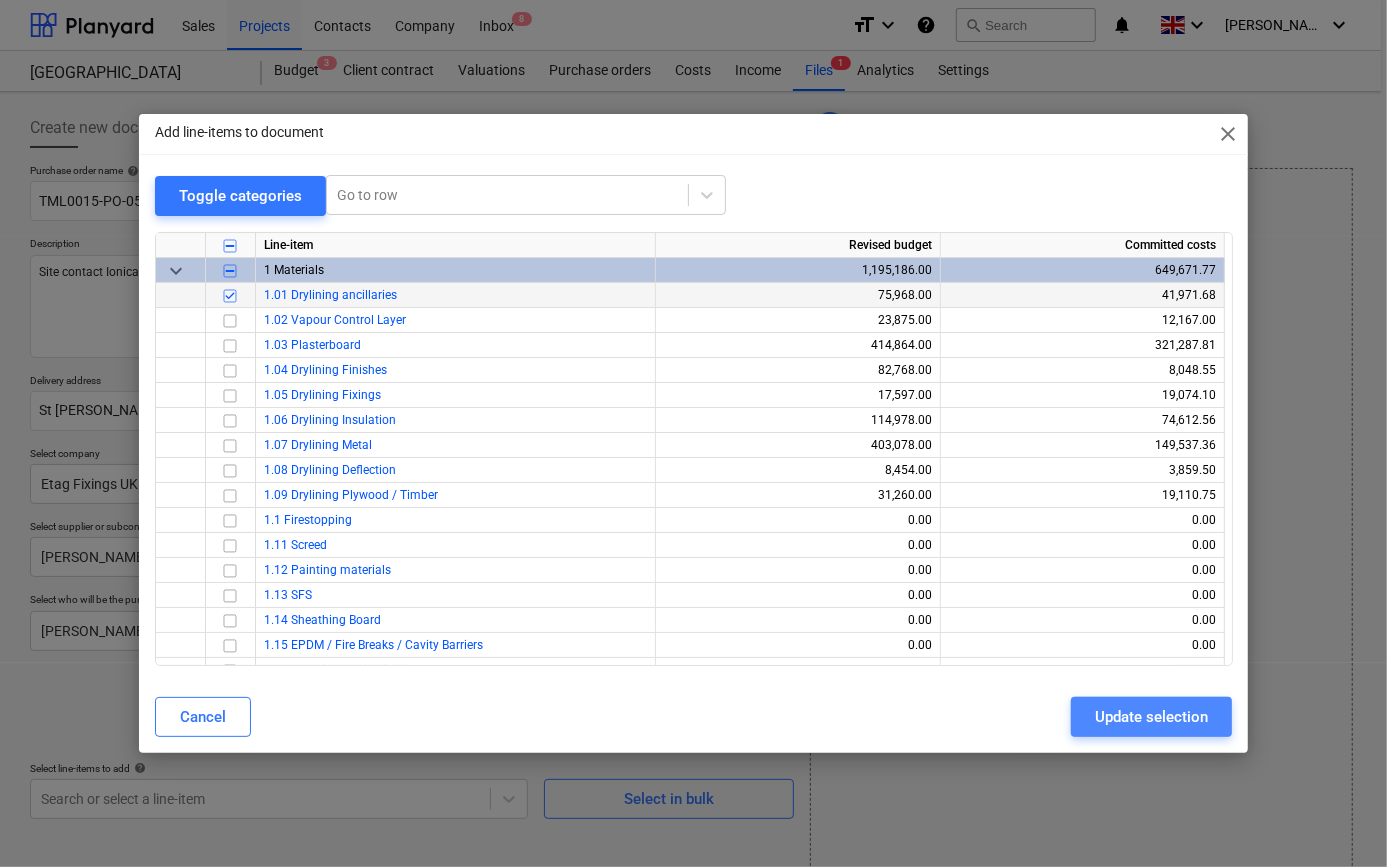 click on "Update selection" at bounding box center (1151, 717) 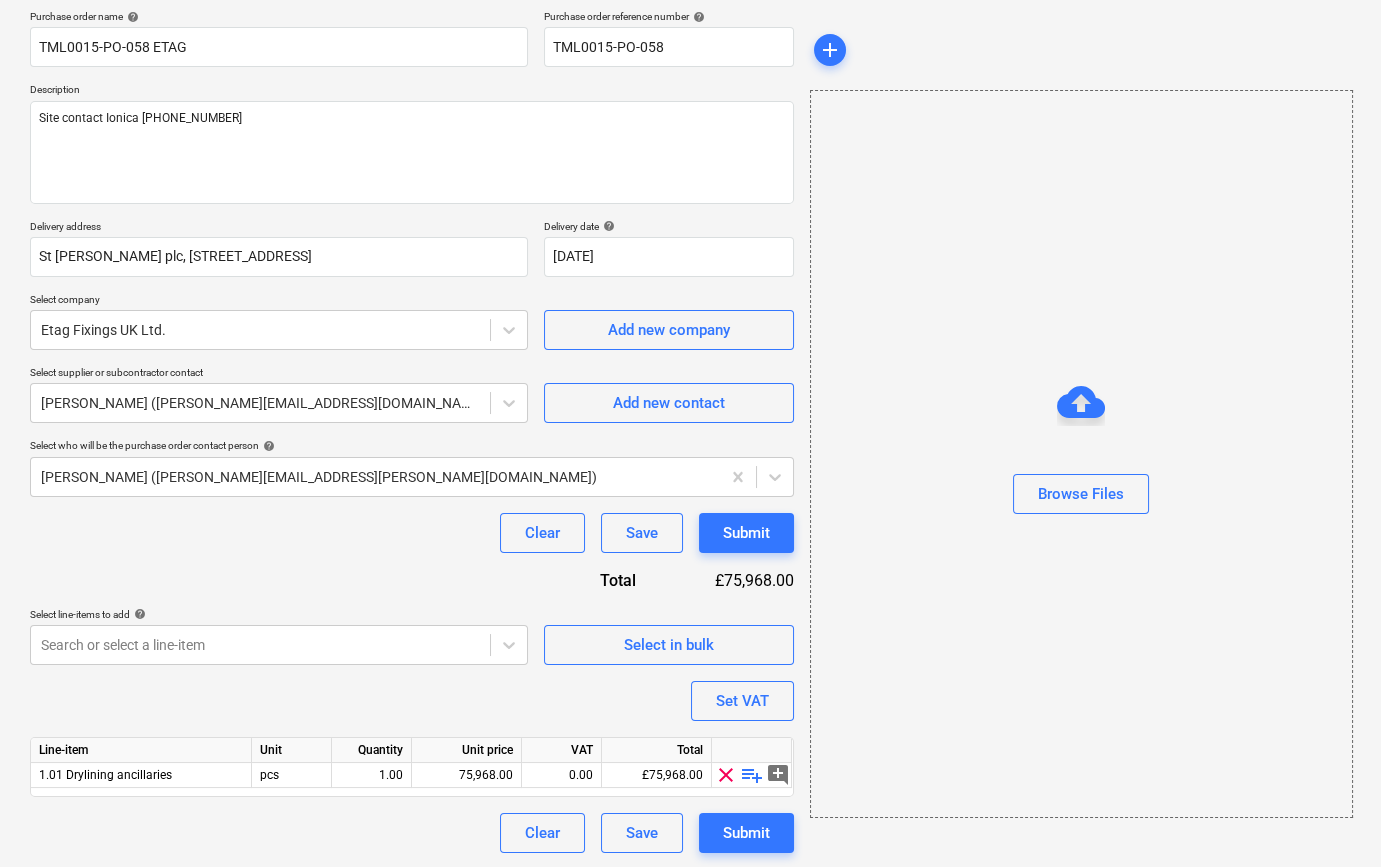 scroll, scrollTop: 155, scrollLeft: 0, axis: vertical 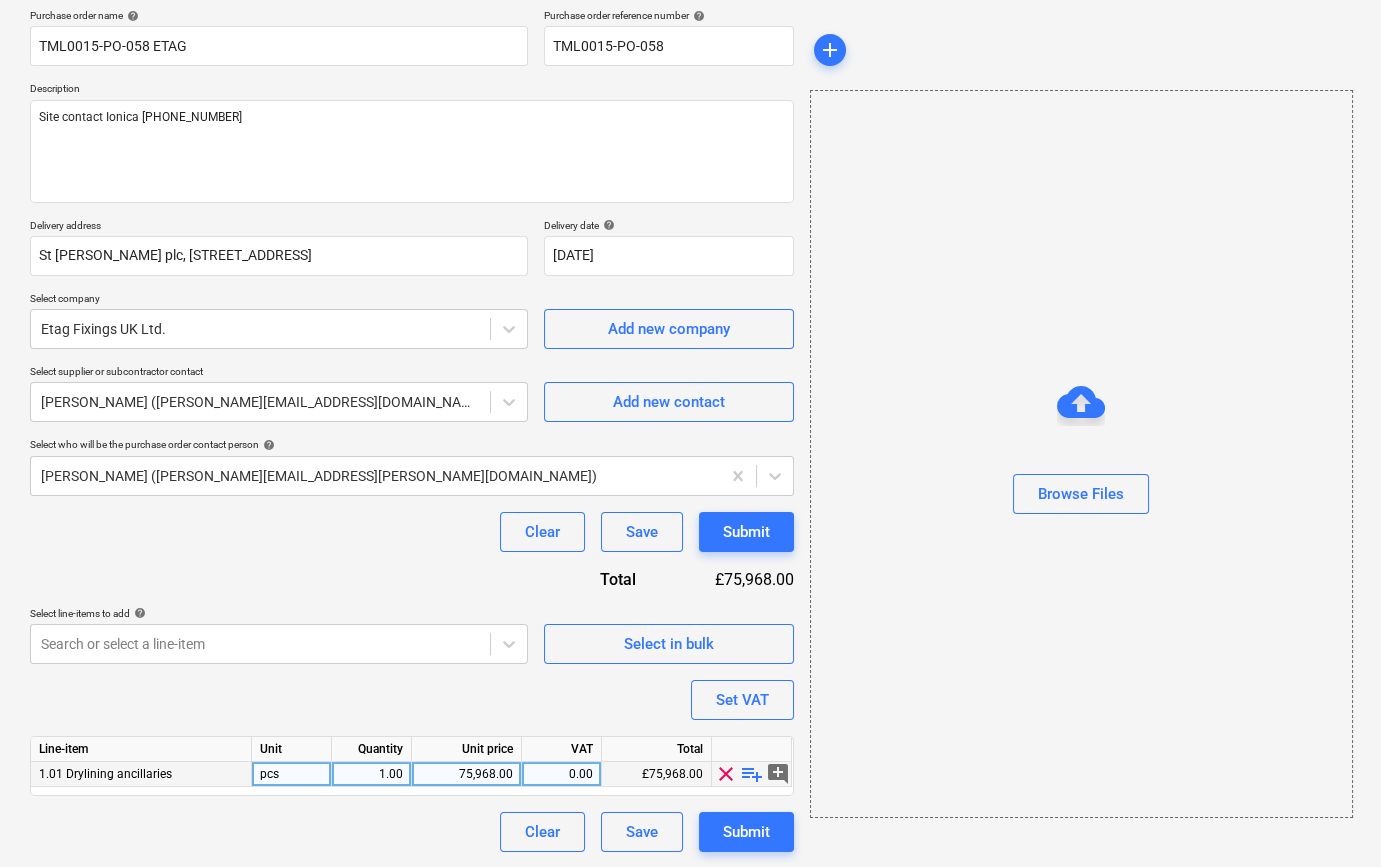 click on "playlist_add" at bounding box center (752, 774) 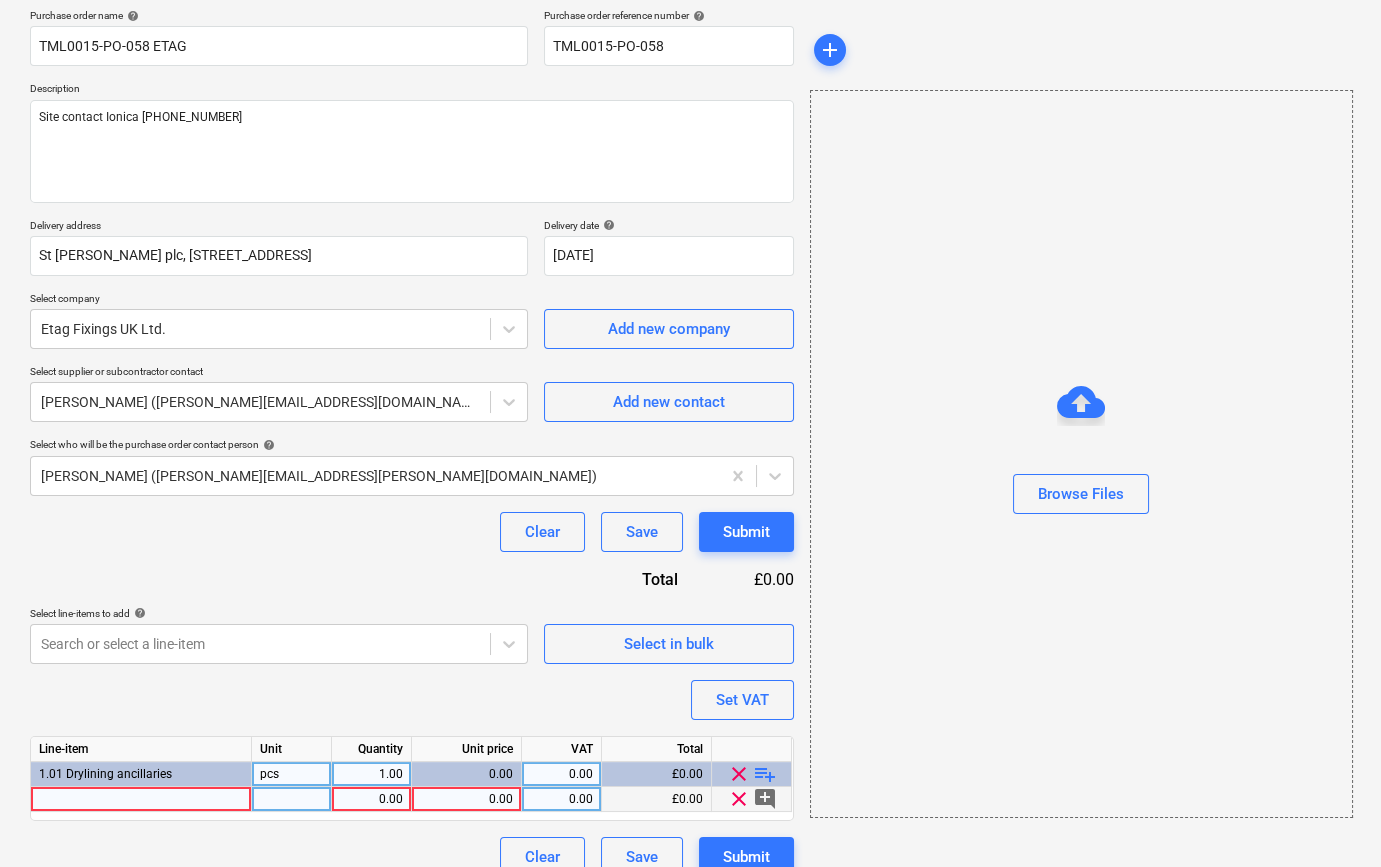 click at bounding box center [141, 799] 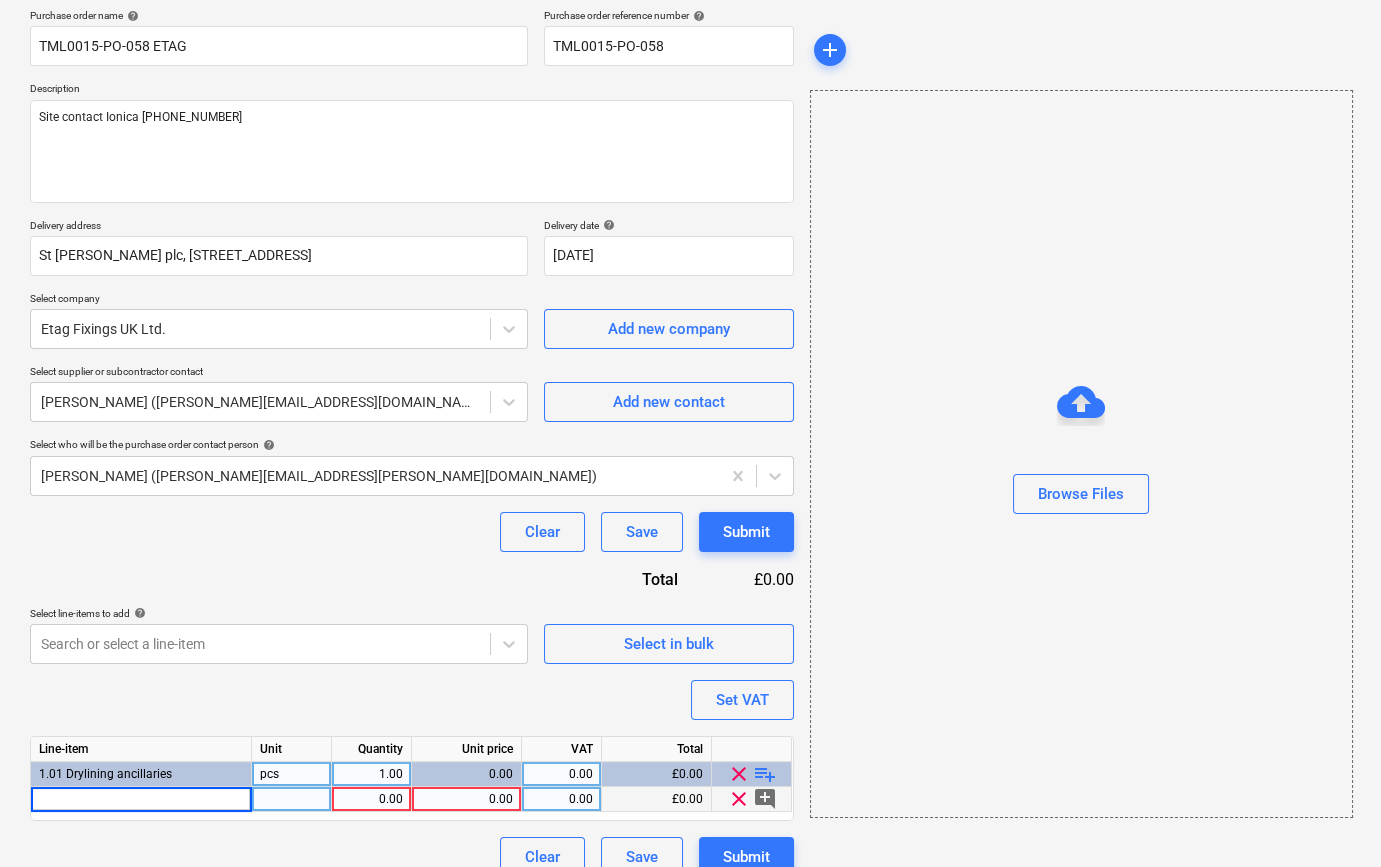type on "Cable Ties 610mm Black (100/ Pack)" 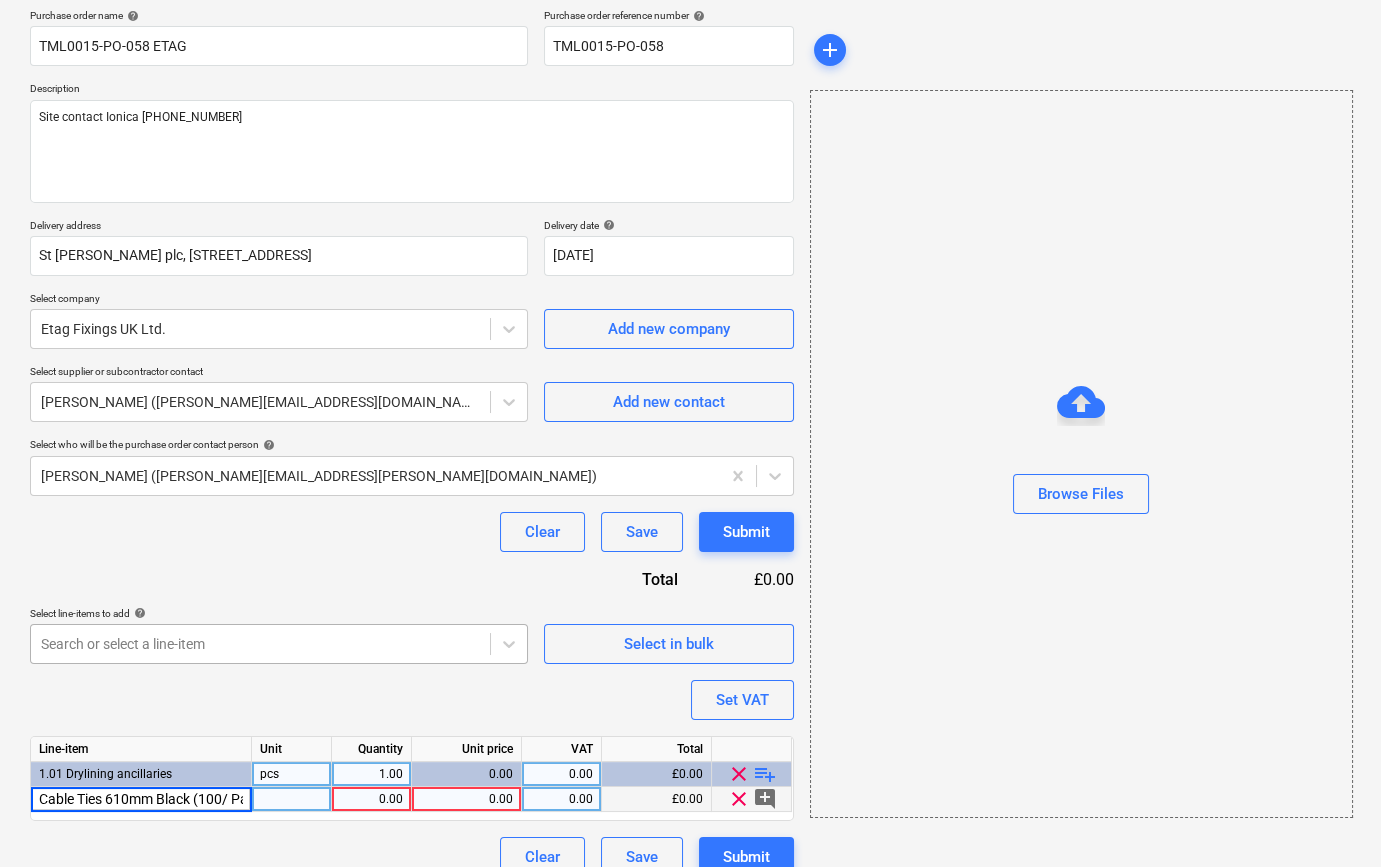 scroll, scrollTop: 0, scrollLeft: 26, axis: horizontal 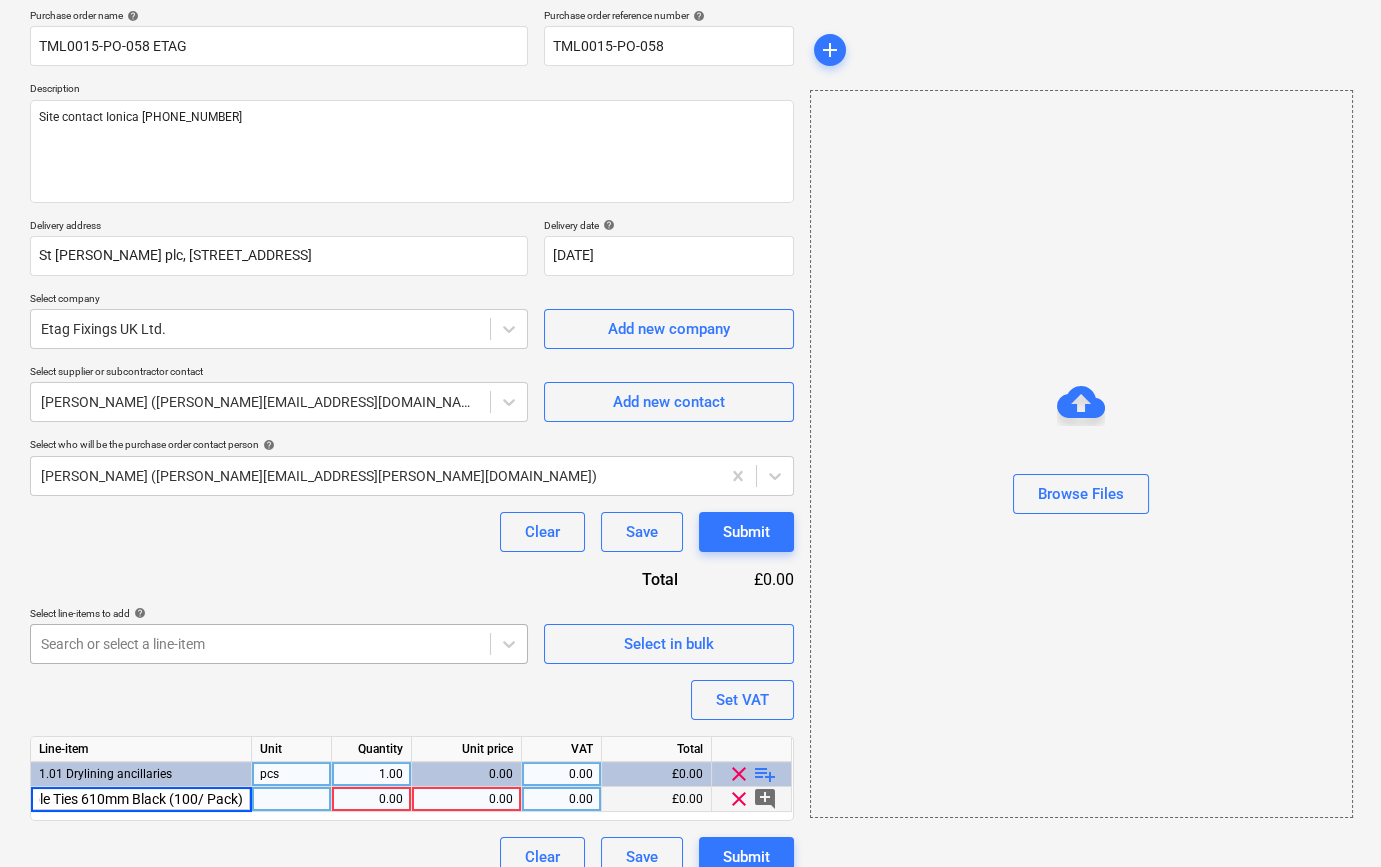 type on "x" 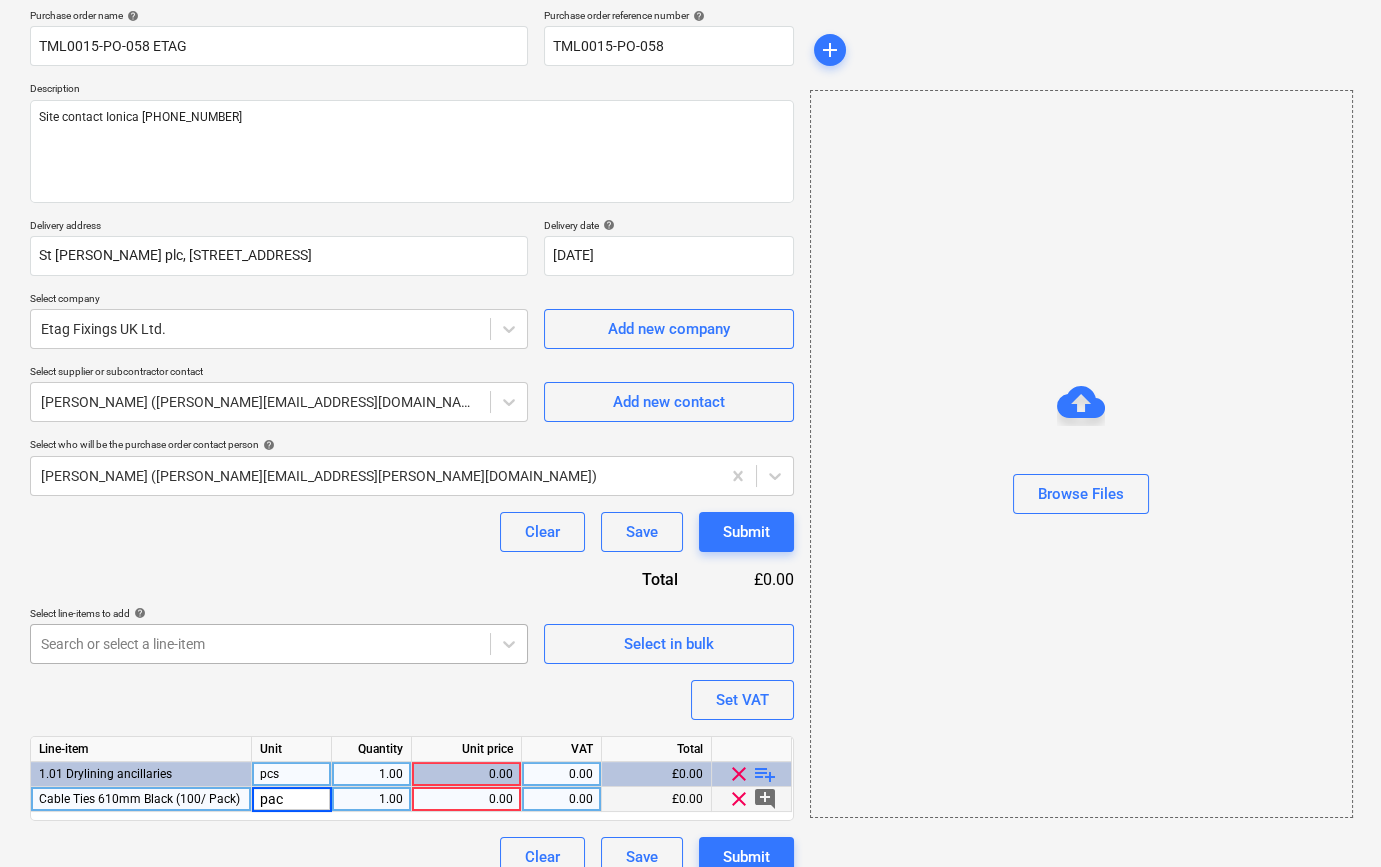 type on "pack" 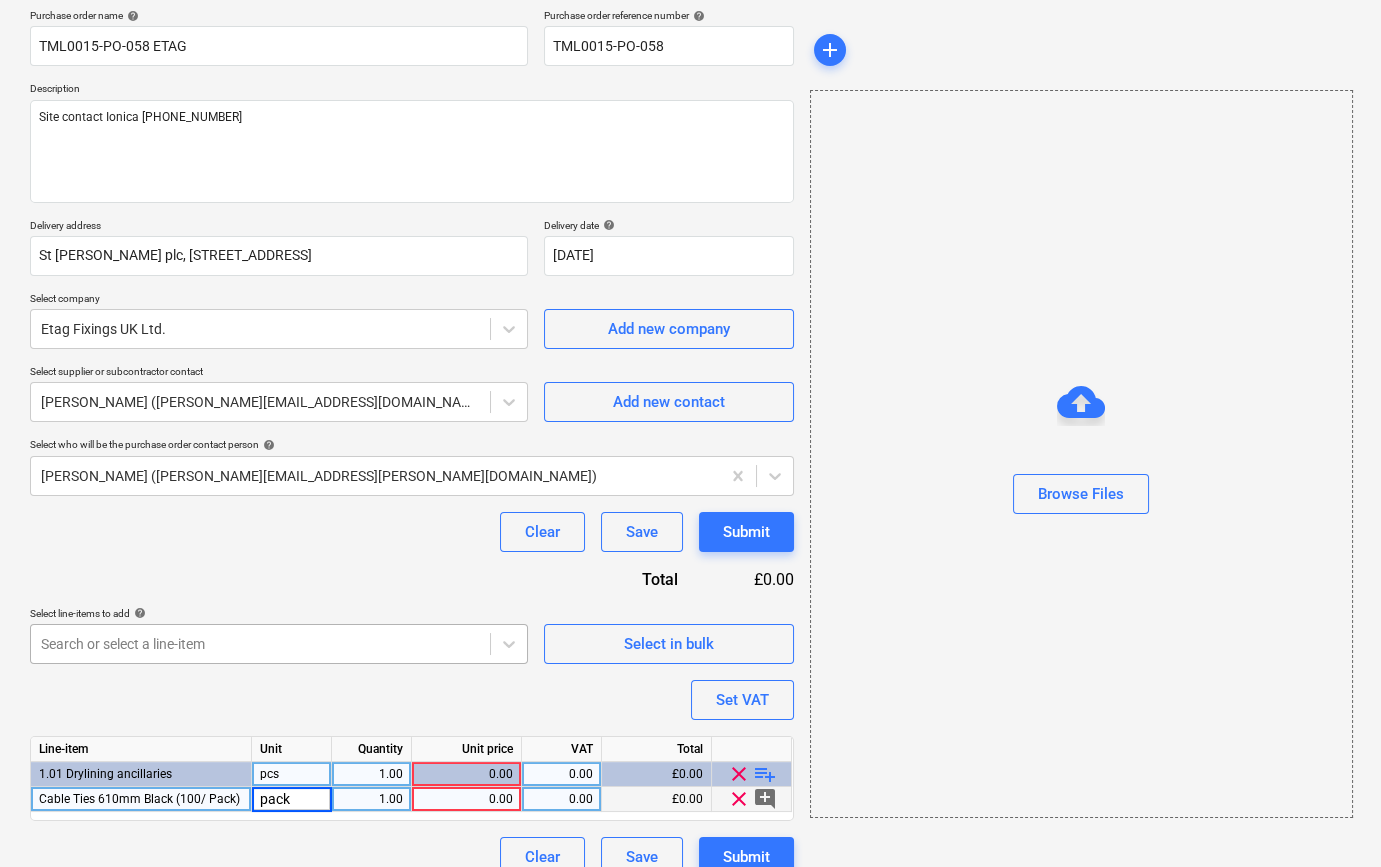 type on "x" 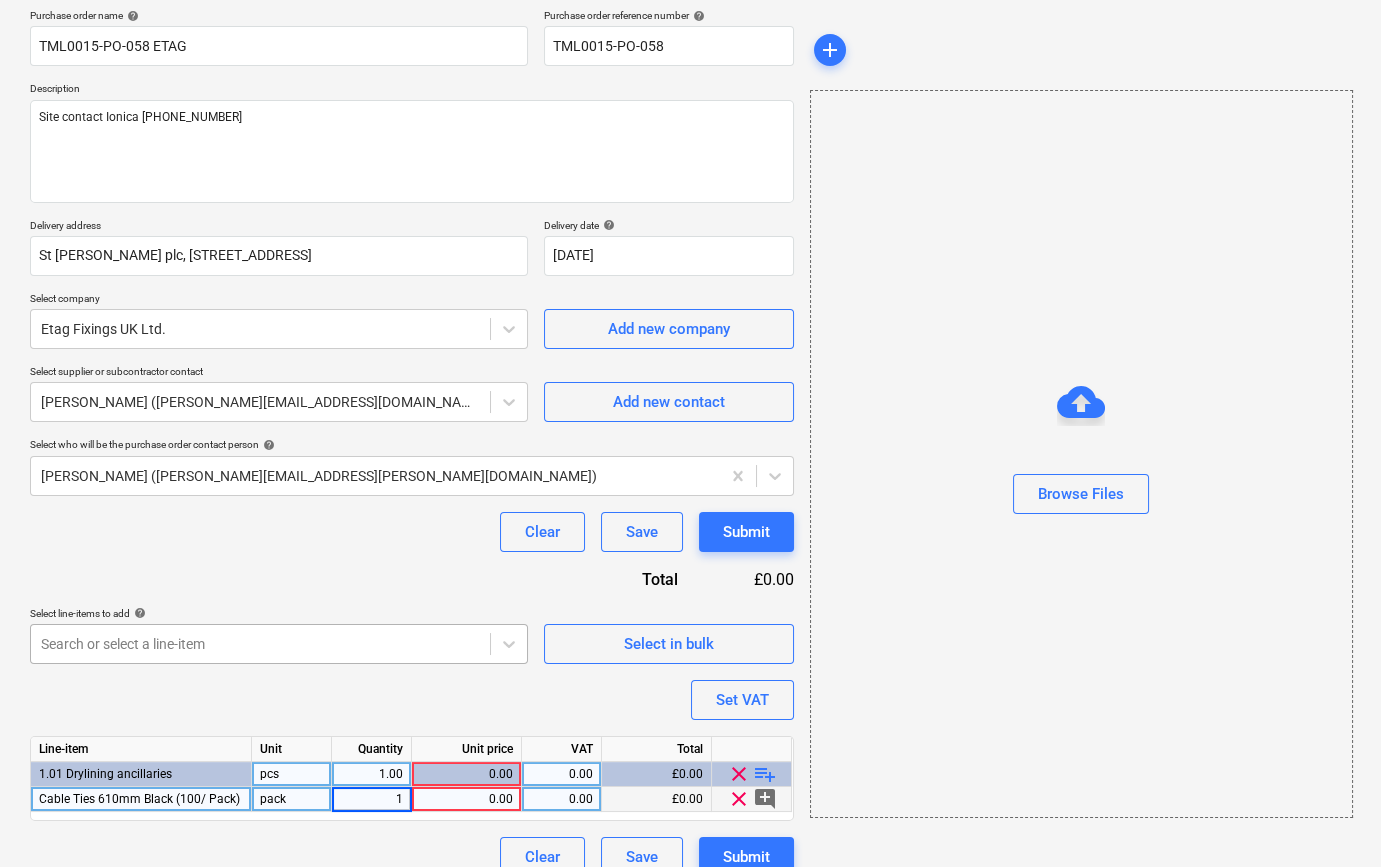 type on "10" 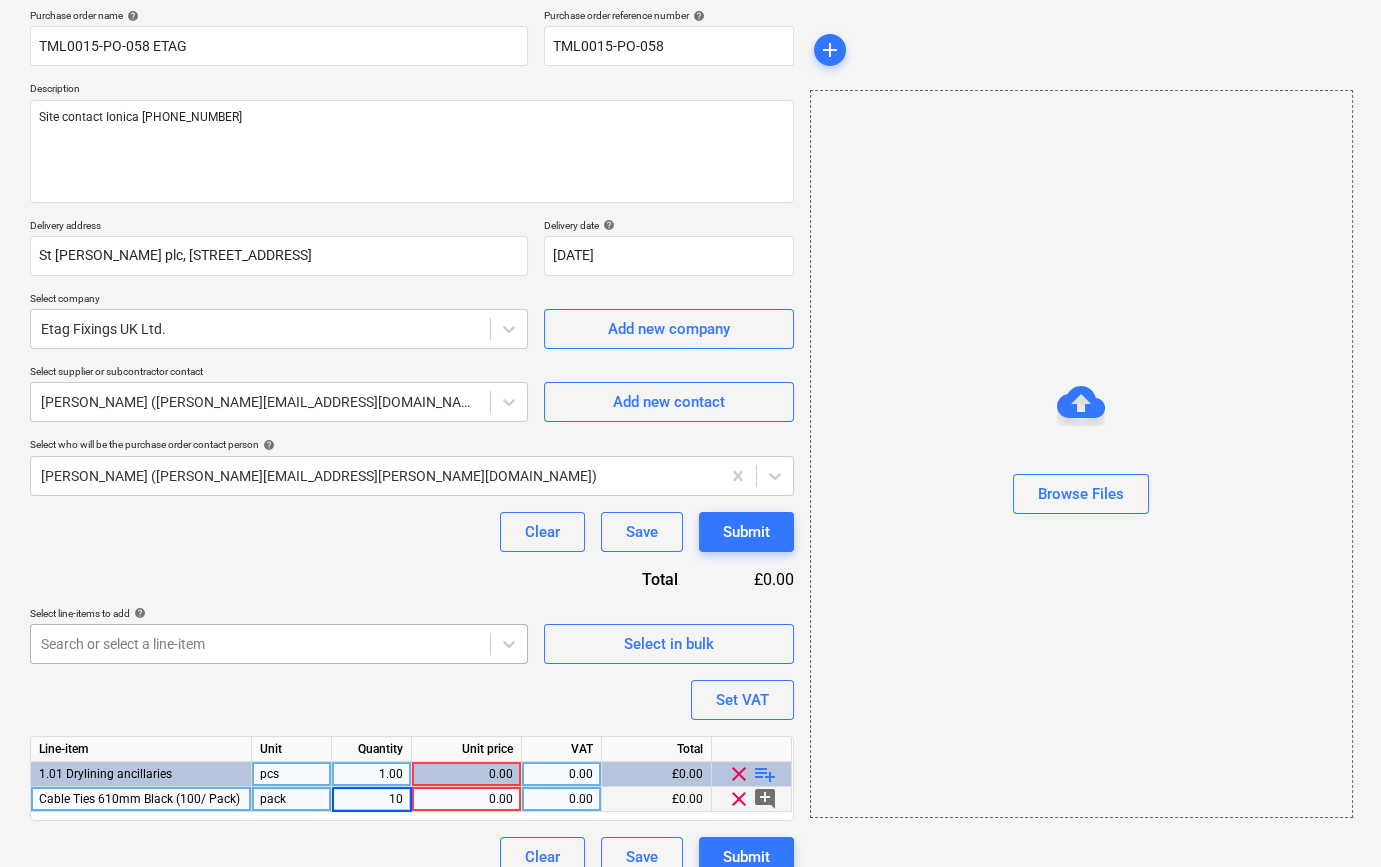 type on "x" 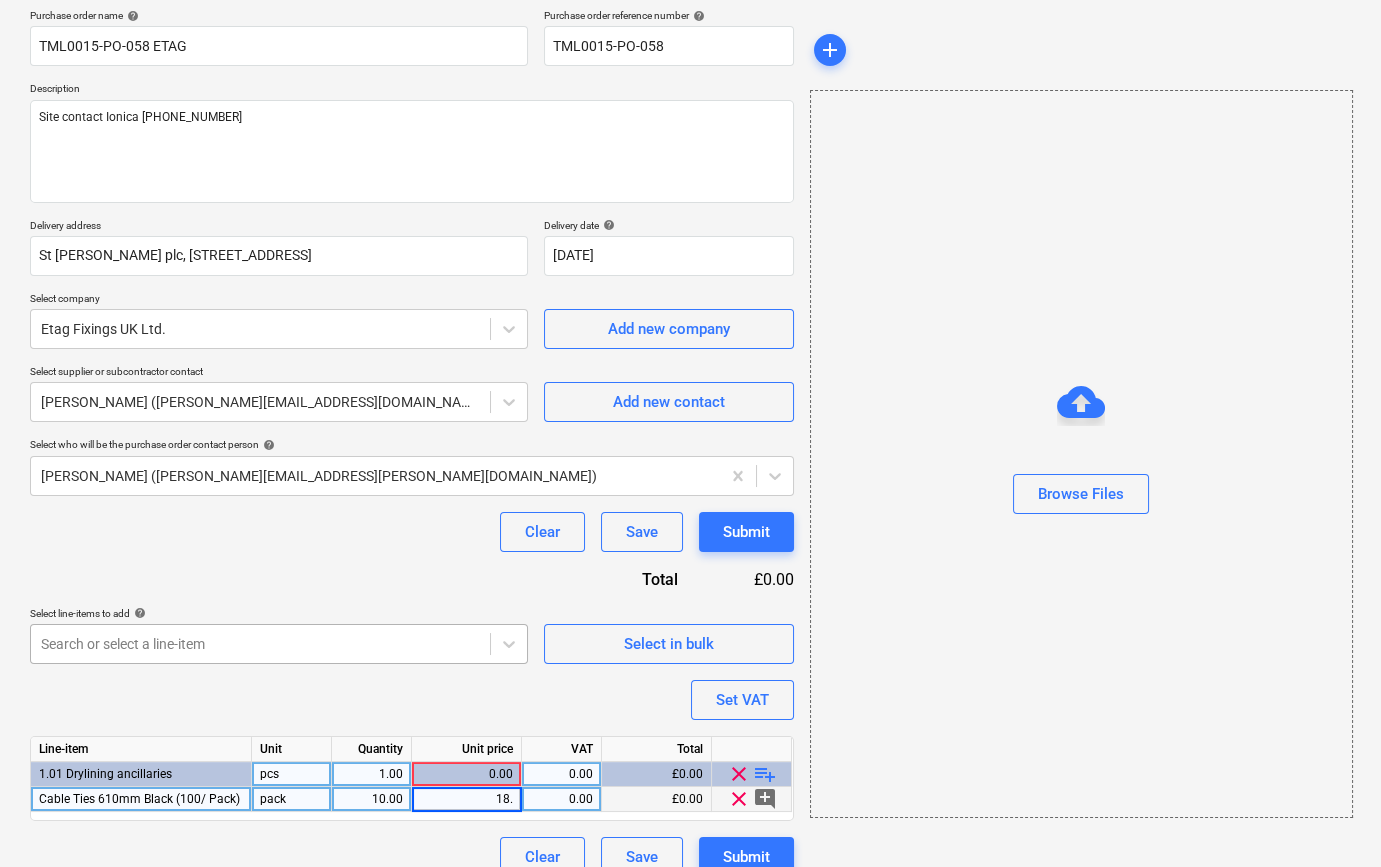 type on "18.4" 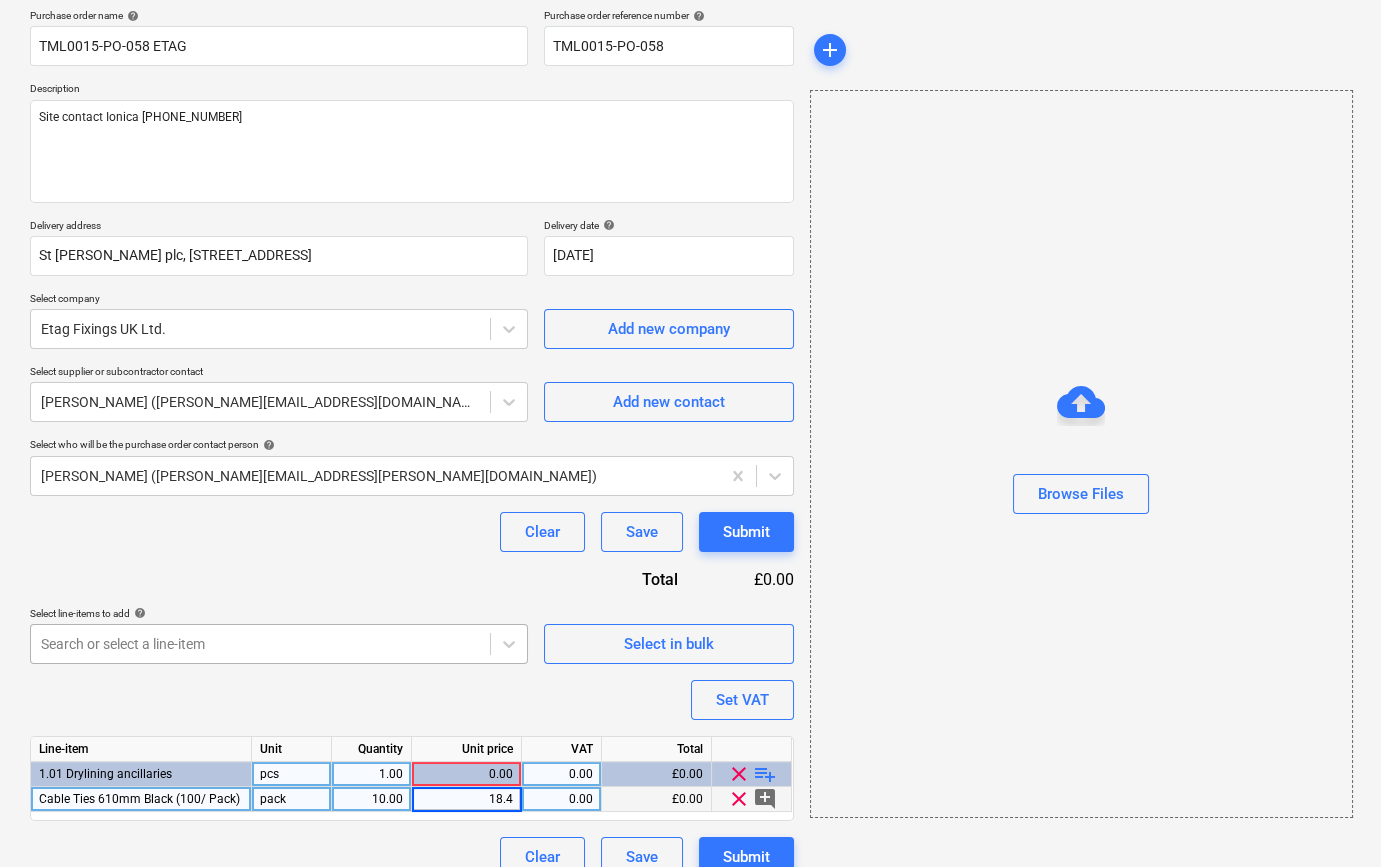 type on "x" 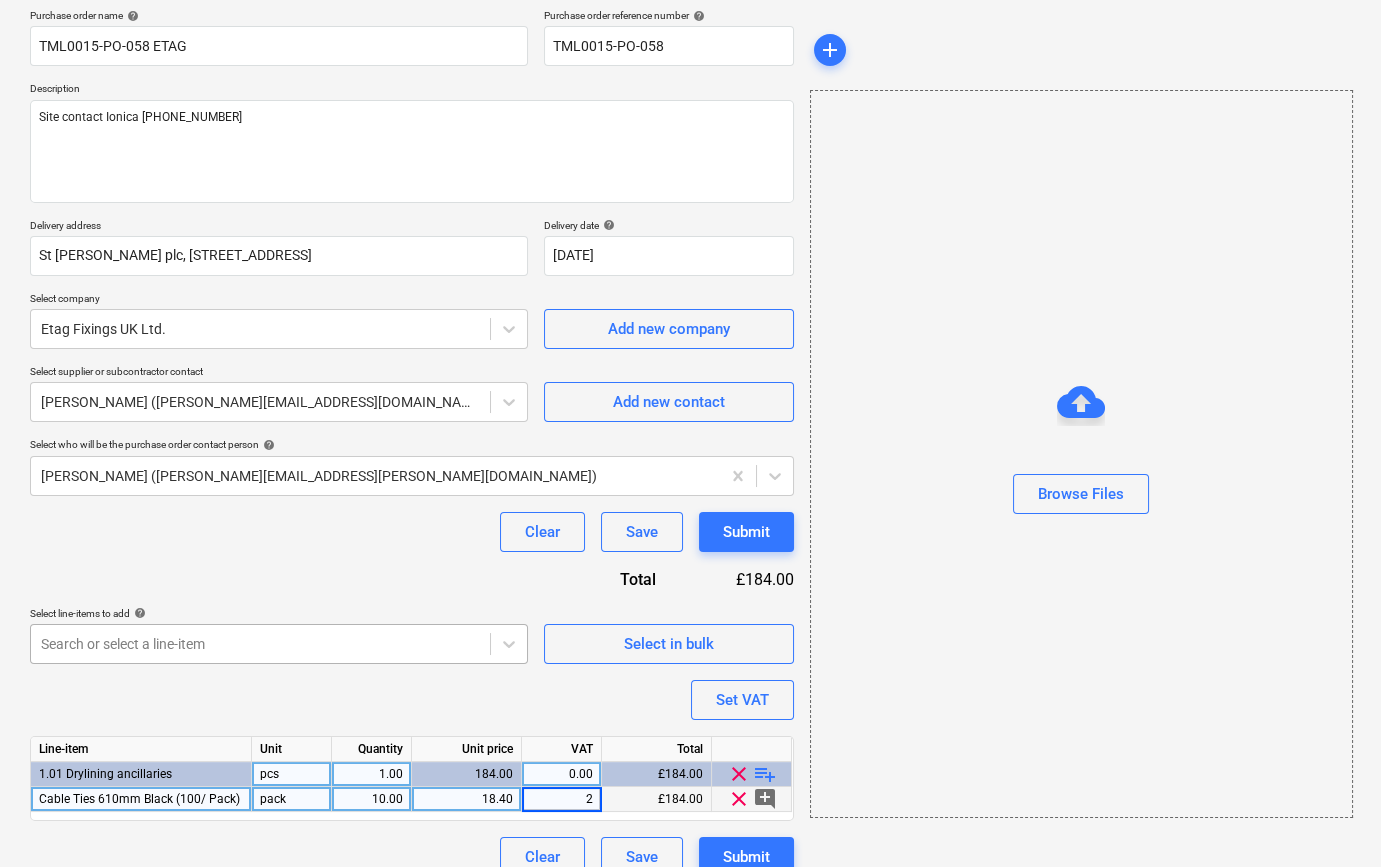 type on "20" 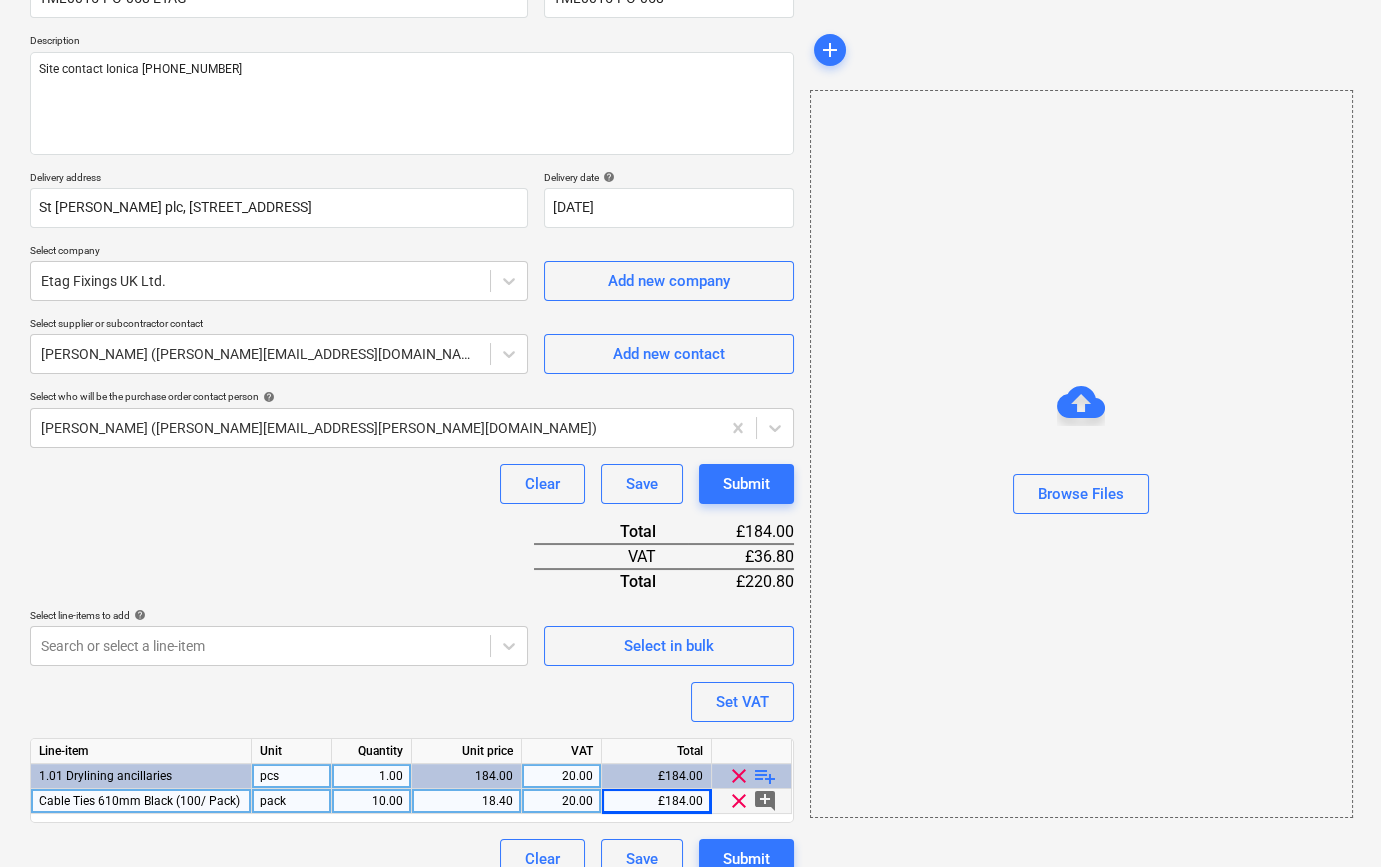 scroll, scrollTop: 230, scrollLeft: 0, axis: vertical 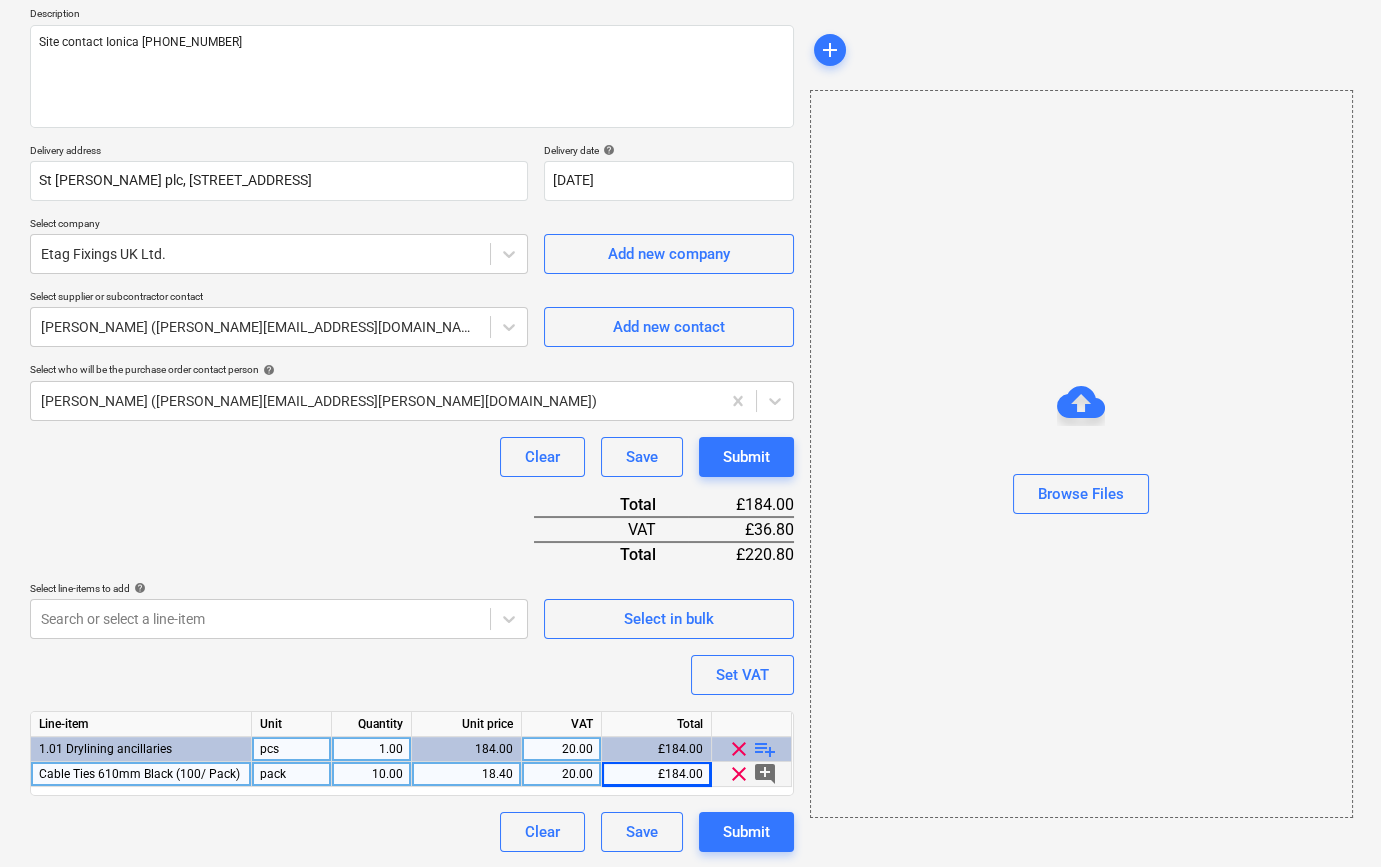 click on "playlist_add" at bounding box center (765, 749) 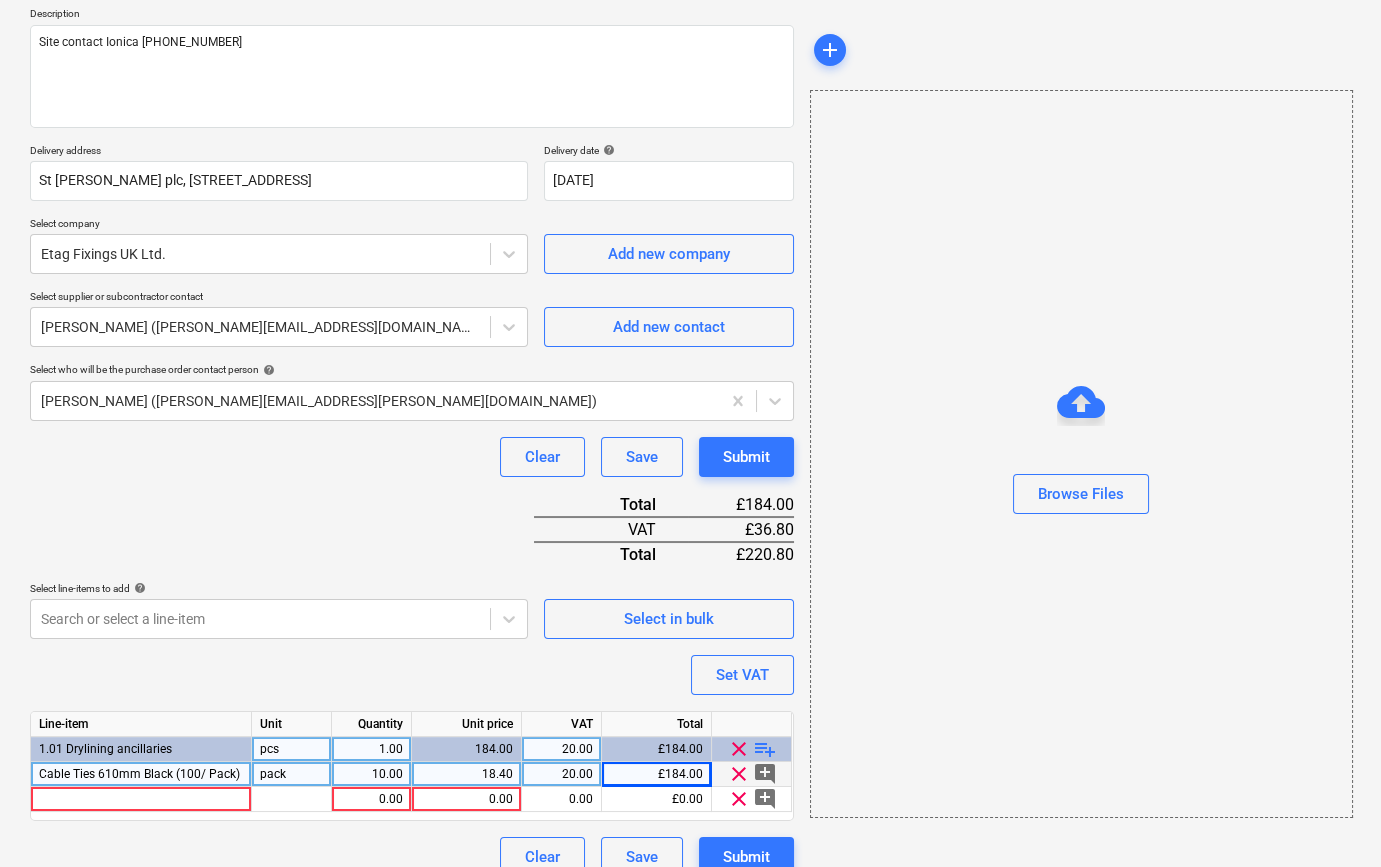 type on "x" 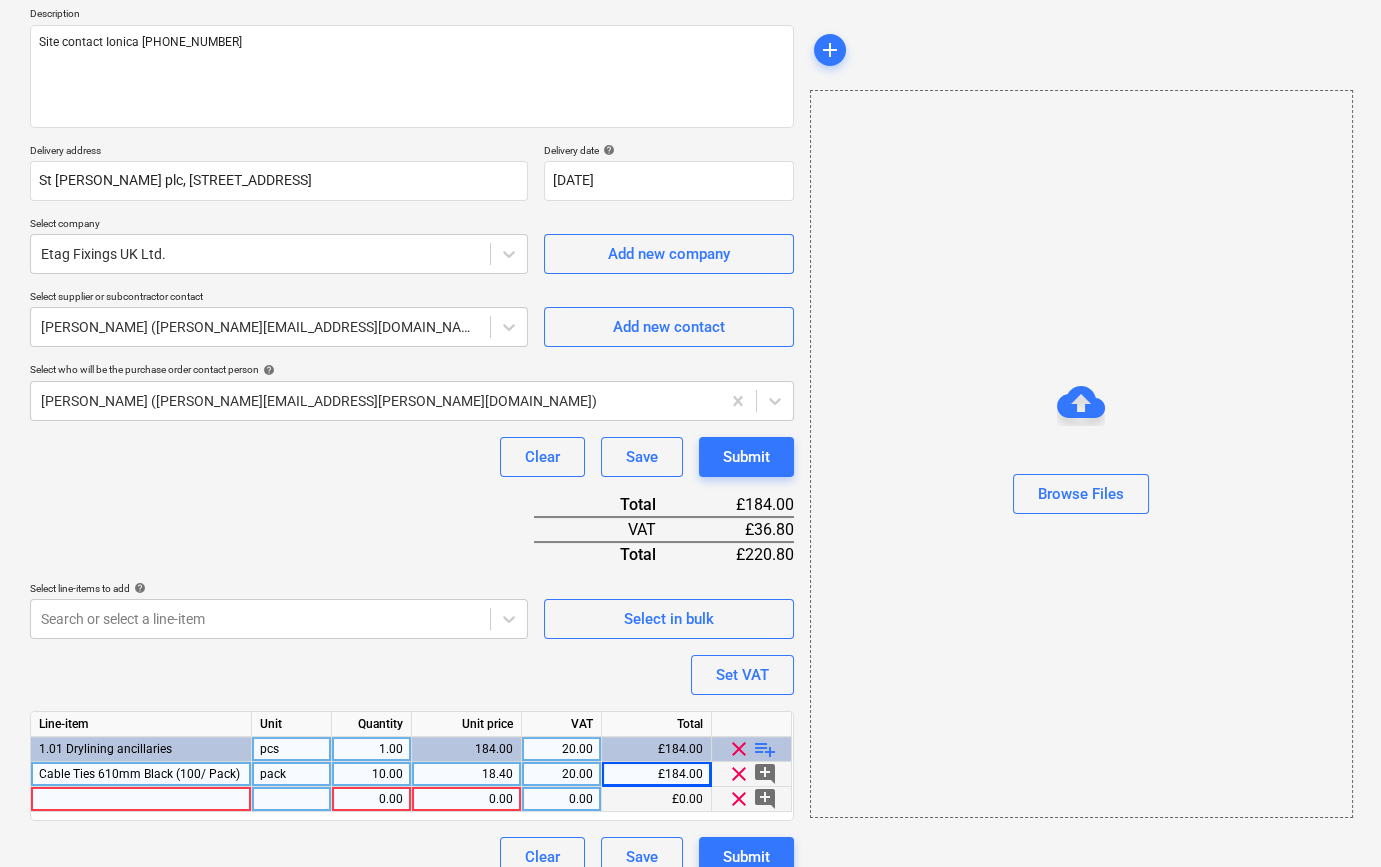 click at bounding box center (141, 799) 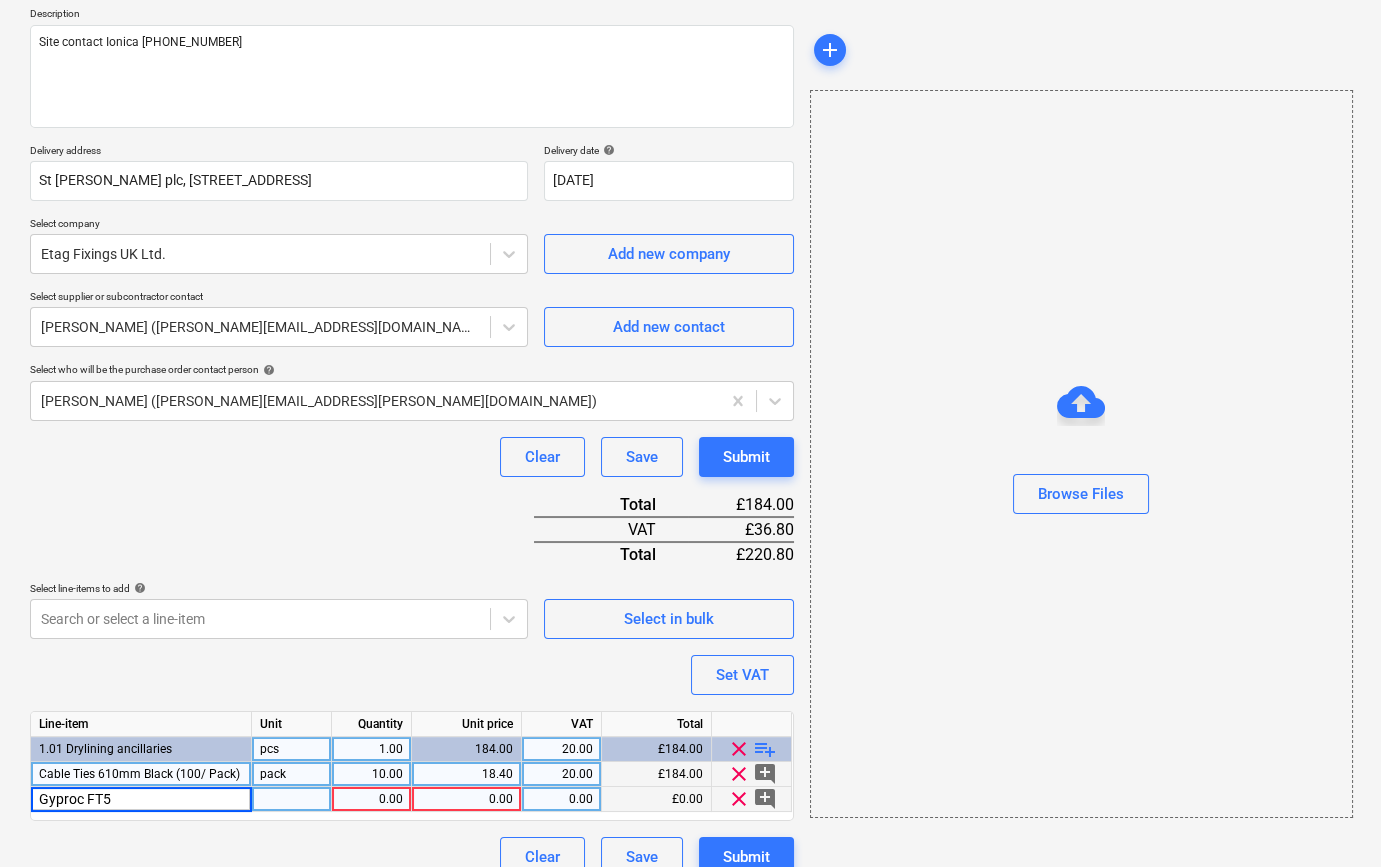 type on "Gyproc FT50" 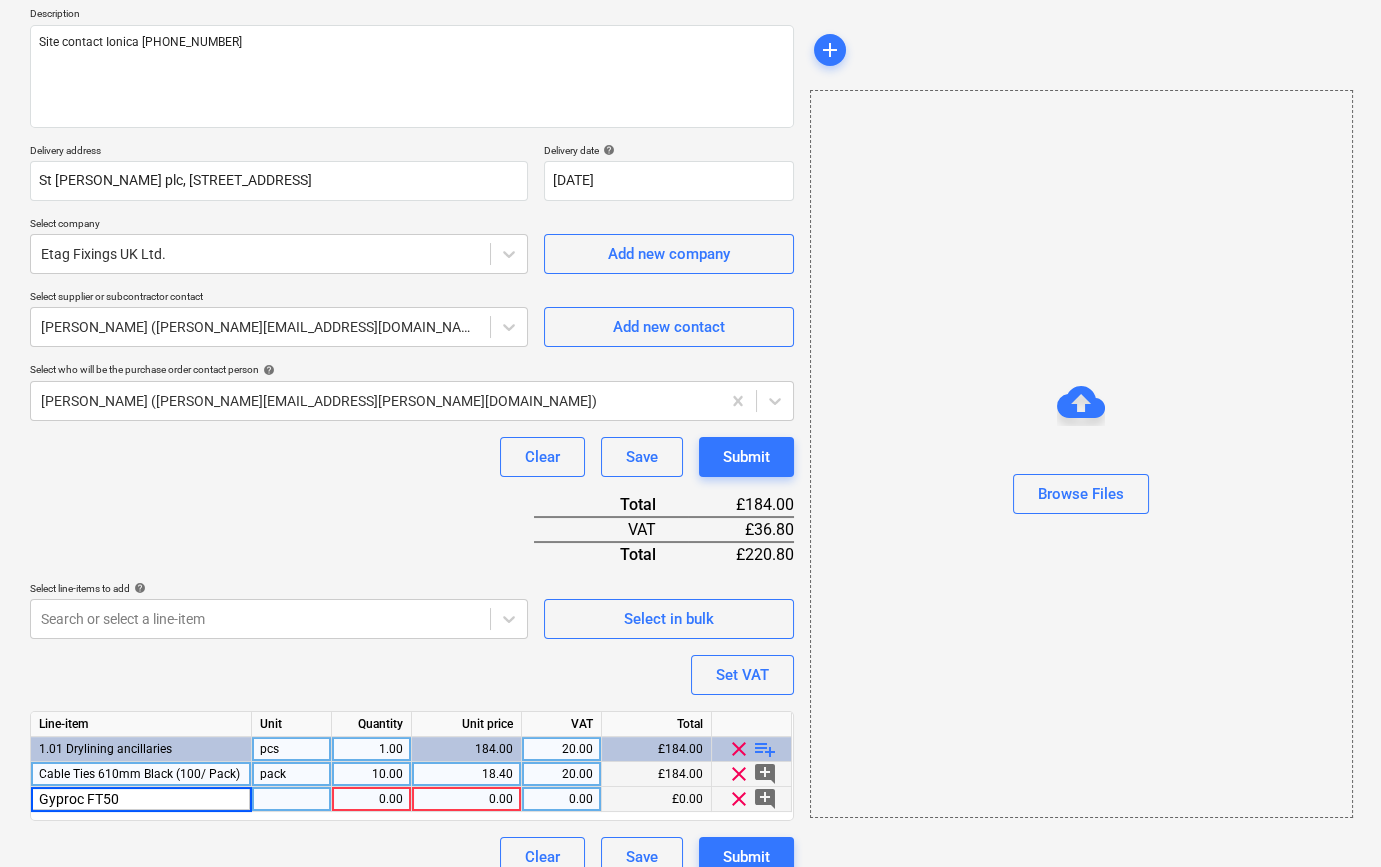 type on "x" 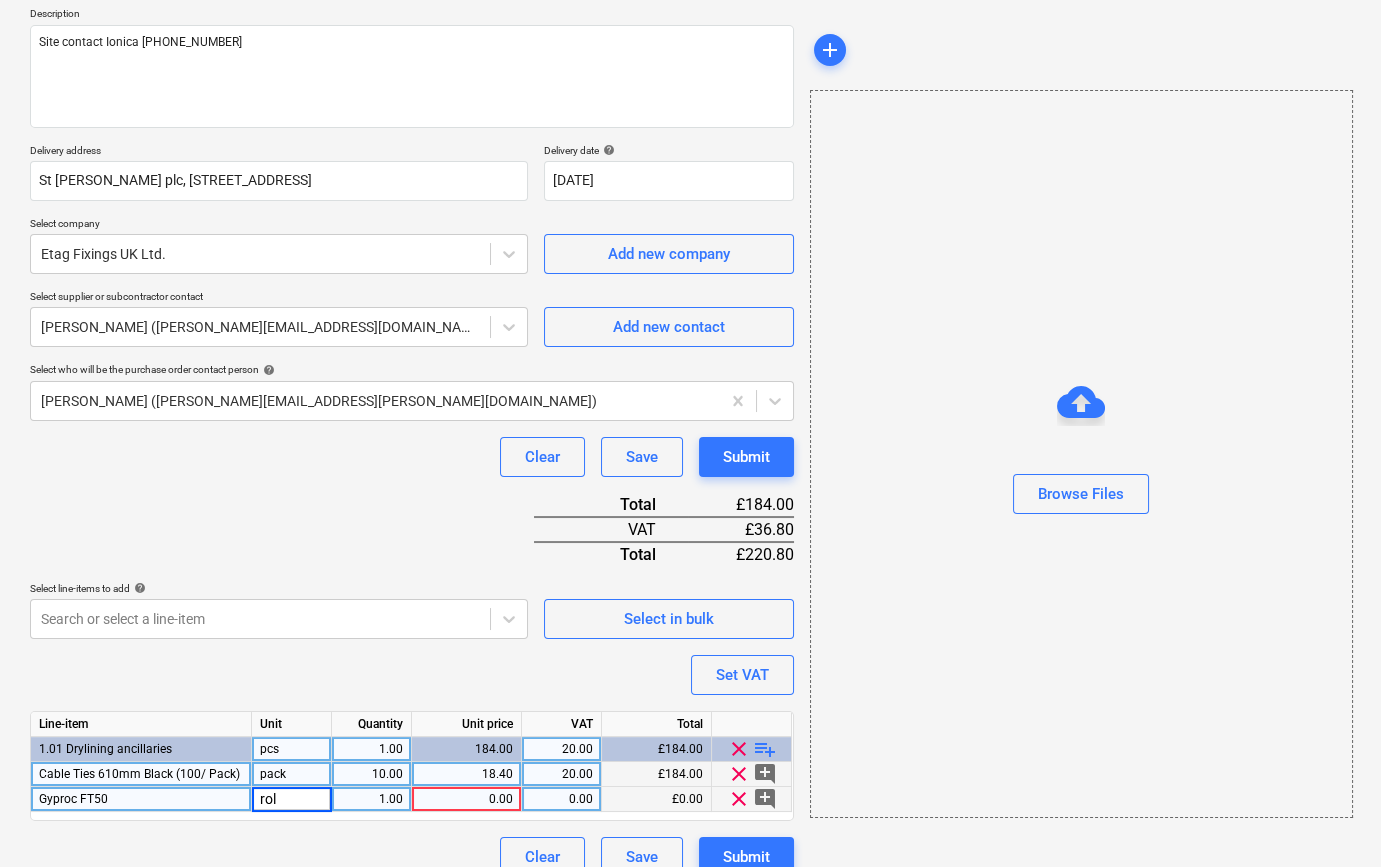 type on "roll" 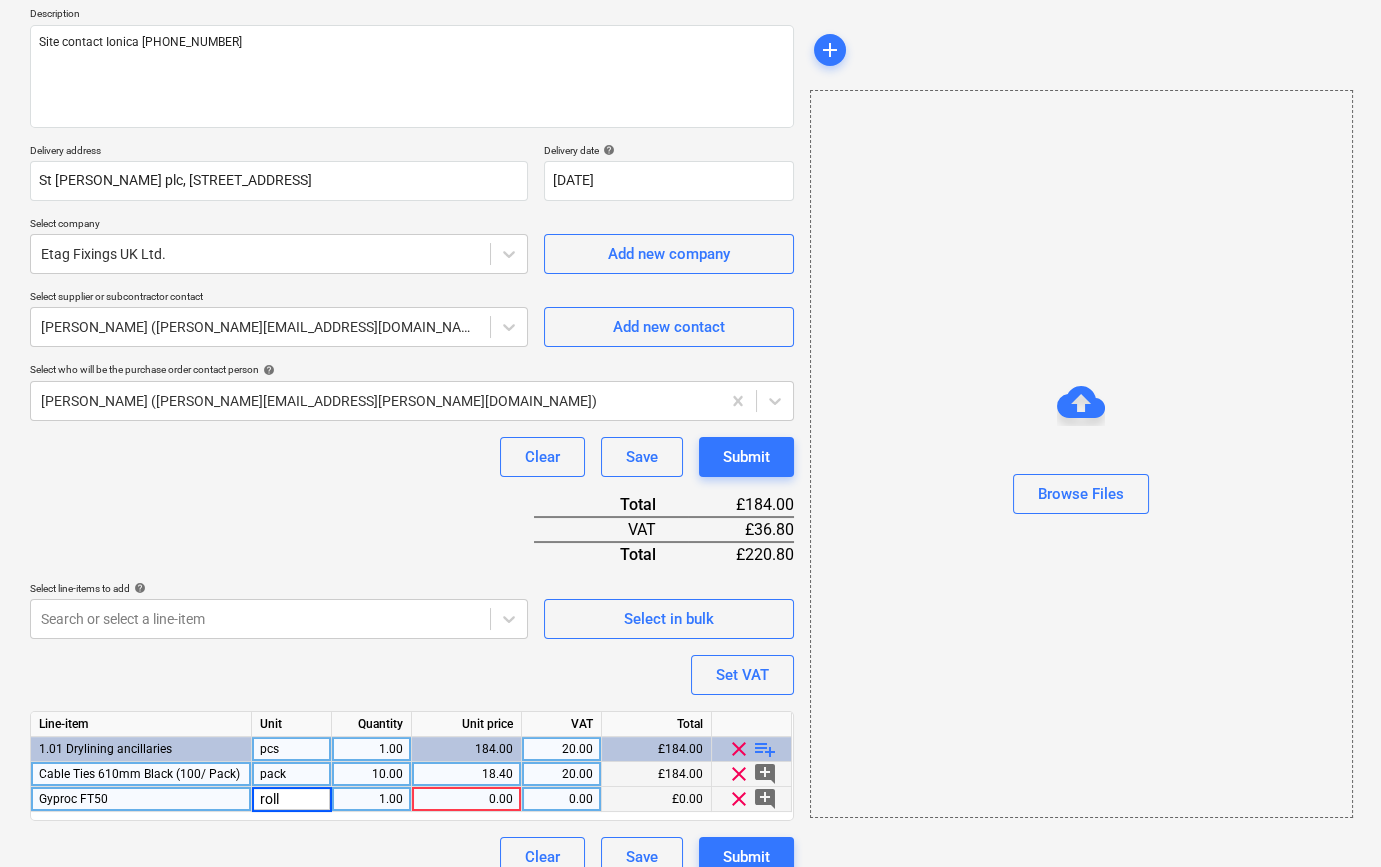 type on "x" 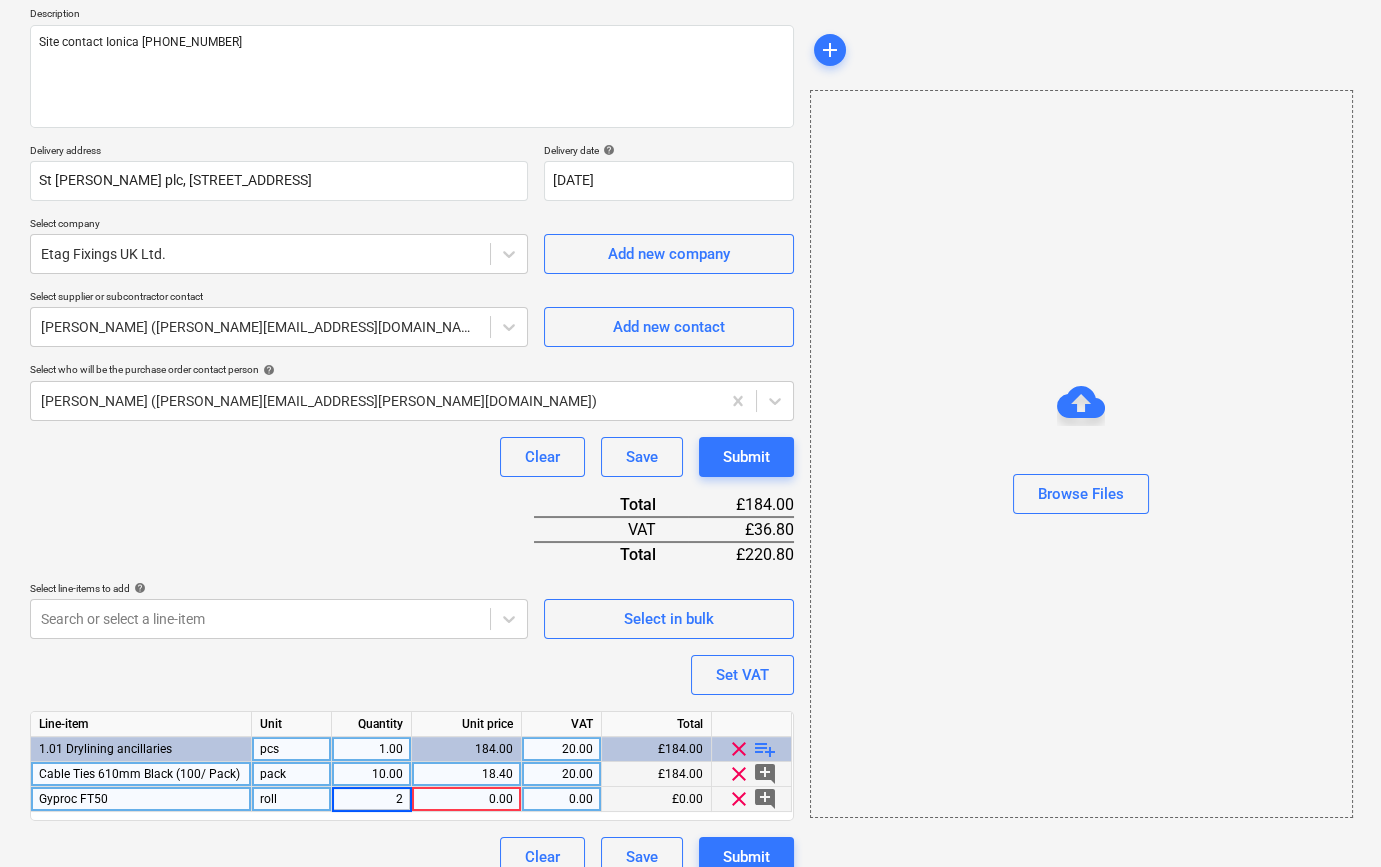 type on "24" 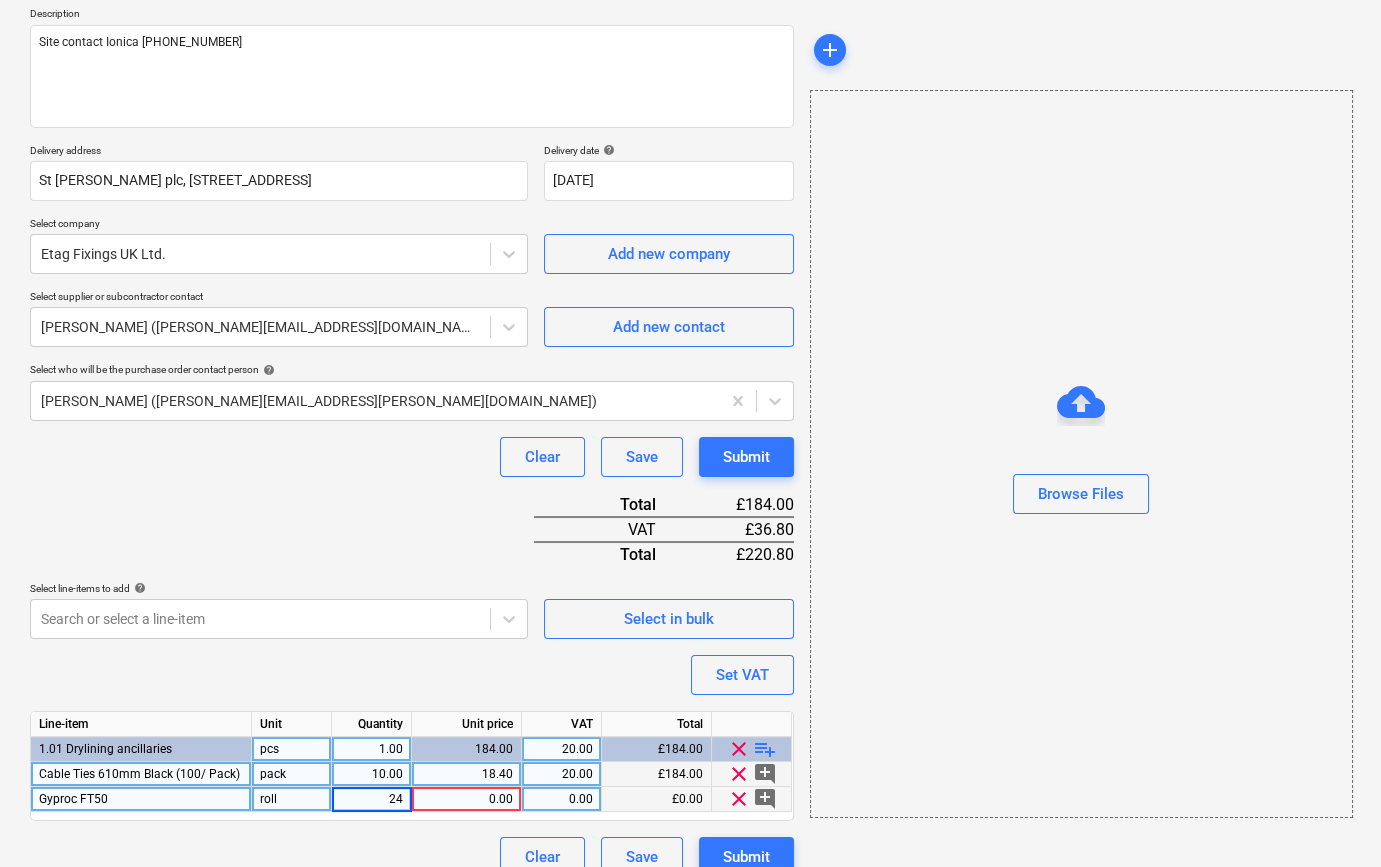 type on "x" 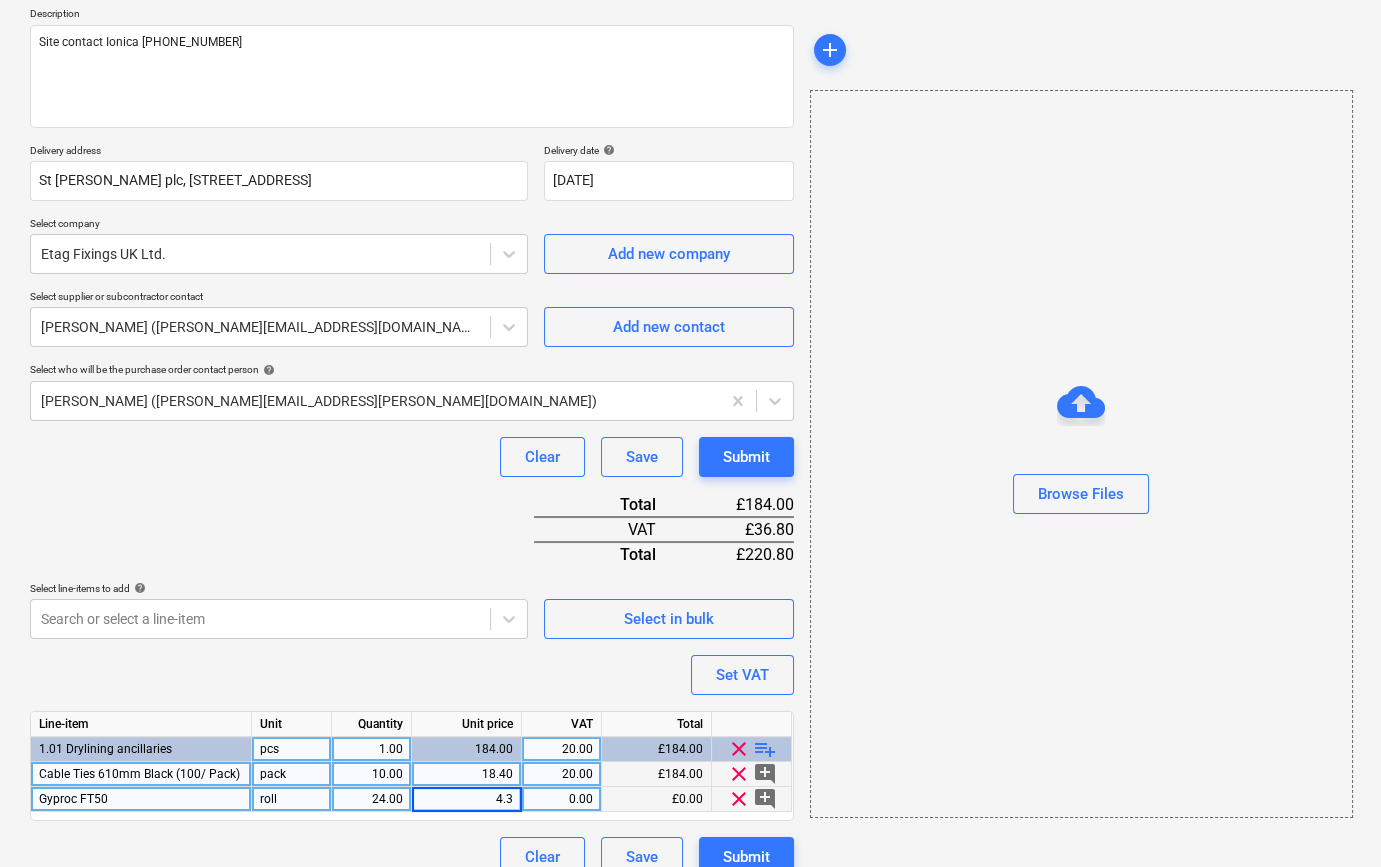 type on "4.36" 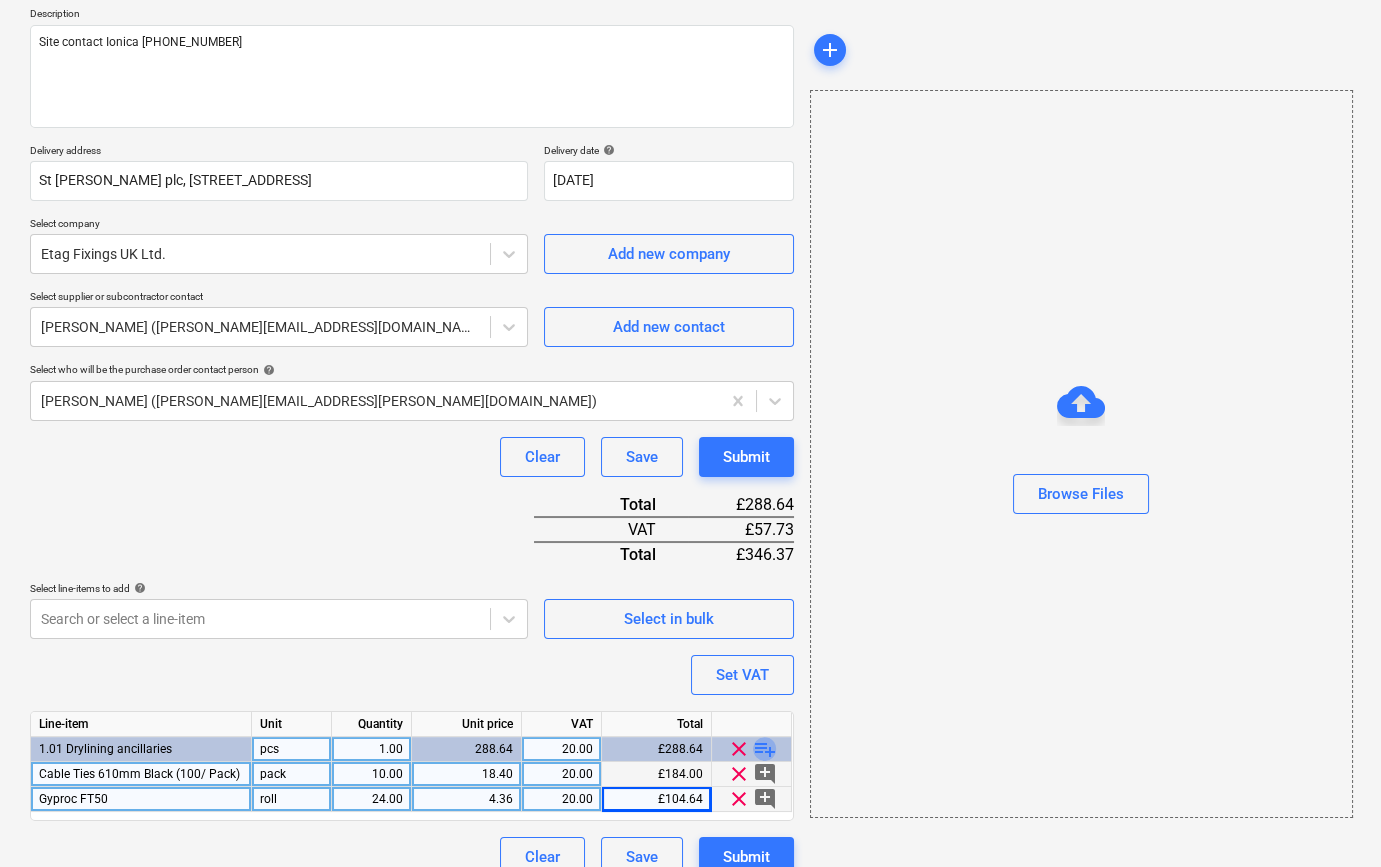 click on "playlist_add" at bounding box center [765, 749] 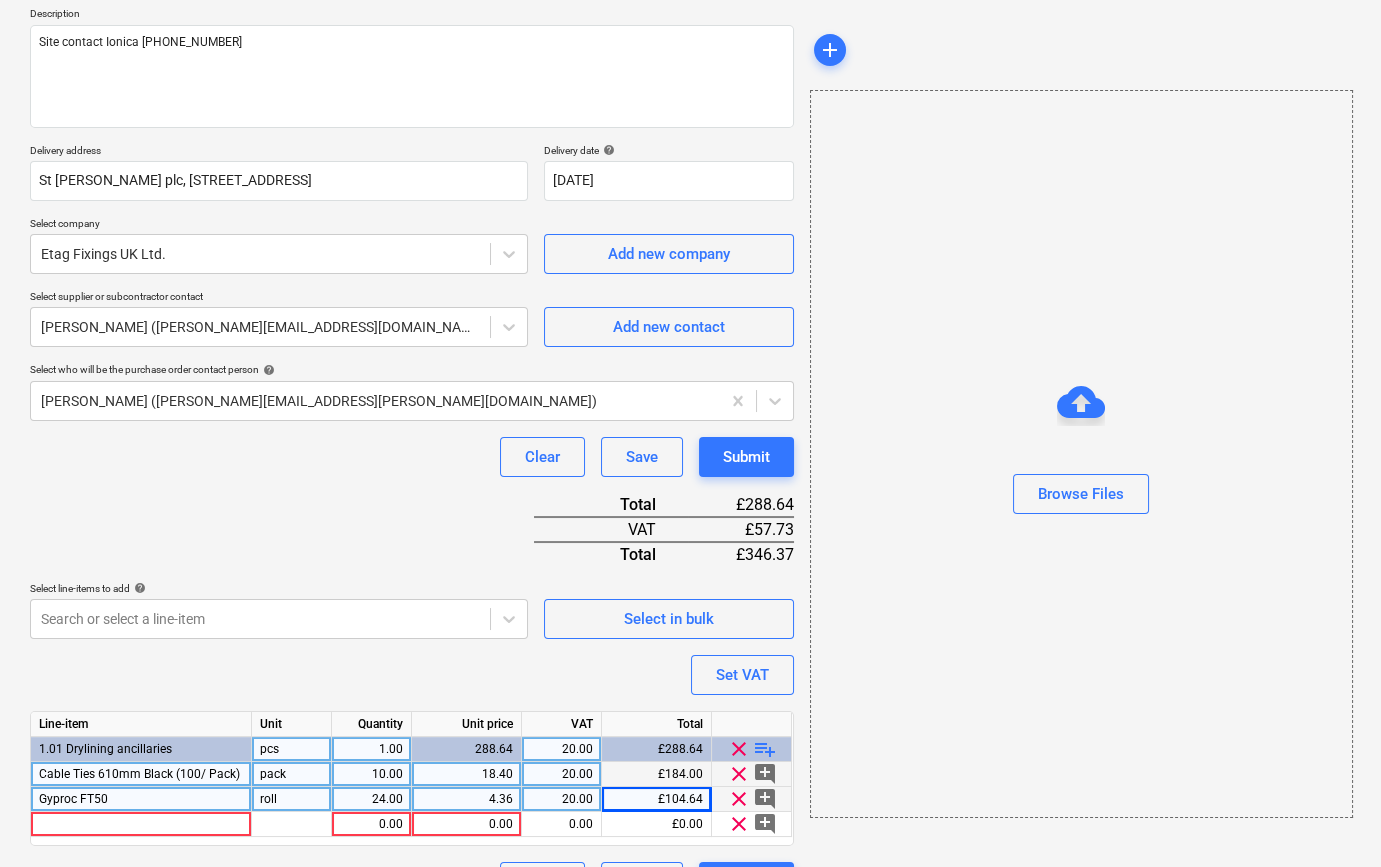 type on "x" 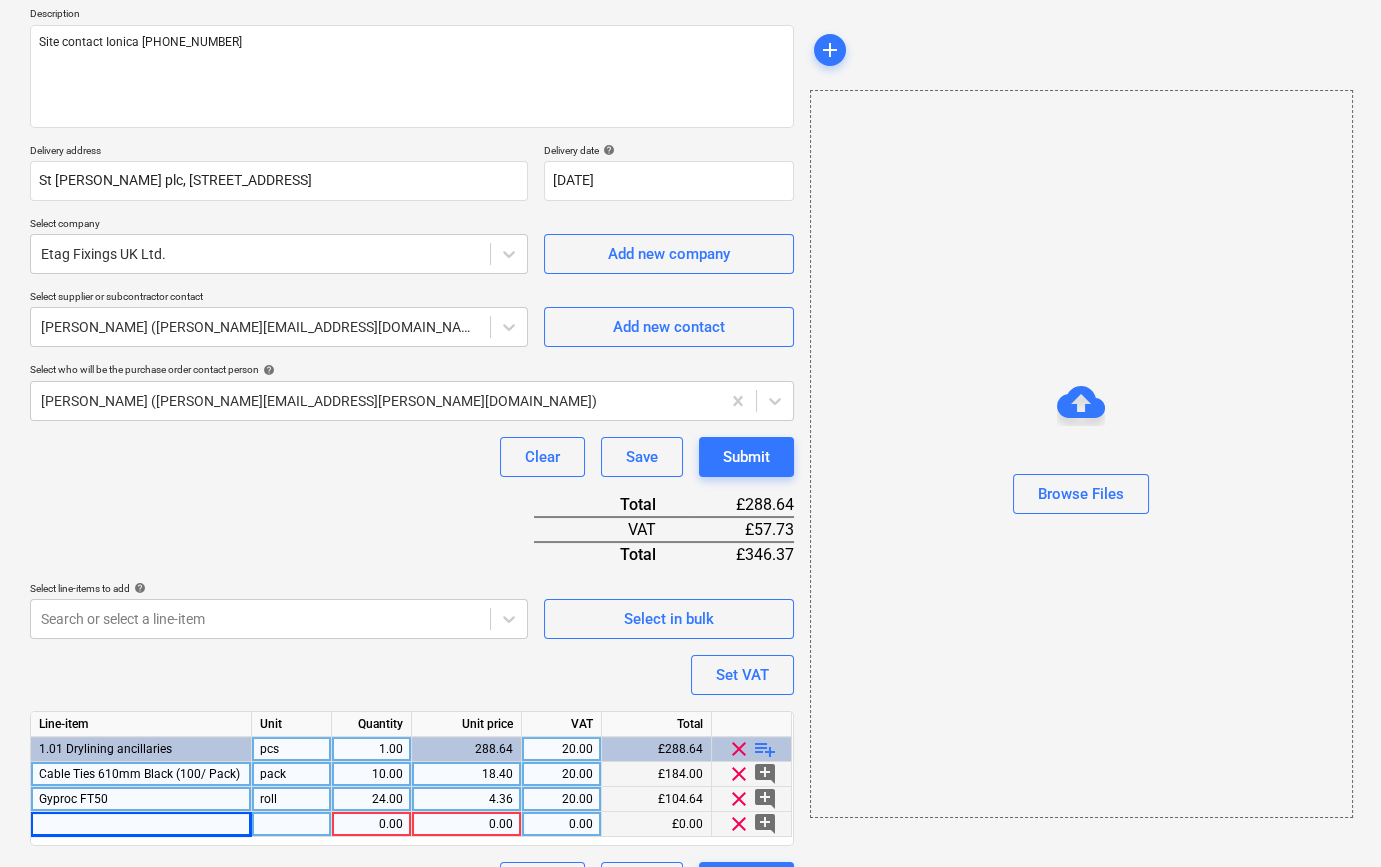 click at bounding box center (141, 824) 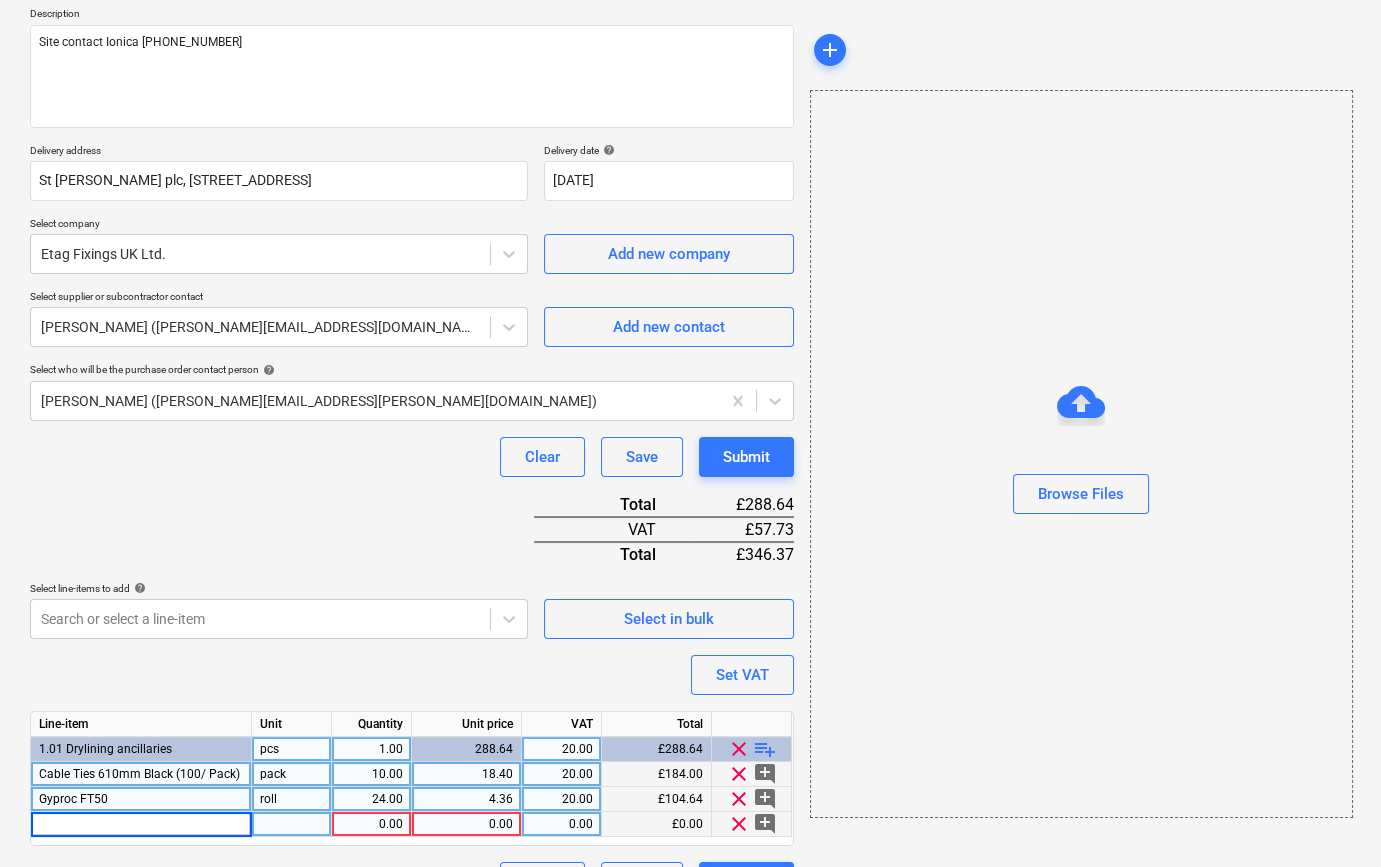 click at bounding box center (141, 824) 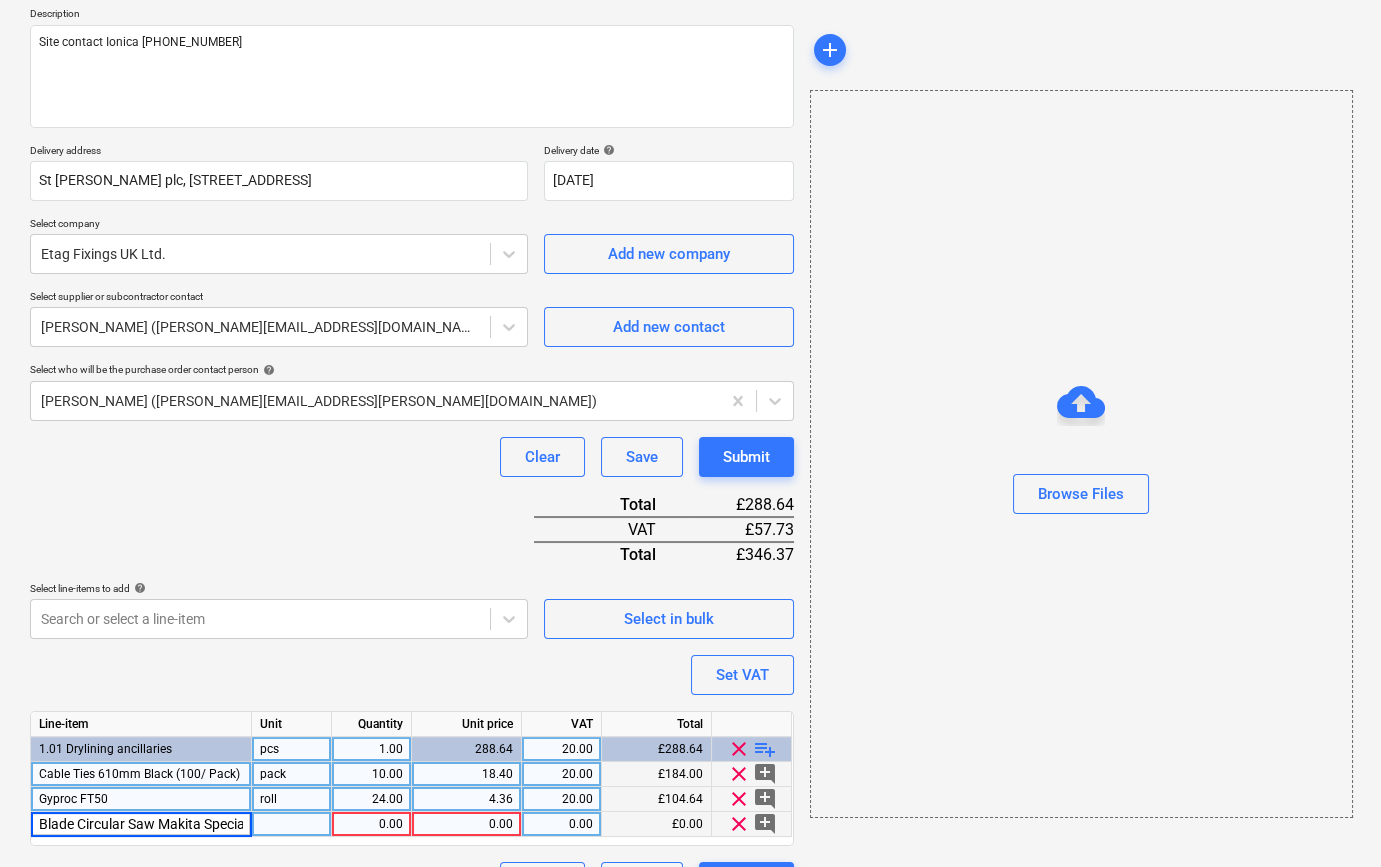 scroll, scrollTop: 0, scrollLeft: 321, axis: horizontal 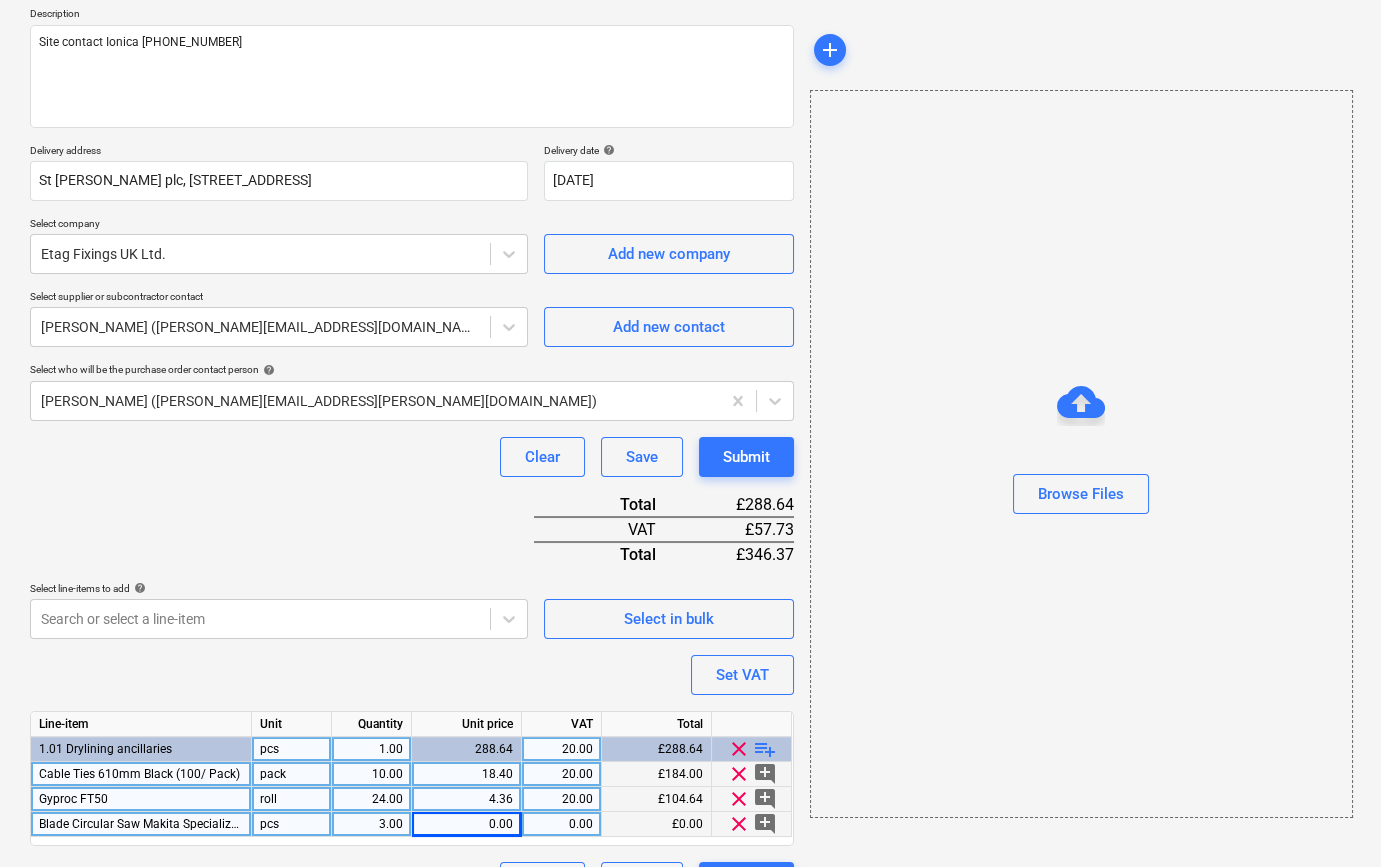 type on "x" 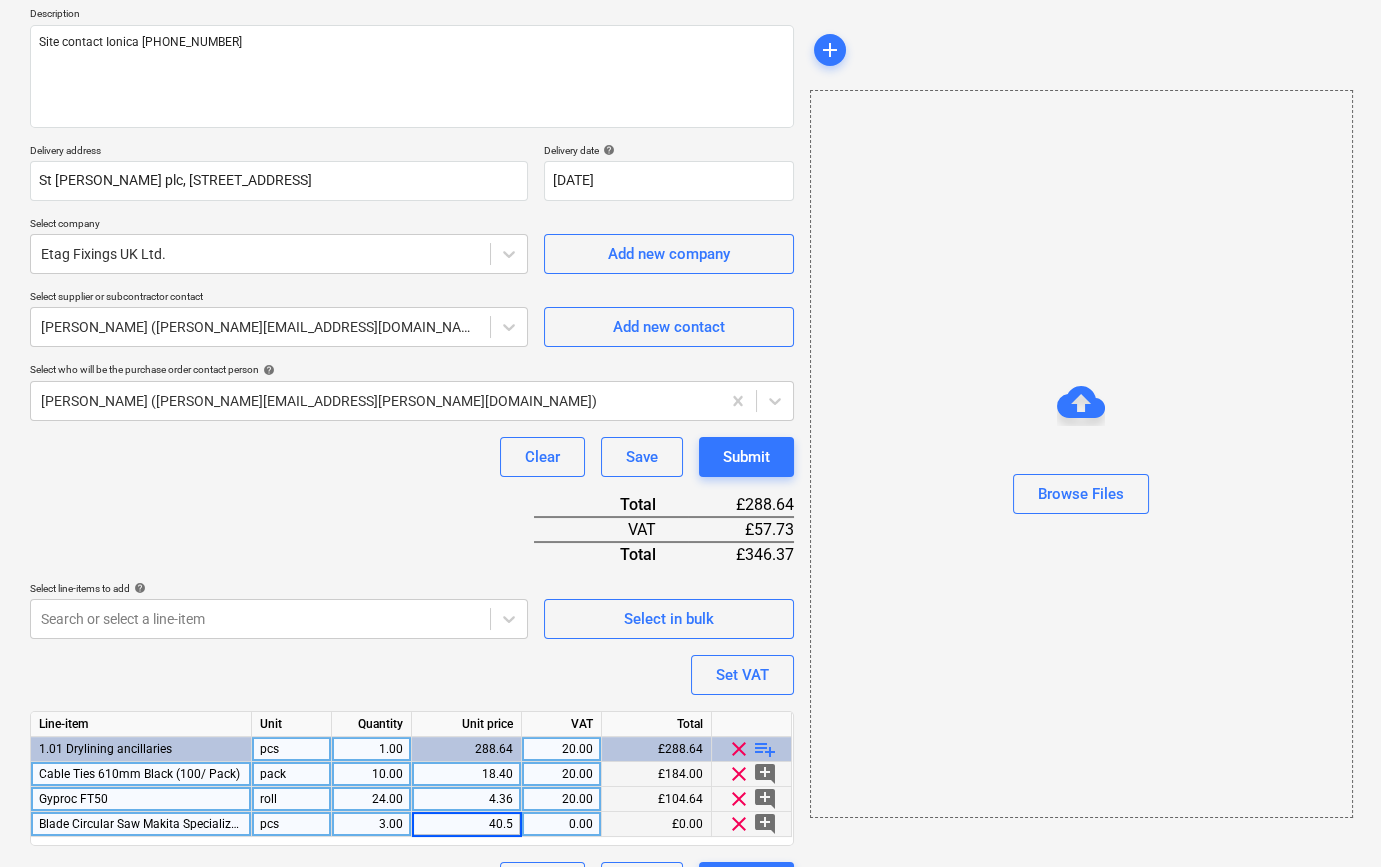 type on "40.58" 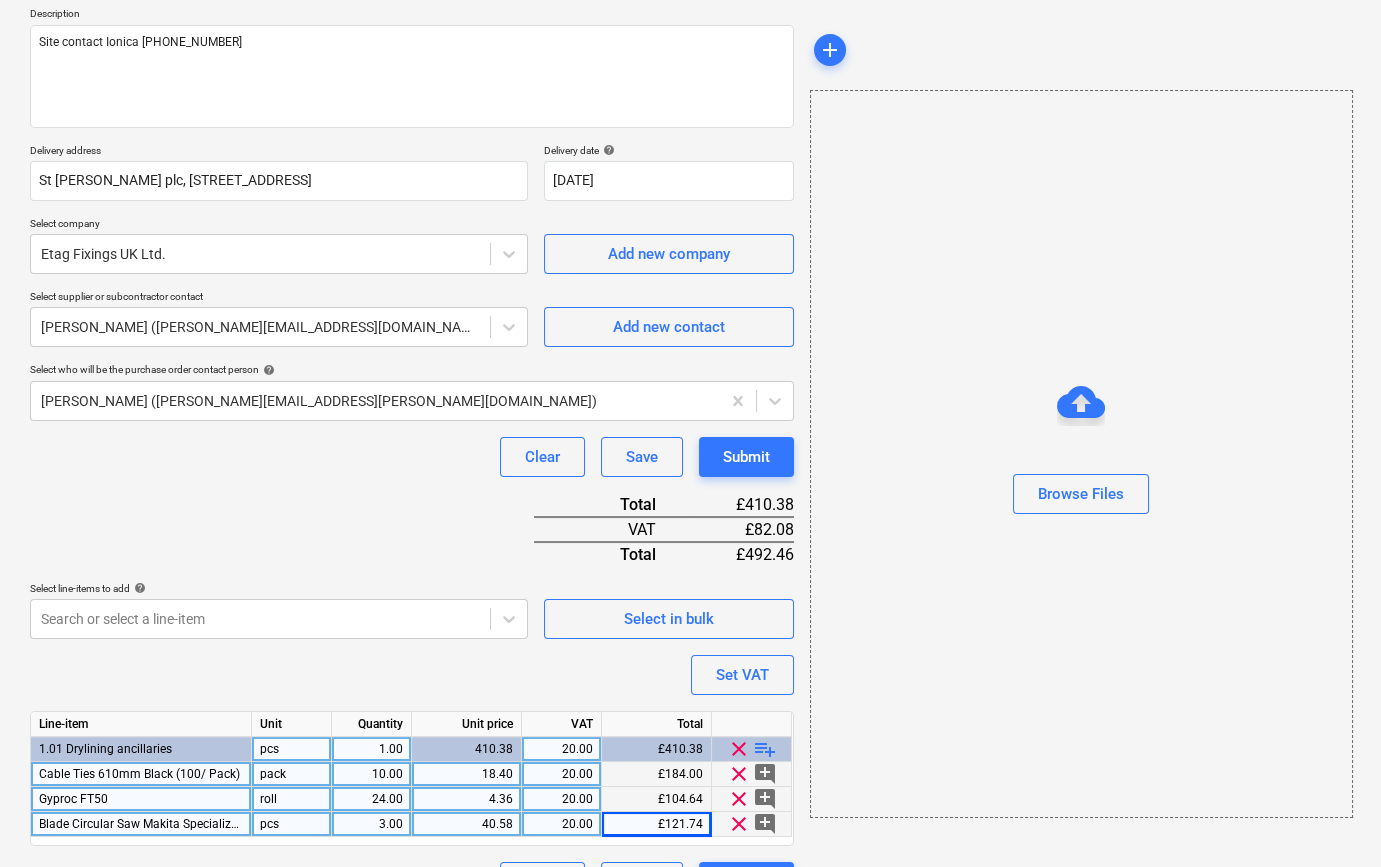 click on "playlist_add" at bounding box center (765, 749) 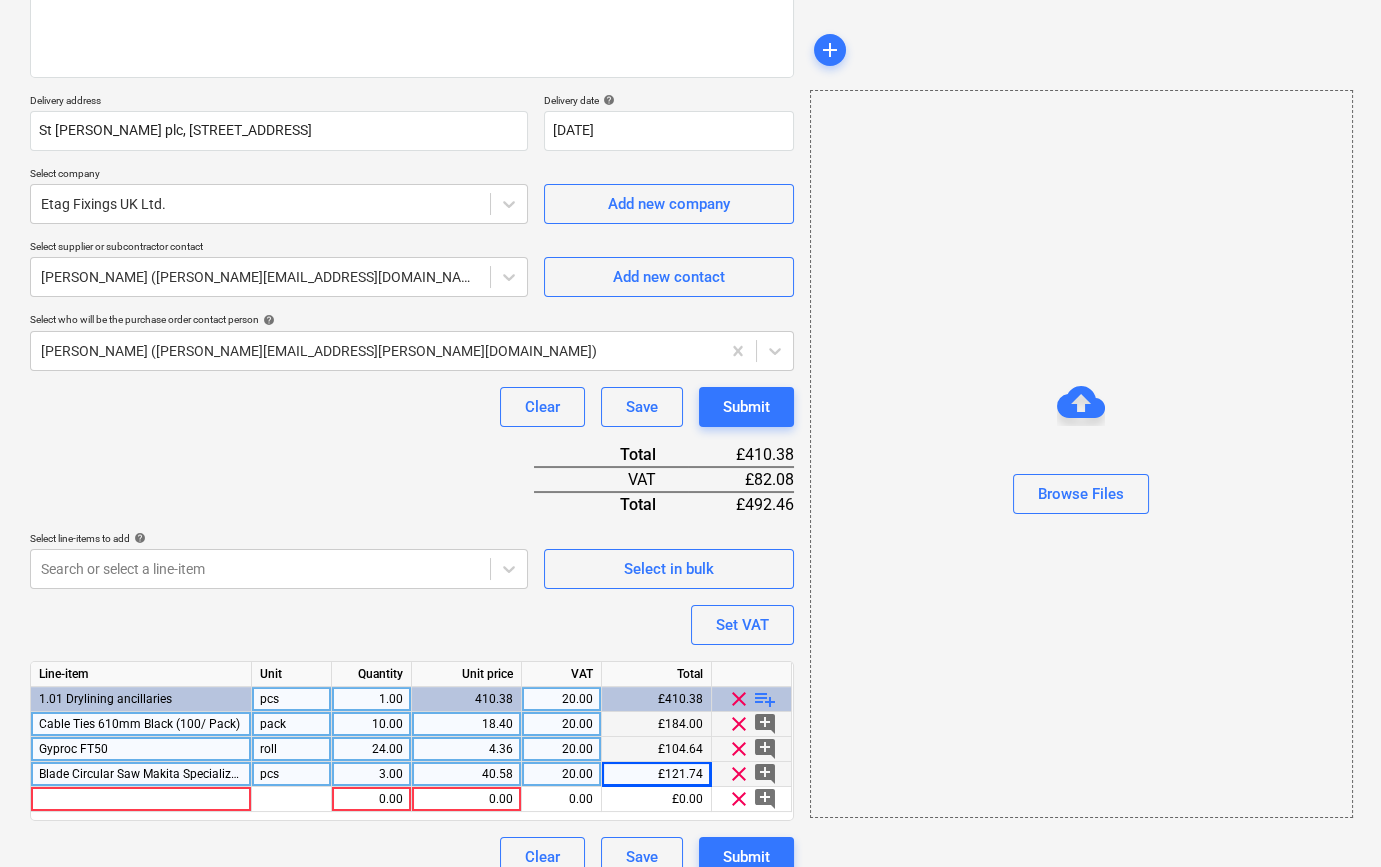scroll, scrollTop: 305, scrollLeft: 0, axis: vertical 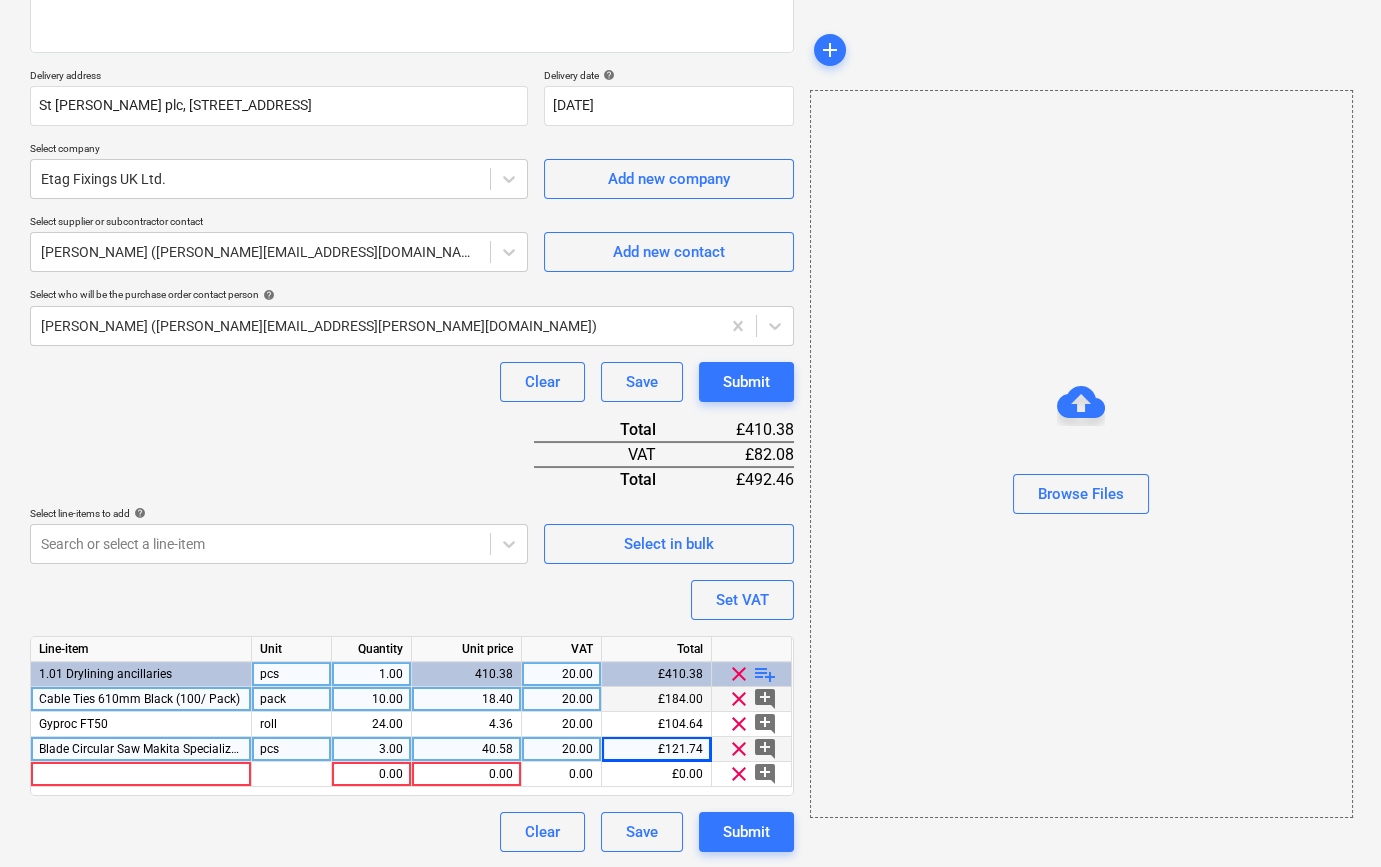 type on "x" 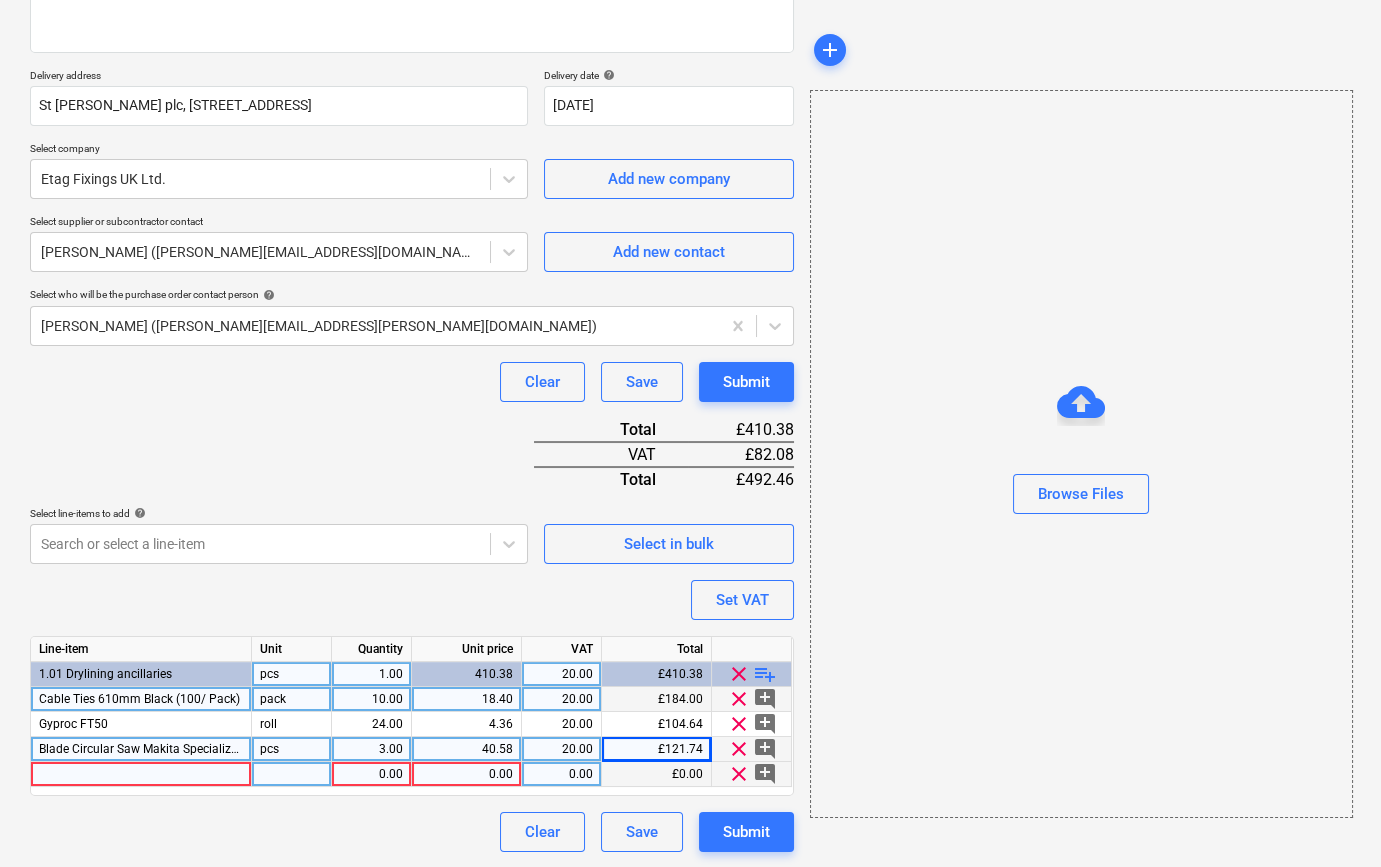 click at bounding box center (141, 774) 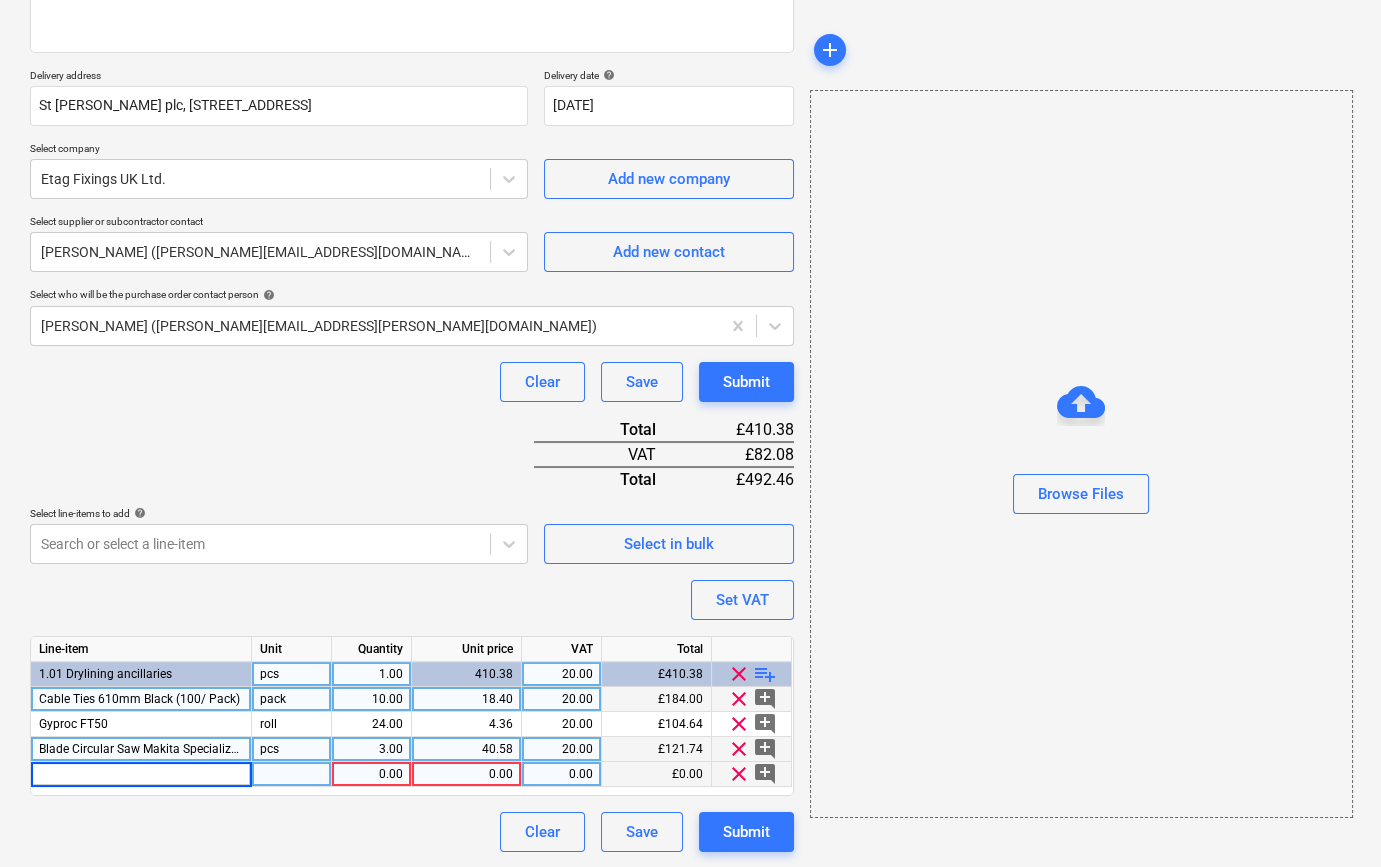 type on "Makita B-33439 Specialised Metal Cutting Saw Blade 12 in (305 x 25.4mm x 60T)" 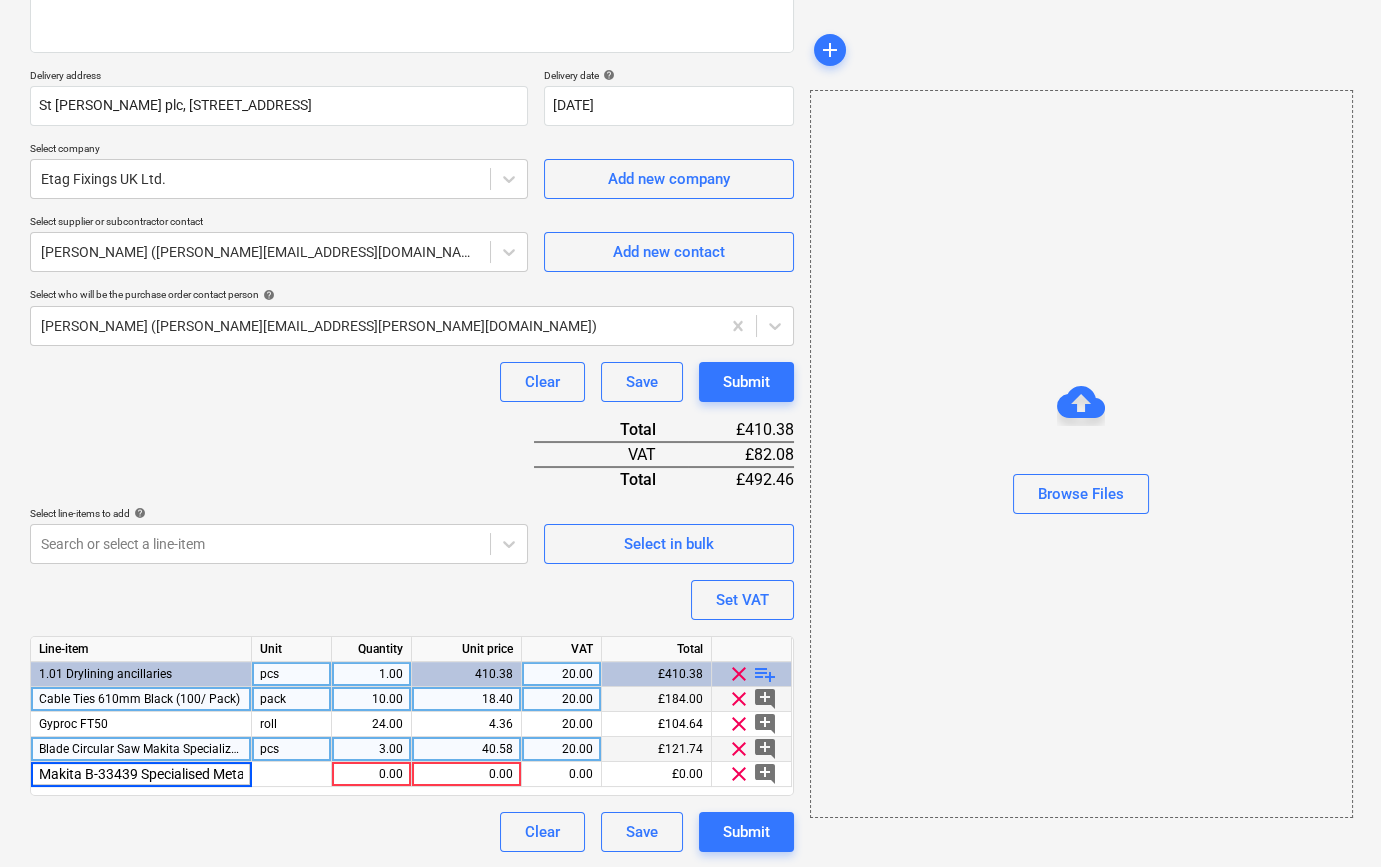 scroll, scrollTop: 0, scrollLeft: 298, axis: horizontal 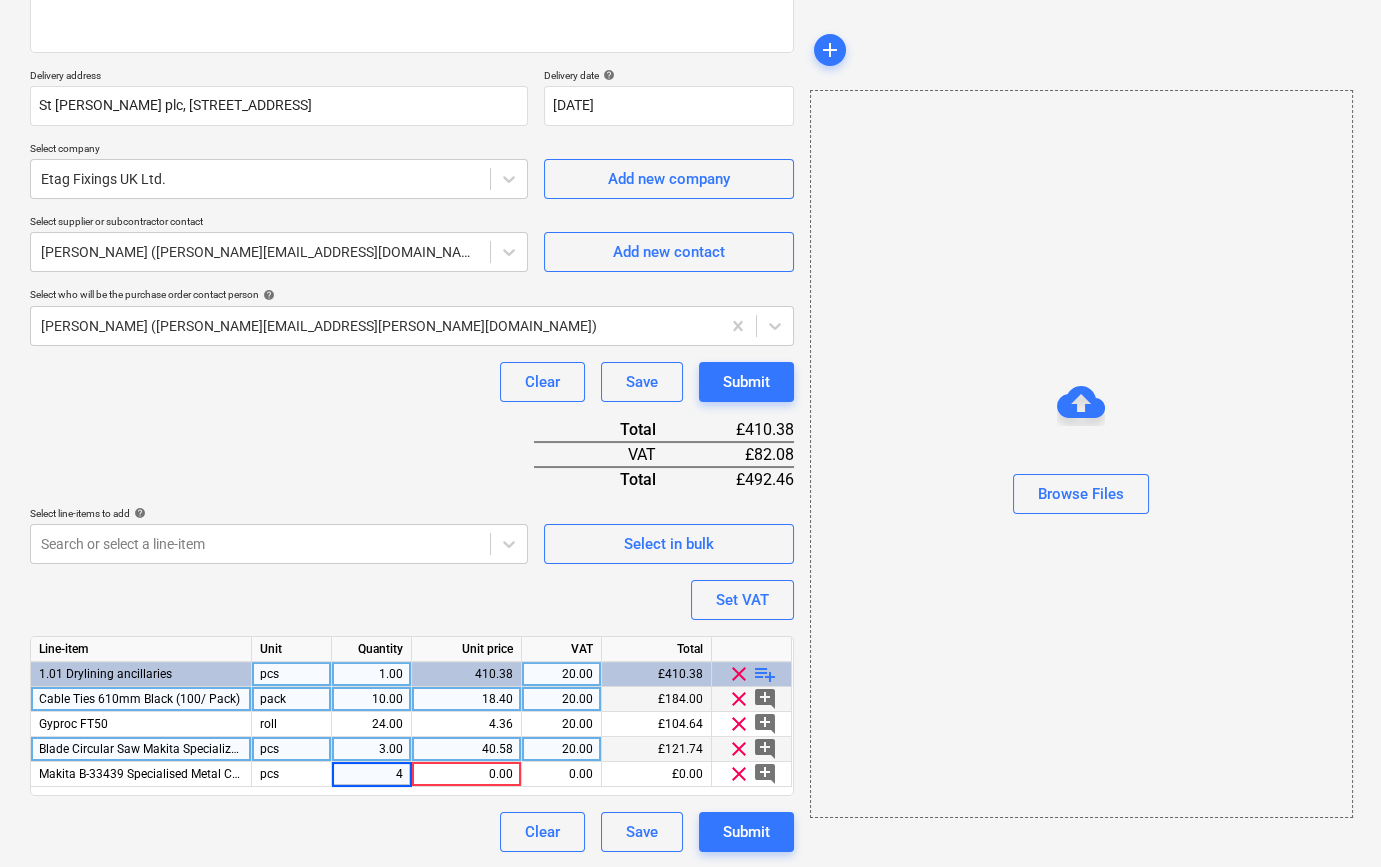type on "x" 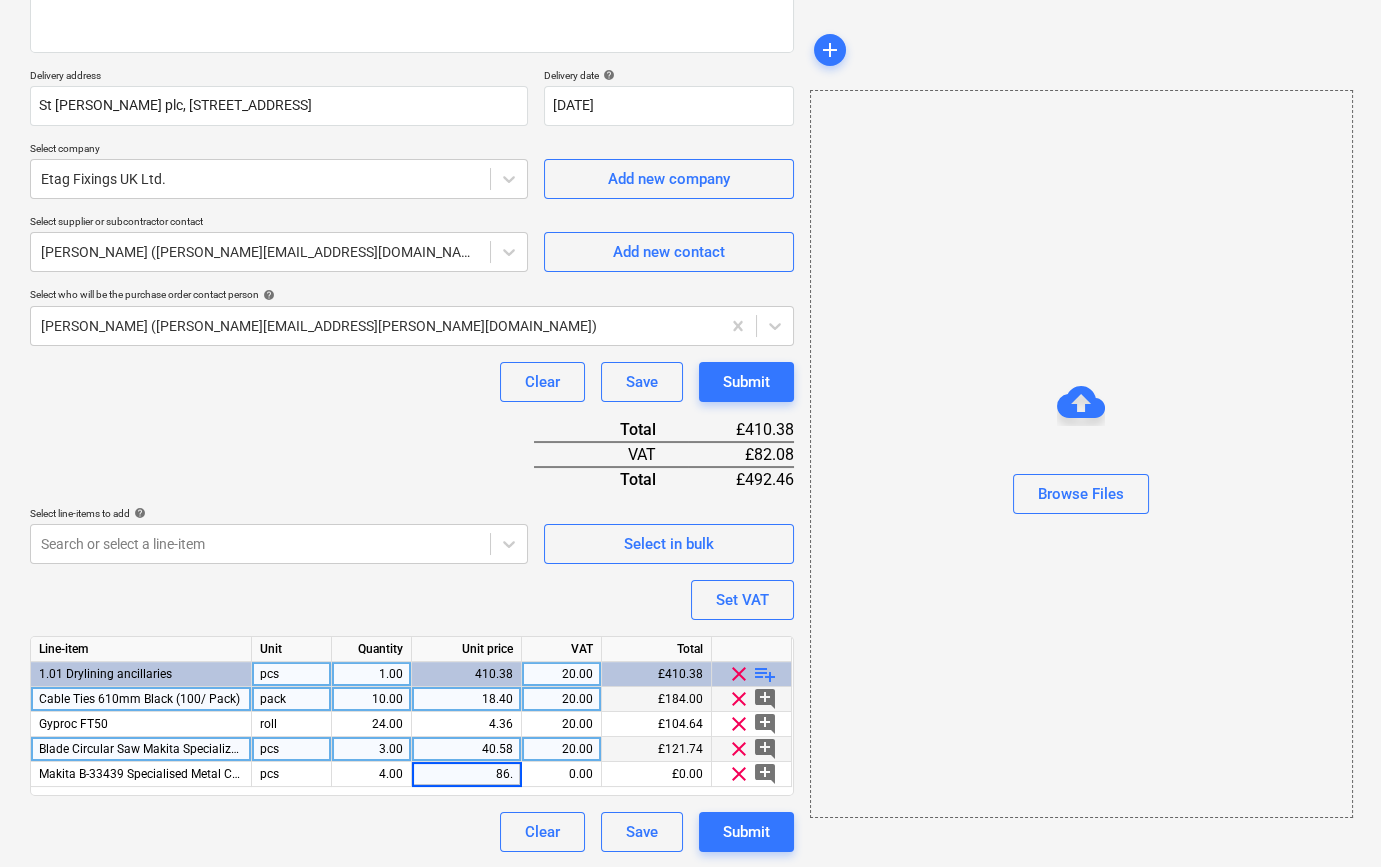 type on "86.6" 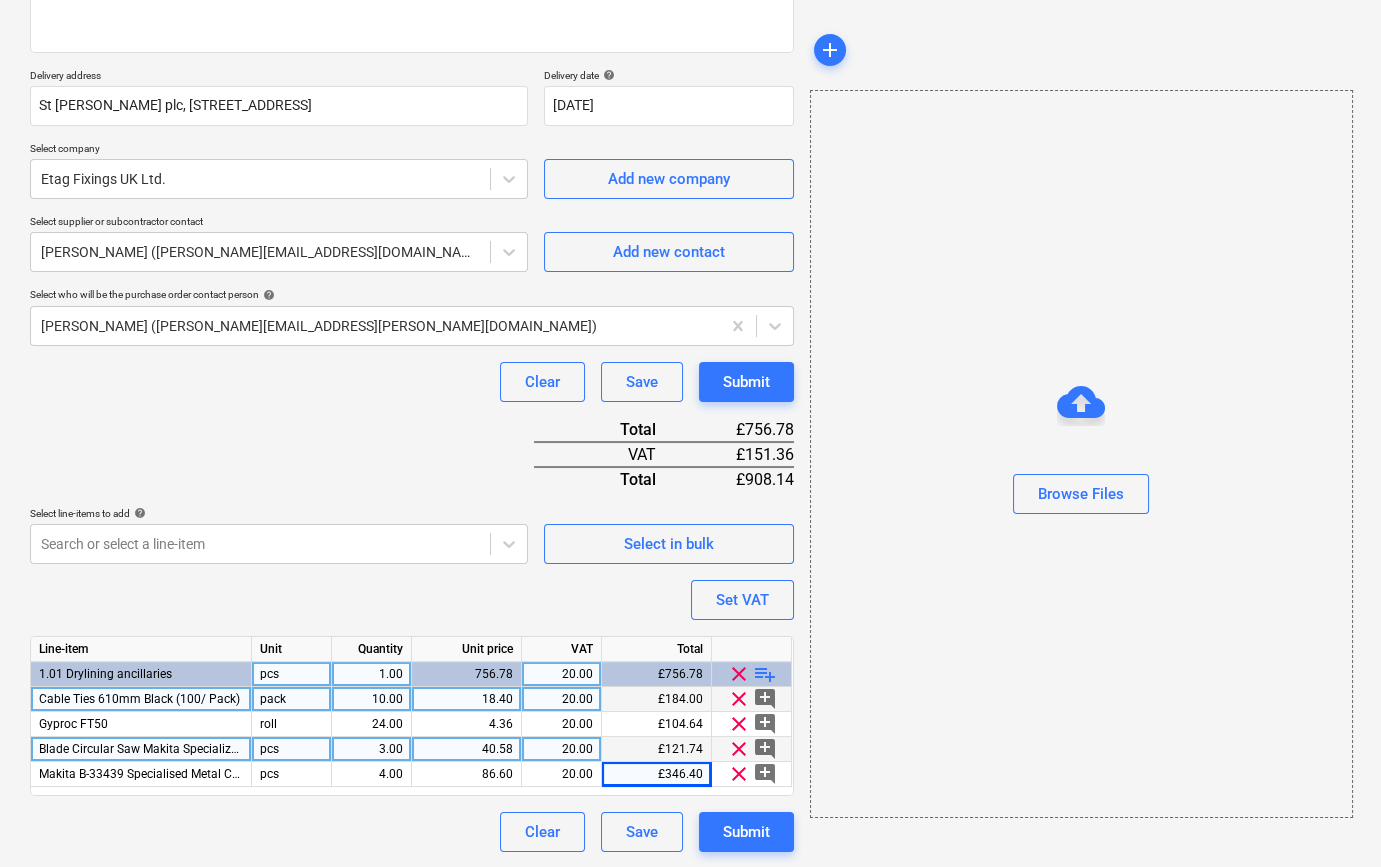 click on "playlist_add" at bounding box center (765, 674) 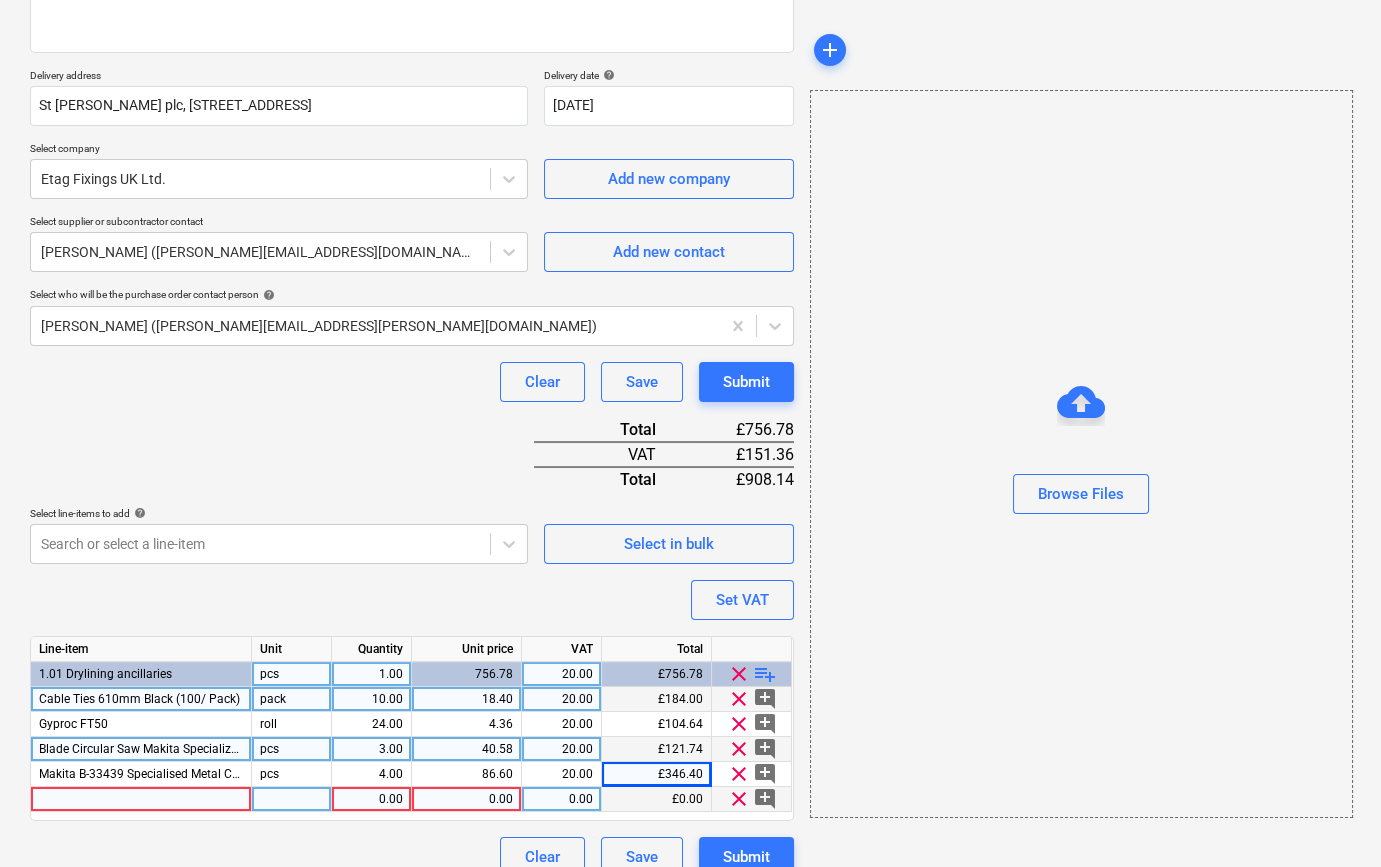 click at bounding box center (141, 799) 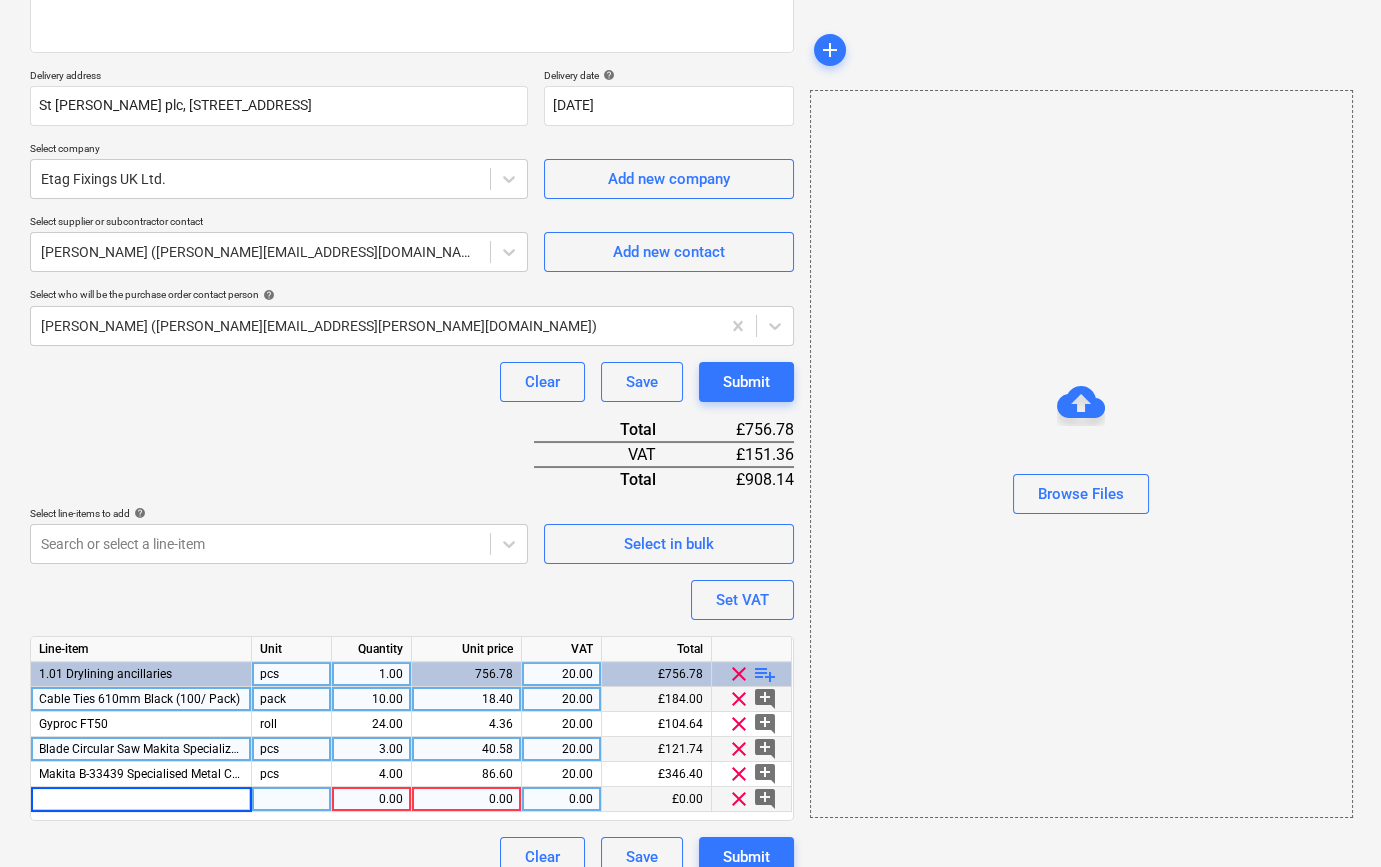 type on "[PERSON_NAME] Procheck FR tape 75mmx25m" 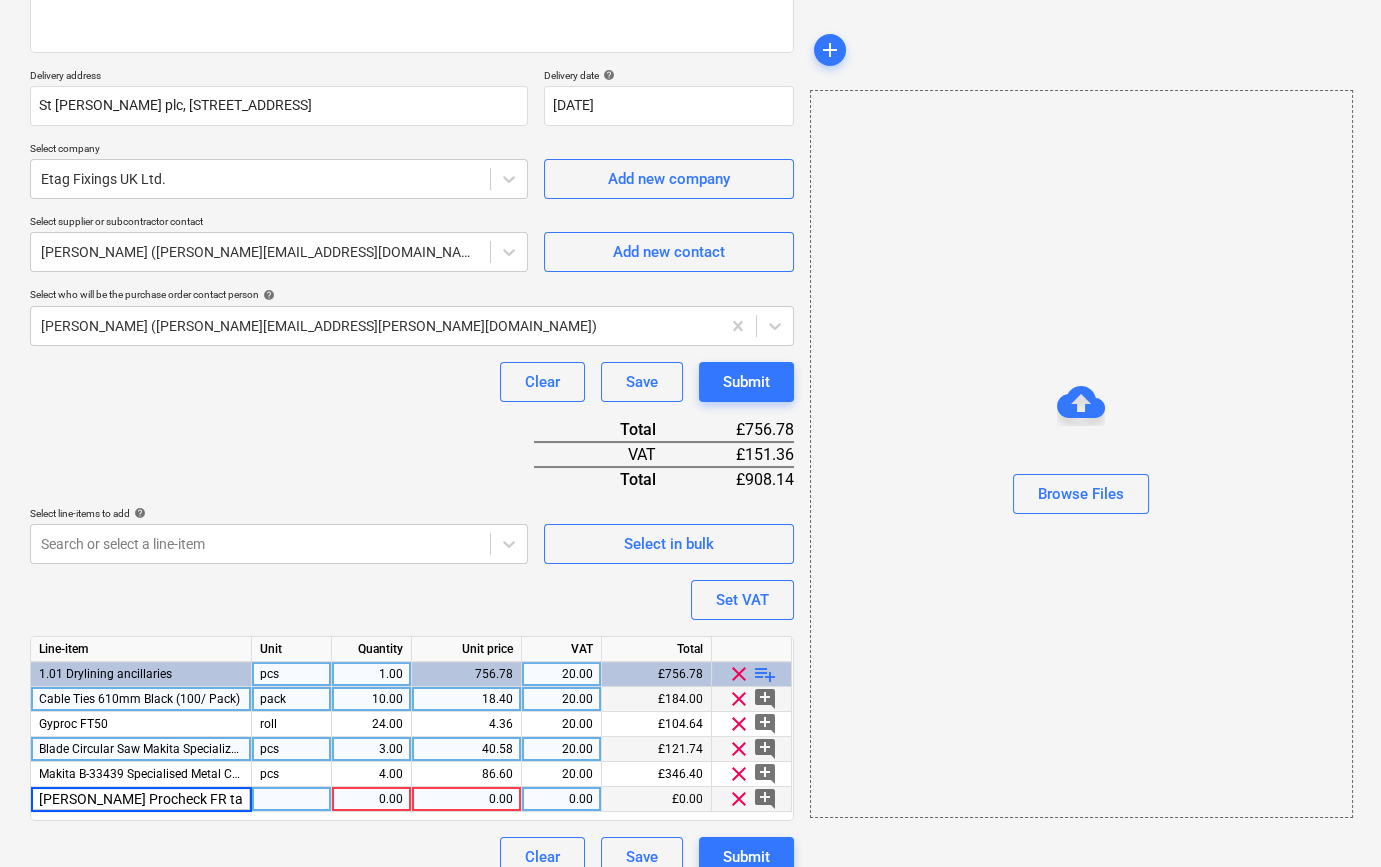 scroll, scrollTop: 0, scrollLeft: 32, axis: horizontal 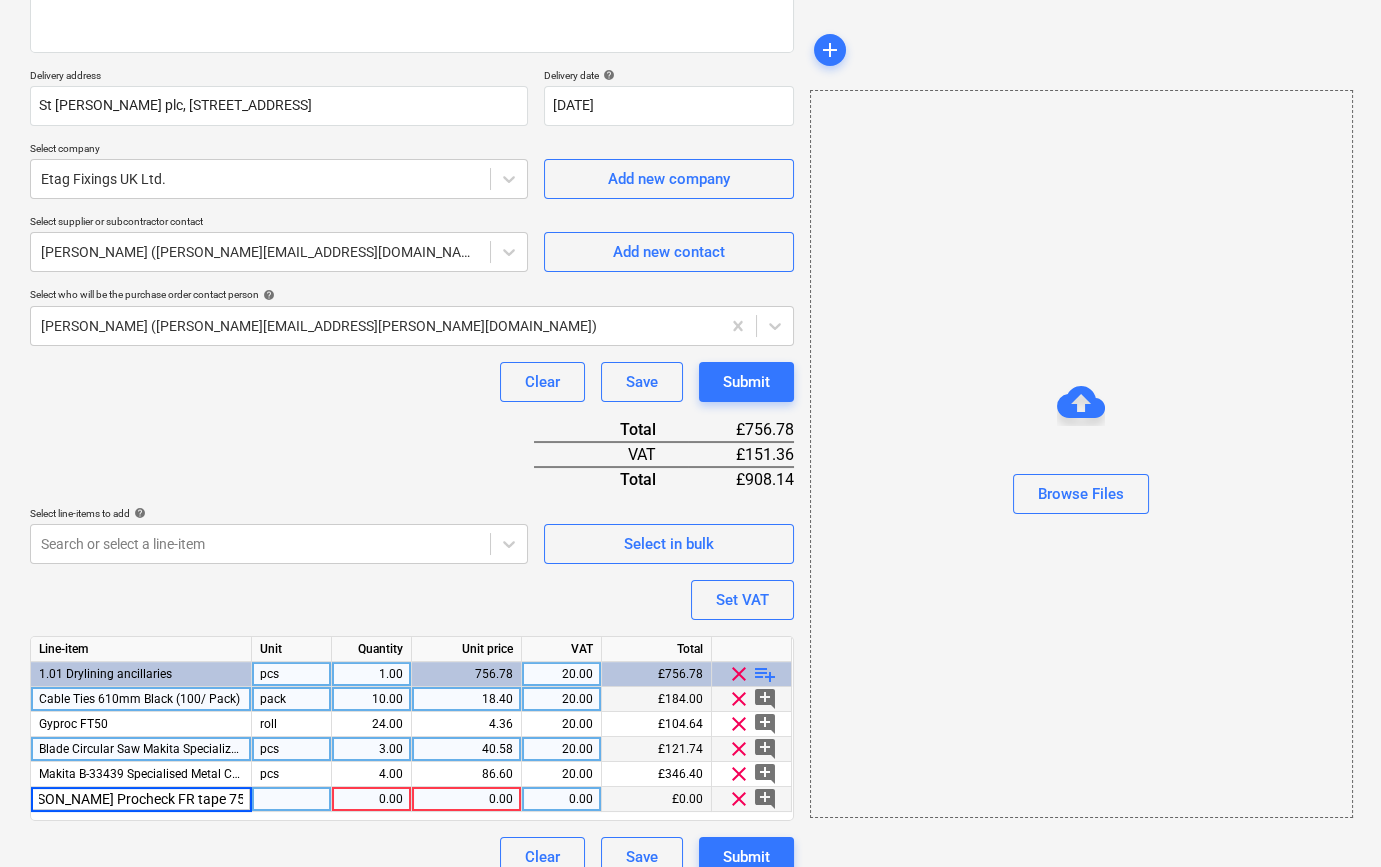 type on "x" 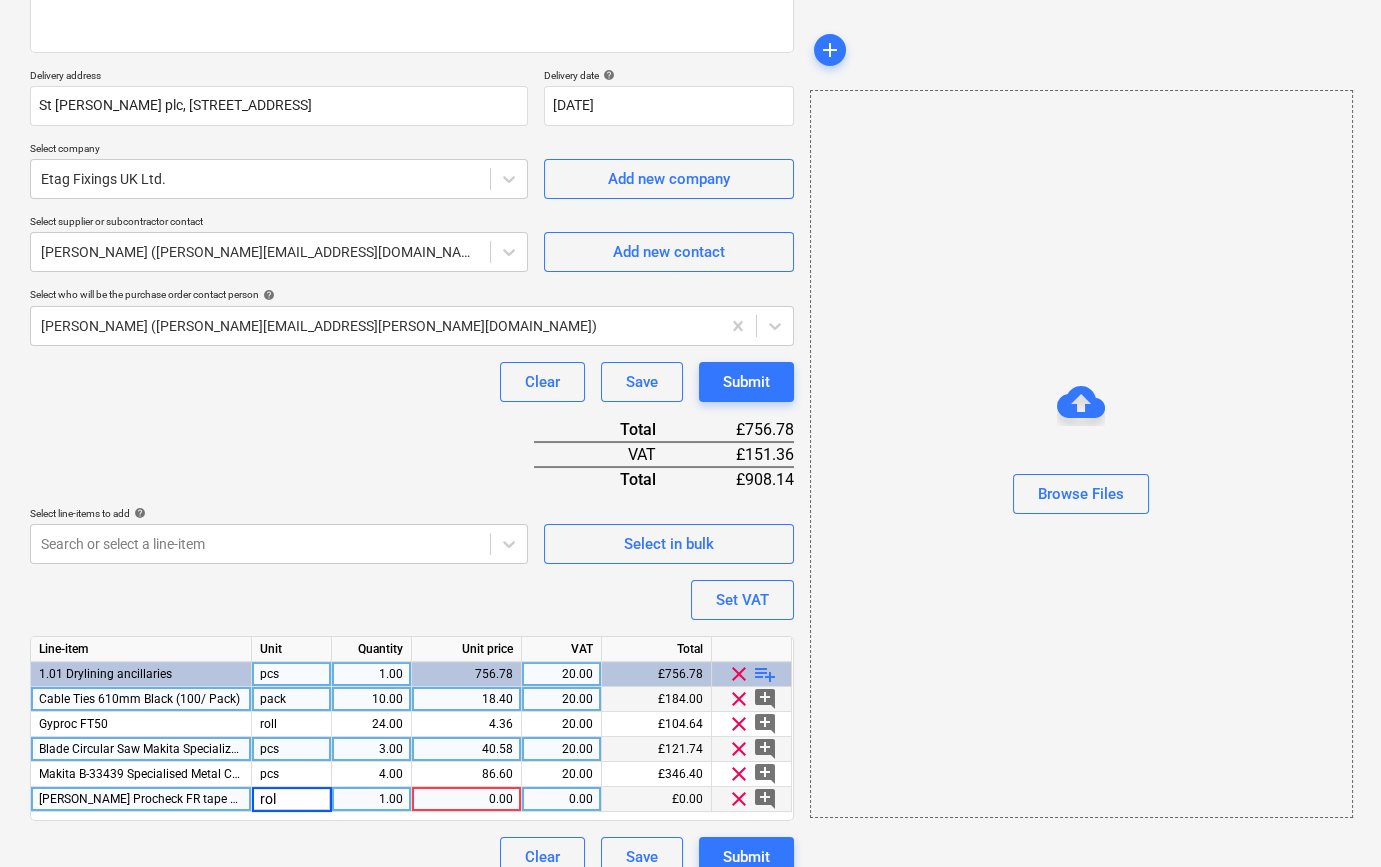 type on "roll" 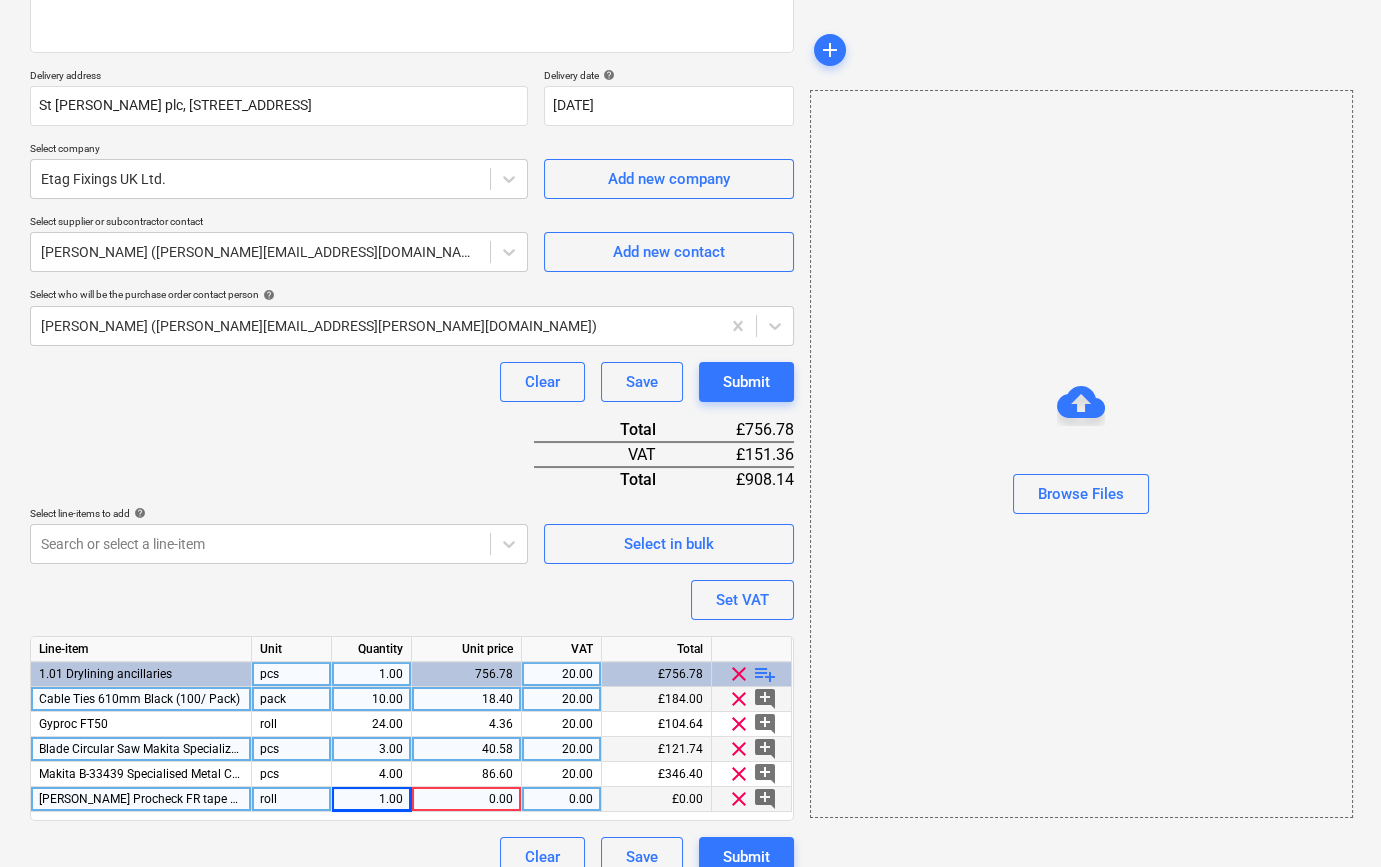 type on "x" 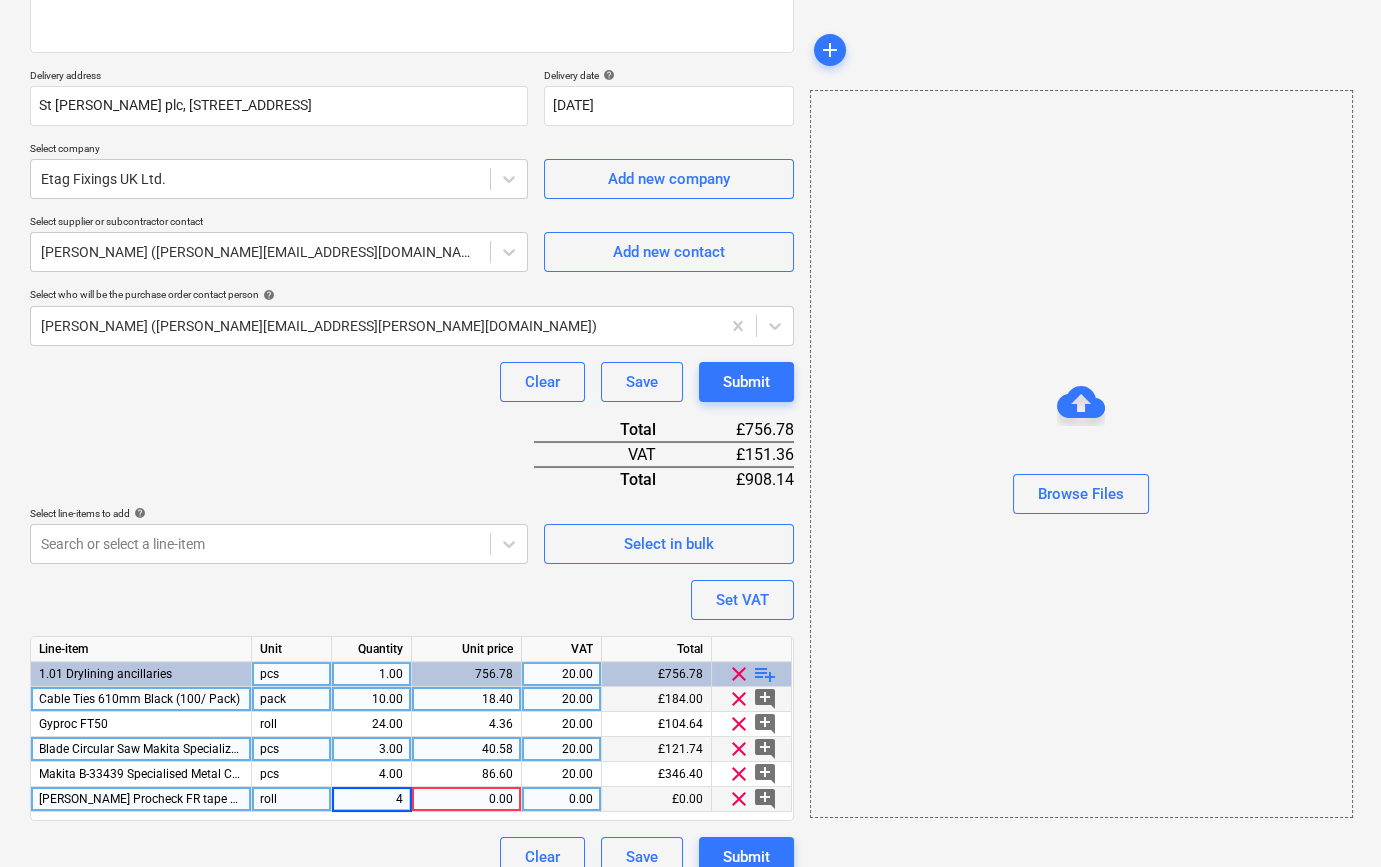 type on "48" 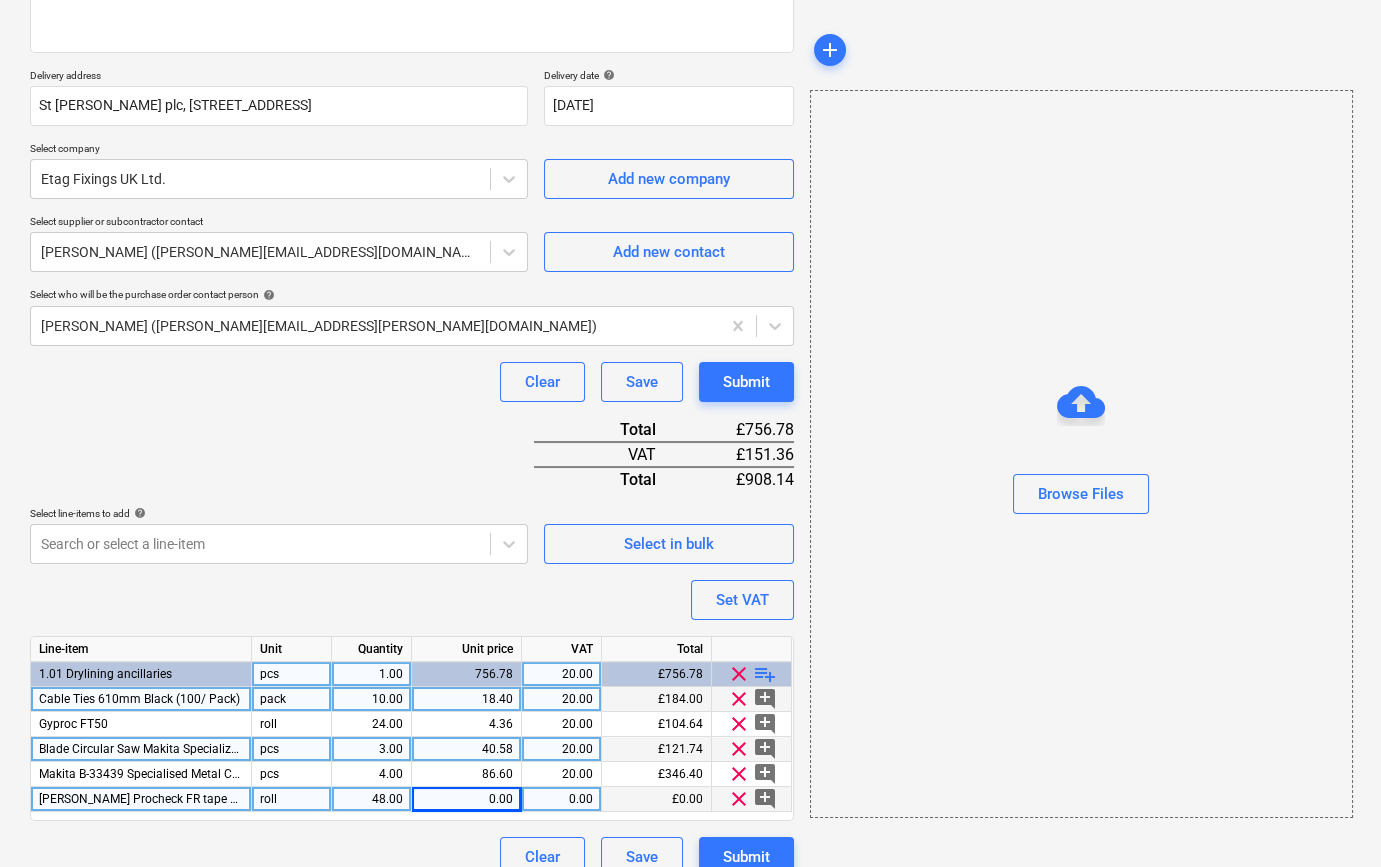 type on "x" 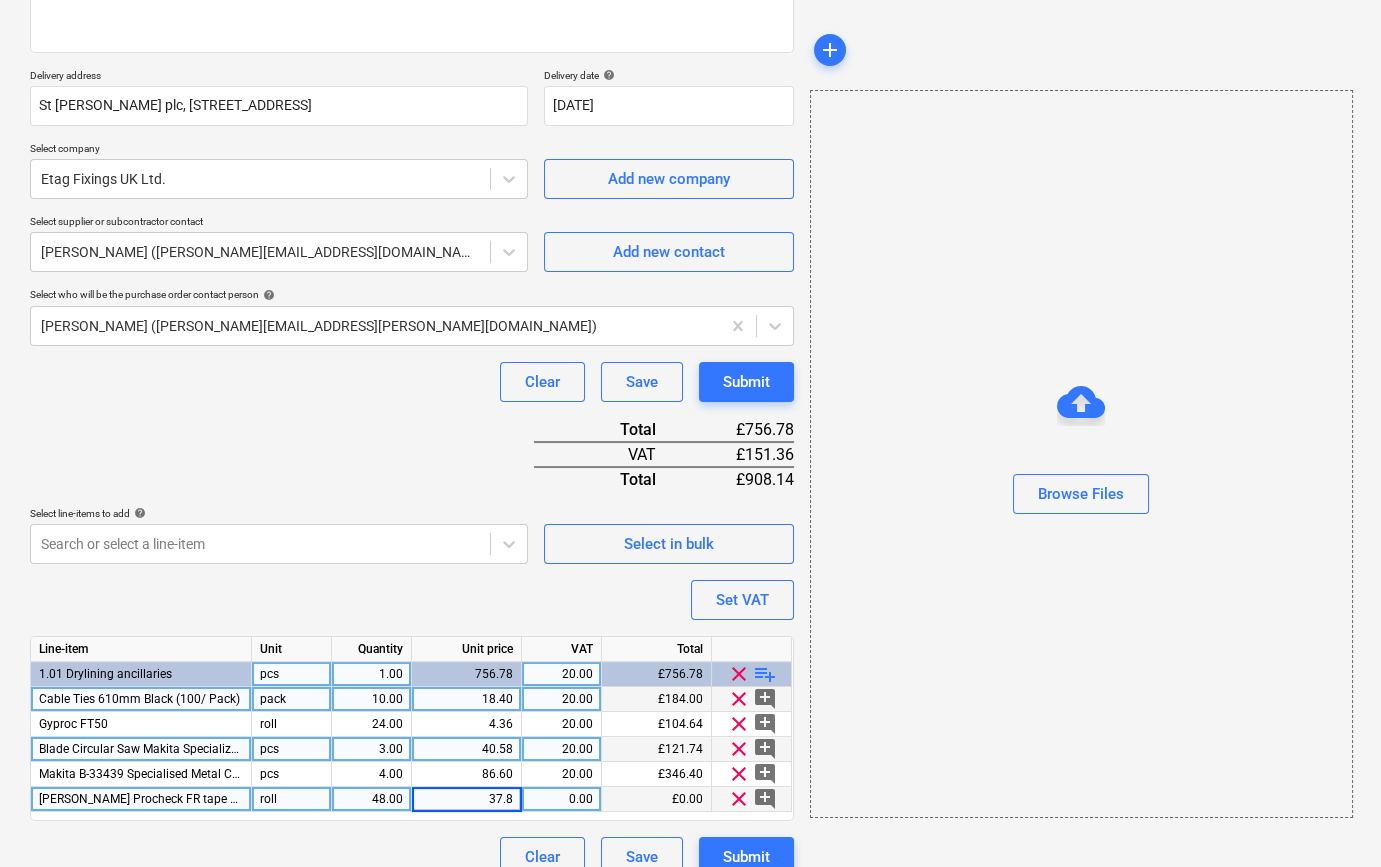 type on "37.84" 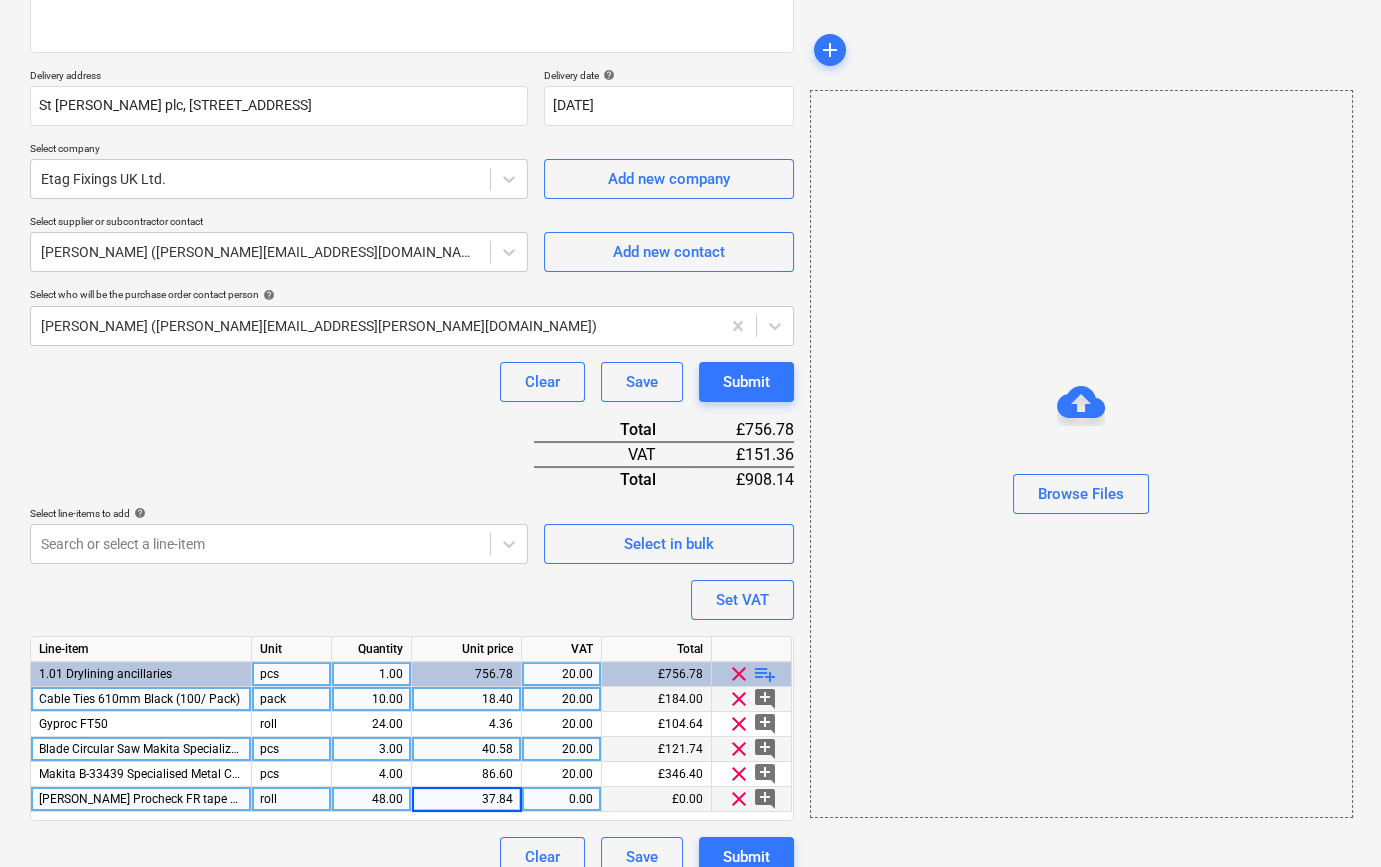 type on "x" 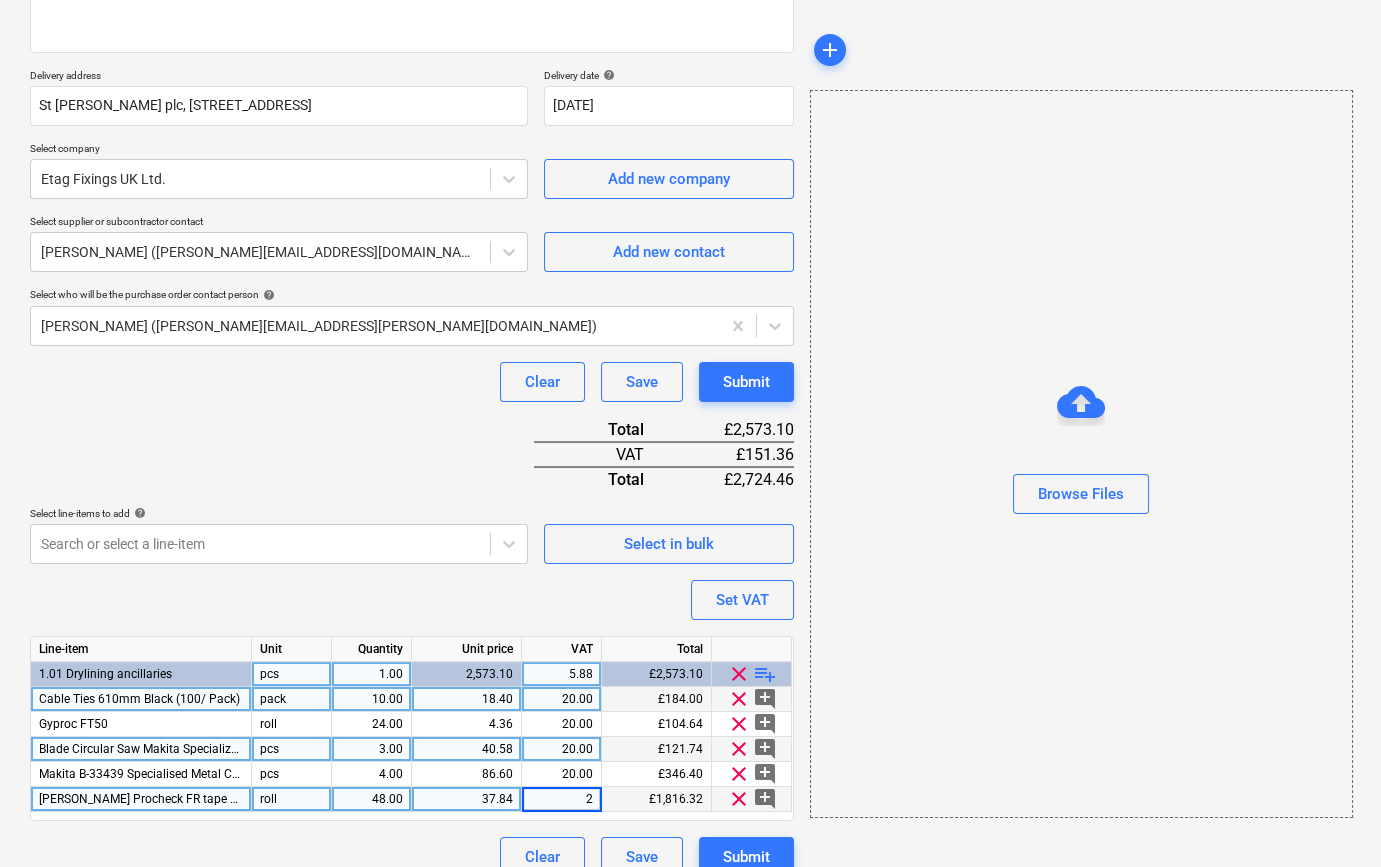type on "20" 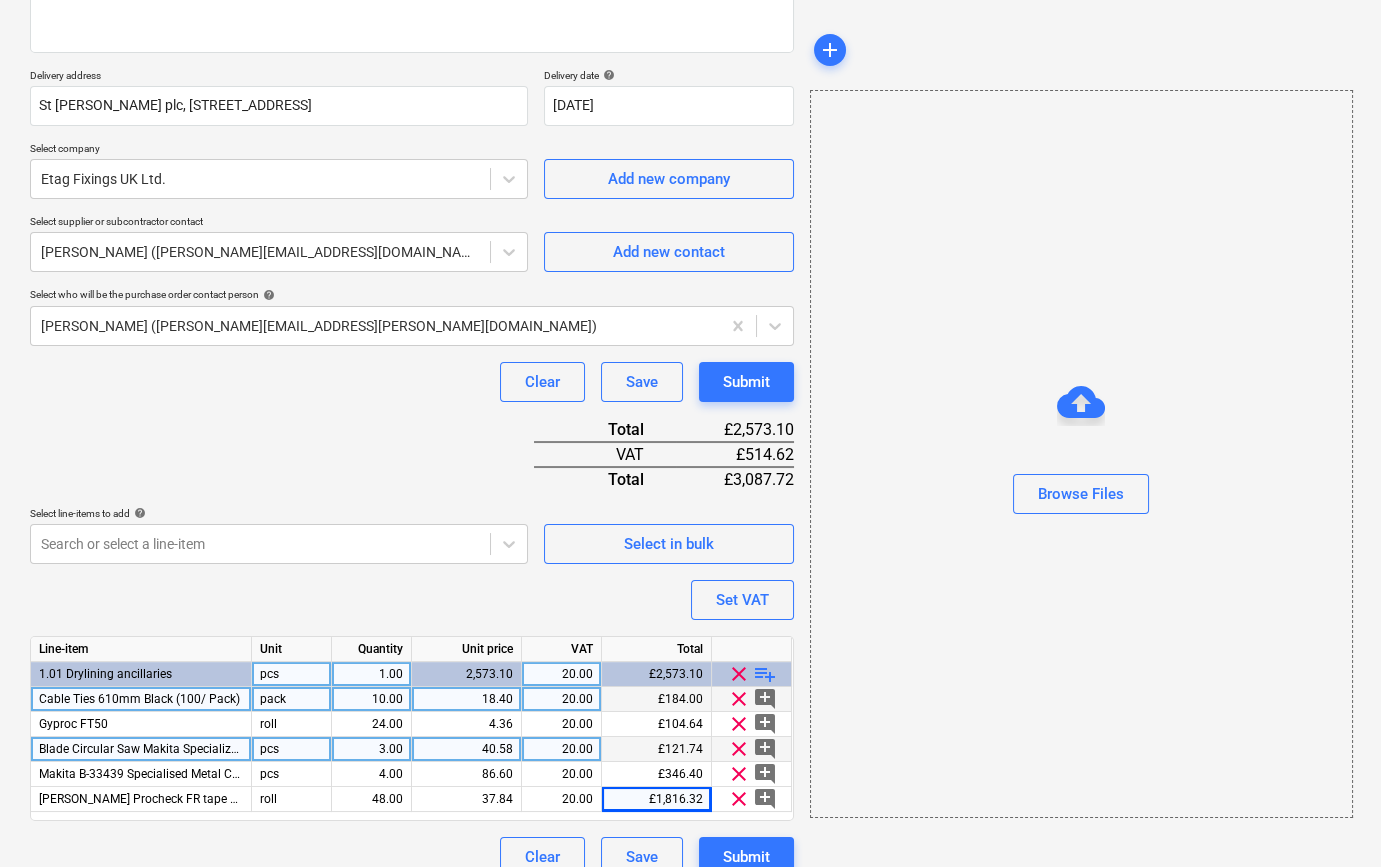 click on "playlist_add" at bounding box center (765, 674) 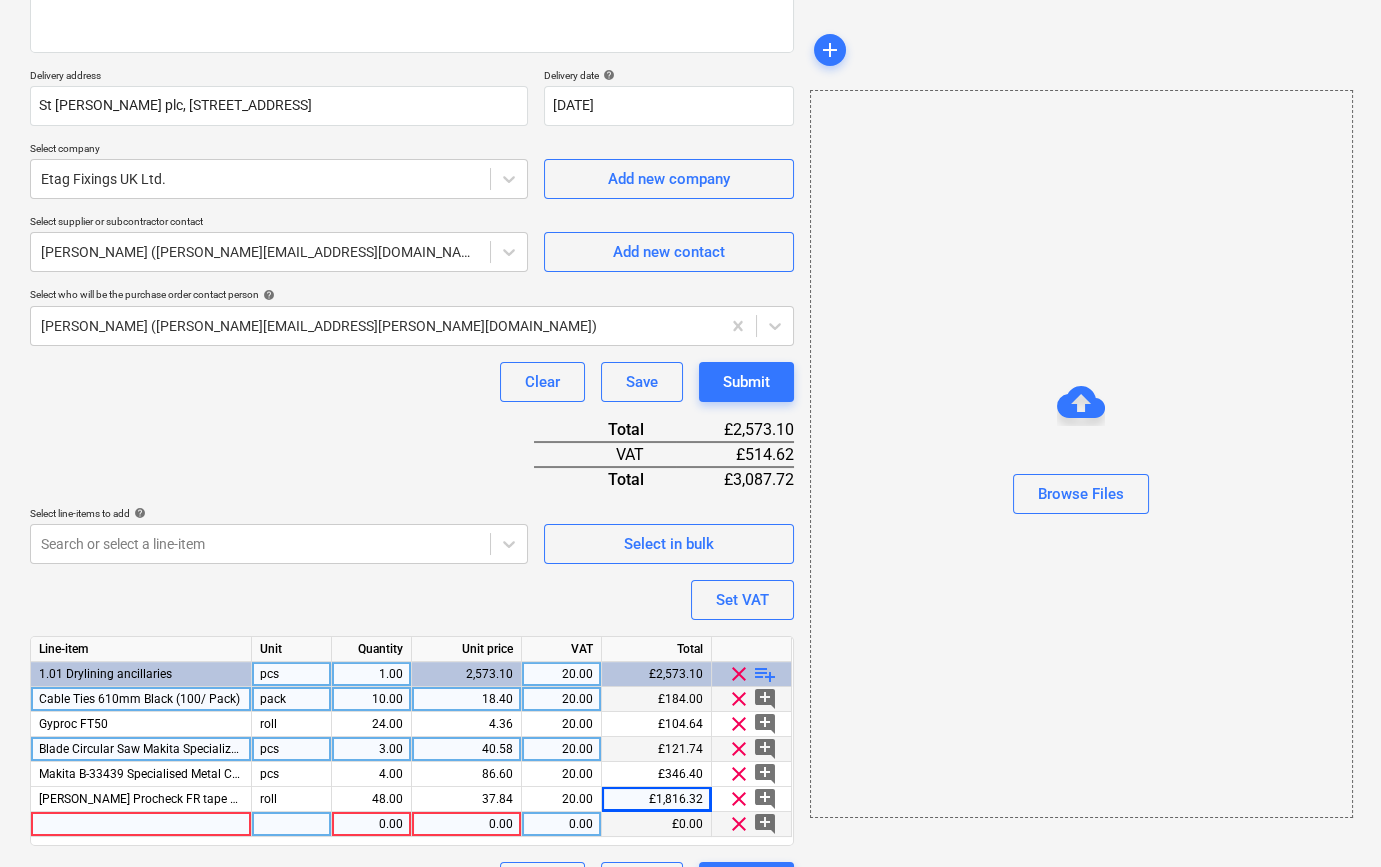 click at bounding box center (141, 824) 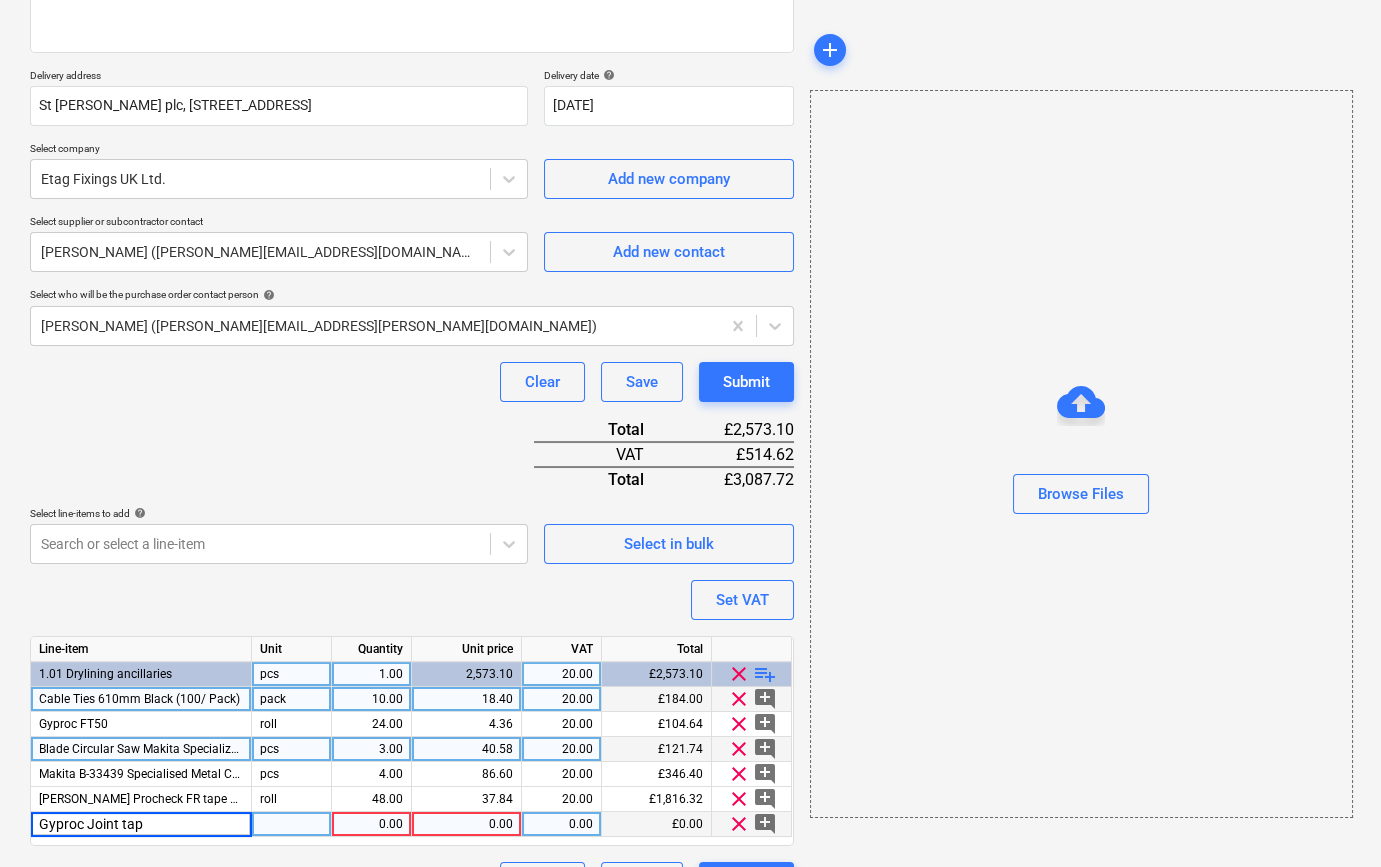 type on "Gyproc Joint tape" 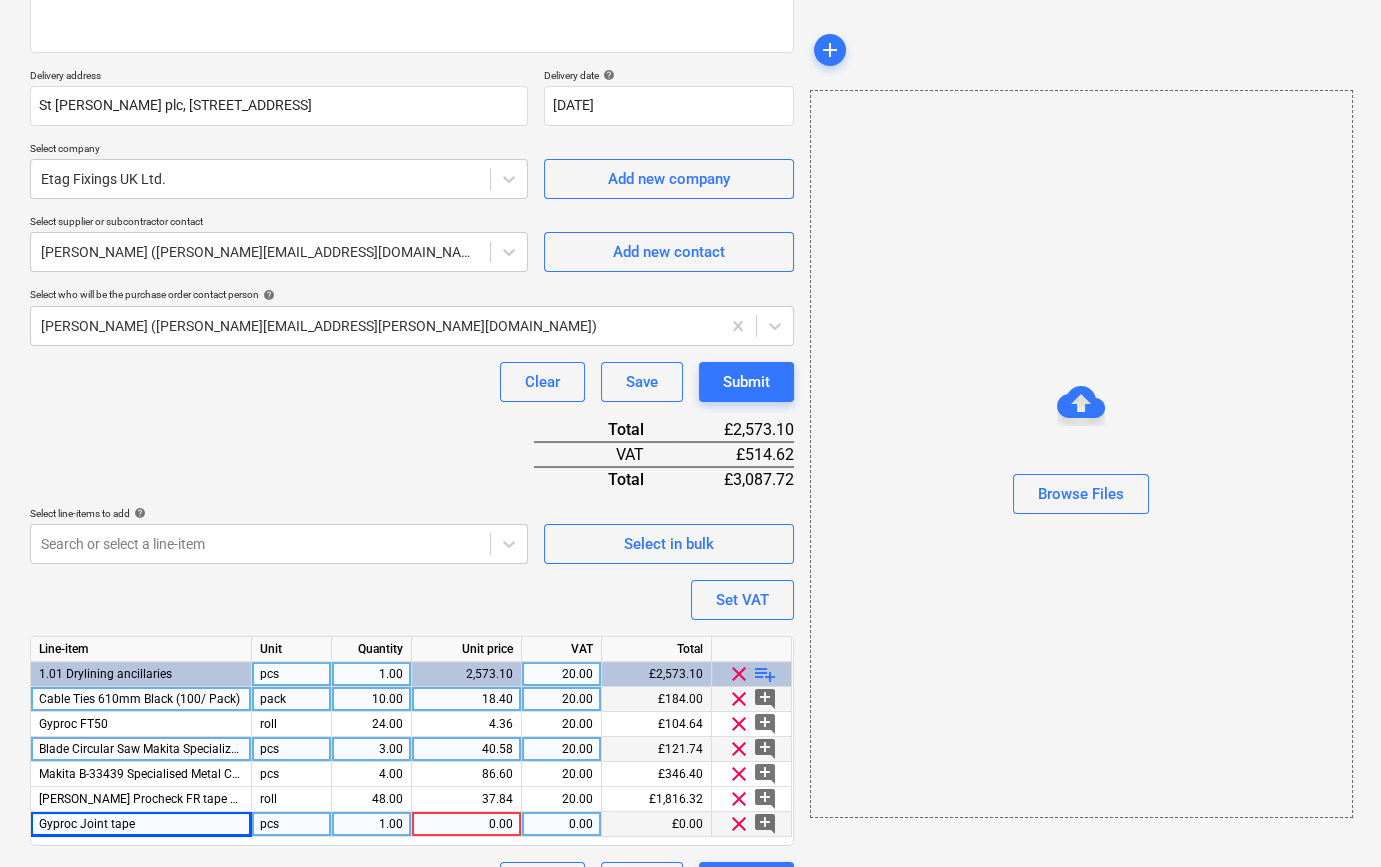 type on "x" 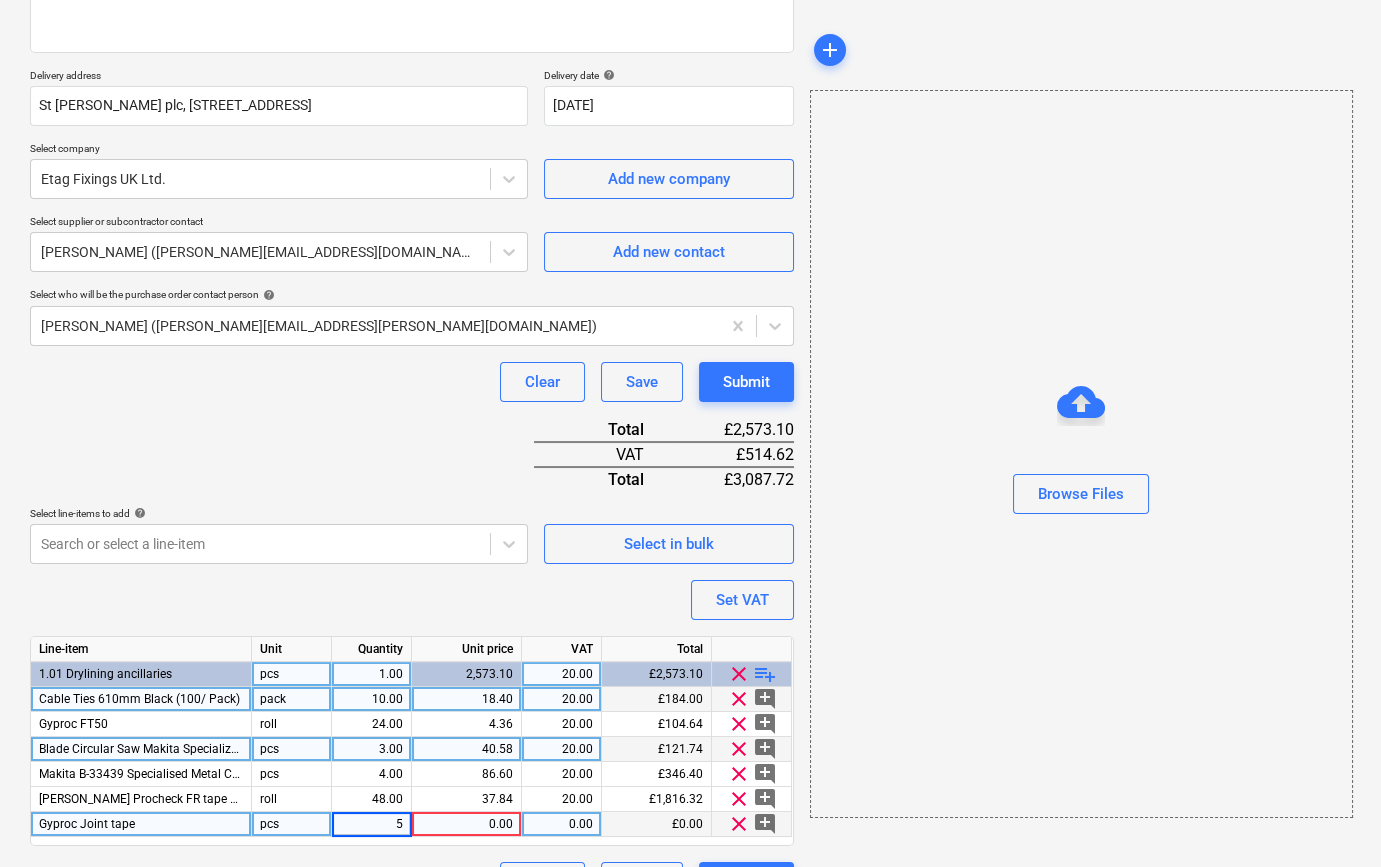 type on "50" 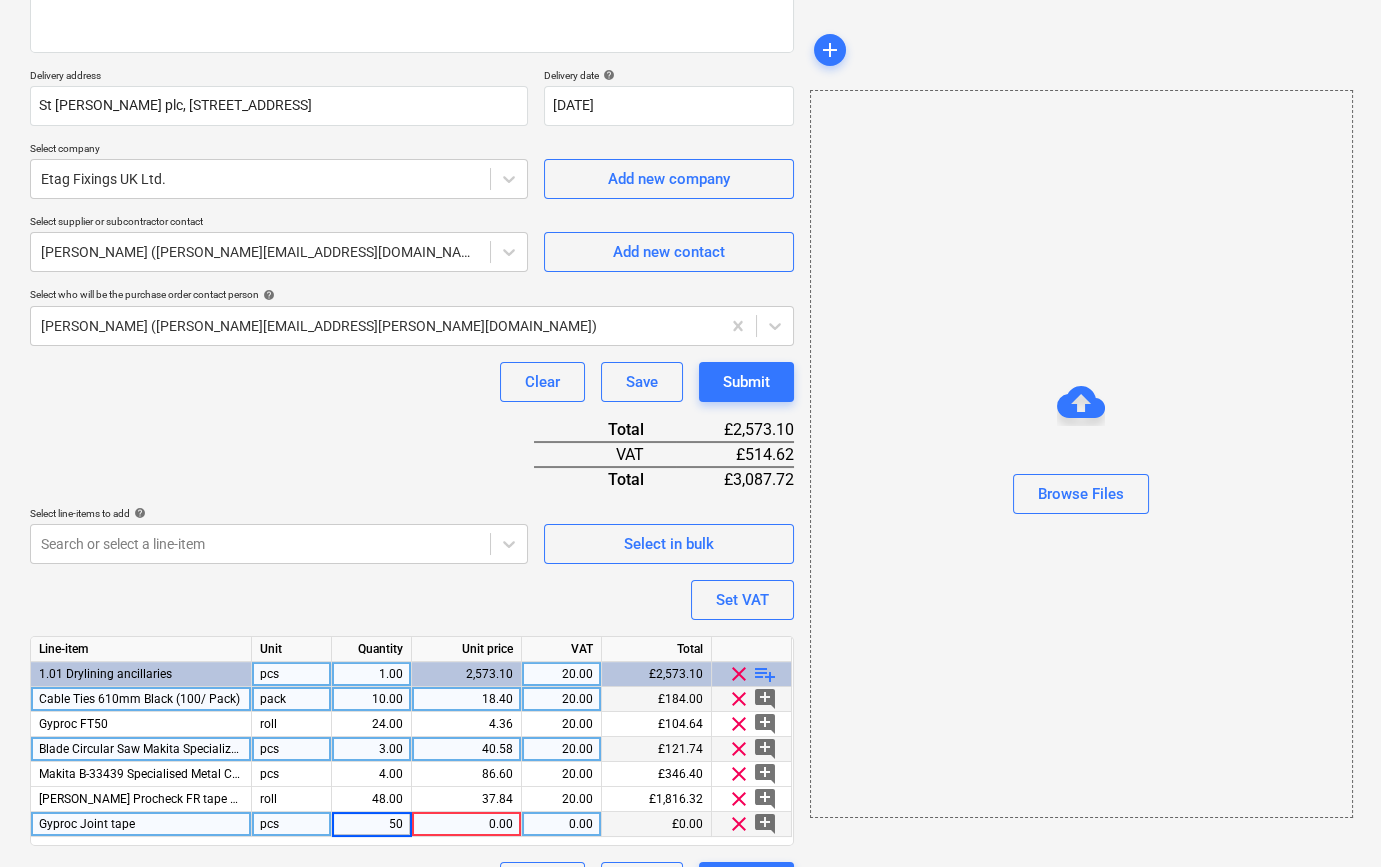 type 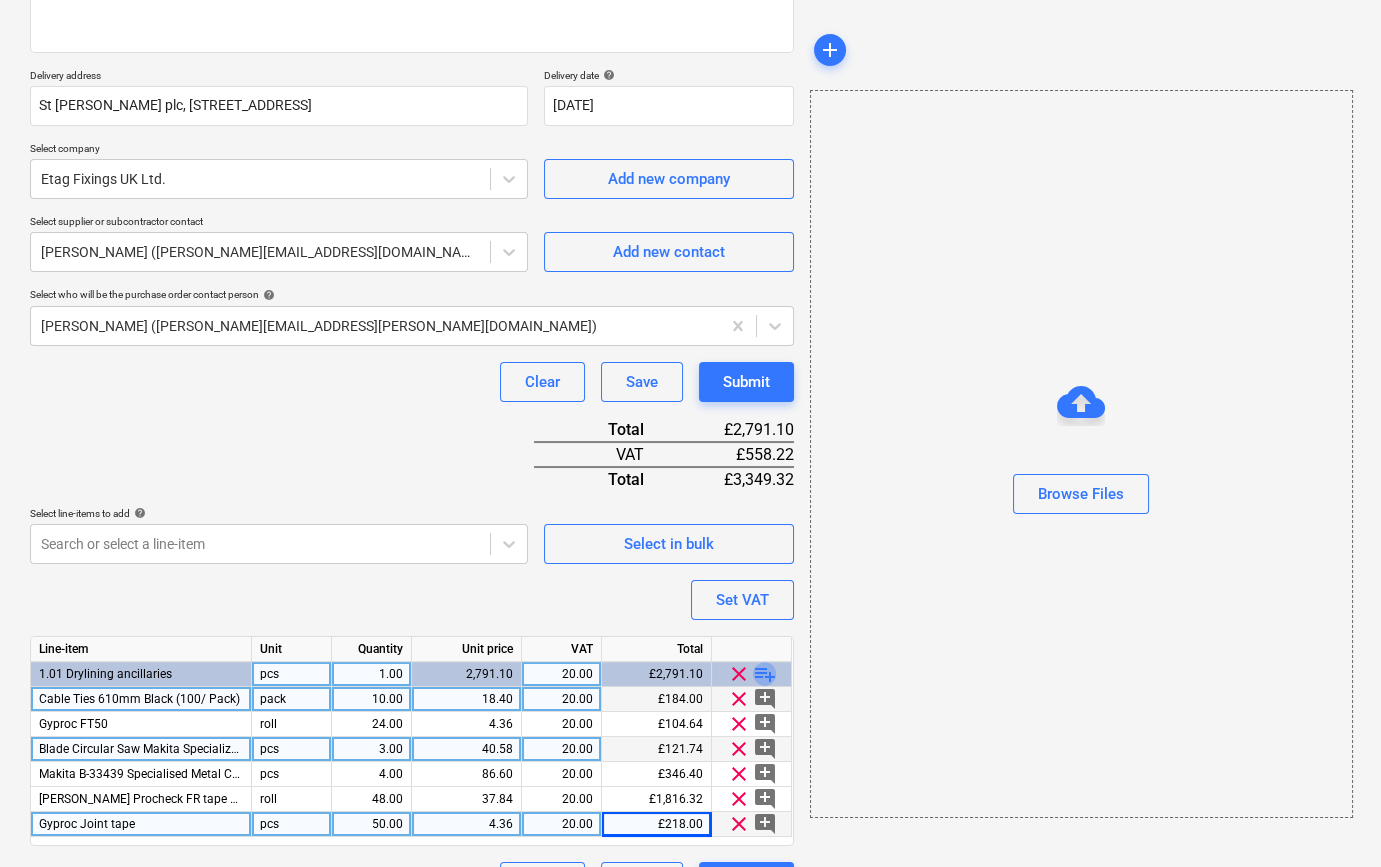 click on "playlist_add" at bounding box center [765, 674] 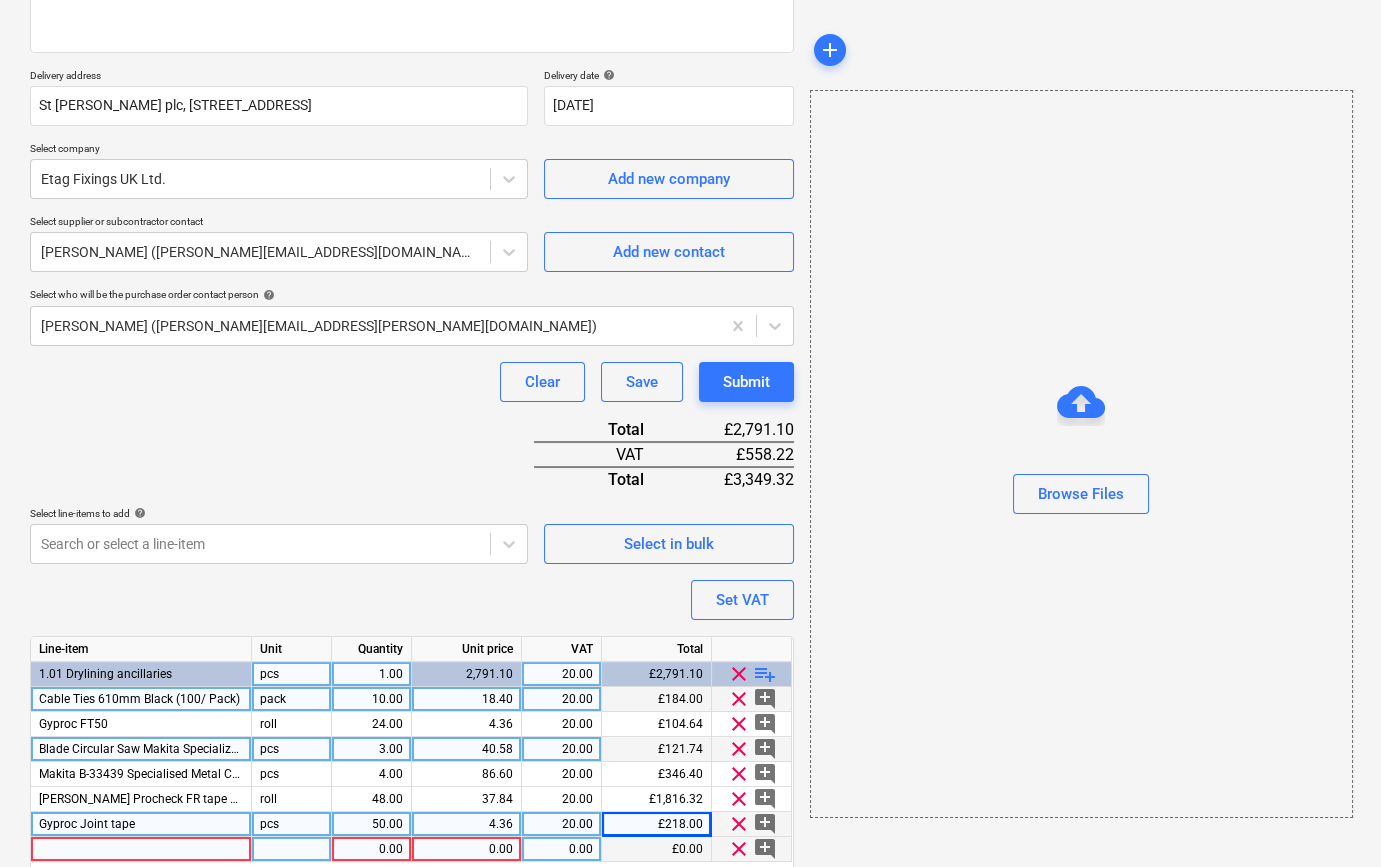 click at bounding box center (141, 849) 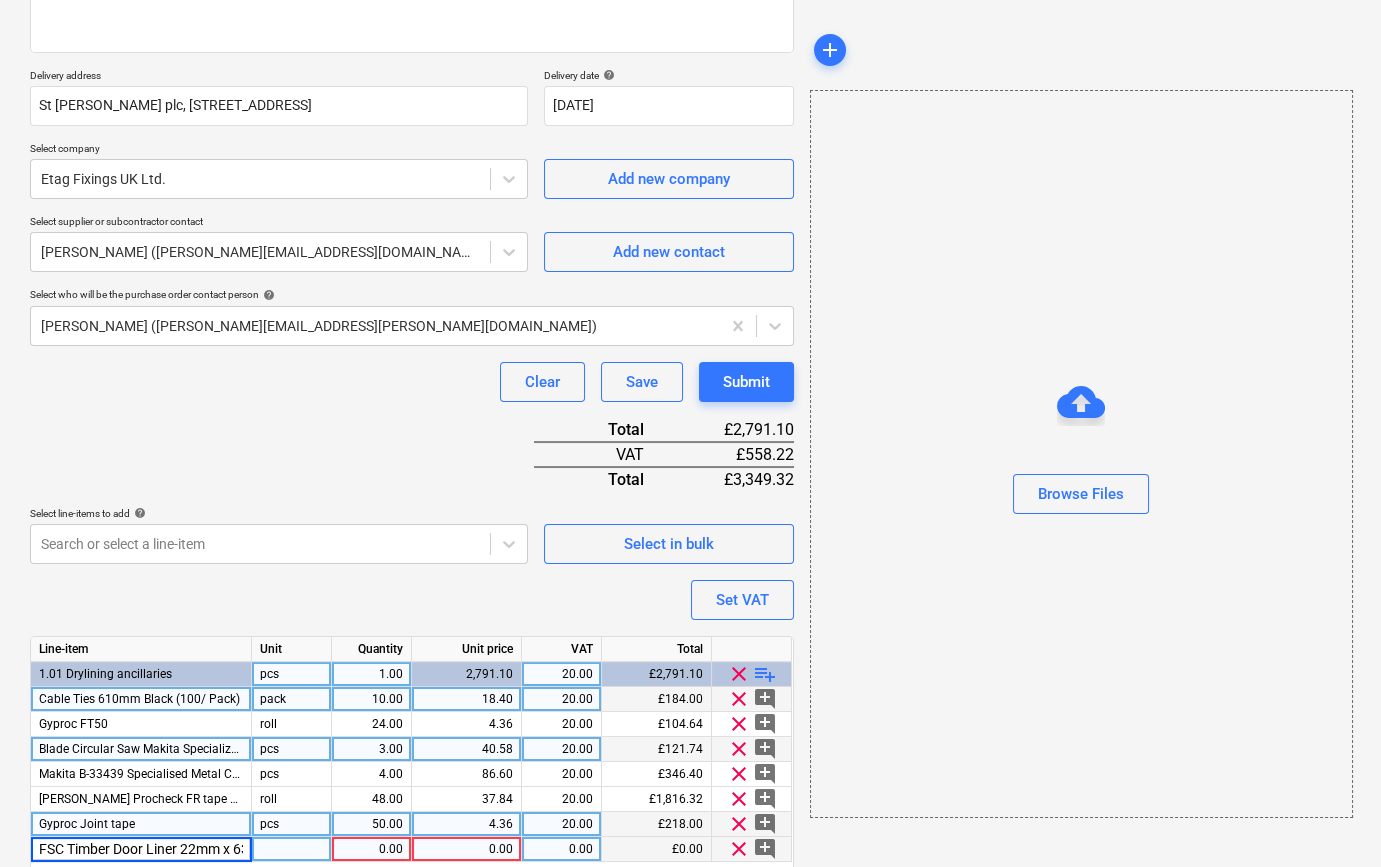 scroll, scrollTop: 0, scrollLeft: 79, axis: horizontal 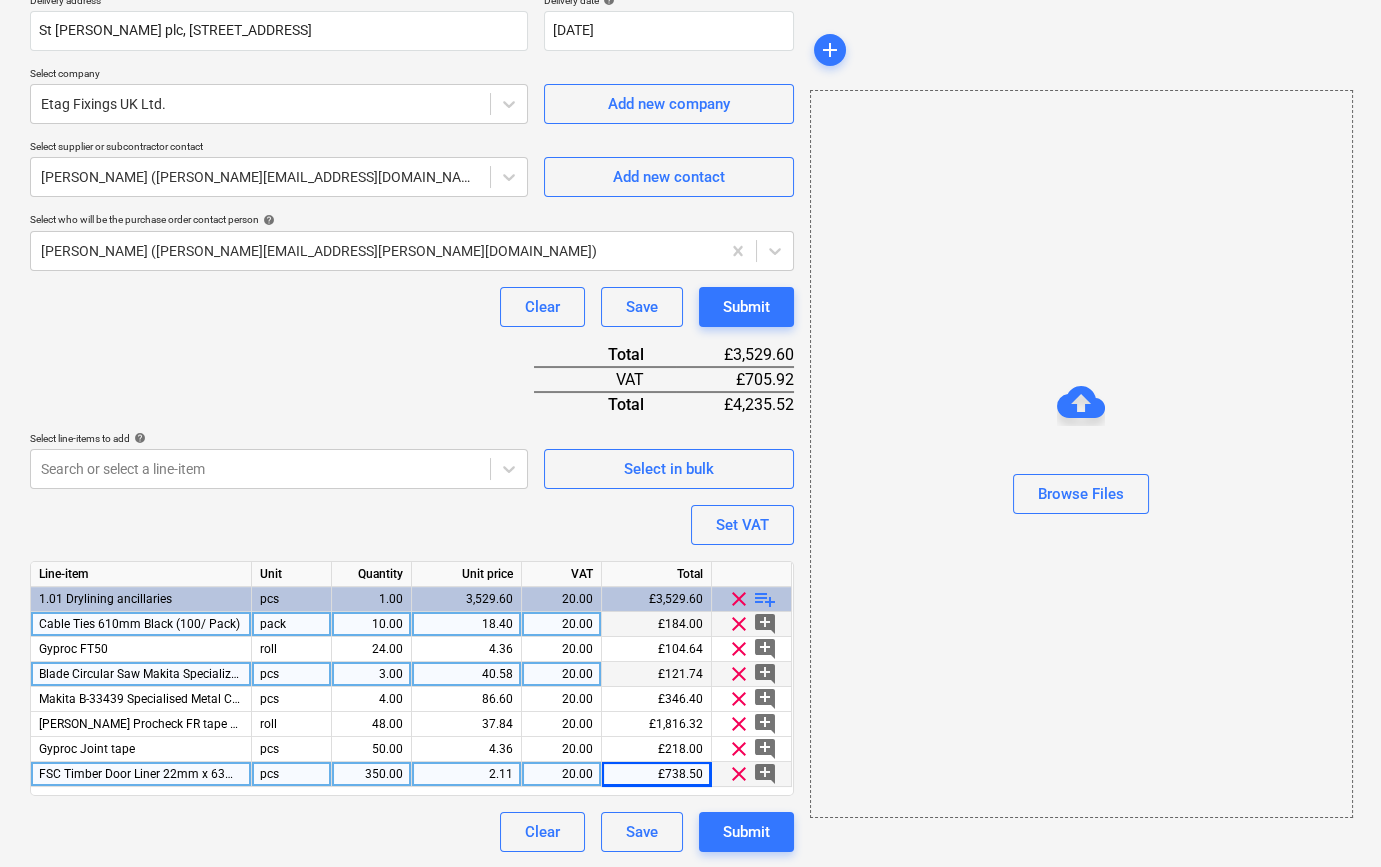 click on "playlist_add" at bounding box center [765, 599] 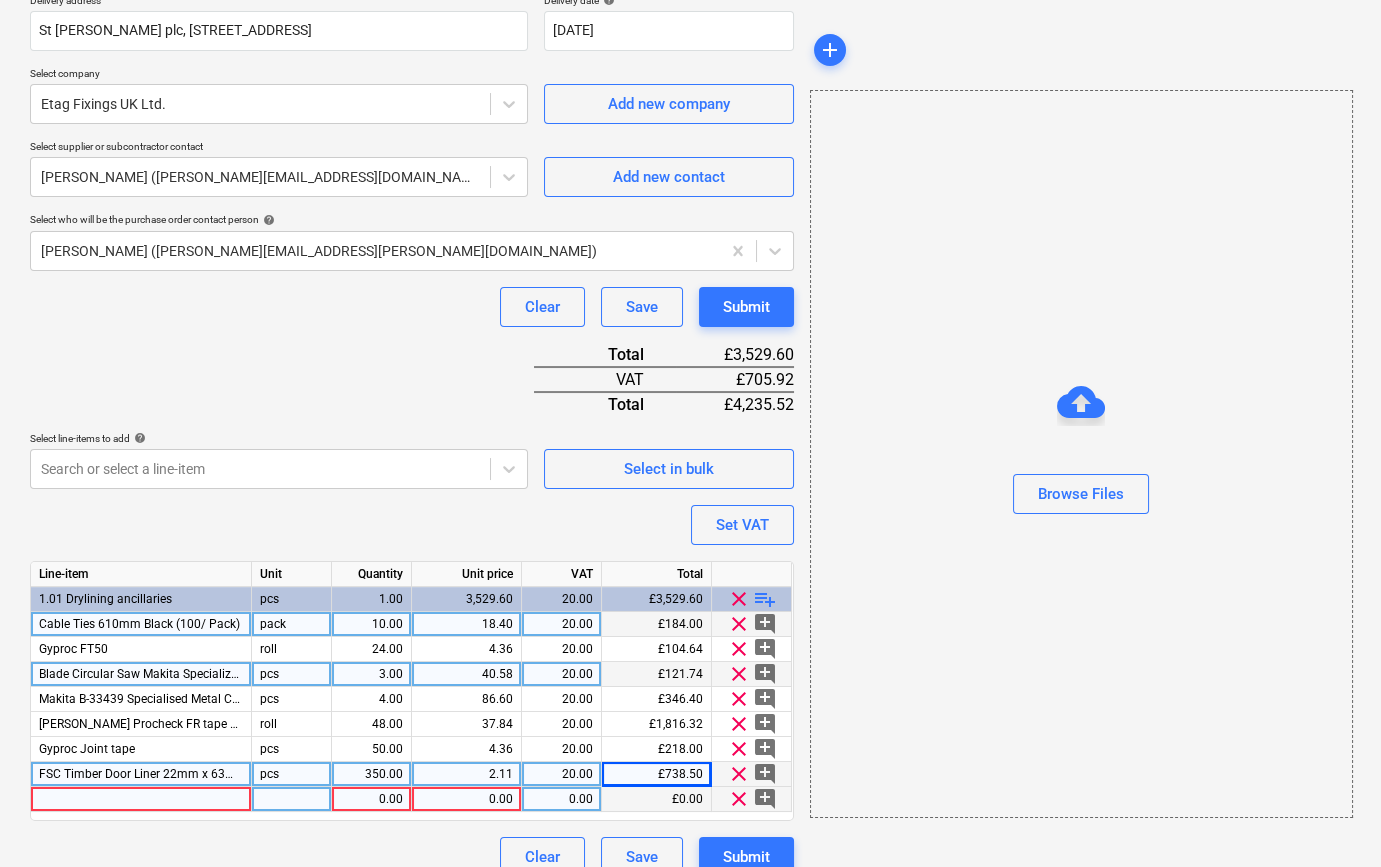 click at bounding box center [141, 799] 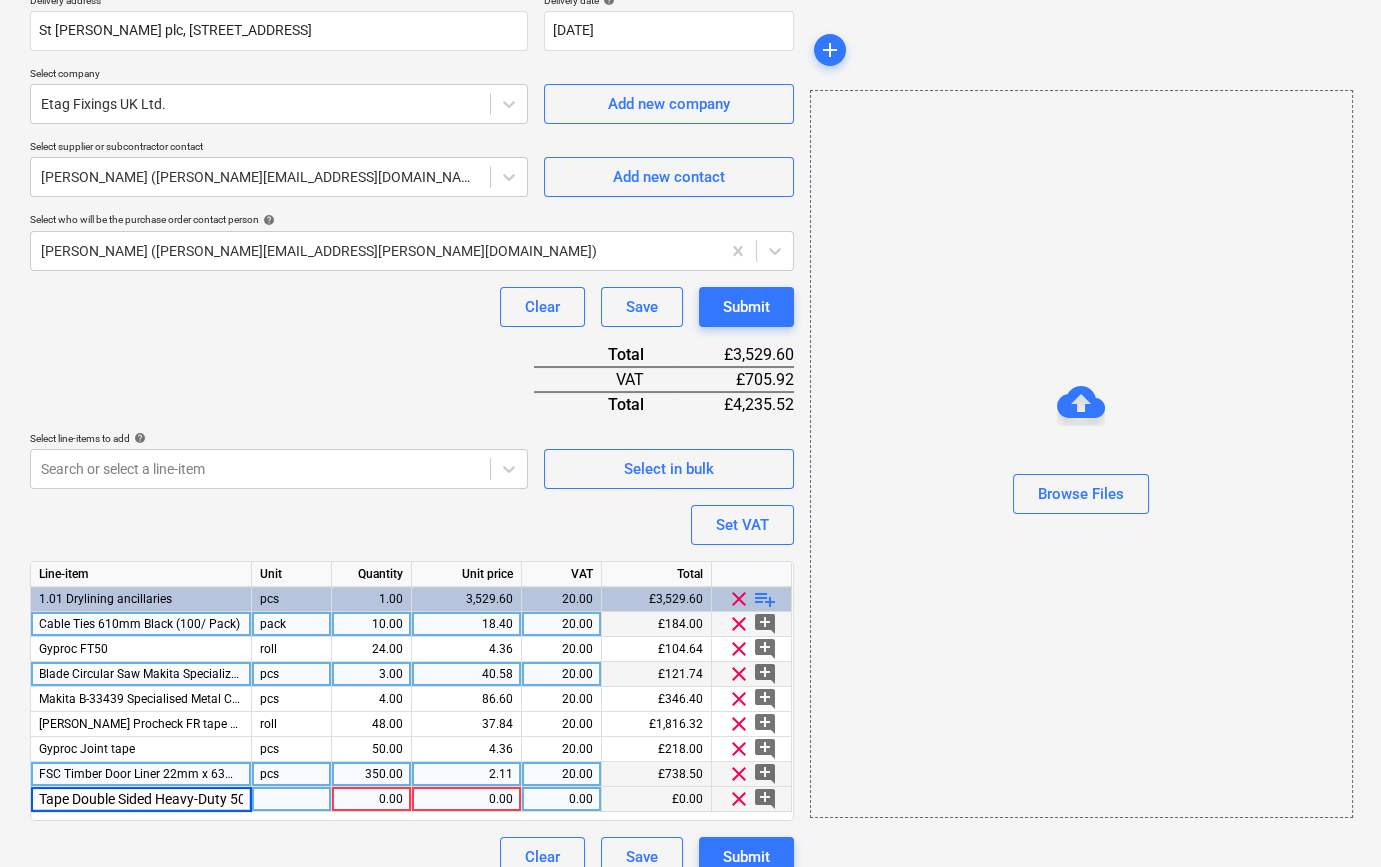 scroll, scrollTop: 0, scrollLeft: 73, axis: horizontal 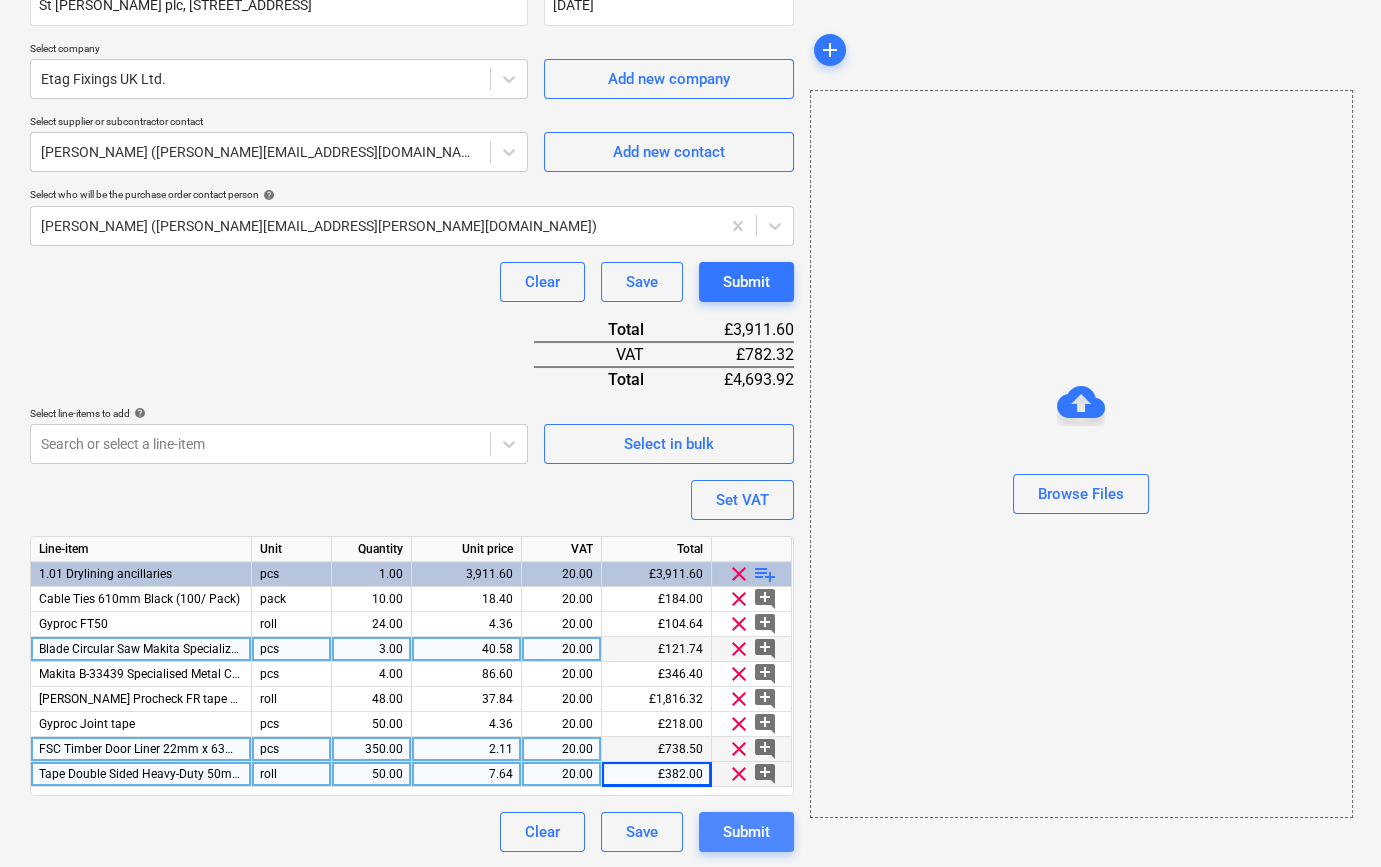 click on "Submit" at bounding box center [746, 832] 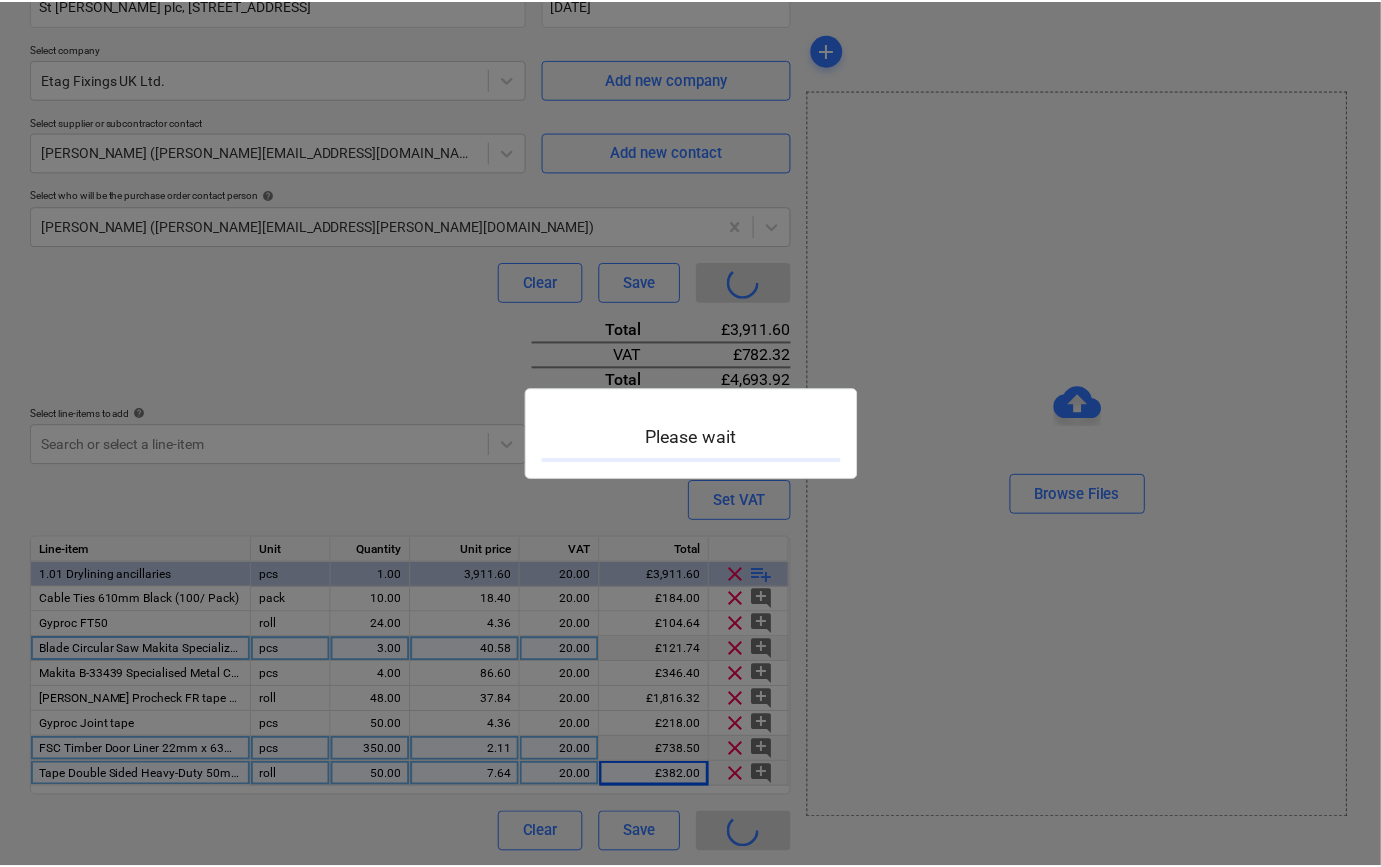 scroll, scrollTop: 0, scrollLeft: 0, axis: both 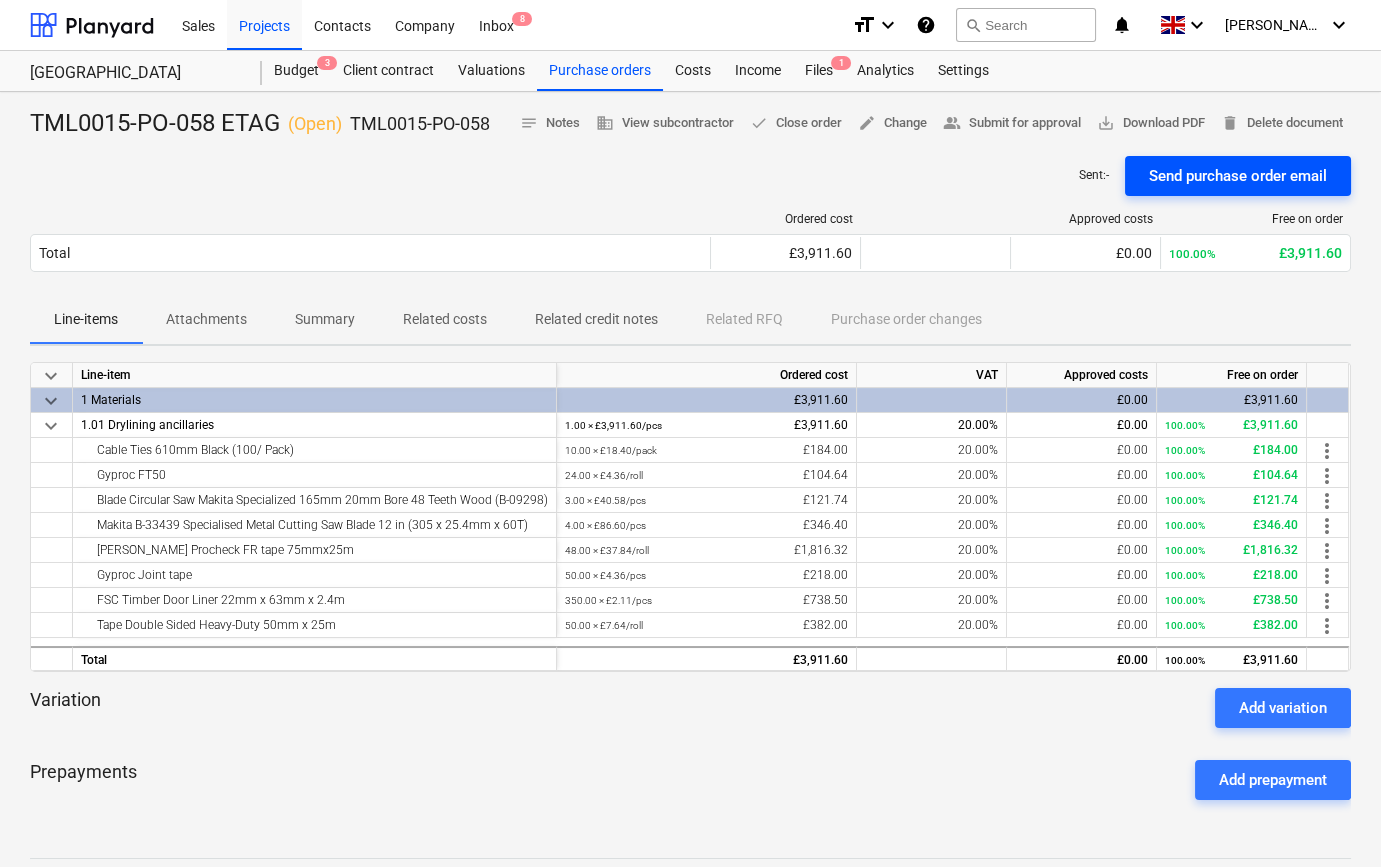 click on "Send purchase order email" at bounding box center (1238, 176) 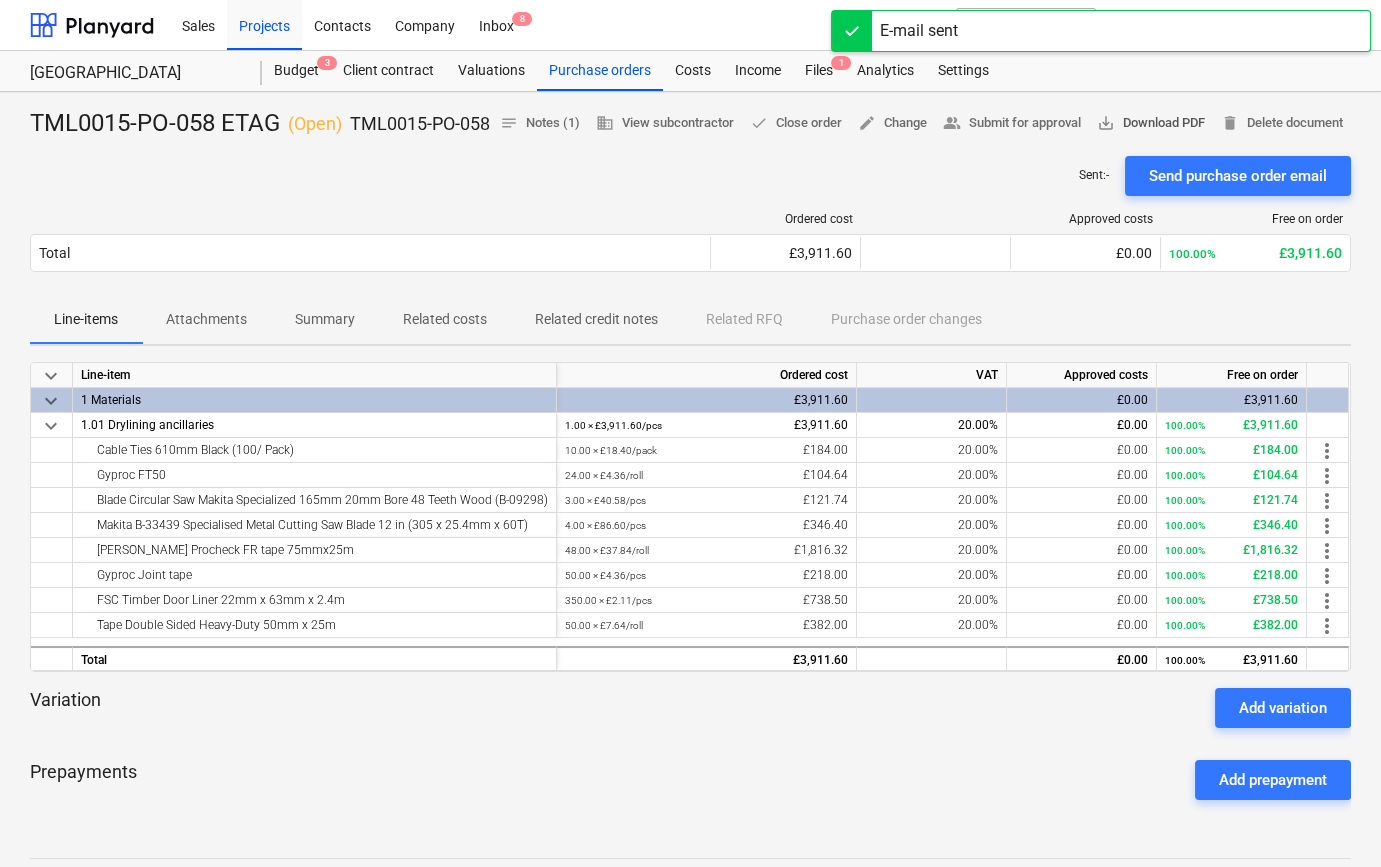 click on "save_alt Download PDF" at bounding box center [1151, 123] 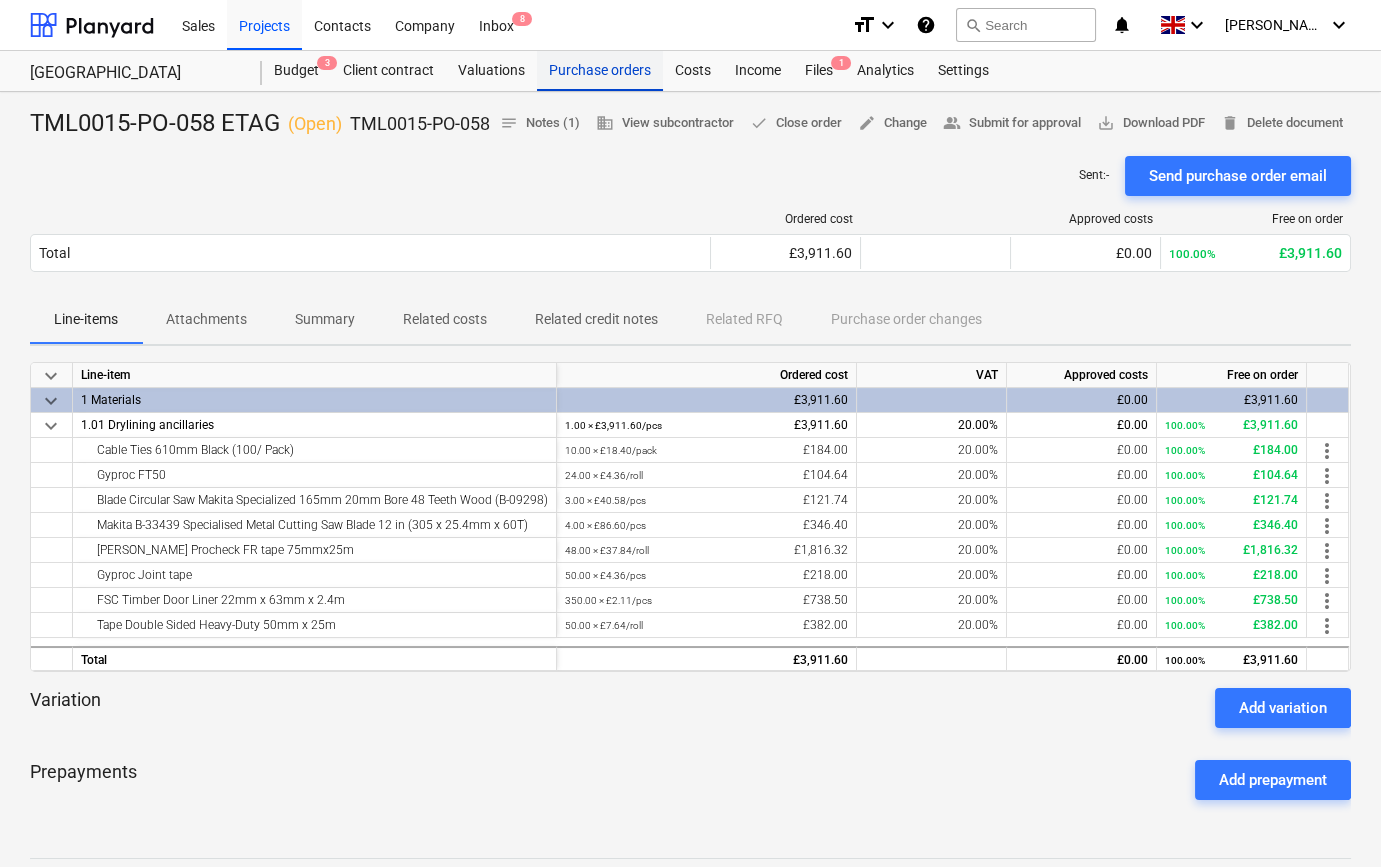 click on "Purchase orders" at bounding box center [600, 71] 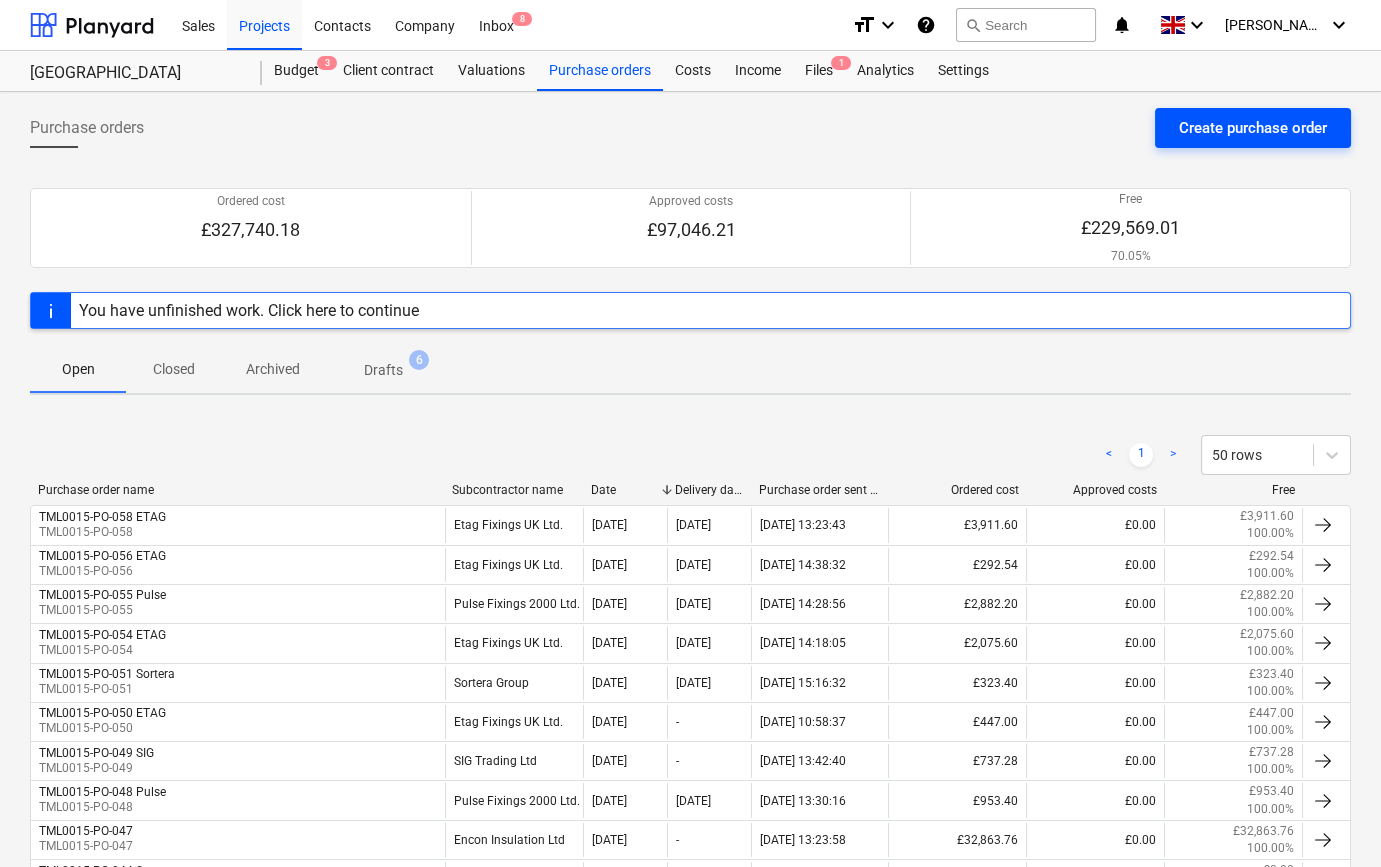 click on "Create purchase order" at bounding box center [1253, 128] 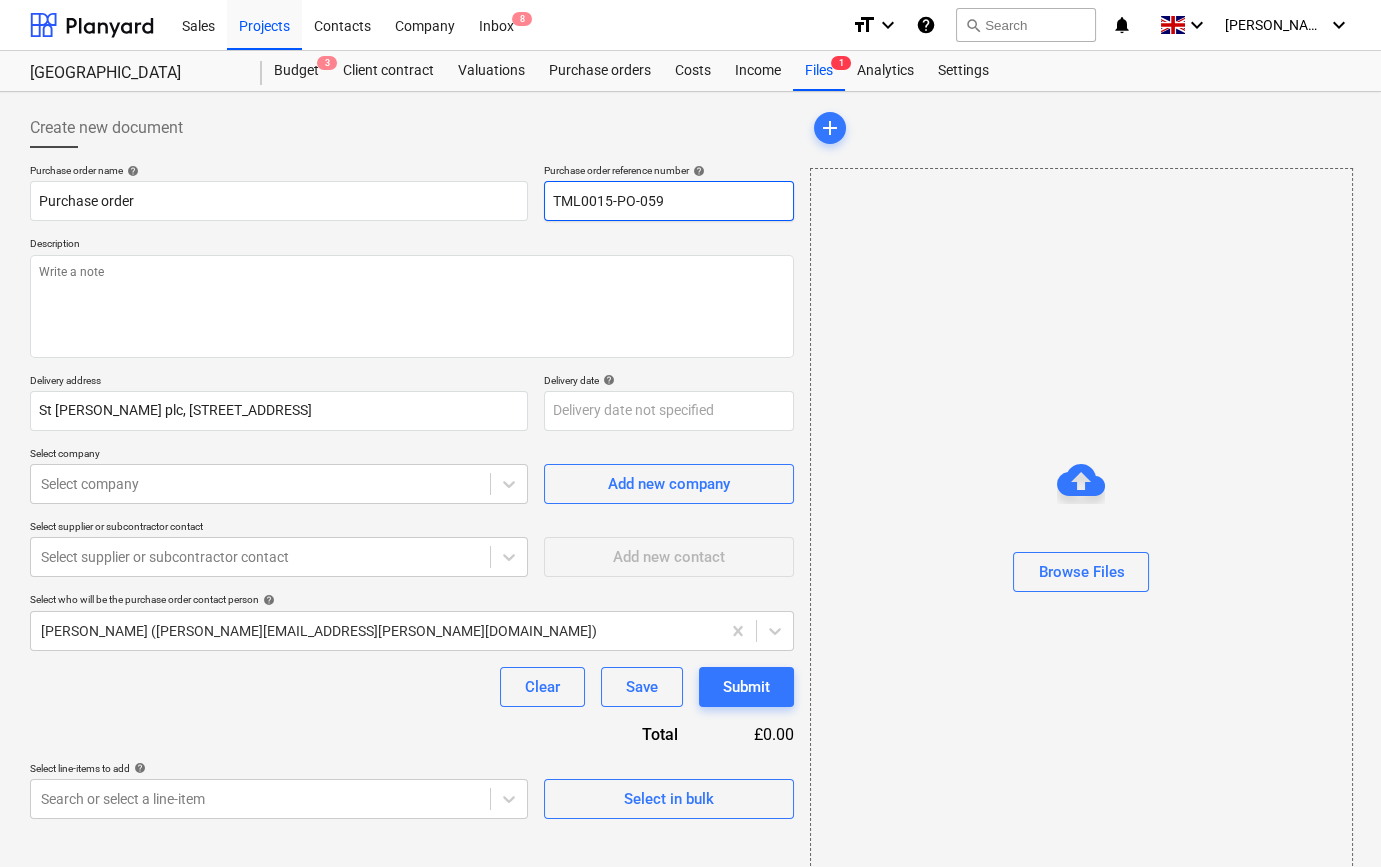 drag, startPoint x: 672, startPoint y: 201, endPoint x: 547, endPoint y: 200, distance: 125.004 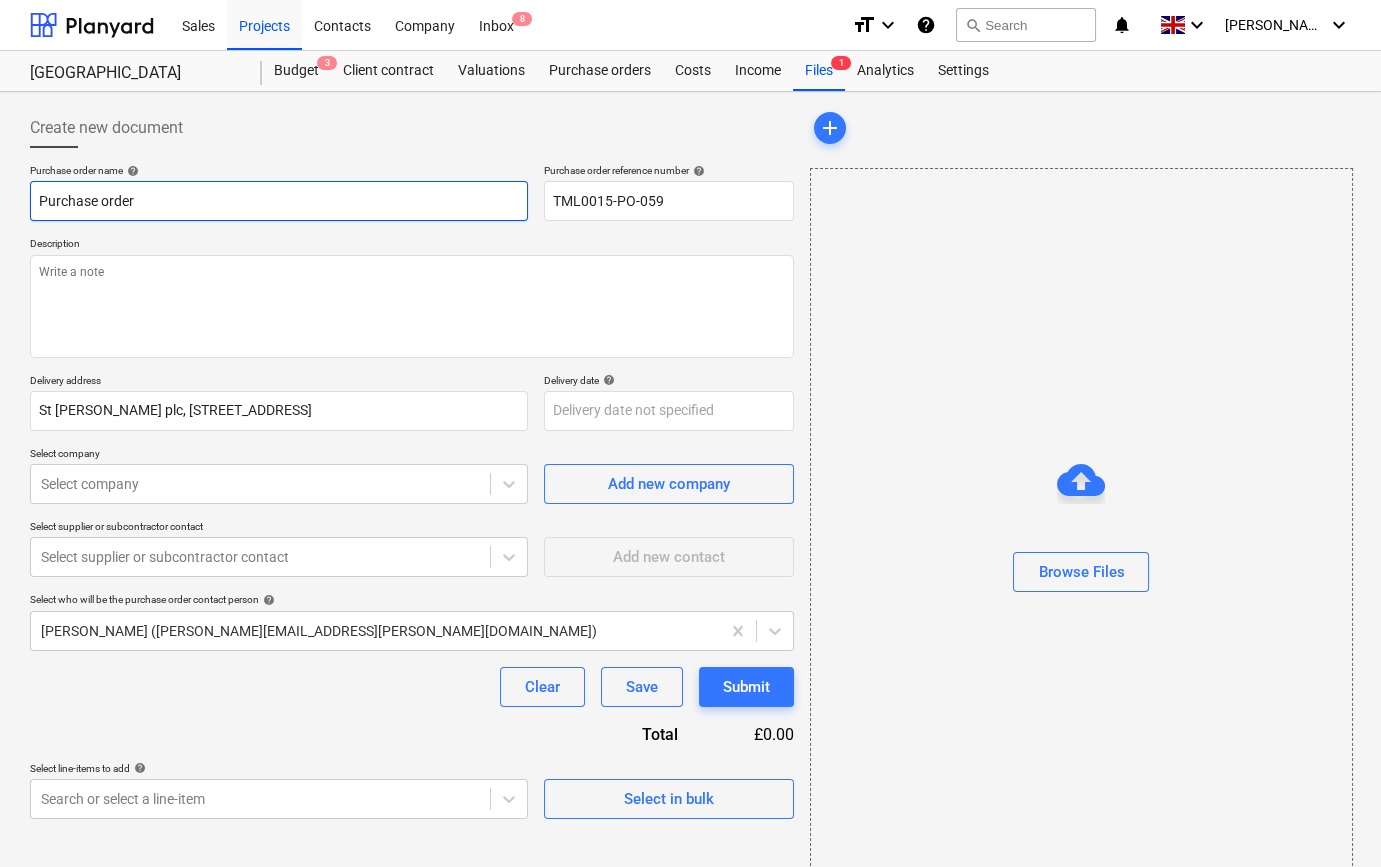 paste on "TML0015-PO-059" 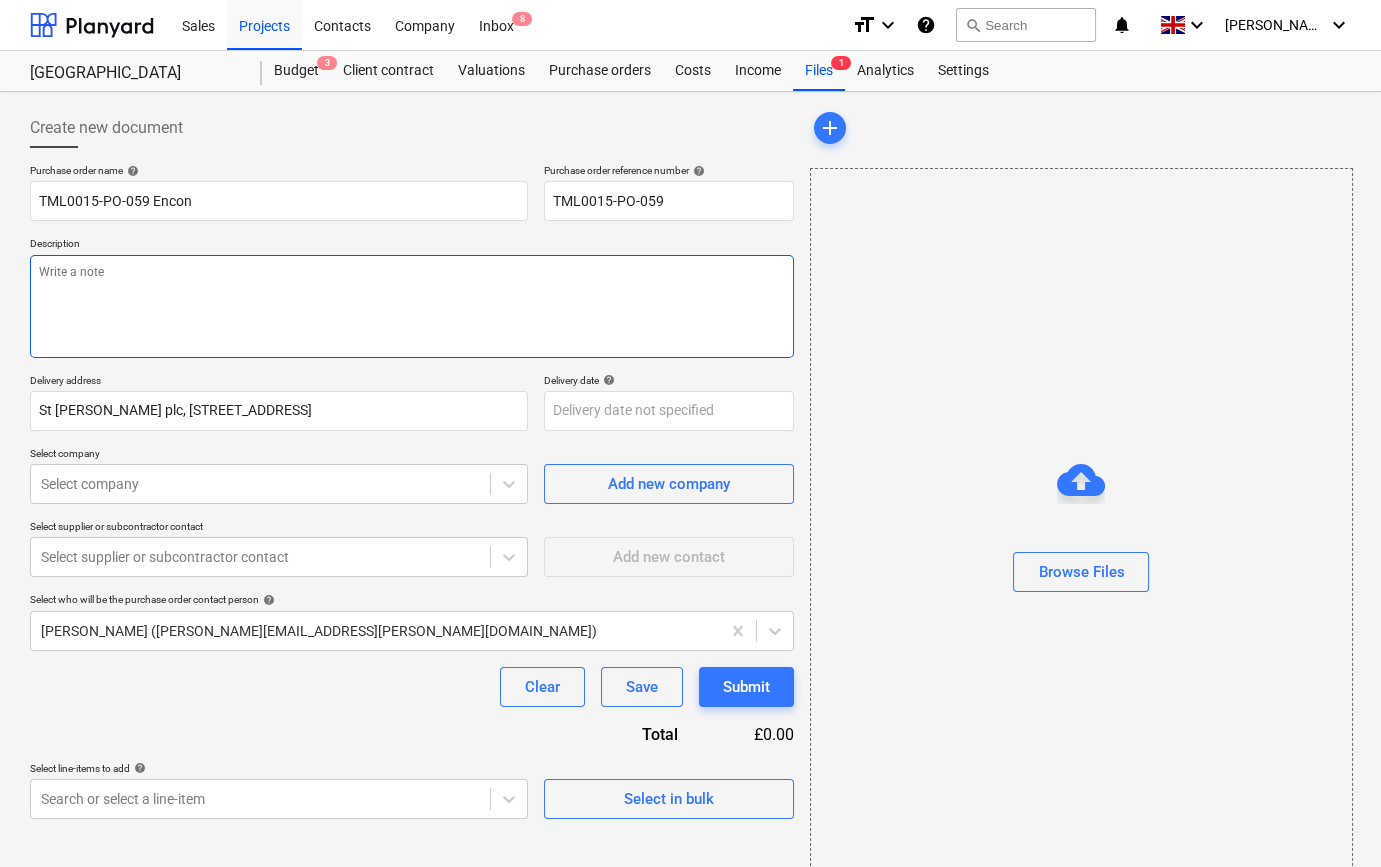 paste on "Site contact Ionica [PHONE_NUMBER]" 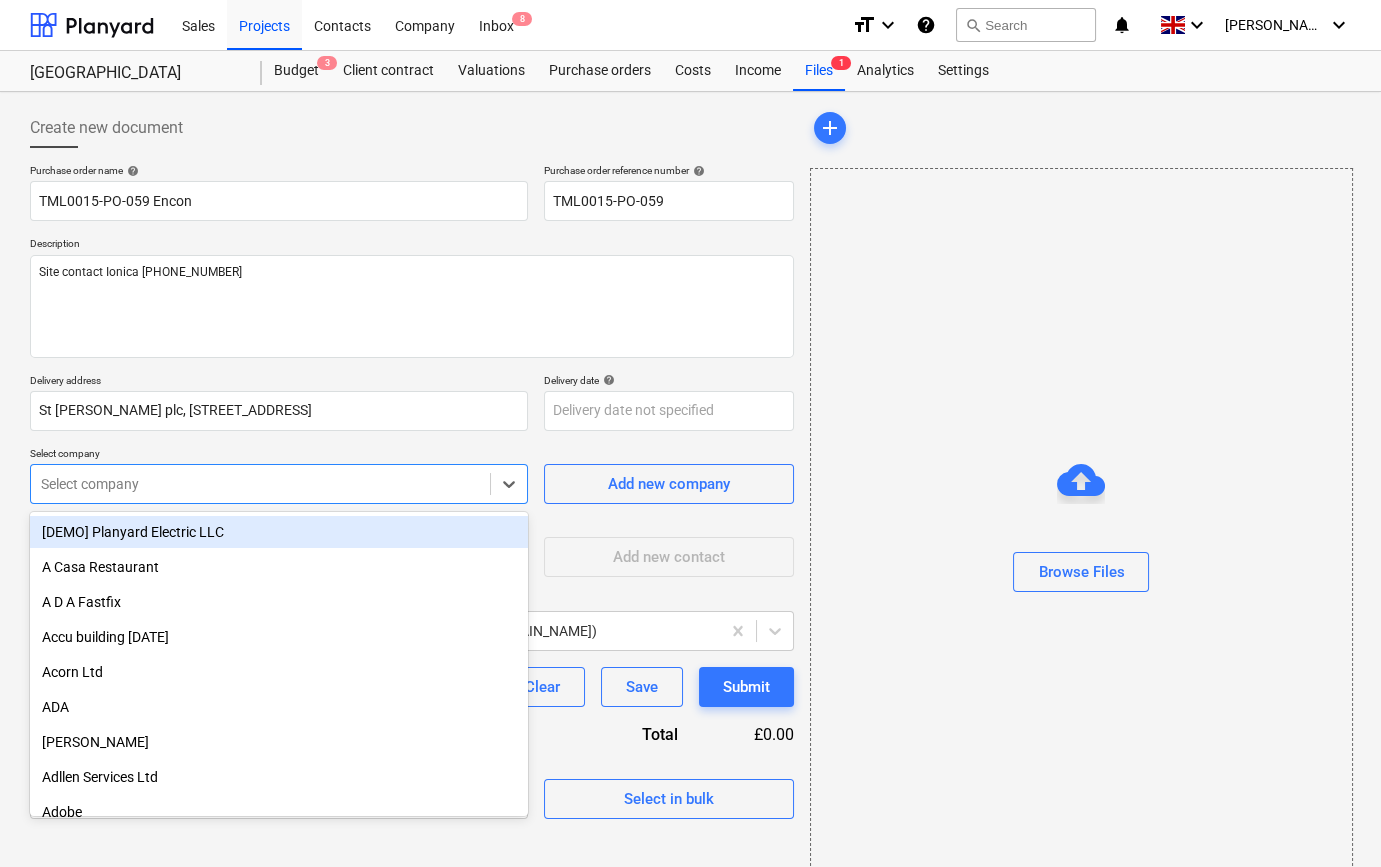click at bounding box center [260, 484] 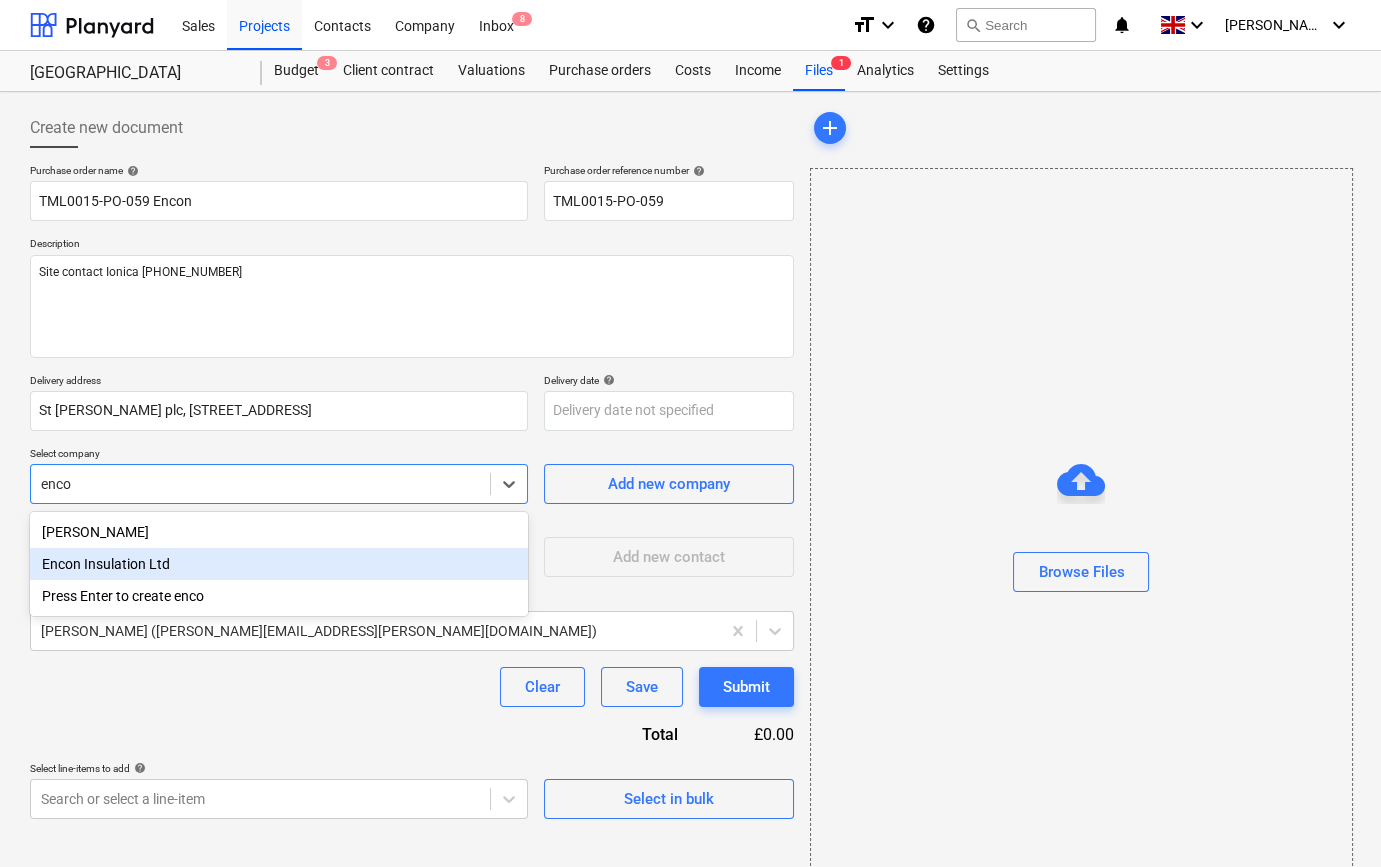 click on "Encon Insulation Ltd" at bounding box center [279, 564] 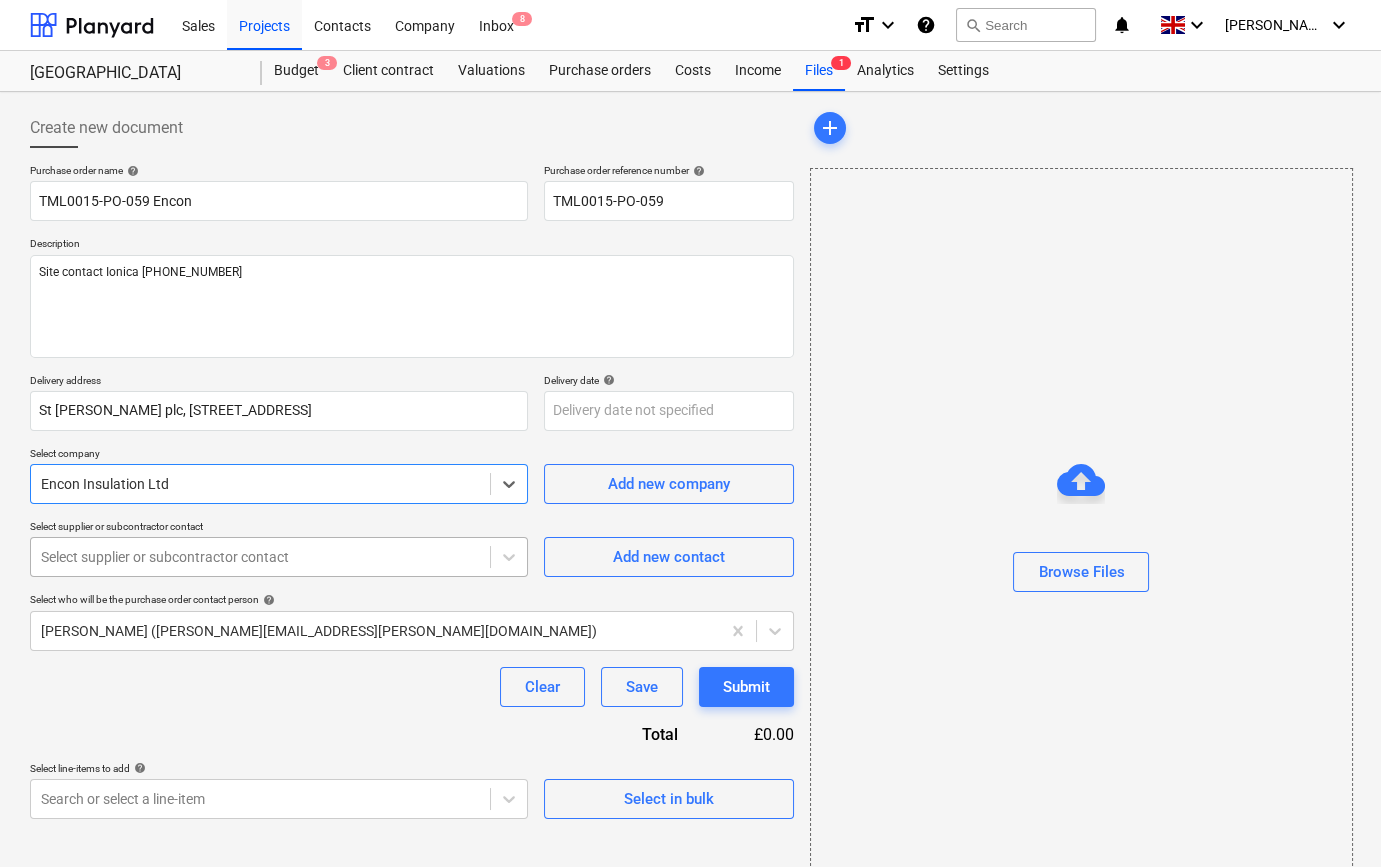click at bounding box center [260, 557] 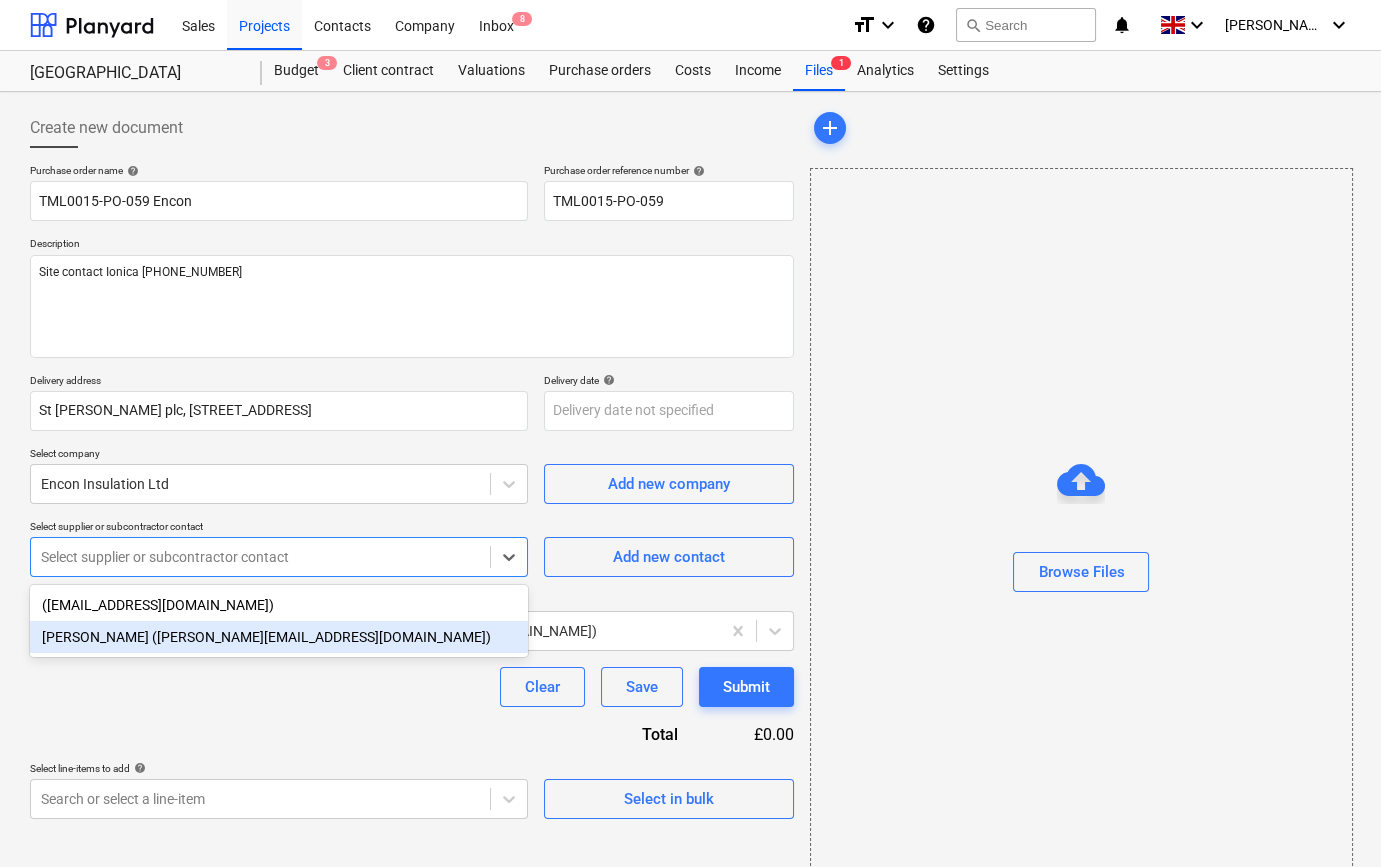 click on "[PERSON_NAME] ([PERSON_NAME][EMAIL_ADDRESS][DOMAIN_NAME])" at bounding box center [279, 637] 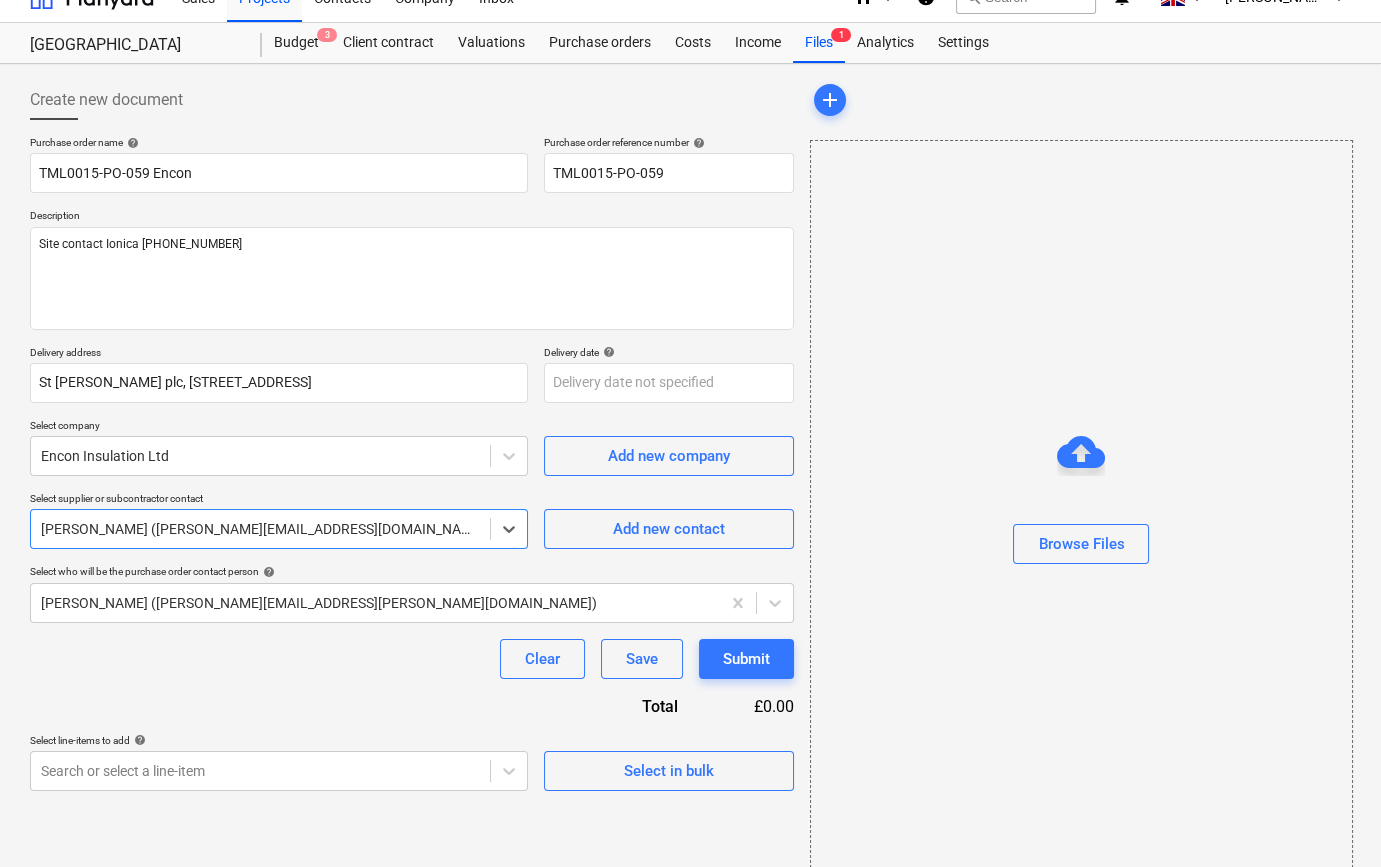 scroll, scrollTop: 43, scrollLeft: 0, axis: vertical 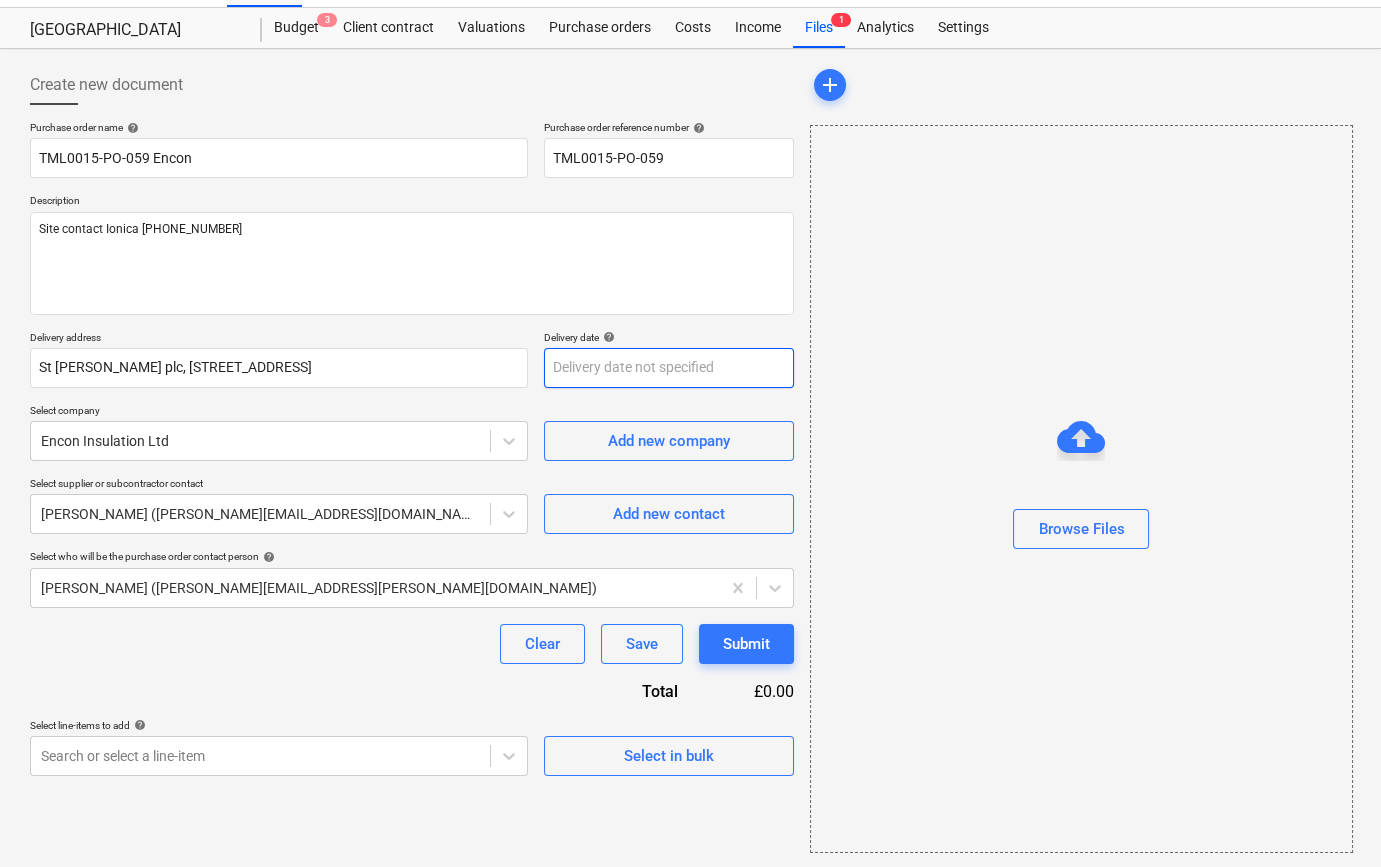 click on "Sales Projects Contacts Company Inbox 8 format_size keyboard_arrow_down help search Search notifications 0 keyboard_arrow_down [PERSON_NAME] keyboard_arrow_down Camden Goods Yard Budget 3 Client contract Valuations Purchase orders Costs Income Files 1 Analytics Settings Create new document Purchase order name help TML0015-PO-059 Encon Purchase order reference number help TML0015-PO-059 Description  Site contact Ionica [PHONE_NUMBER] Delivery address [STREET_ADDRESS][PERSON_NAME] Delivery date help Press the down arrow key to interact with the calendar and
select a date. Press the question mark key to get the keyboard shortcuts for changing dates. Select company Encon Insulation Ltd   Add new company Select supplier or subcontractor contact [PERSON_NAME] ([PERSON_NAME][EMAIL_ADDRESS][DOMAIN_NAME]) Add new contact Select who will be the purchase order contact person help [PERSON_NAME] ([PERSON_NAME][EMAIL_ADDRESS][PERSON_NAME][DOMAIN_NAME]) Clear Save Submit Total £0.00 Select line-items to add help Select in bulk" at bounding box center (690, 390) 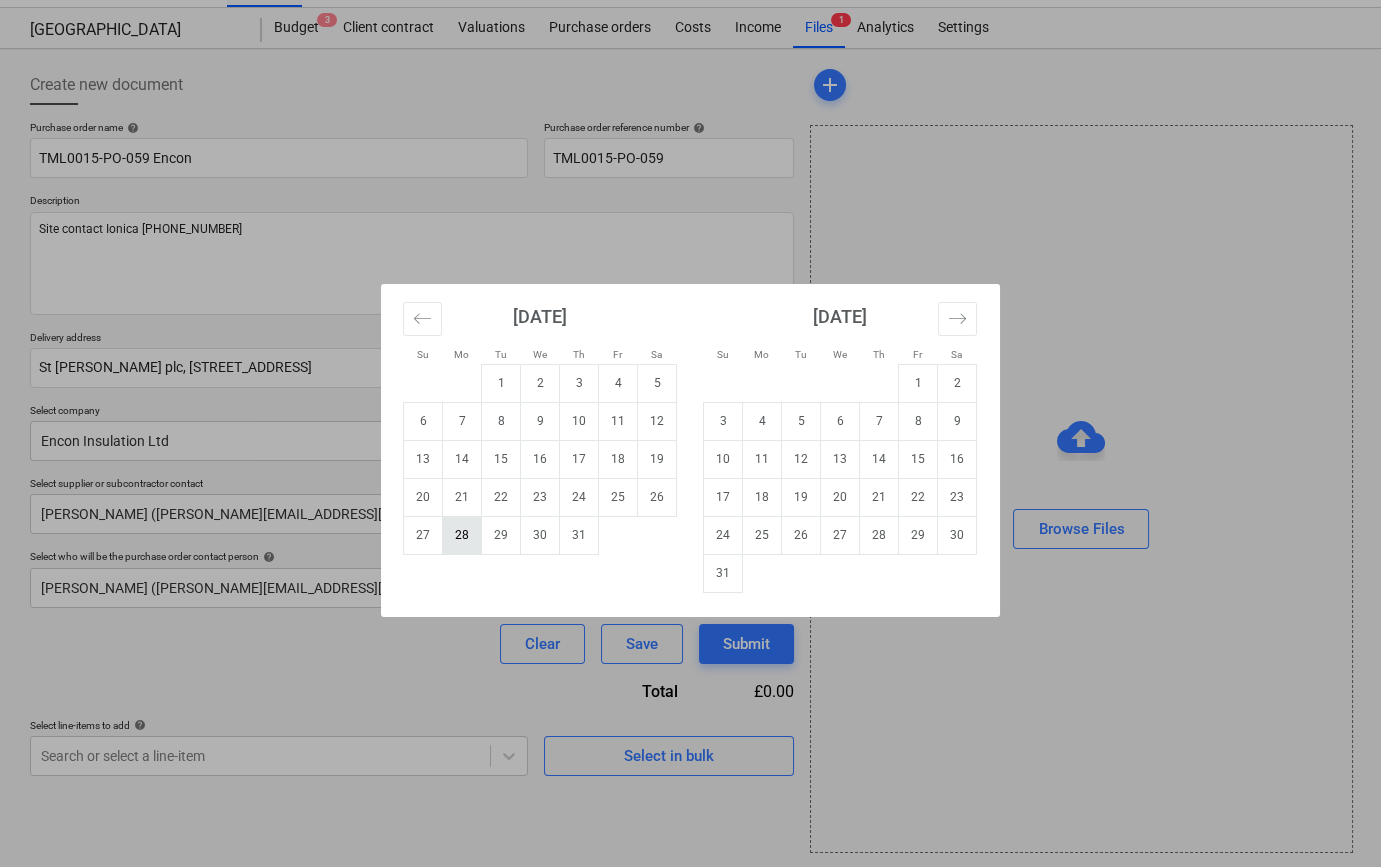 click on "28" at bounding box center [462, 535] 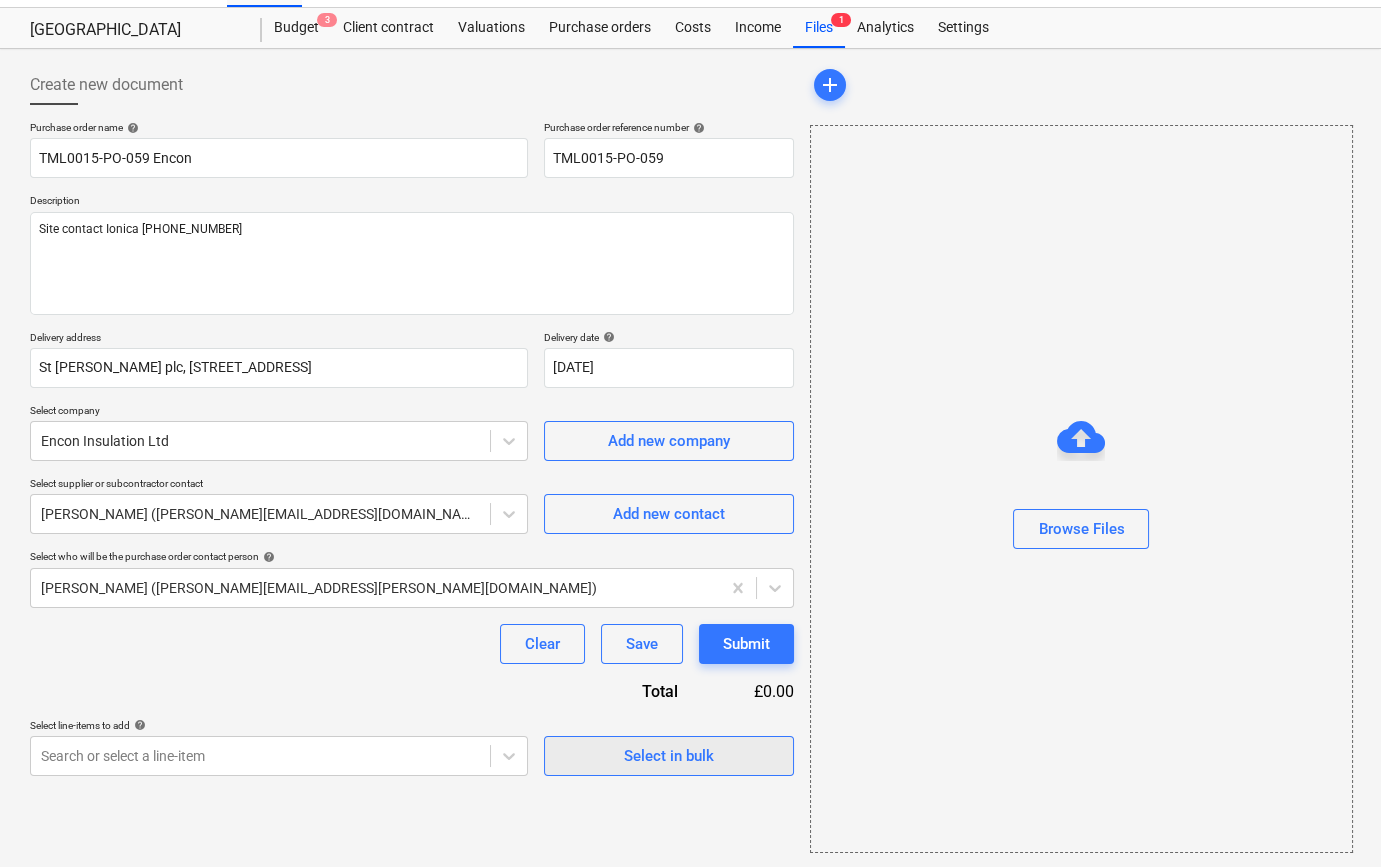 click on "Select in bulk" at bounding box center [669, 756] 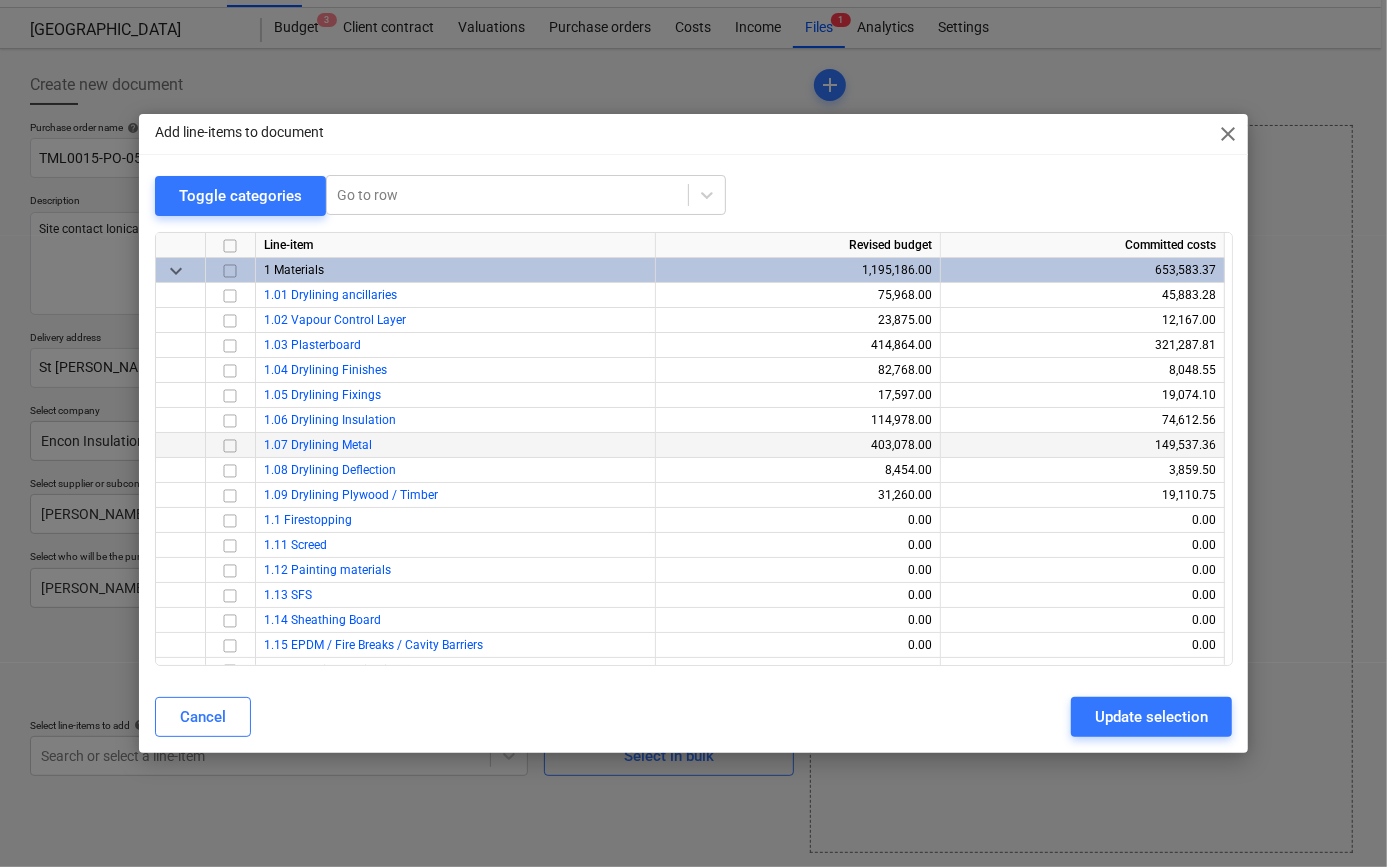 click at bounding box center [230, 445] 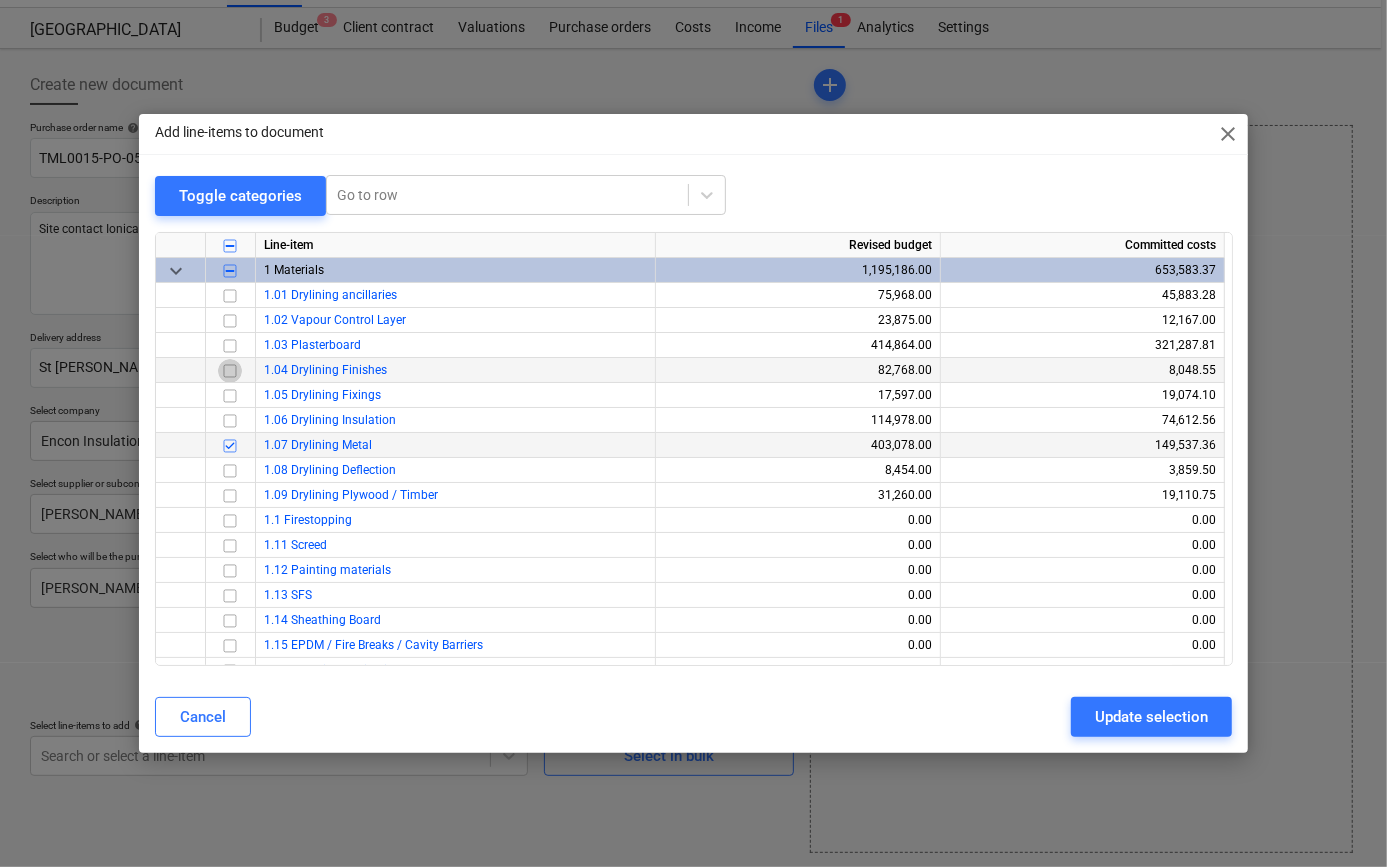click at bounding box center [230, 370] 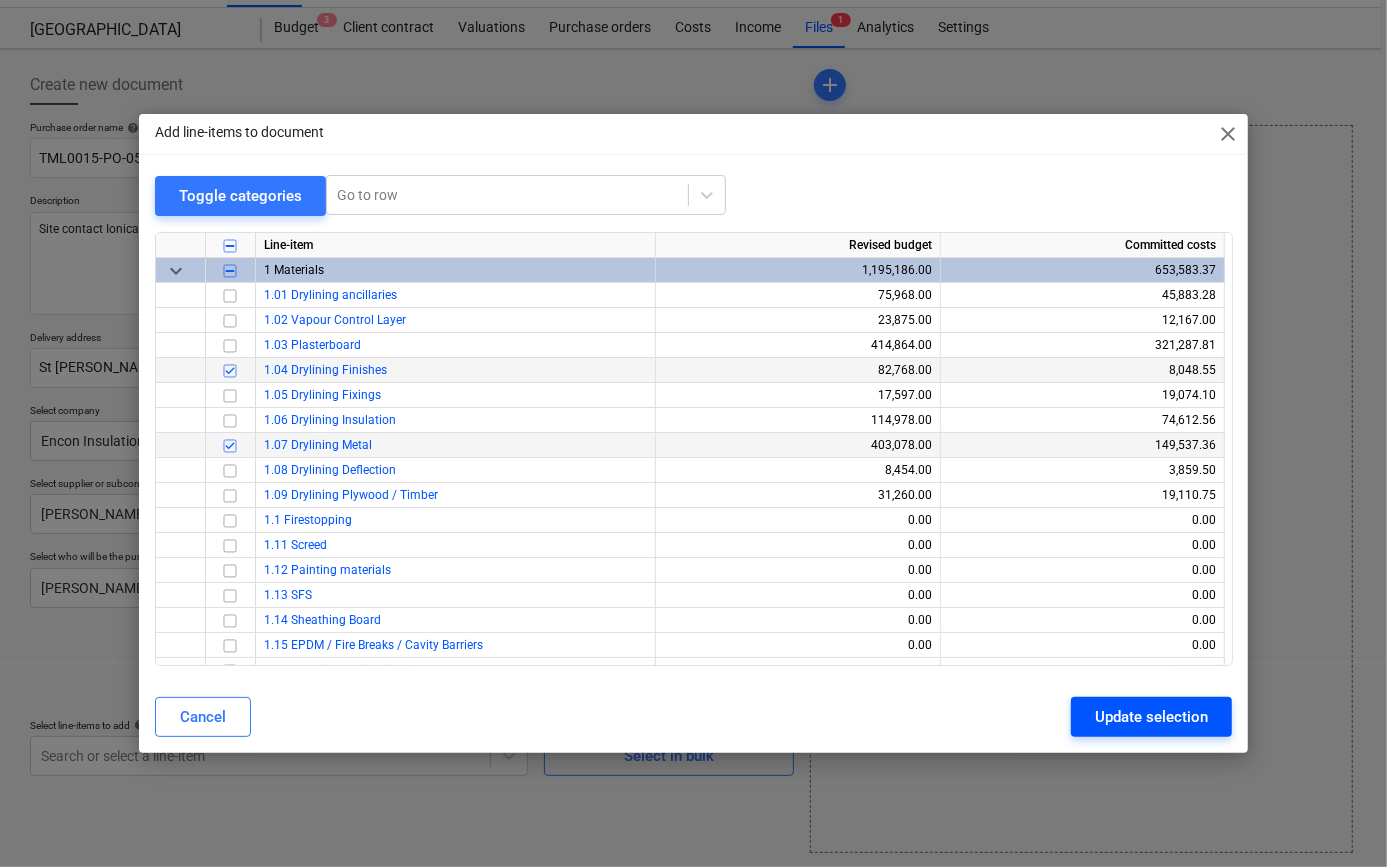 click on "Update selection" at bounding box center [1151, 717] 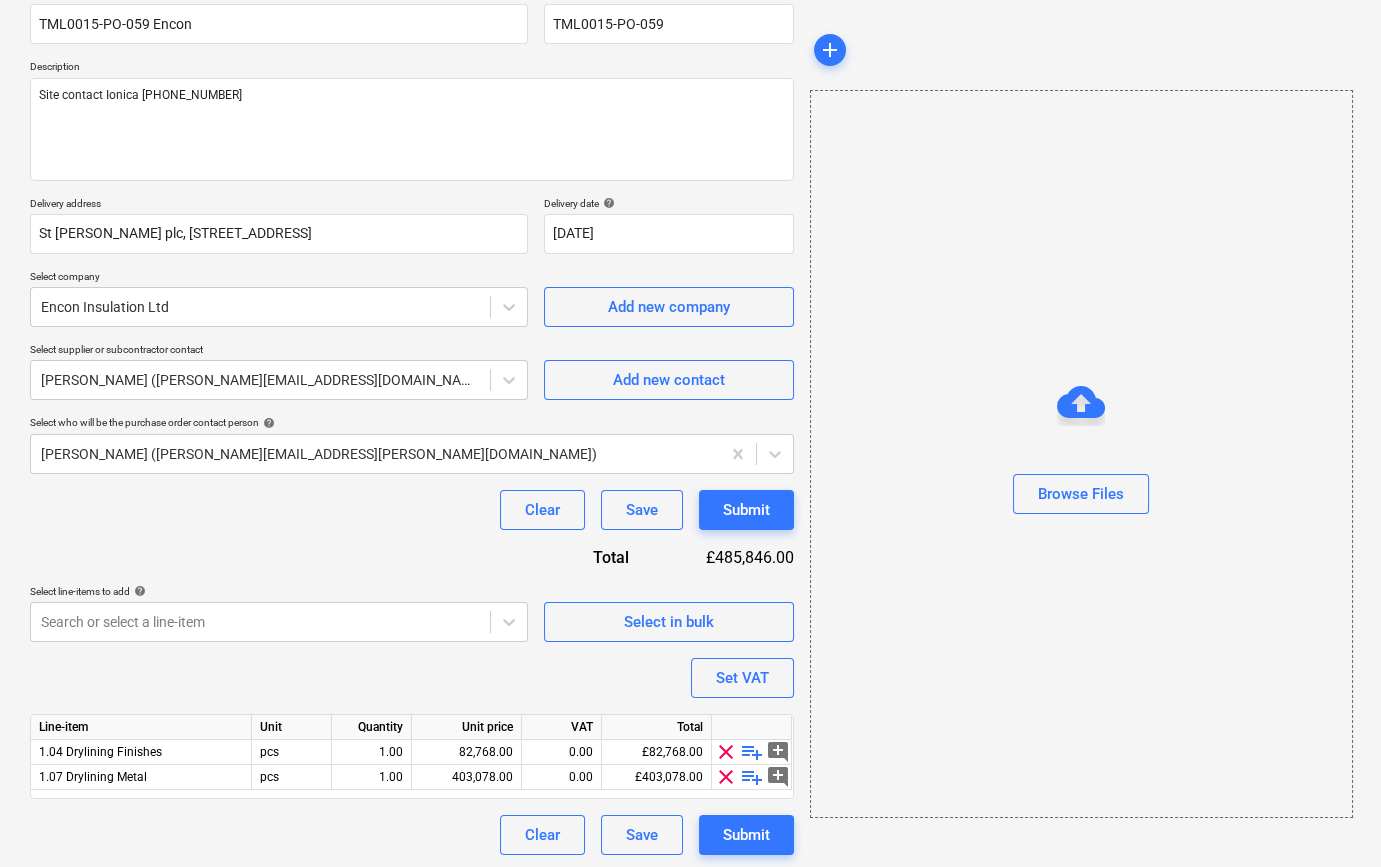 scroll, scrollTop: 180, scrollLeft: 0, axis: vertical 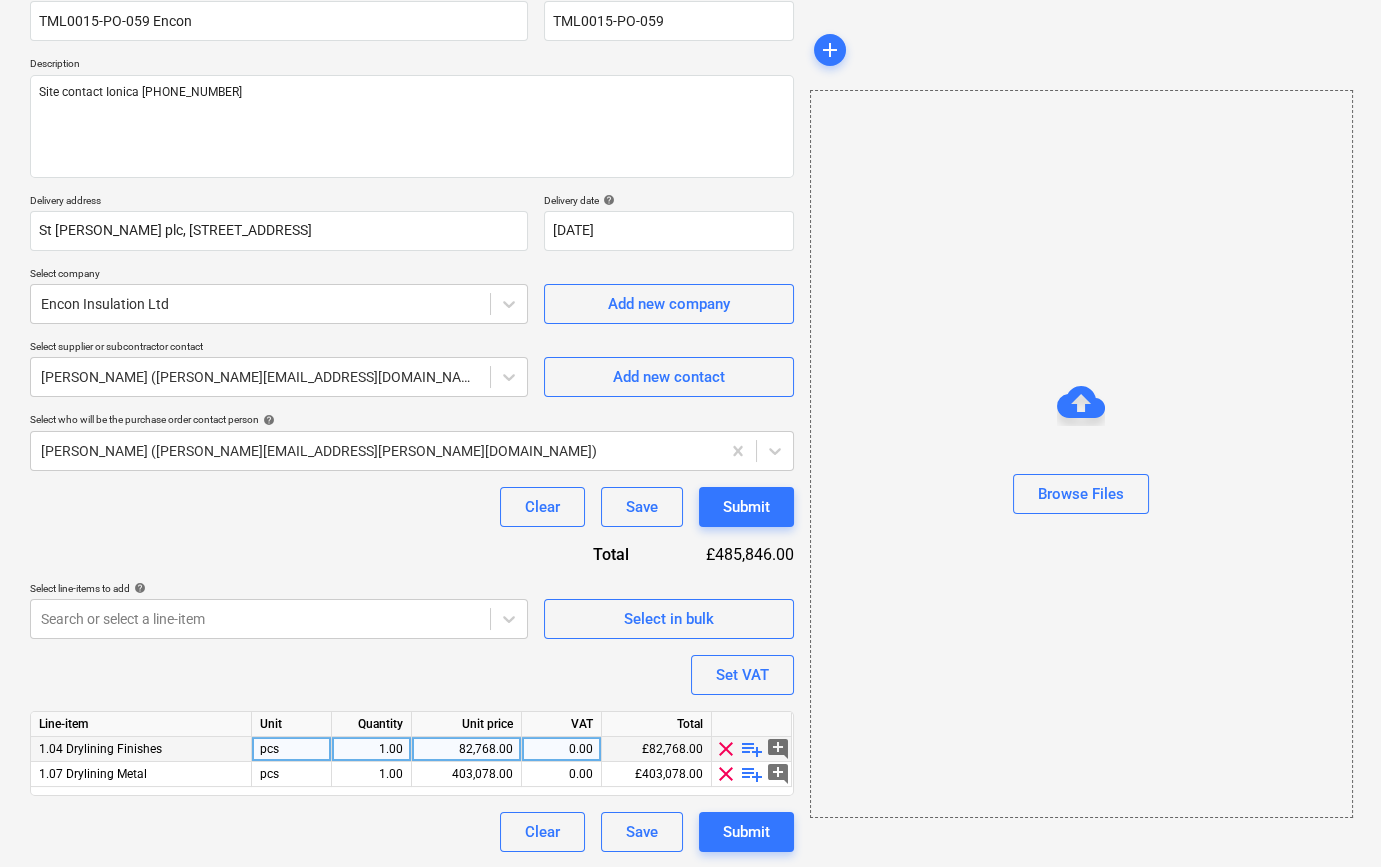 click on "playlist_add" at bounding box center [752, 749] 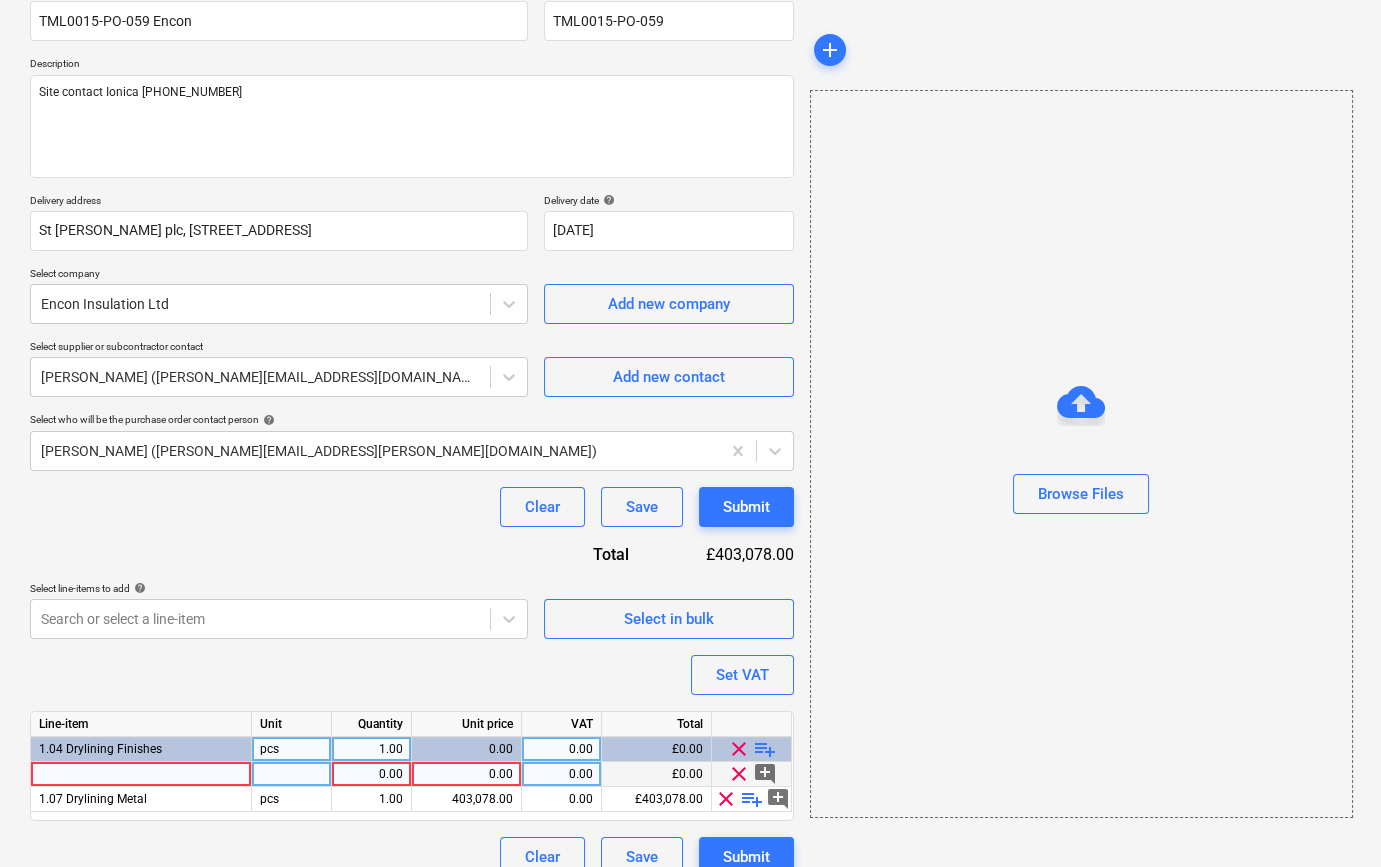 click at bounding box center (141, 774) 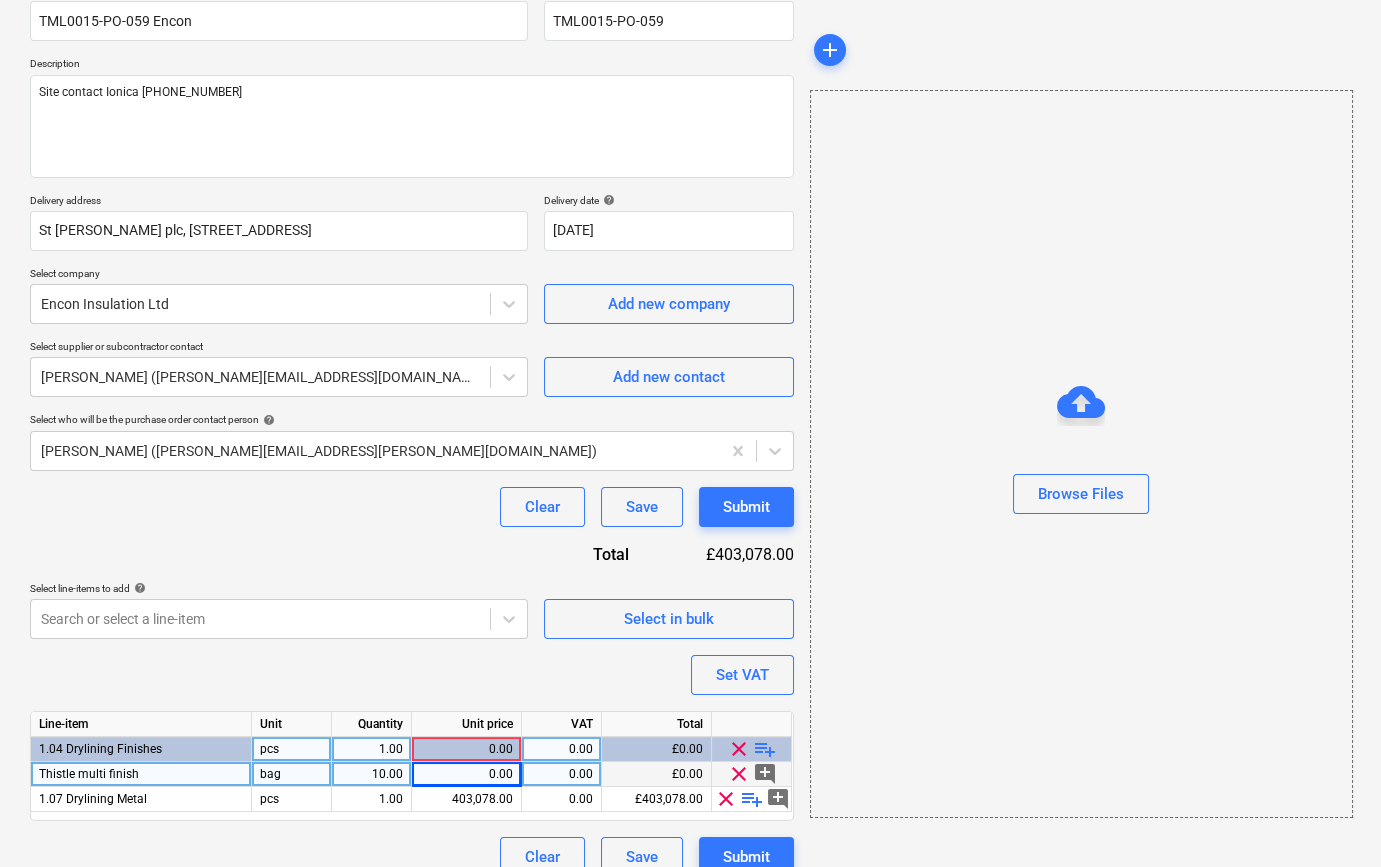 click on "0.00" at bounding box center (466, 774) 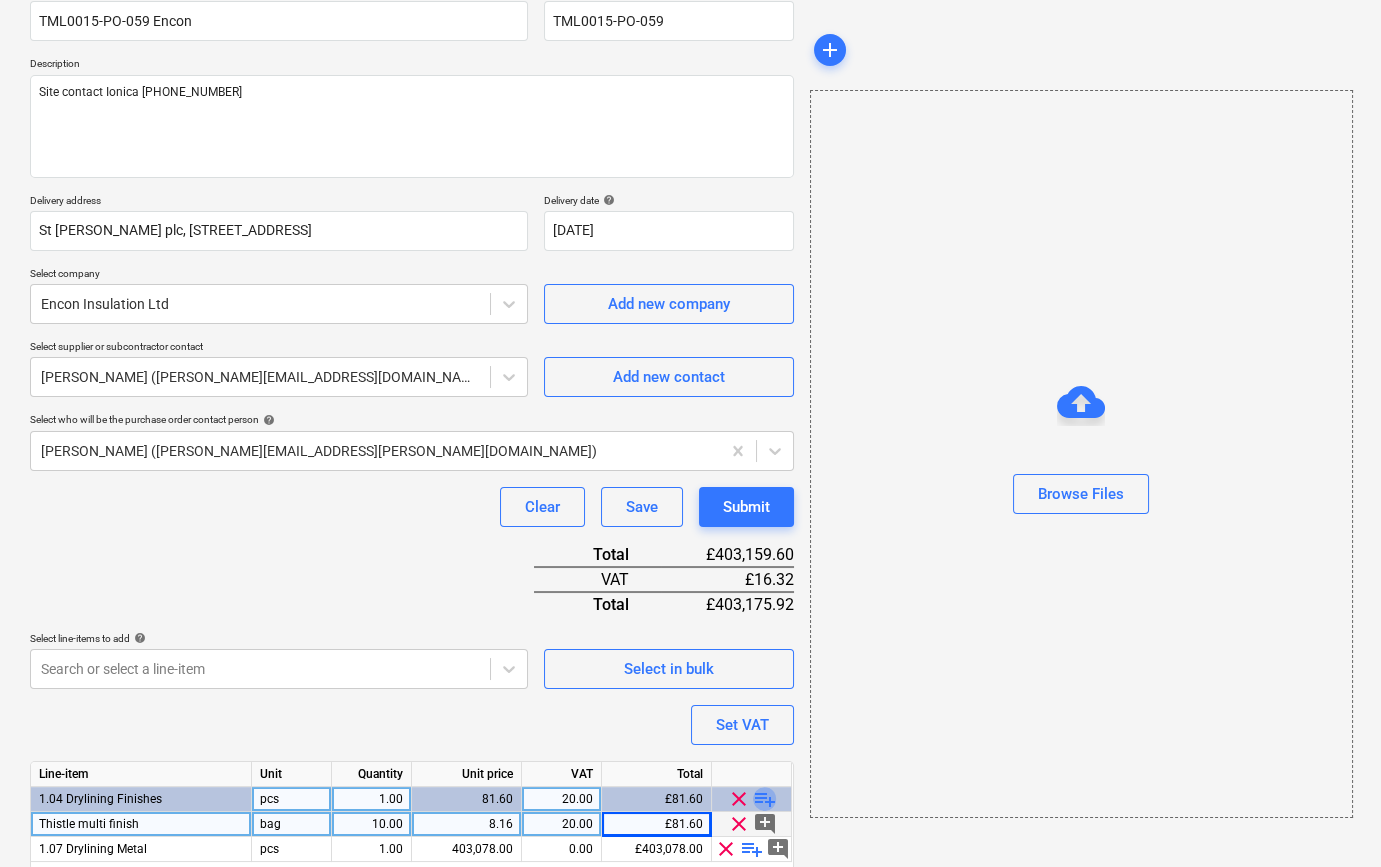 click on "playlist_add" at bounding box center (765, 799) 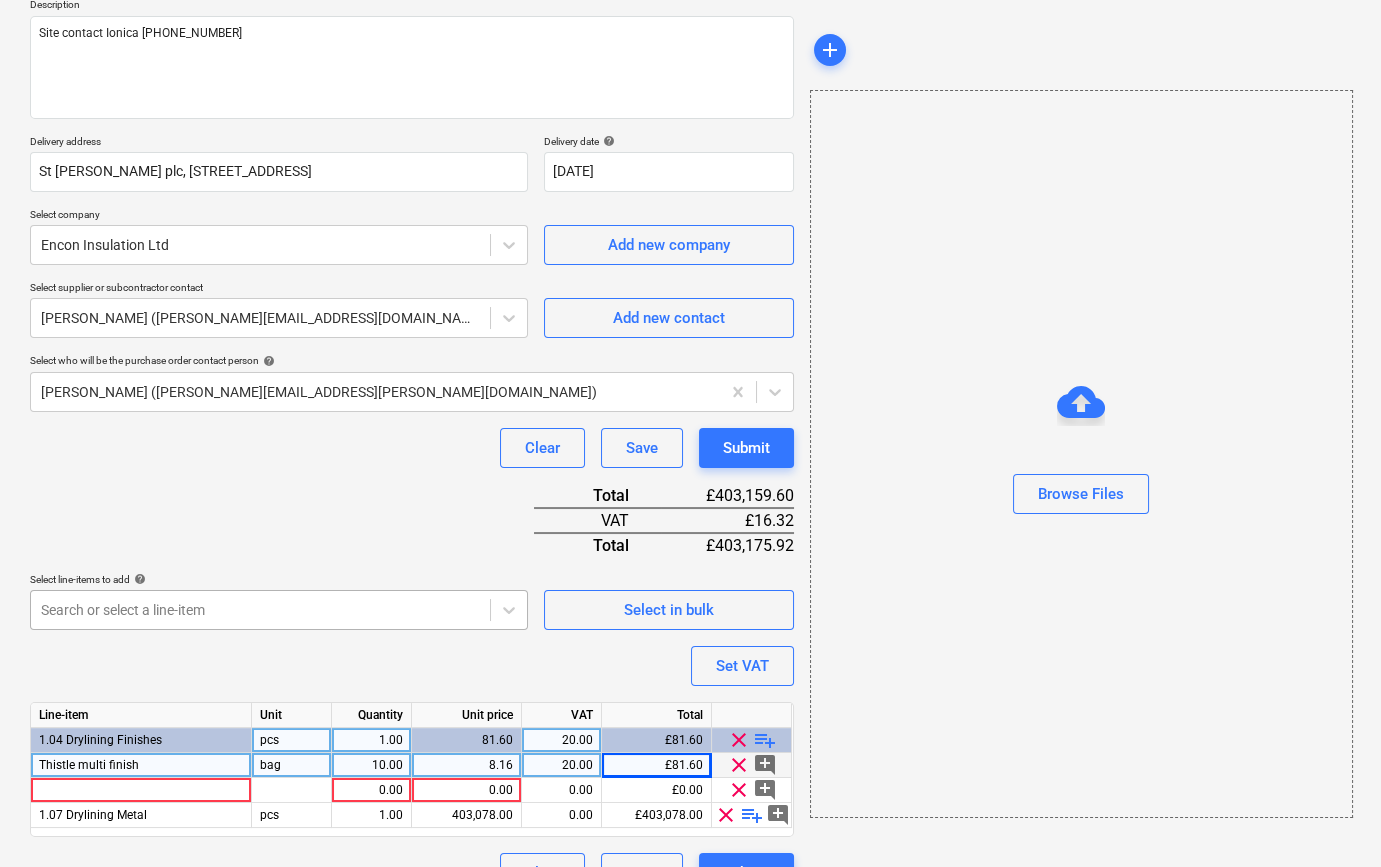 scroll, scrollTop: 270, scrollLeft: 0, axis: vertical 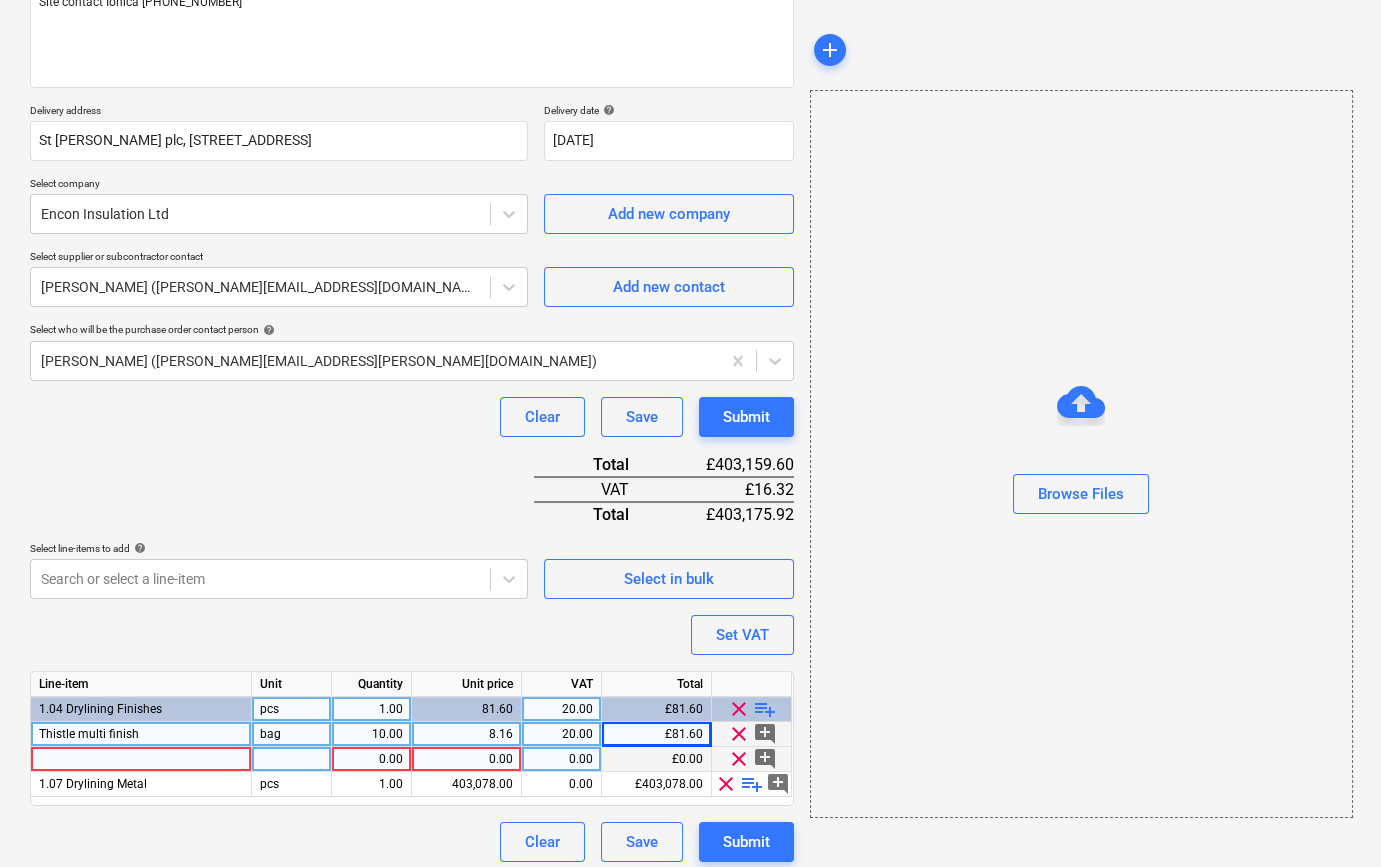 click at bounding box center (141, 759) 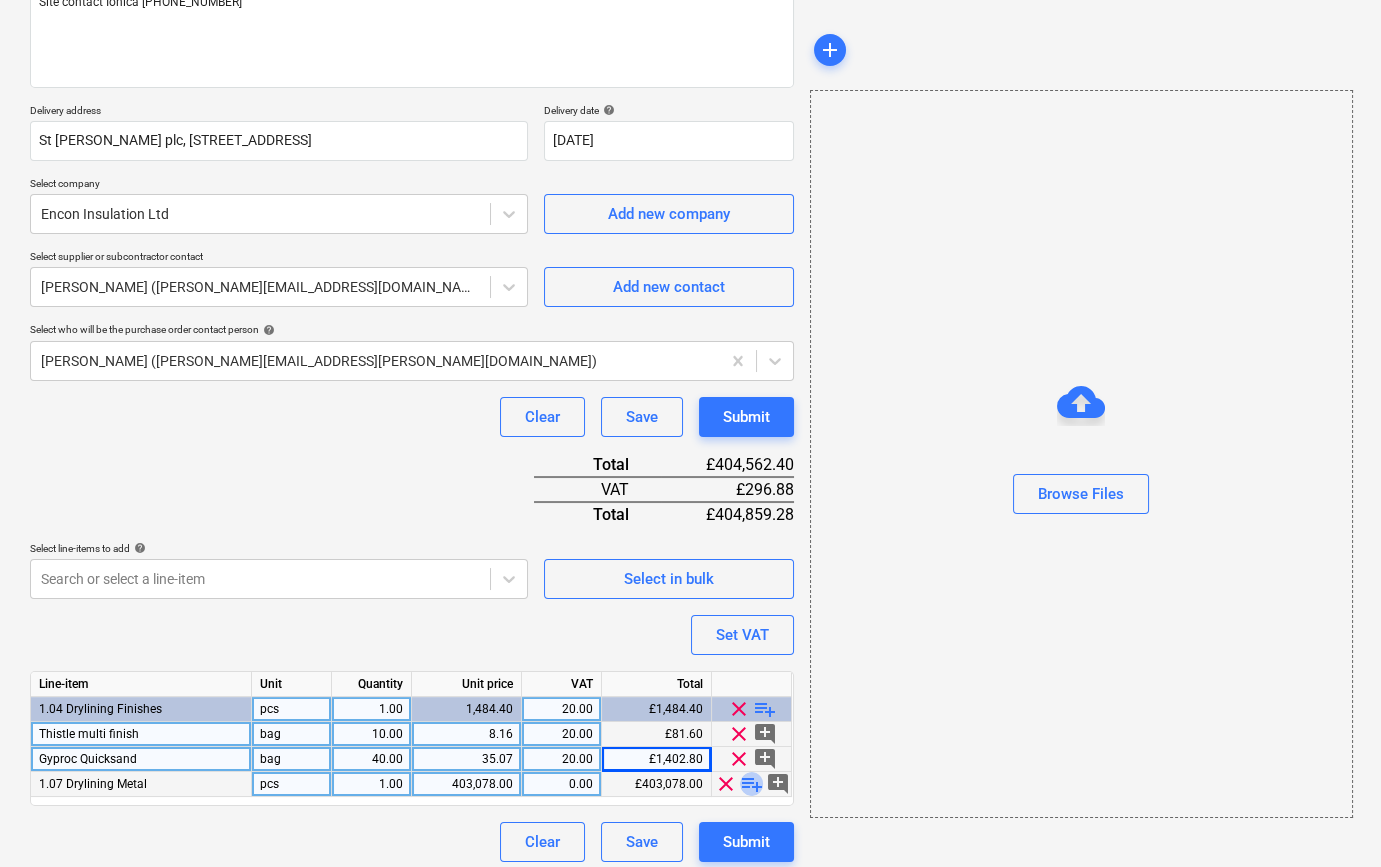 click on "playlist_add" at bounding box center [752, 784] 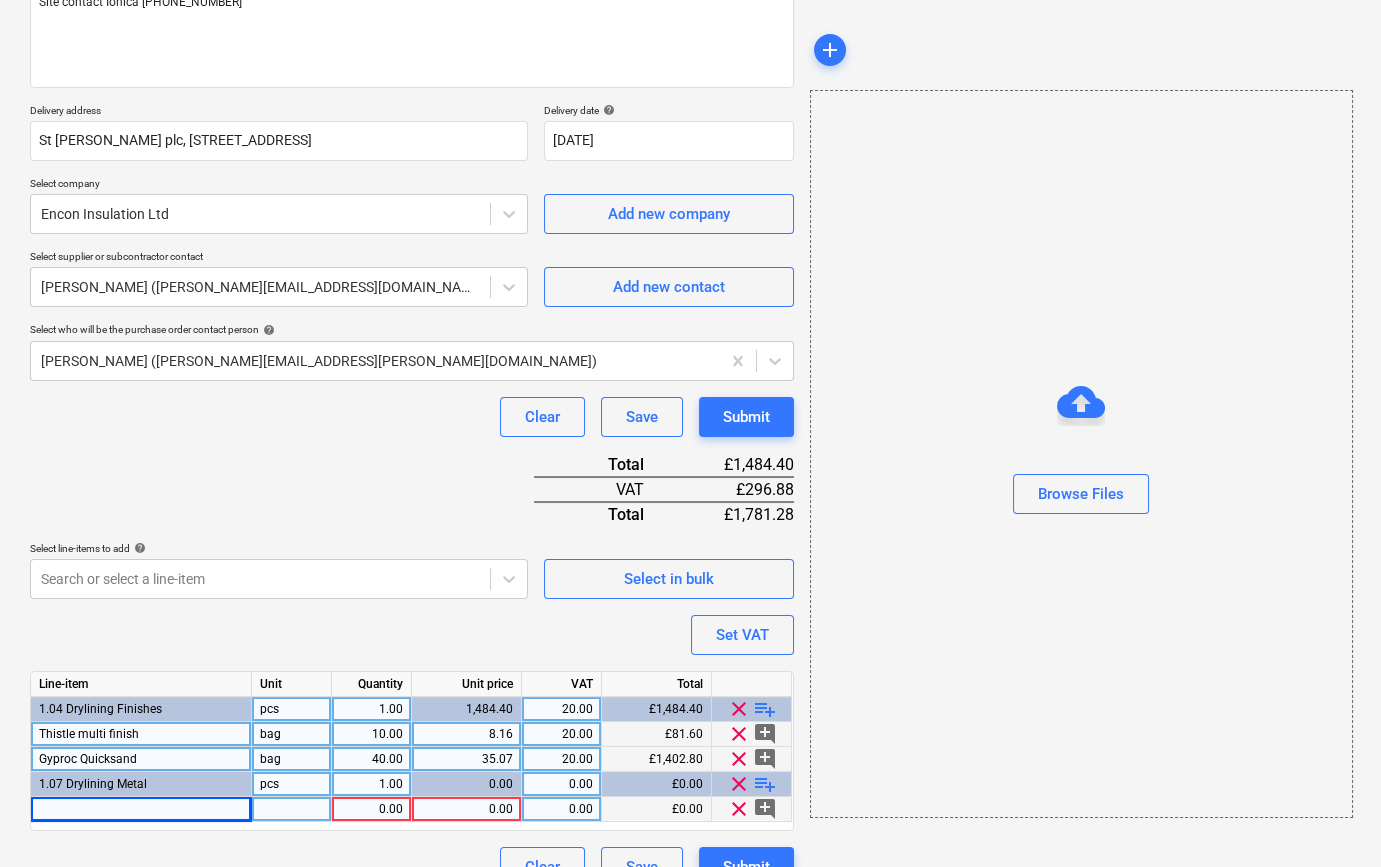 click at bounding box center (141, 809) 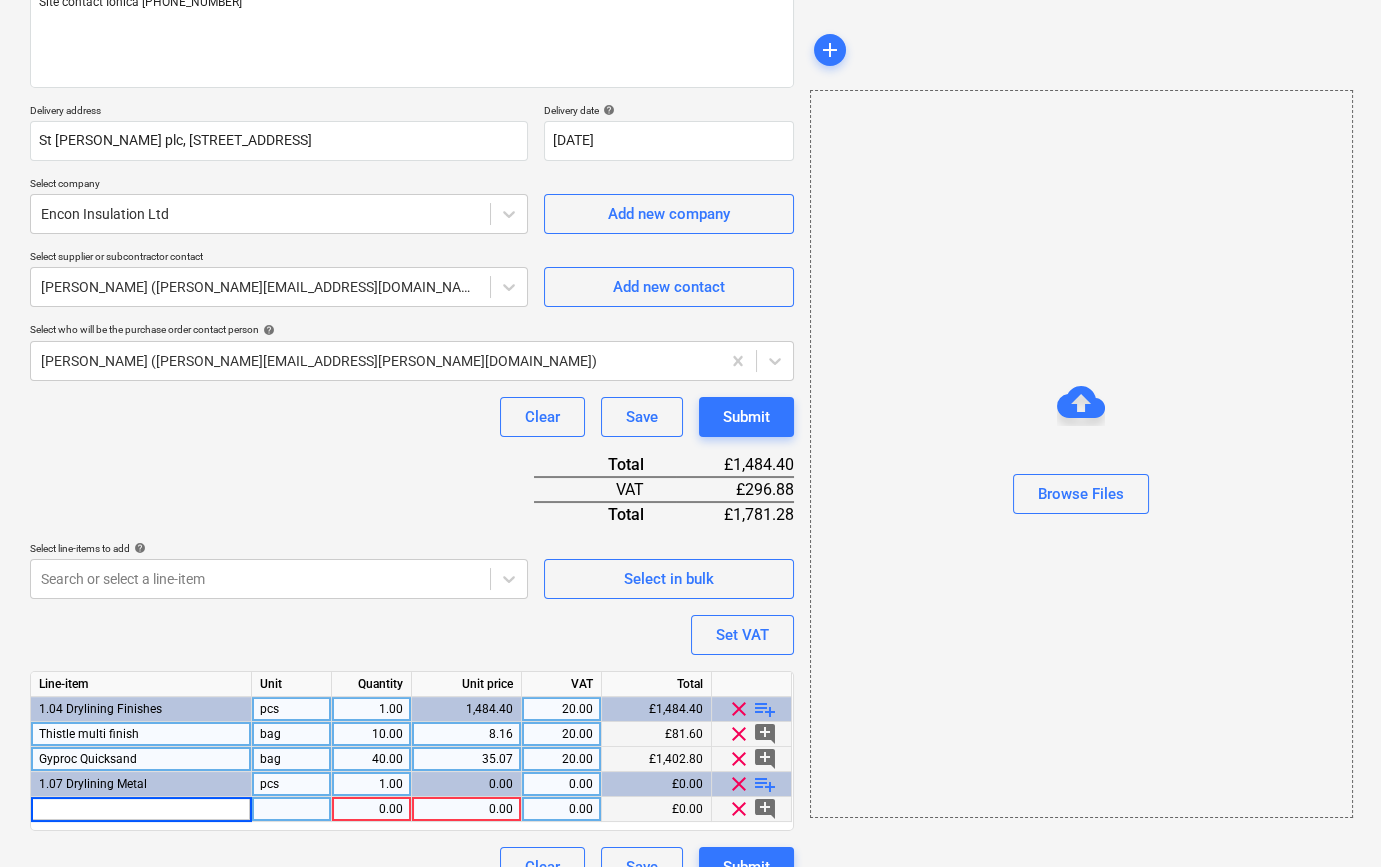 click at bounding box center (141, 809) 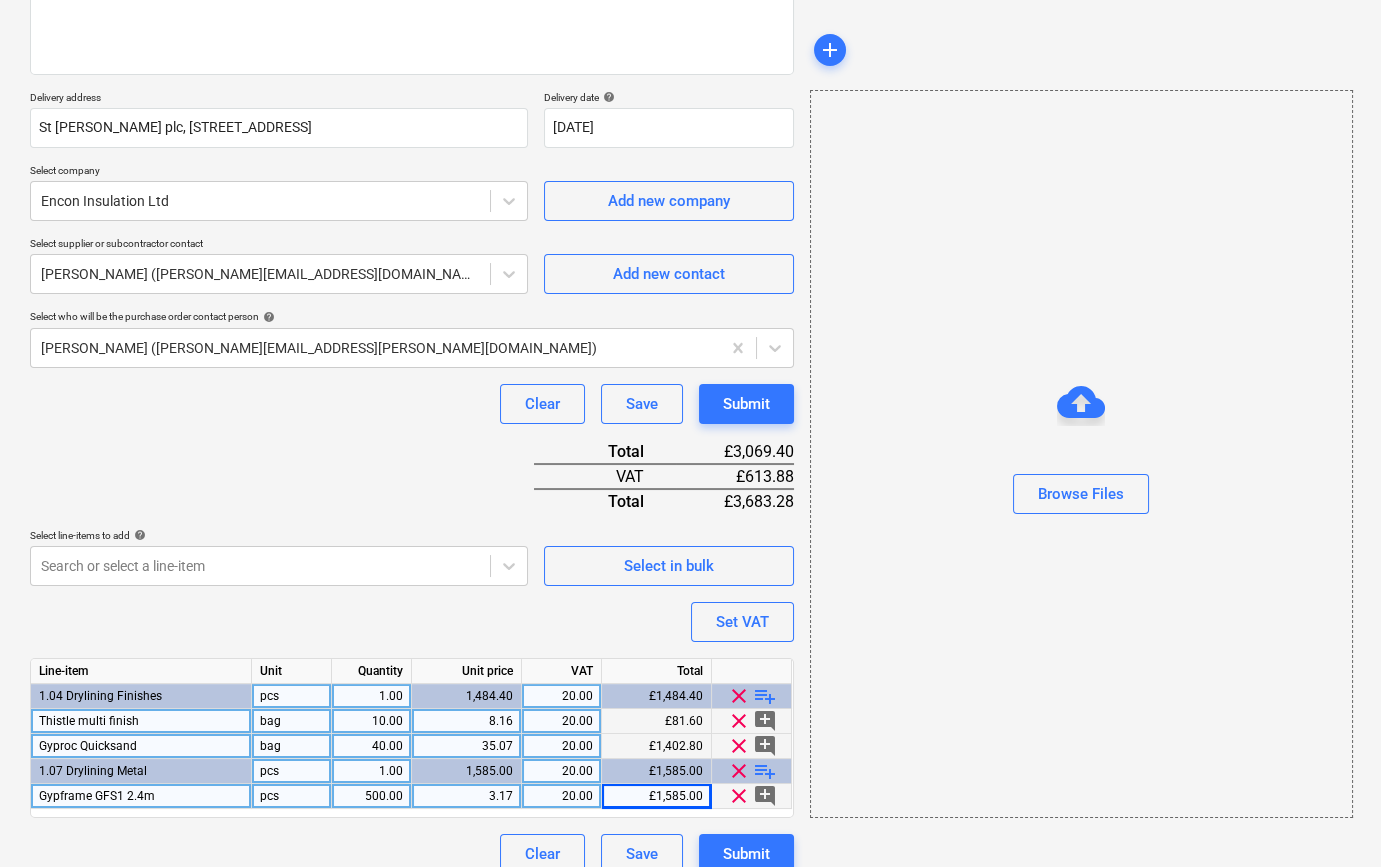scroll, scrollTop: 305, scrollLeft: 0, axis: vertical 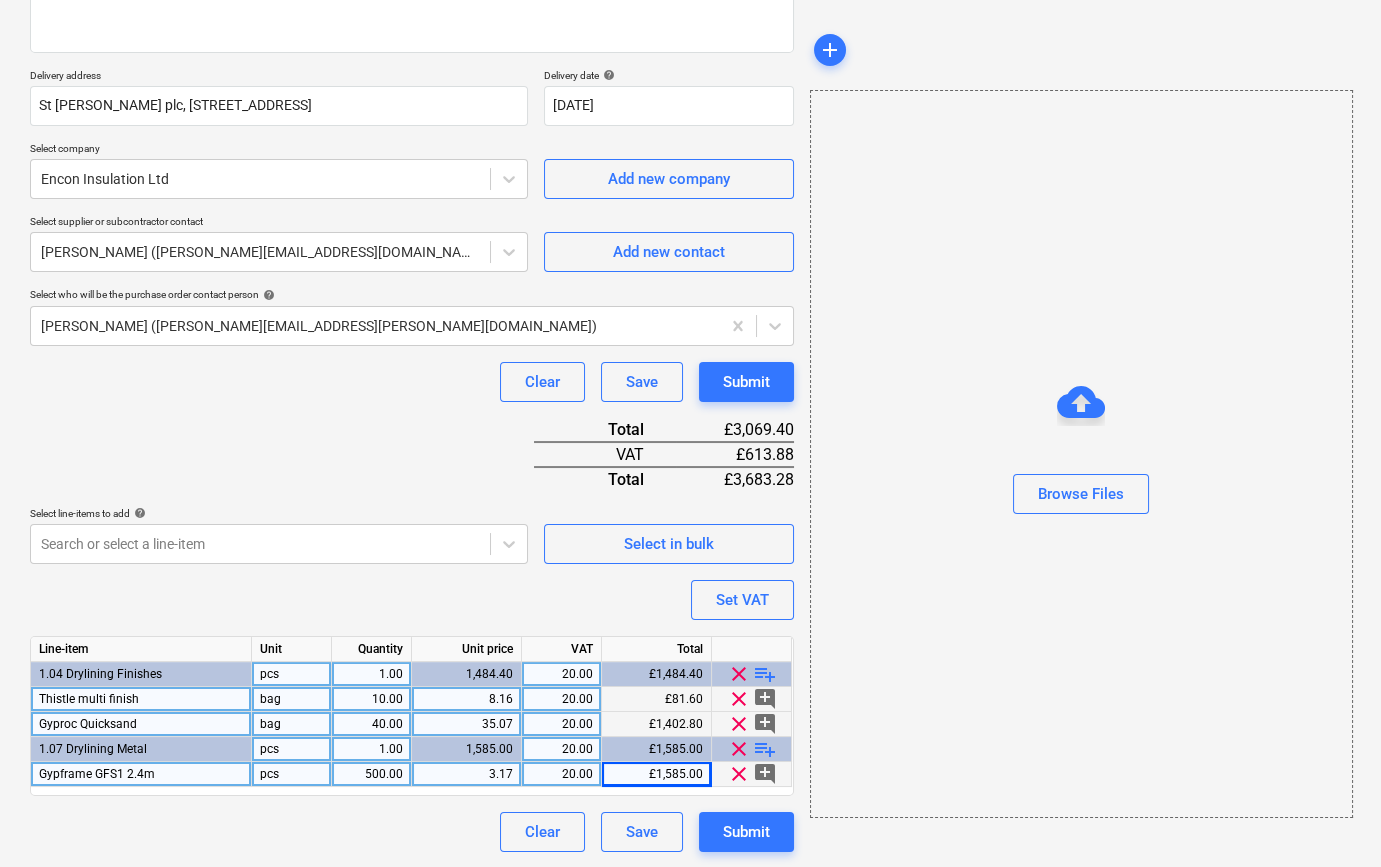 click on "playlist_add" at bounding box center [765, 749] 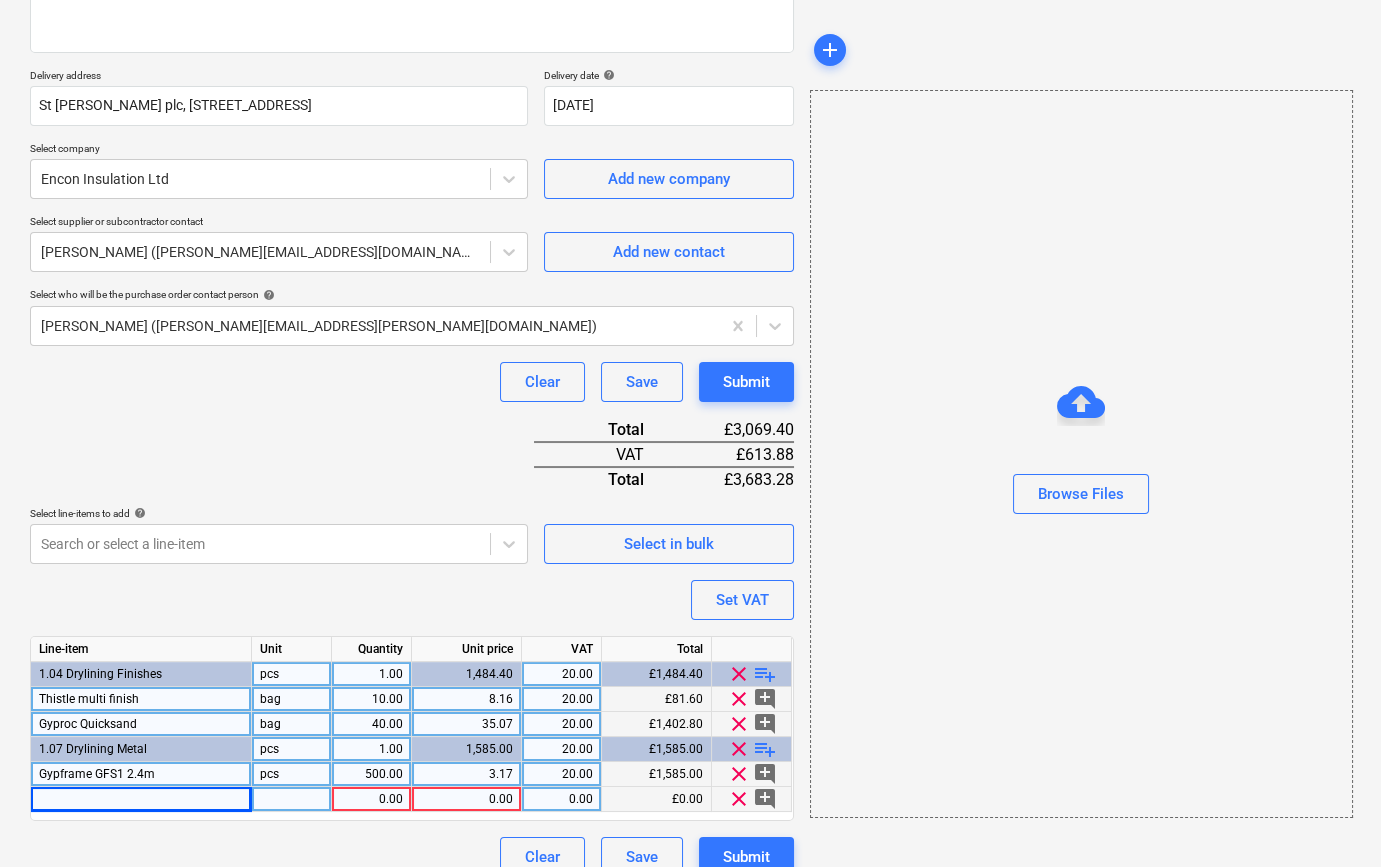 click at bounding box center [141, 799] 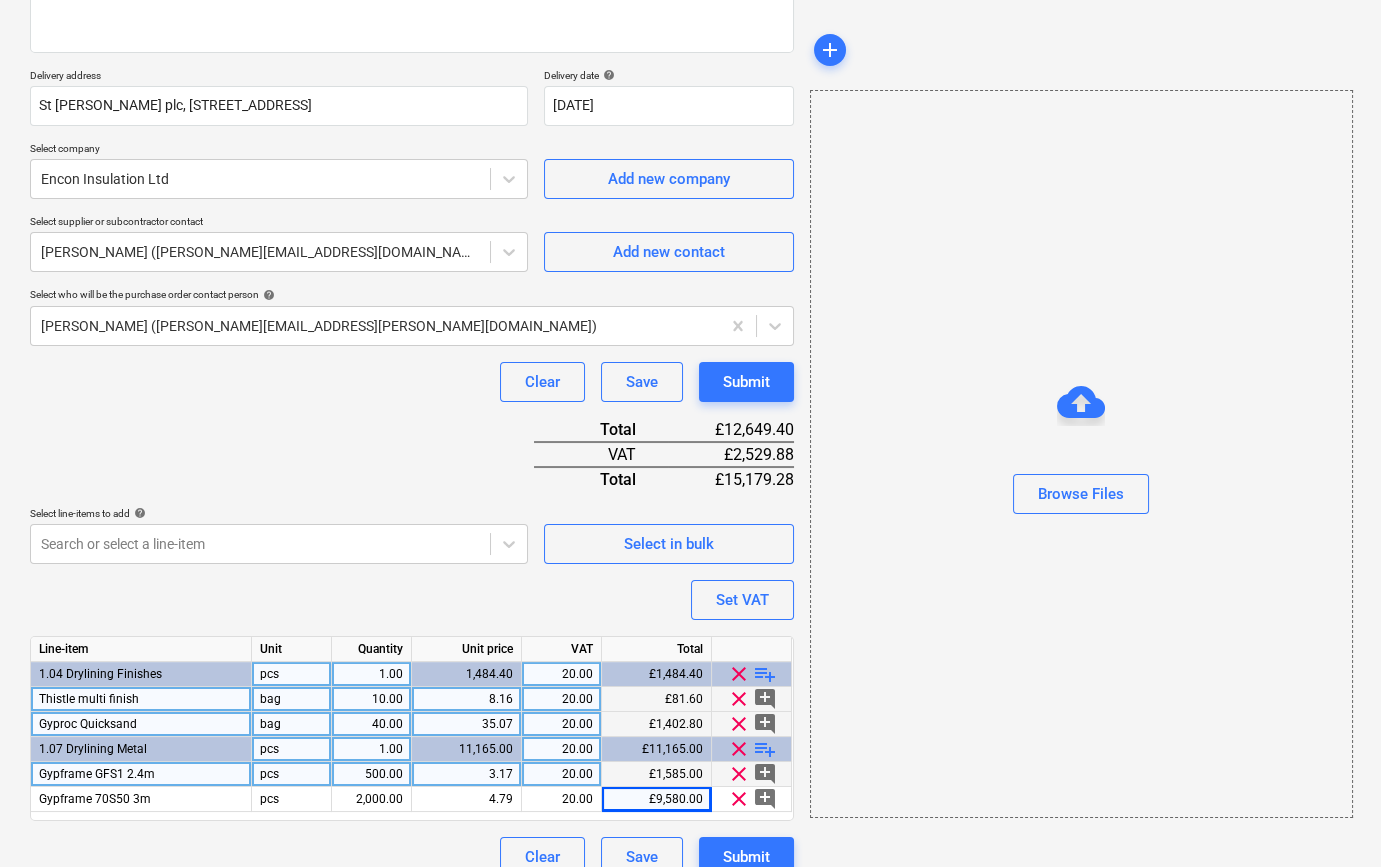 click on "playlist_add" at bounding box center (765, 749) 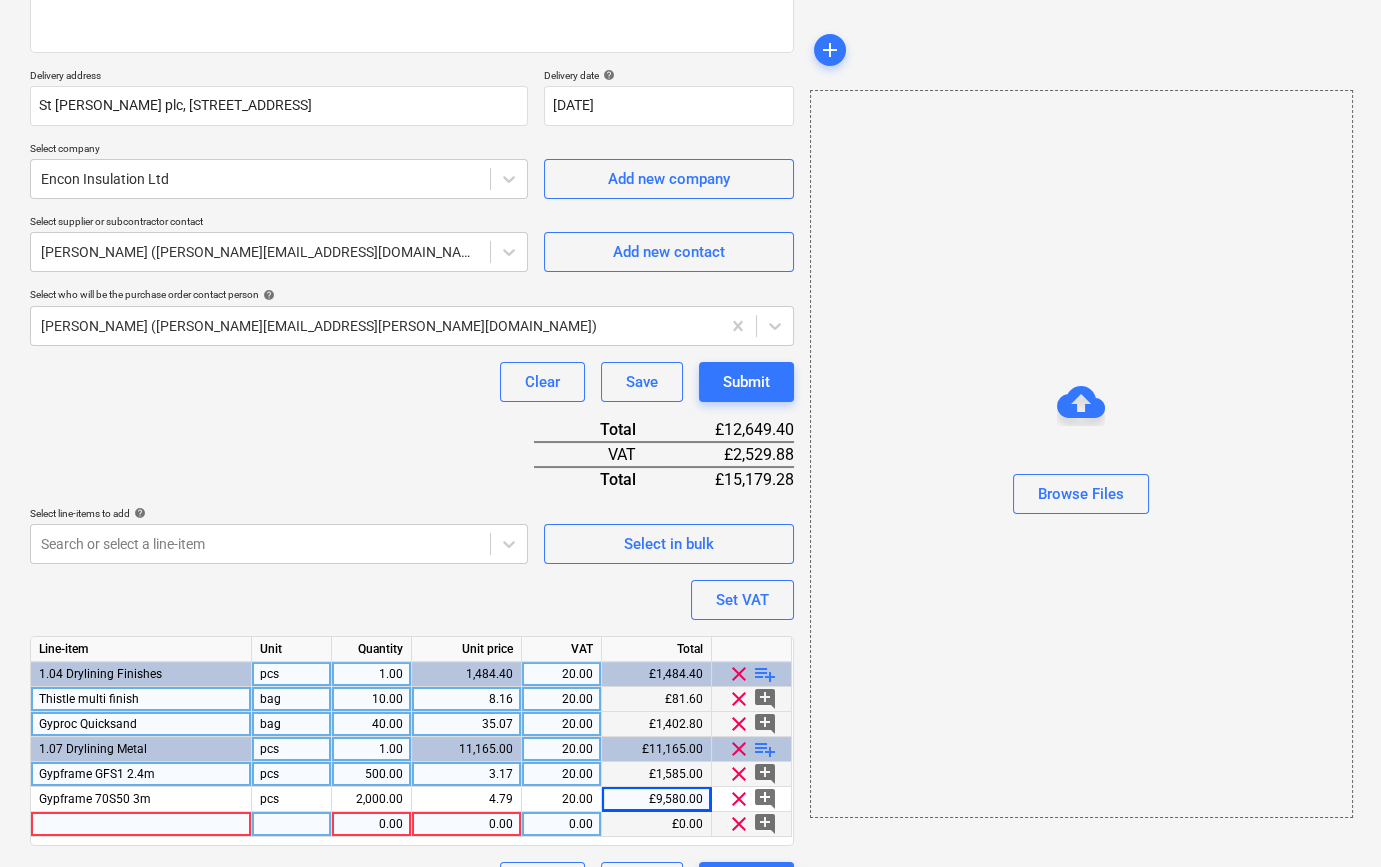click at bounding box center [141, 824] 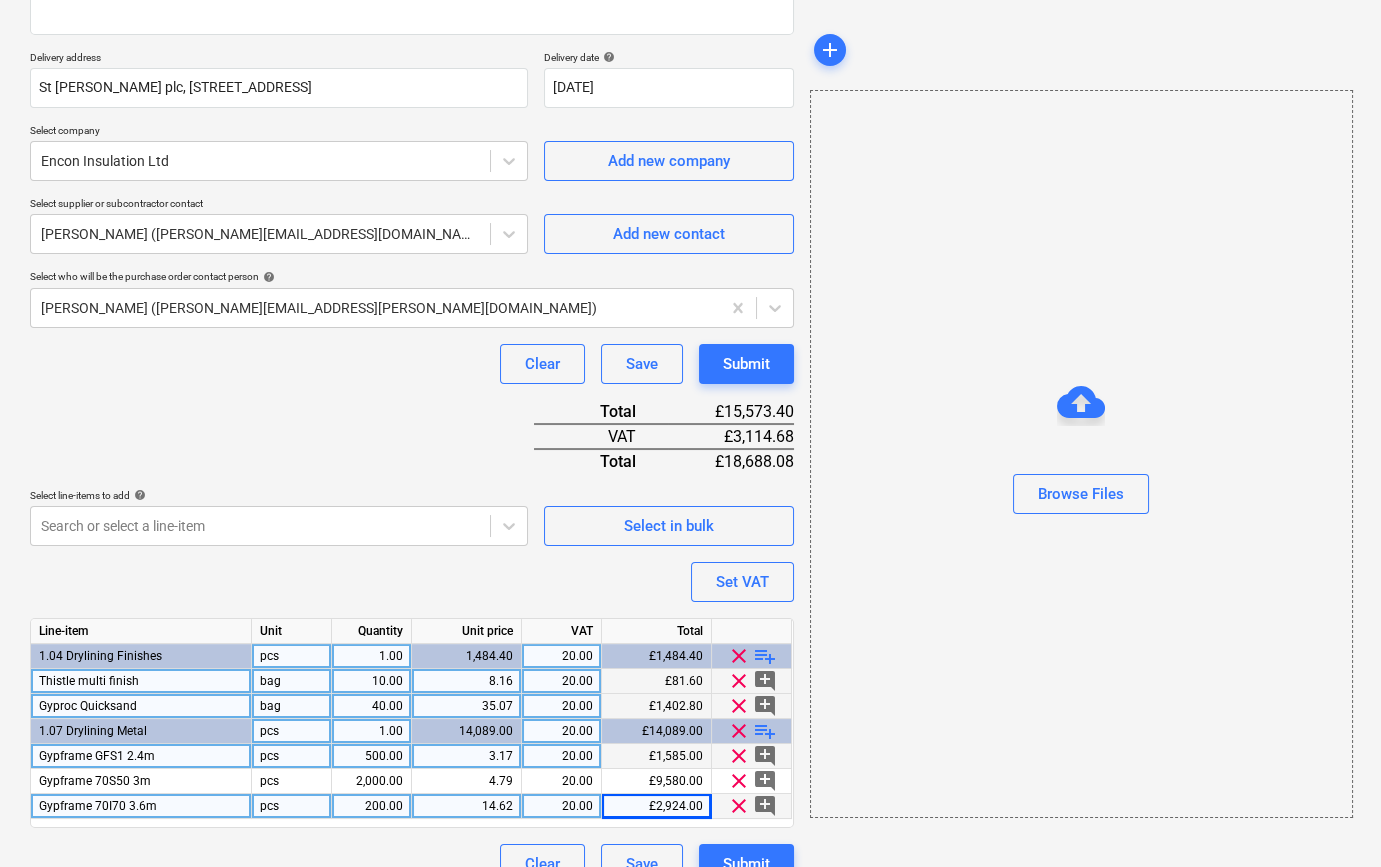 scroll, scrollTop: 355, scrollLeft: 0, axis: vertical 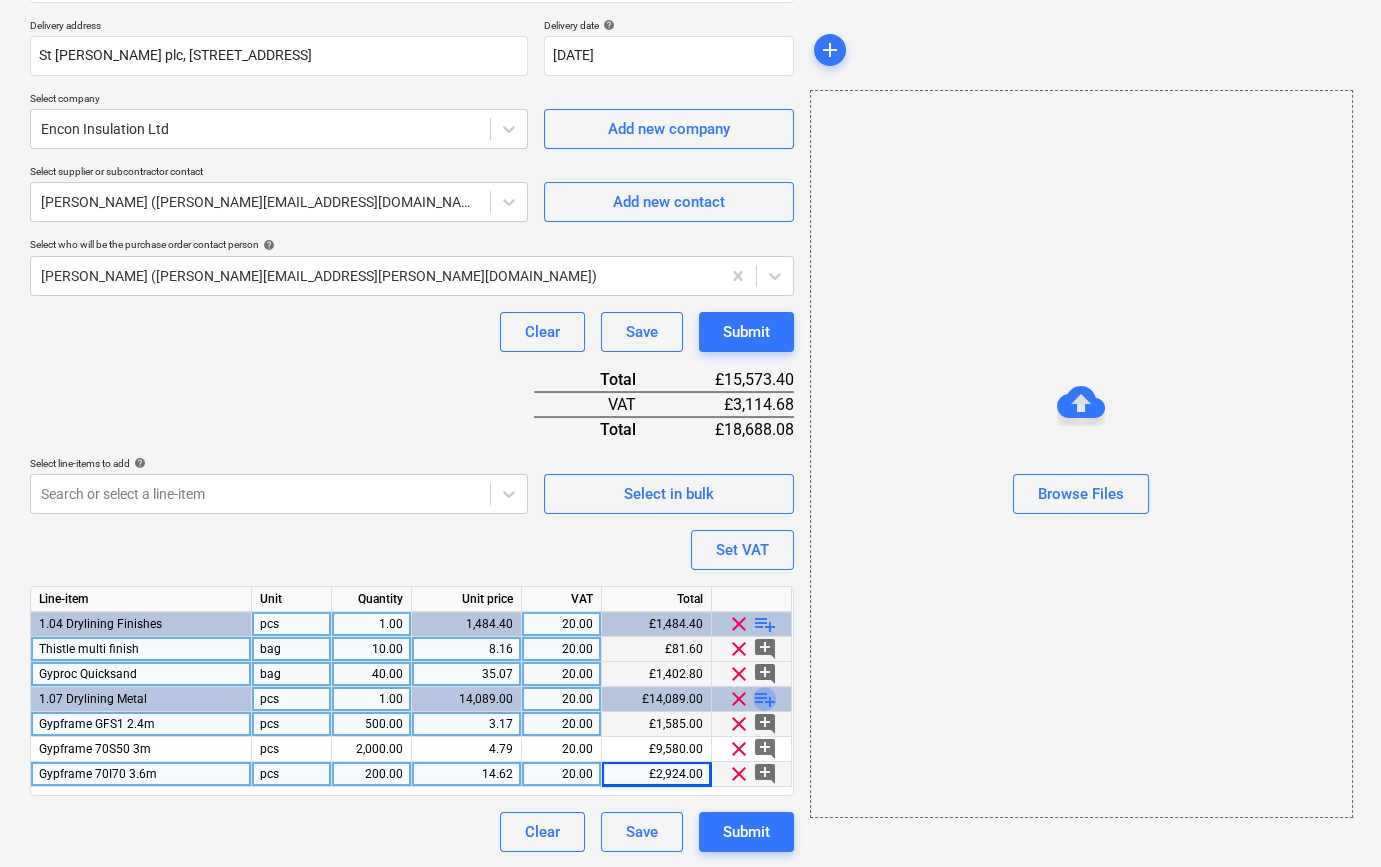 click on "playlist_add" at bounding box center [765, 699] 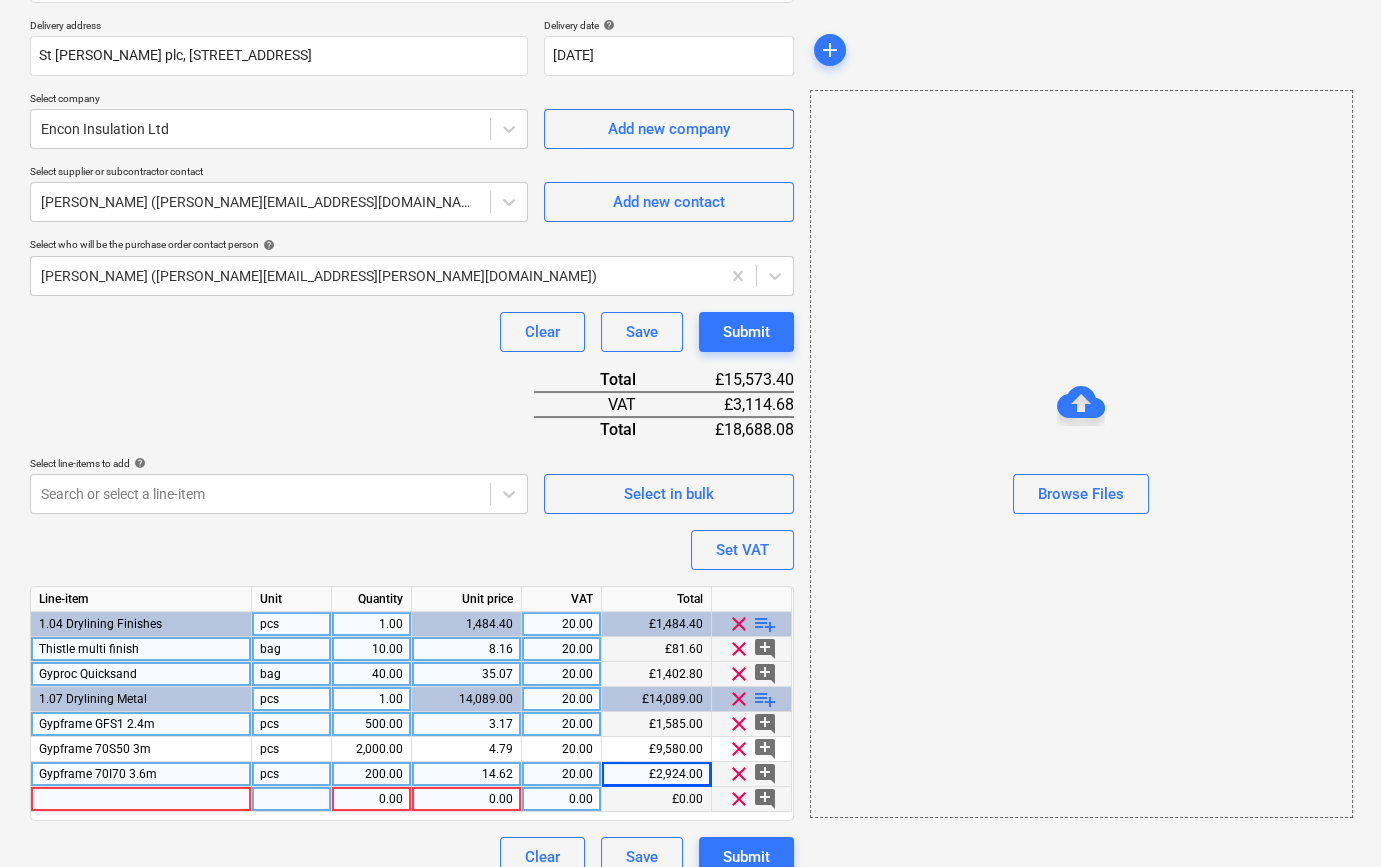 click at bounding box center [141, 799] 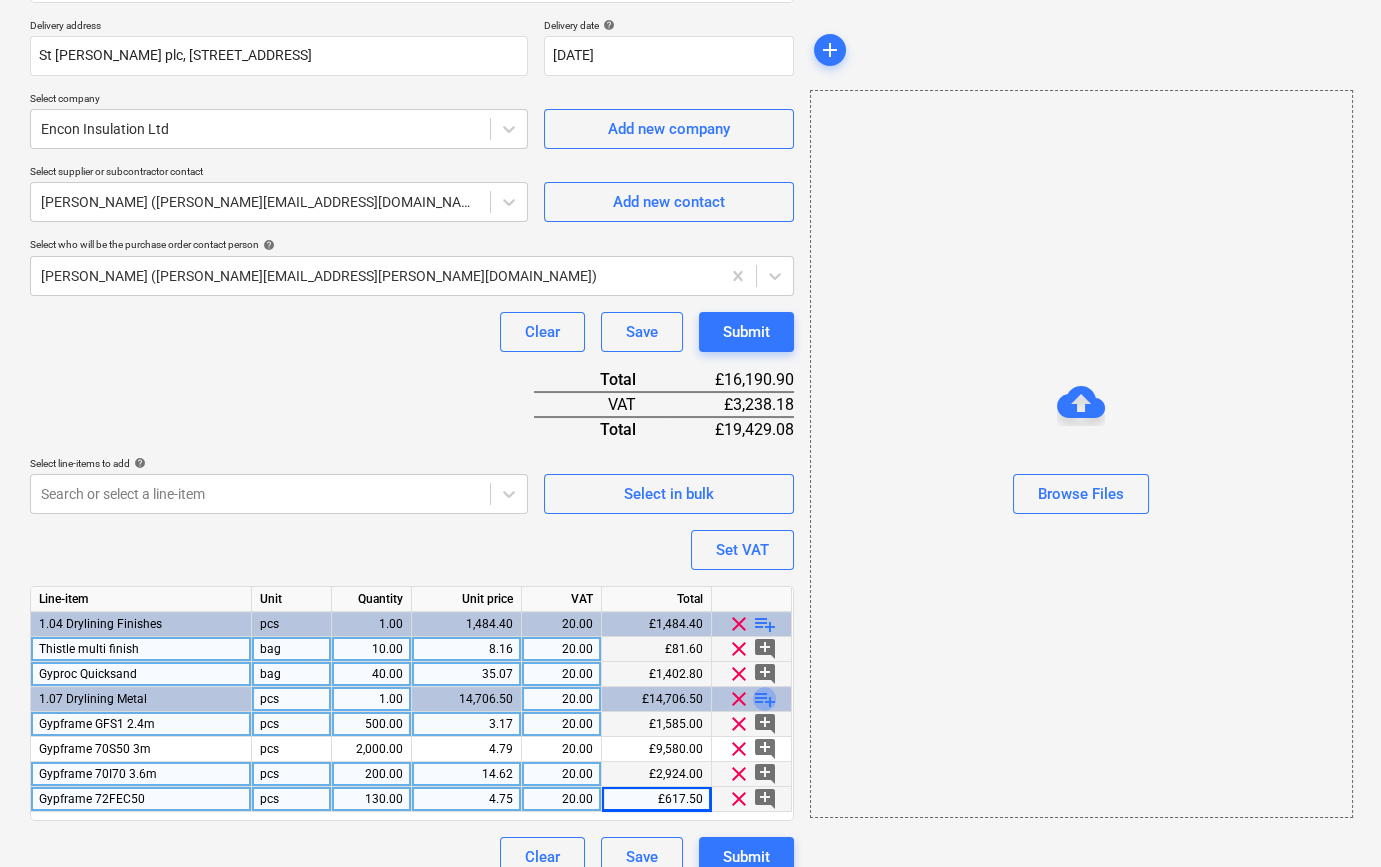 click on "playlist_add" at bounding box center [765, 699] 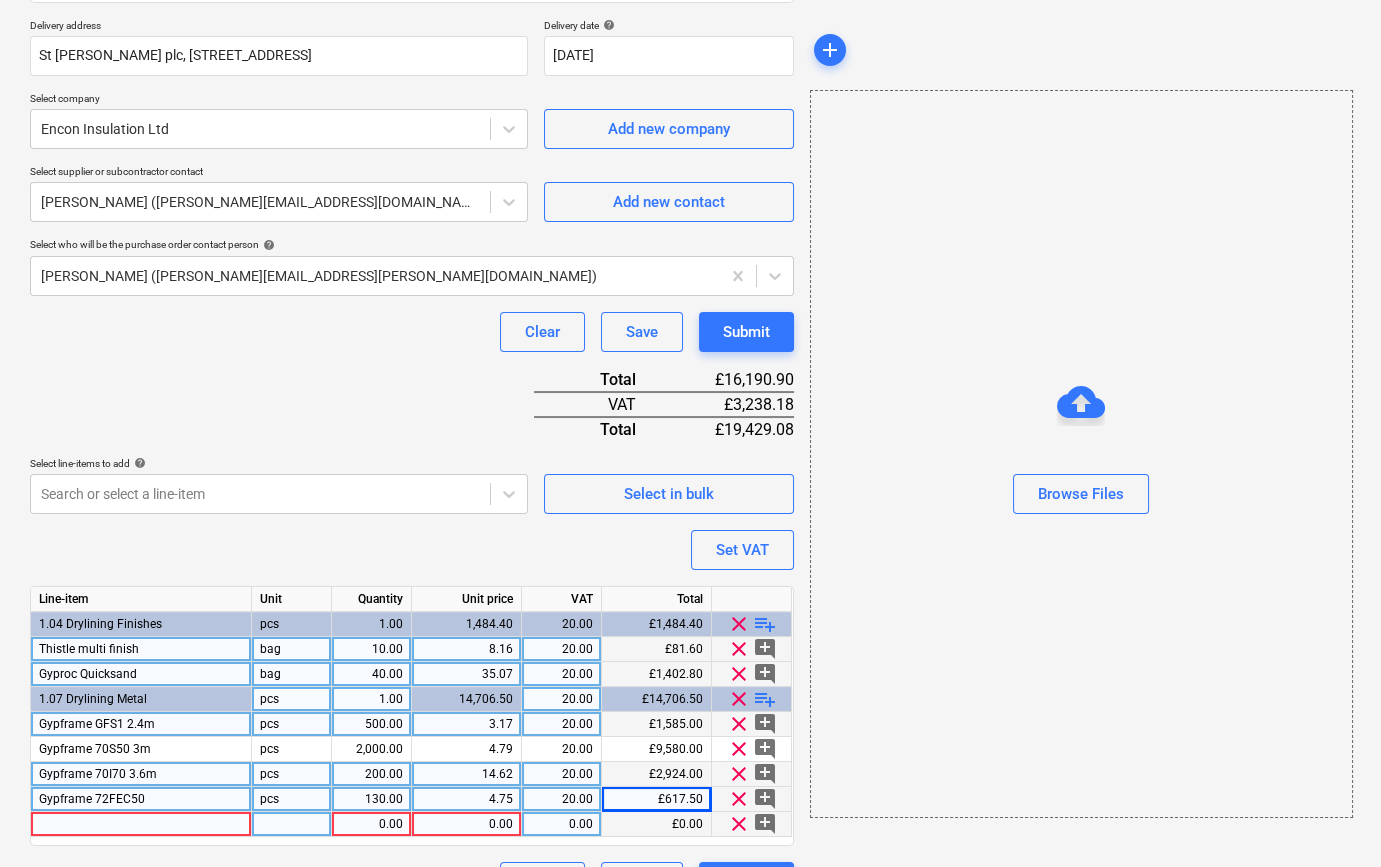 click at bounding box center (141, 824) 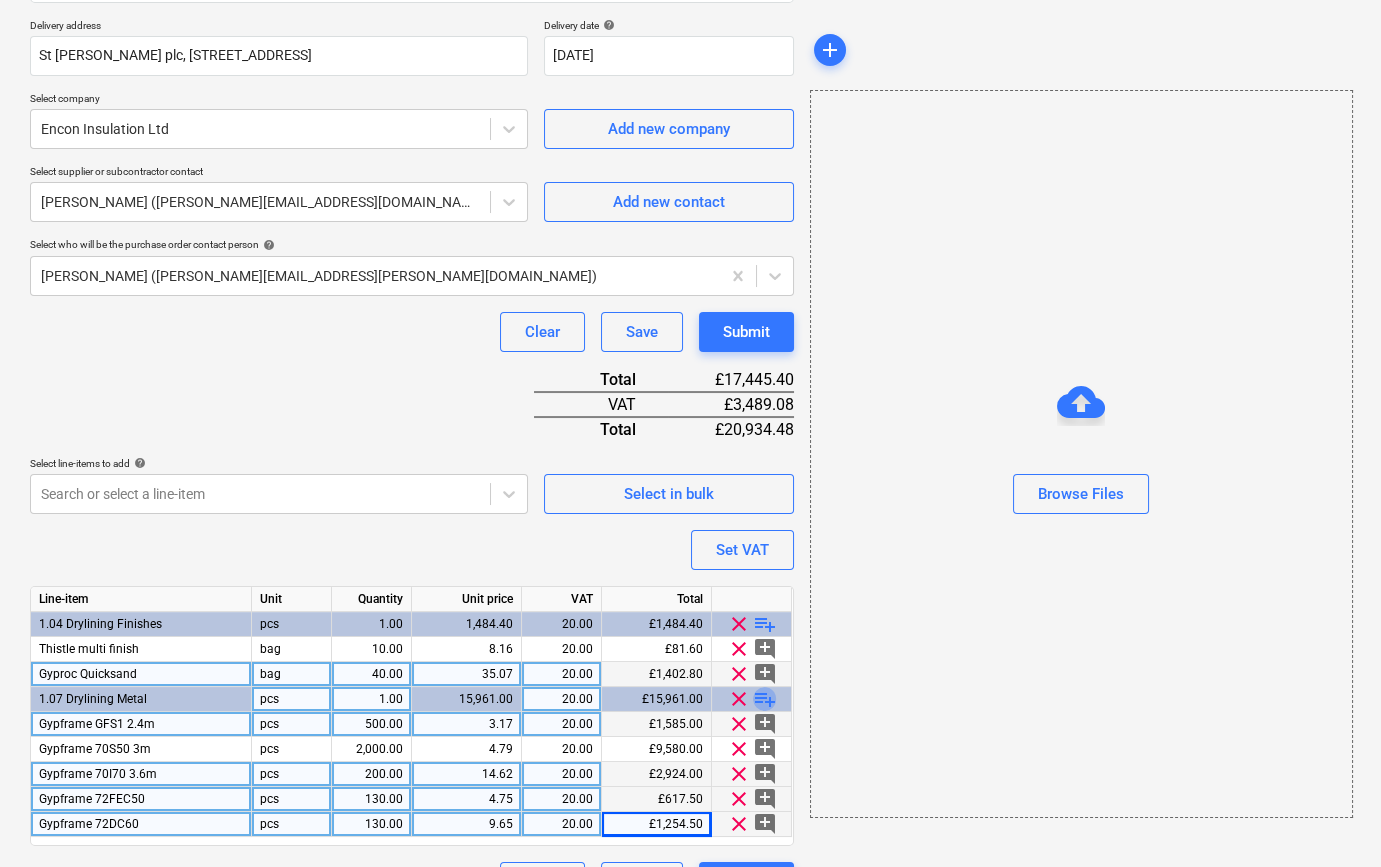 click on "playlist_add" at bounding box center (765, 699) 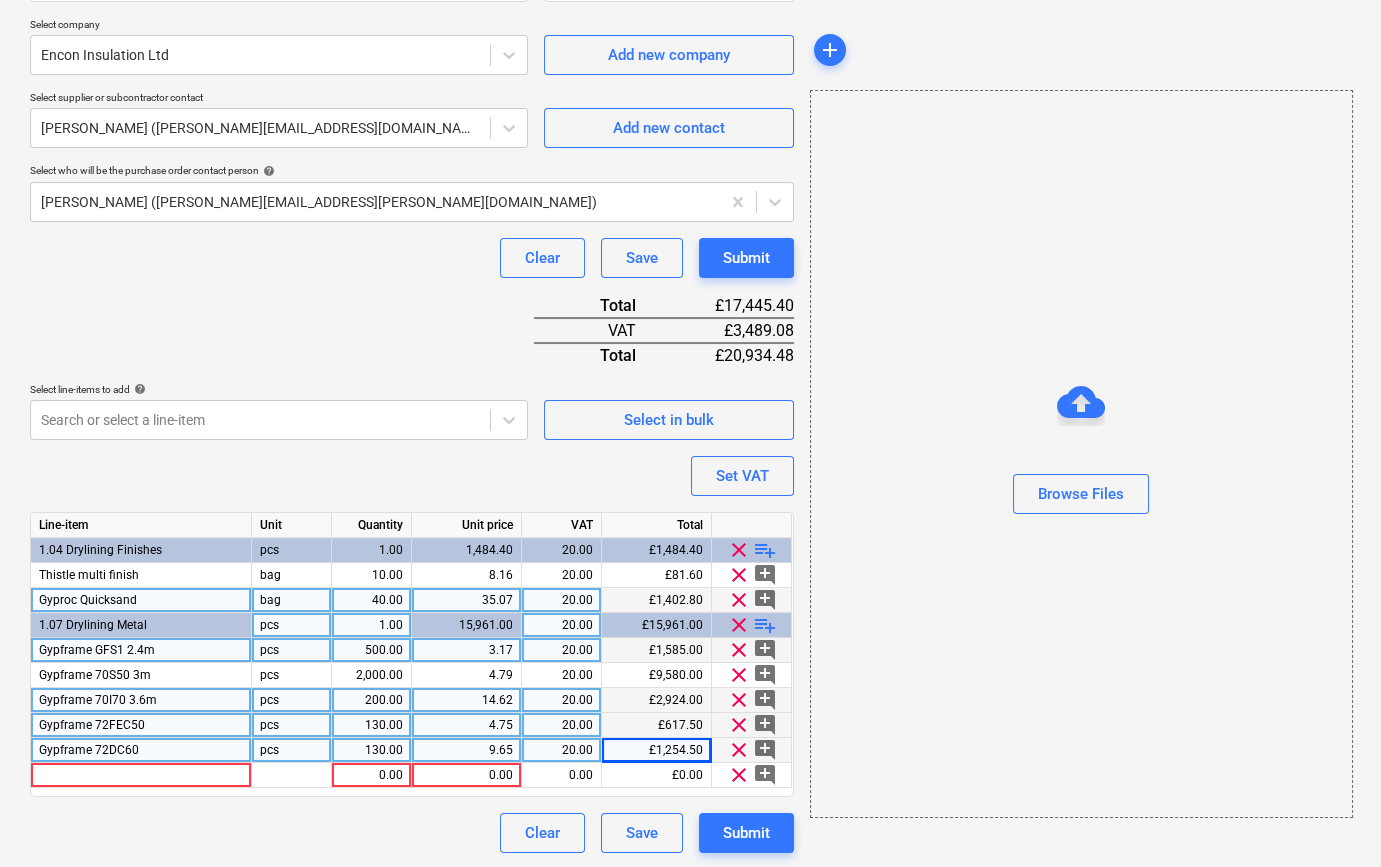scroll, scrollTop: 430, scrollLeft: 0, axis: vertical 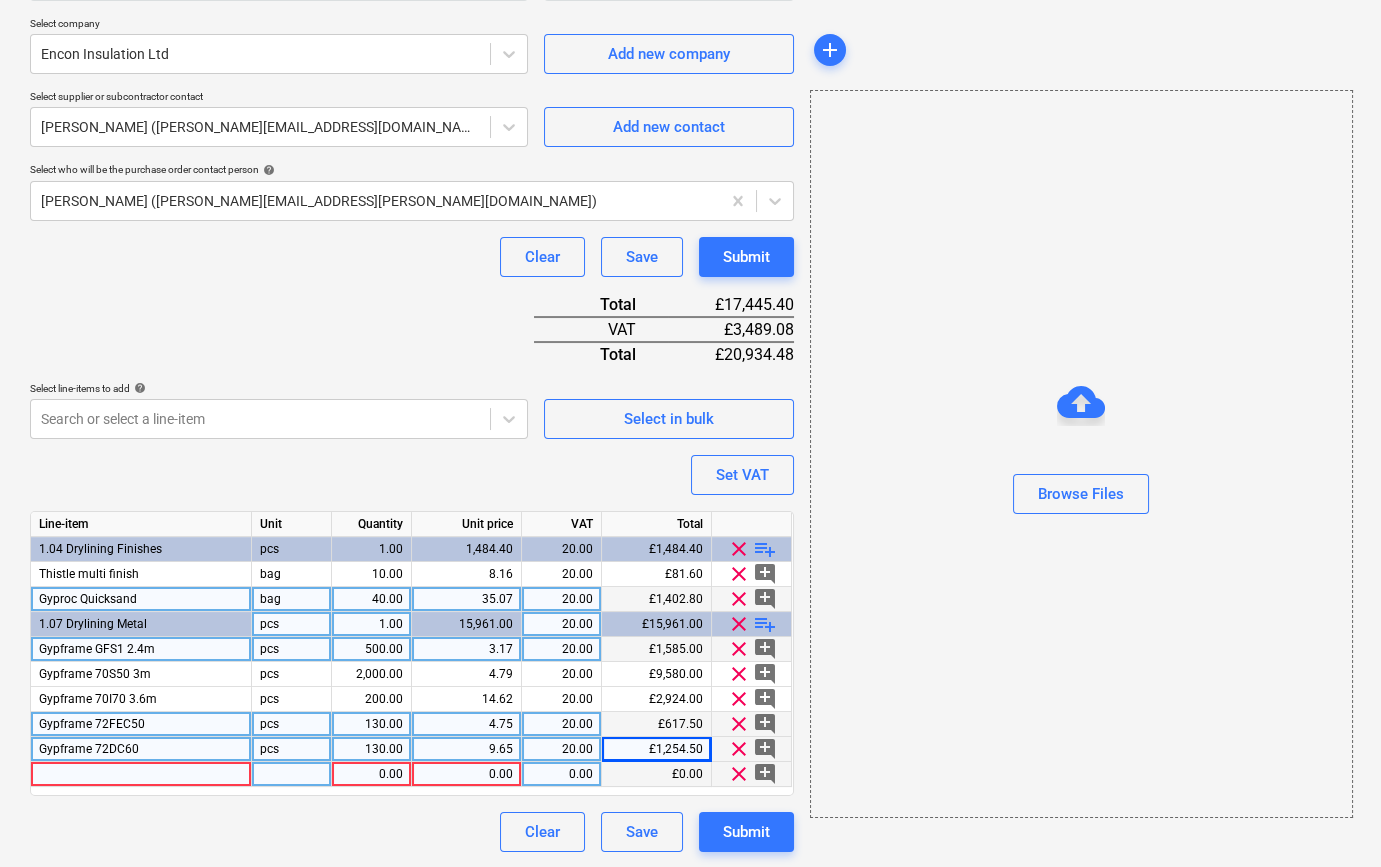 click at bounding box center [141, 774] 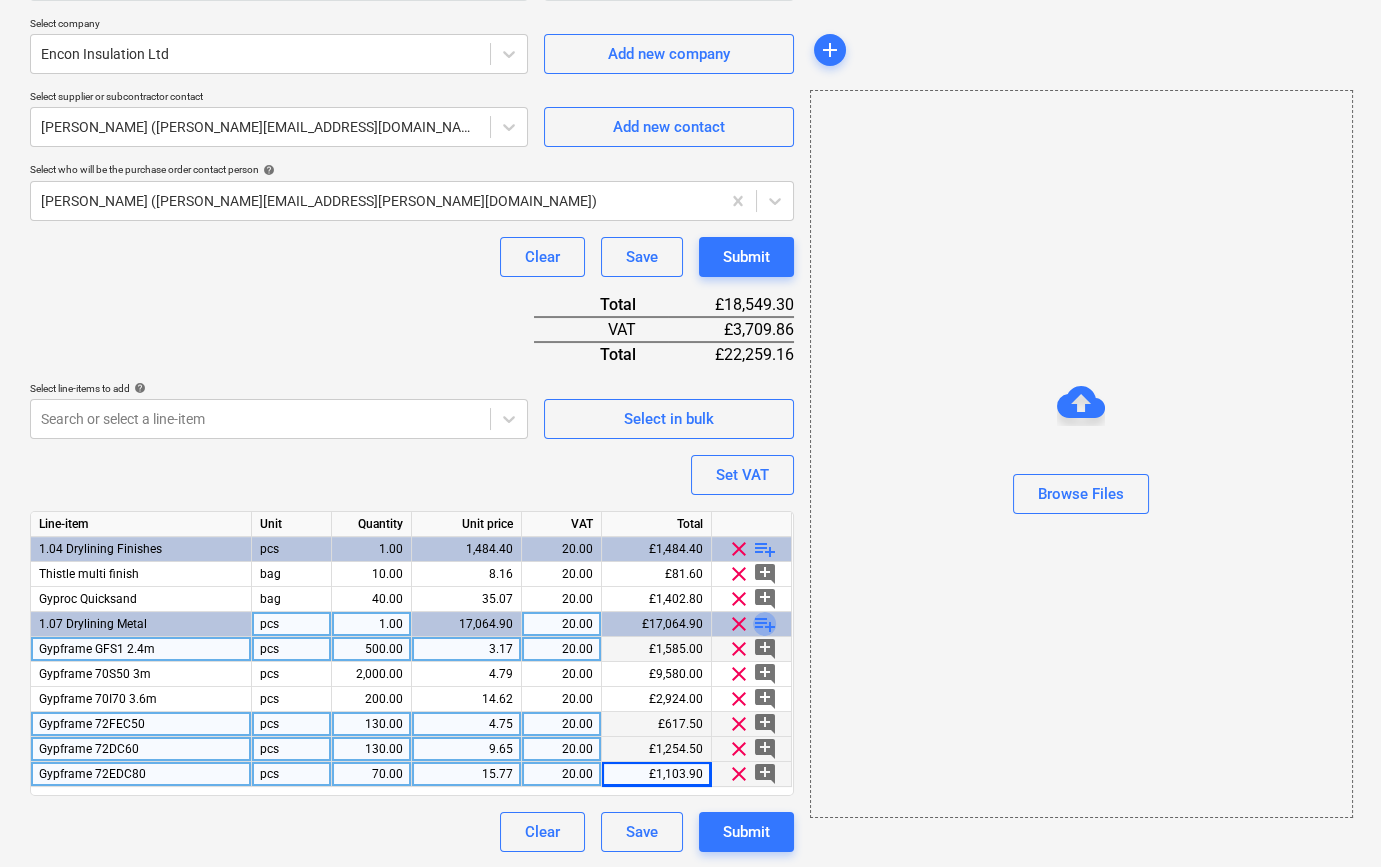 click on "playlist_add" at bounding box center (765, 624) 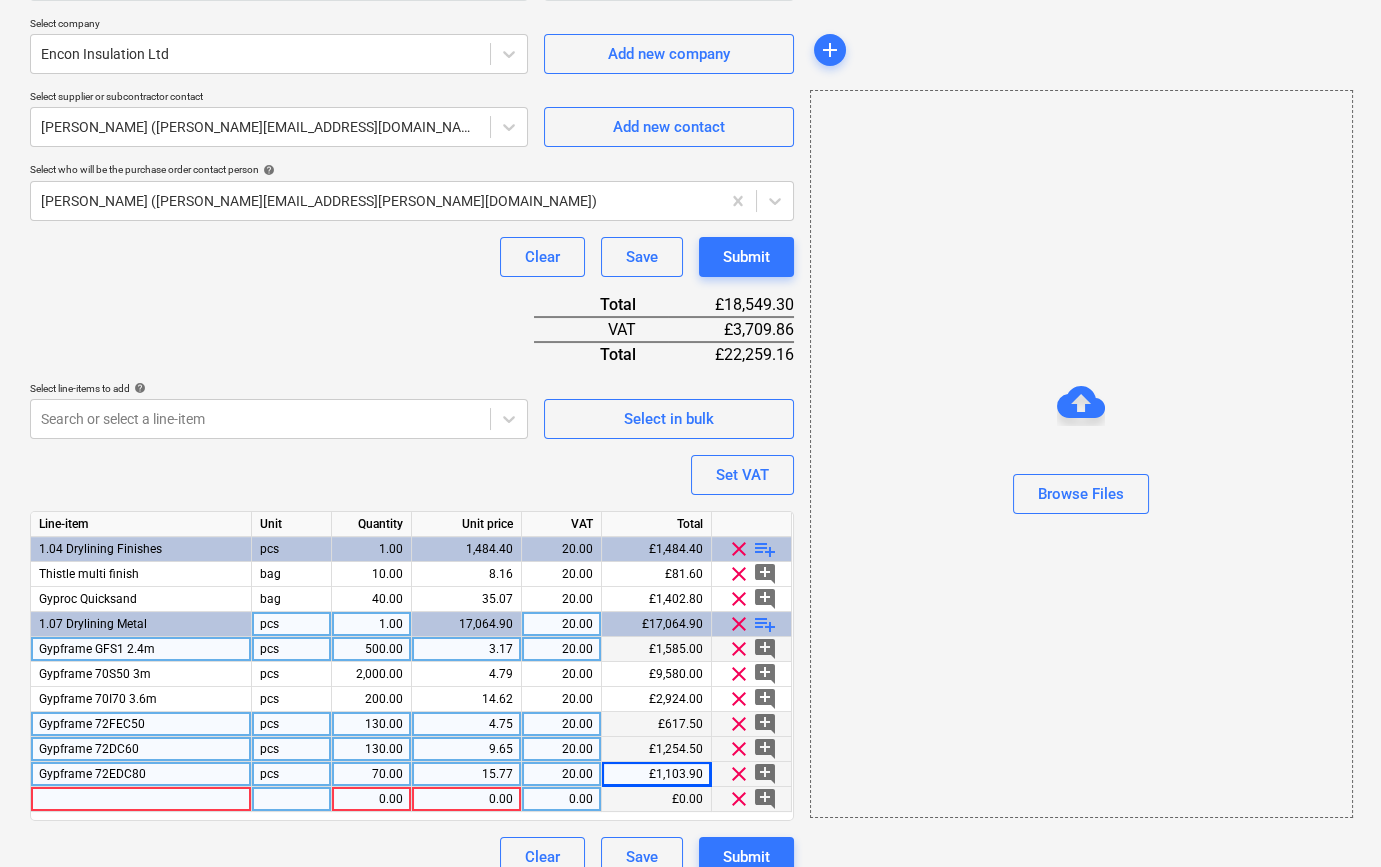 click at bounding box center [141, 799] 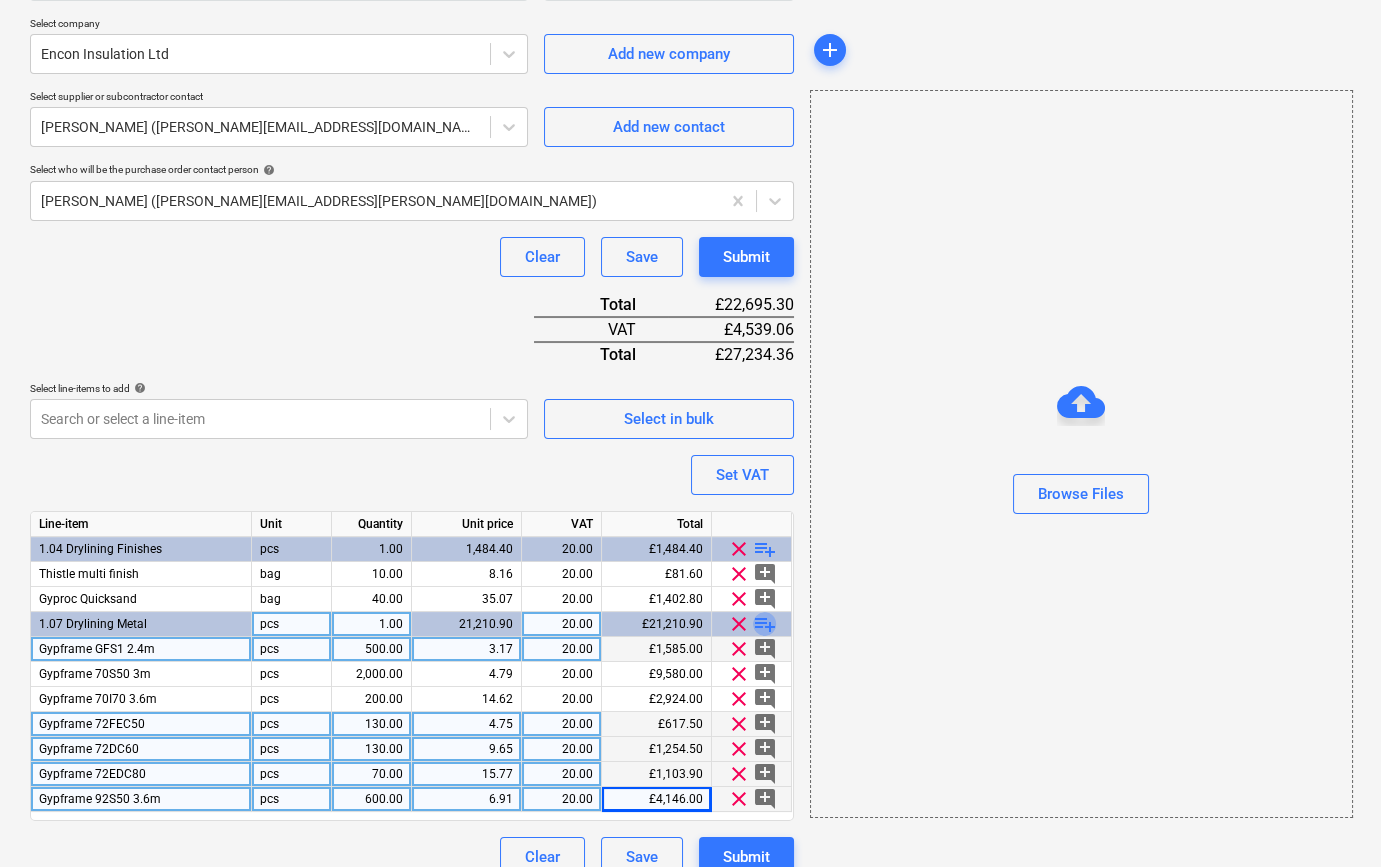 click on "playlist_add" at bounding box center [765, 624] 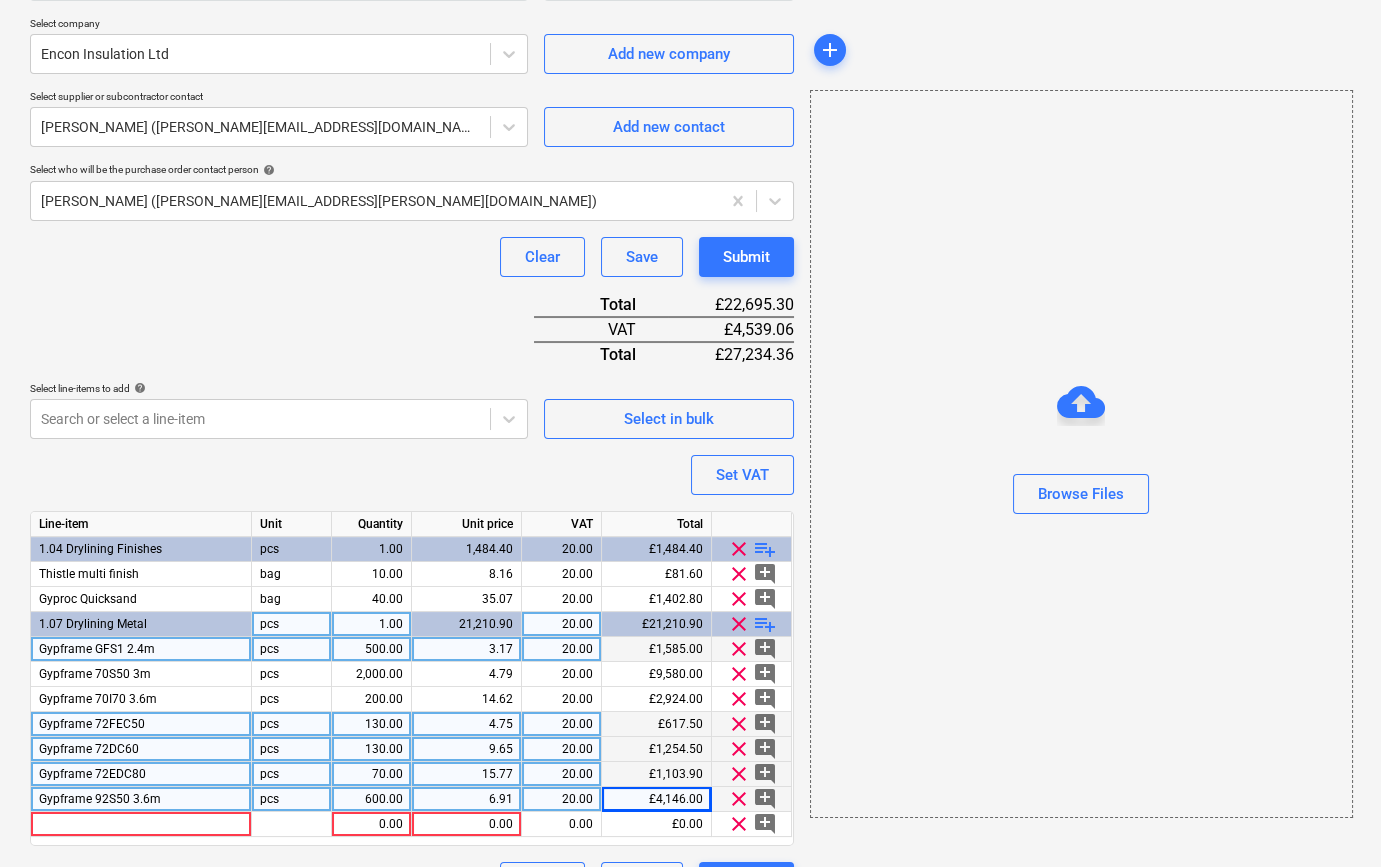 scroll, scrollTop: 480, scrollLeft: 0, axis: vertical 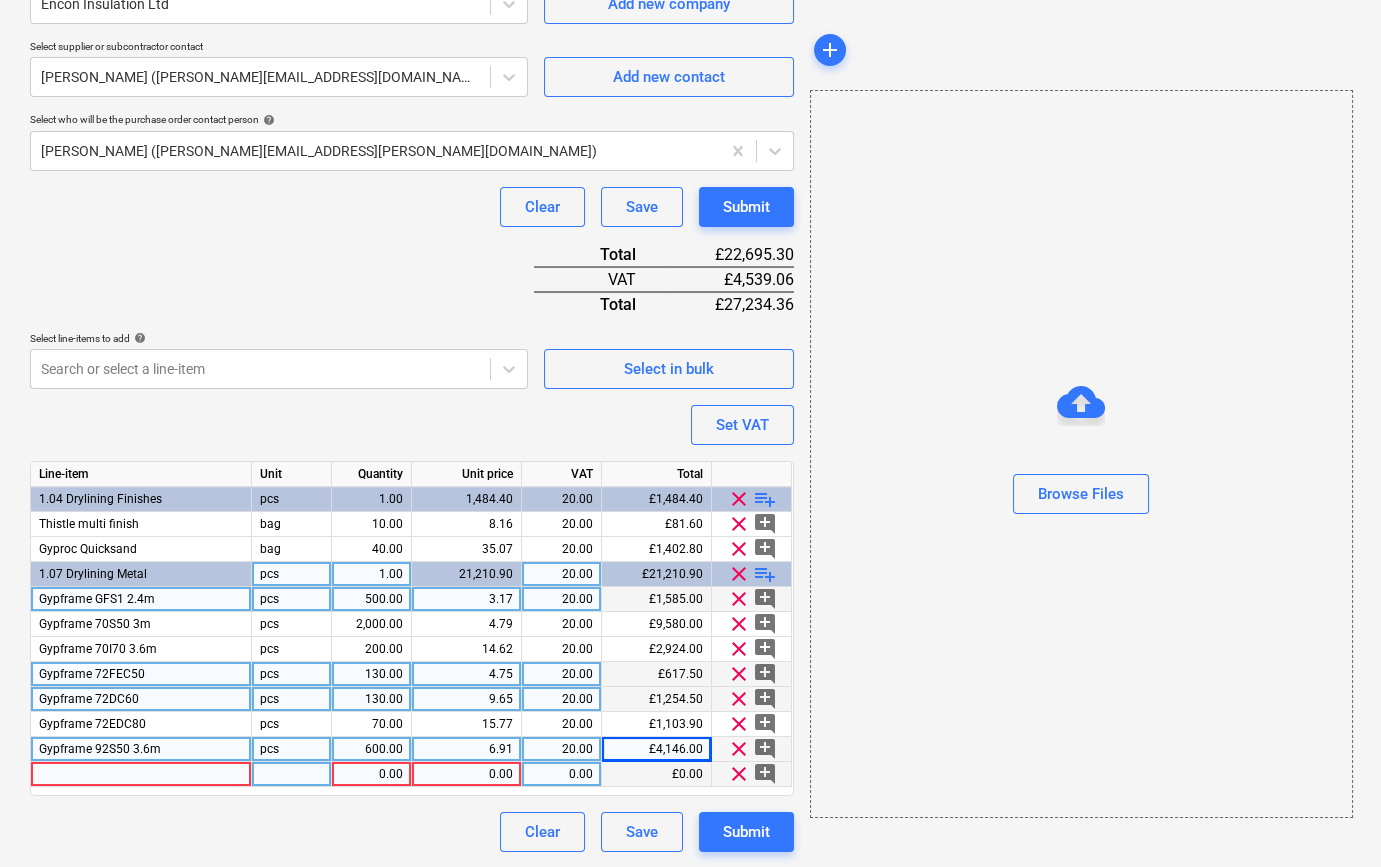 click at bounding box center [141, 774] 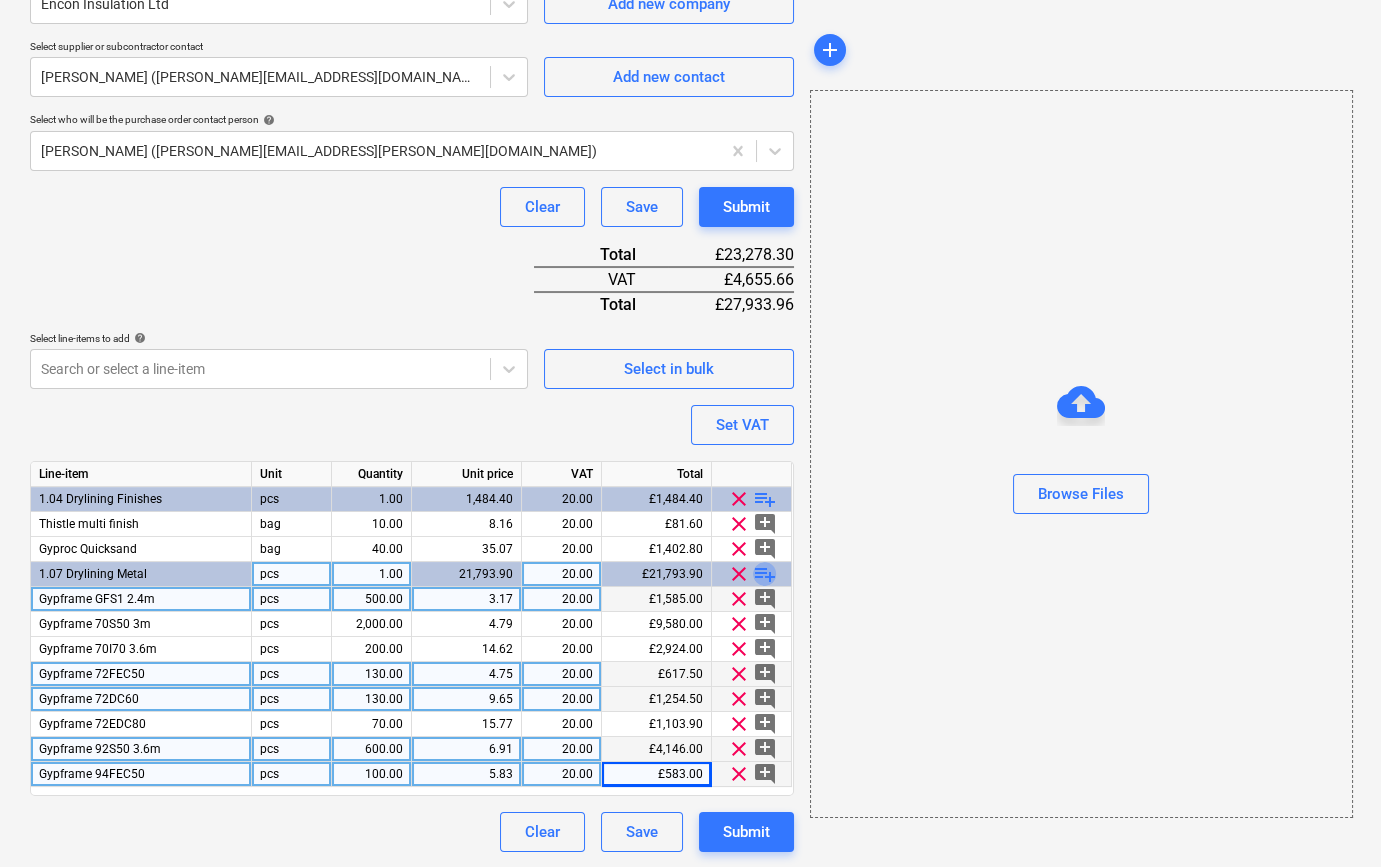 click on "playlist_add" at bounding box center [765, 574] 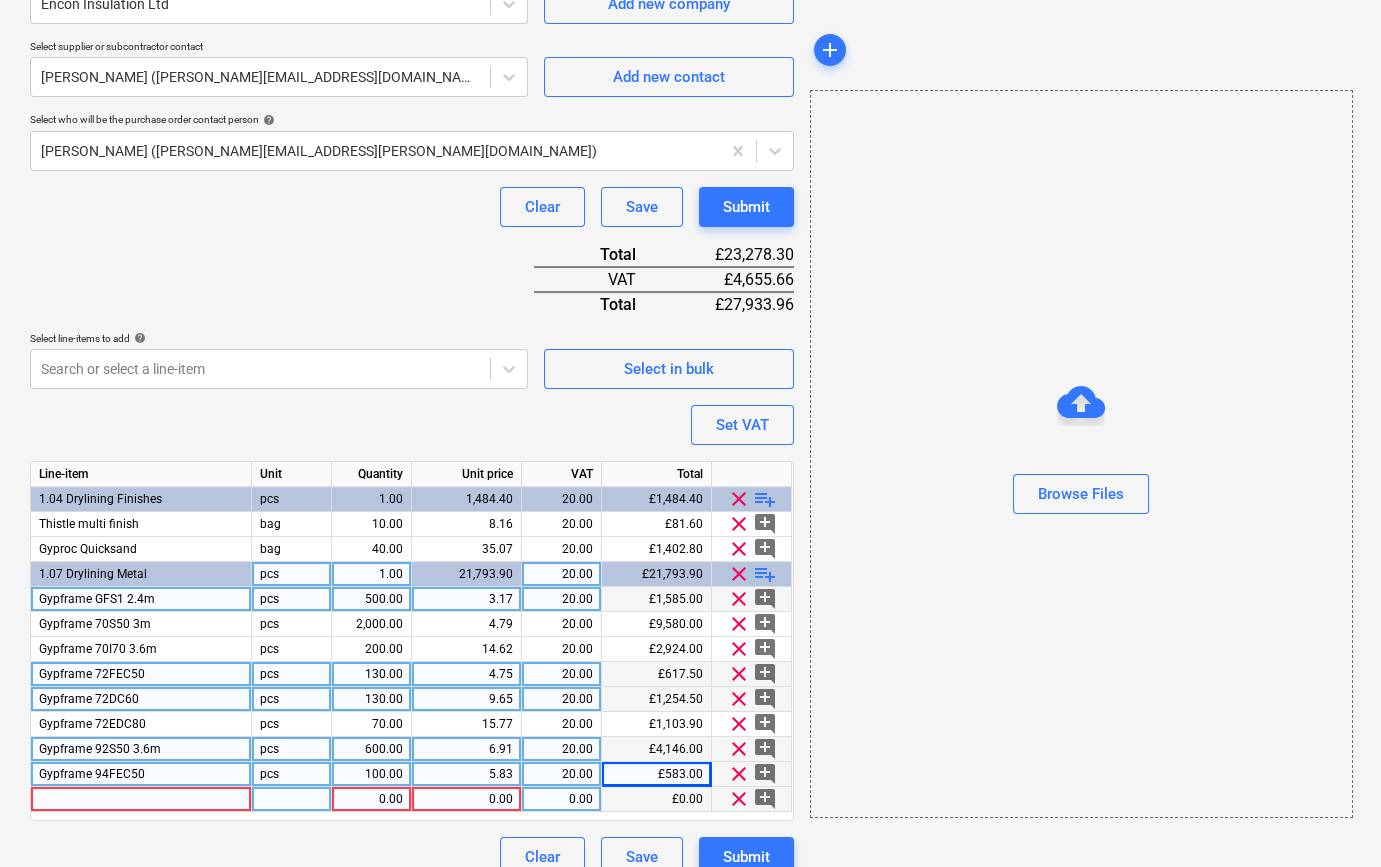 click at bounding box center (141, 799) 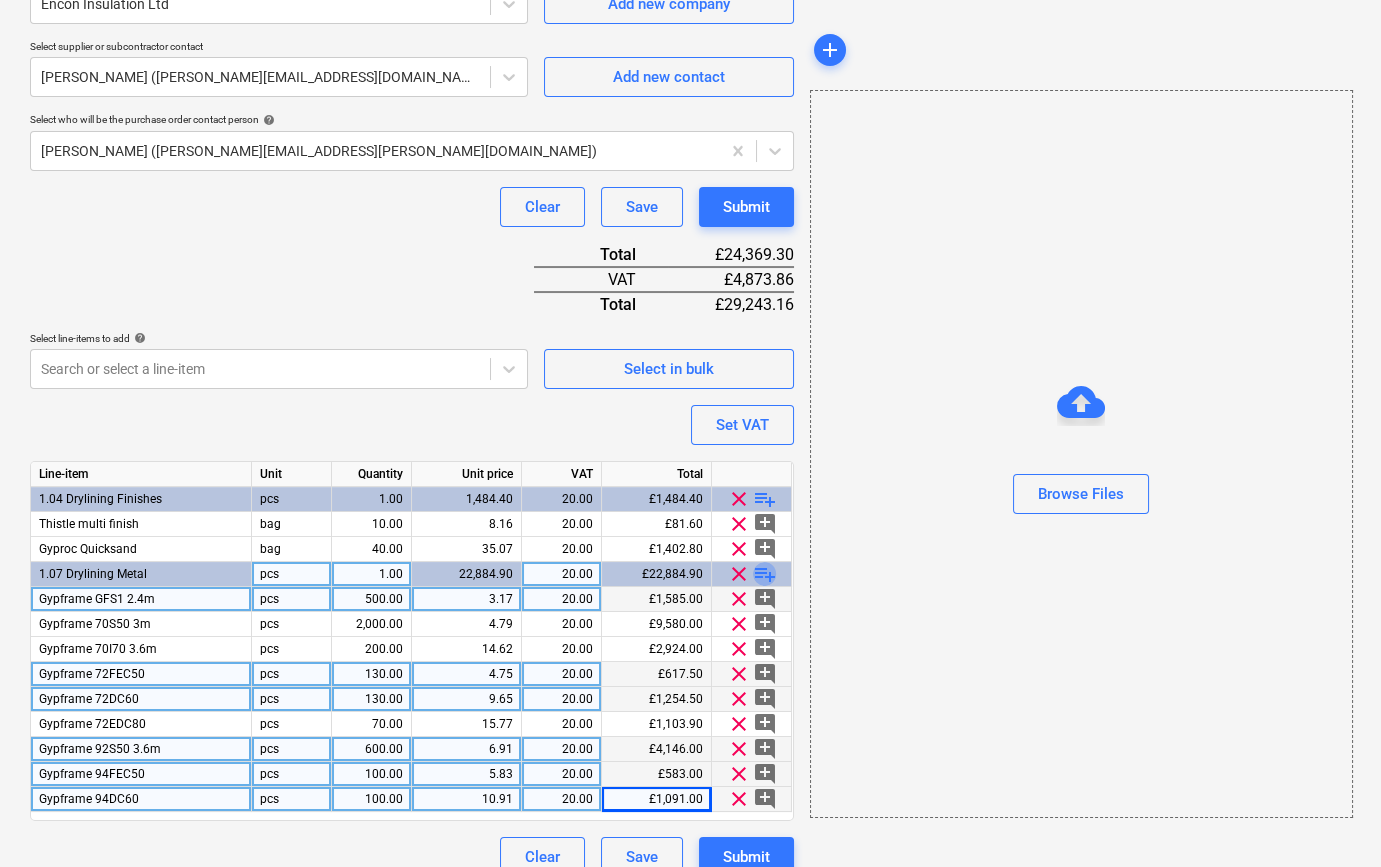click on "playlist_add" at bounding box center (765, 574) 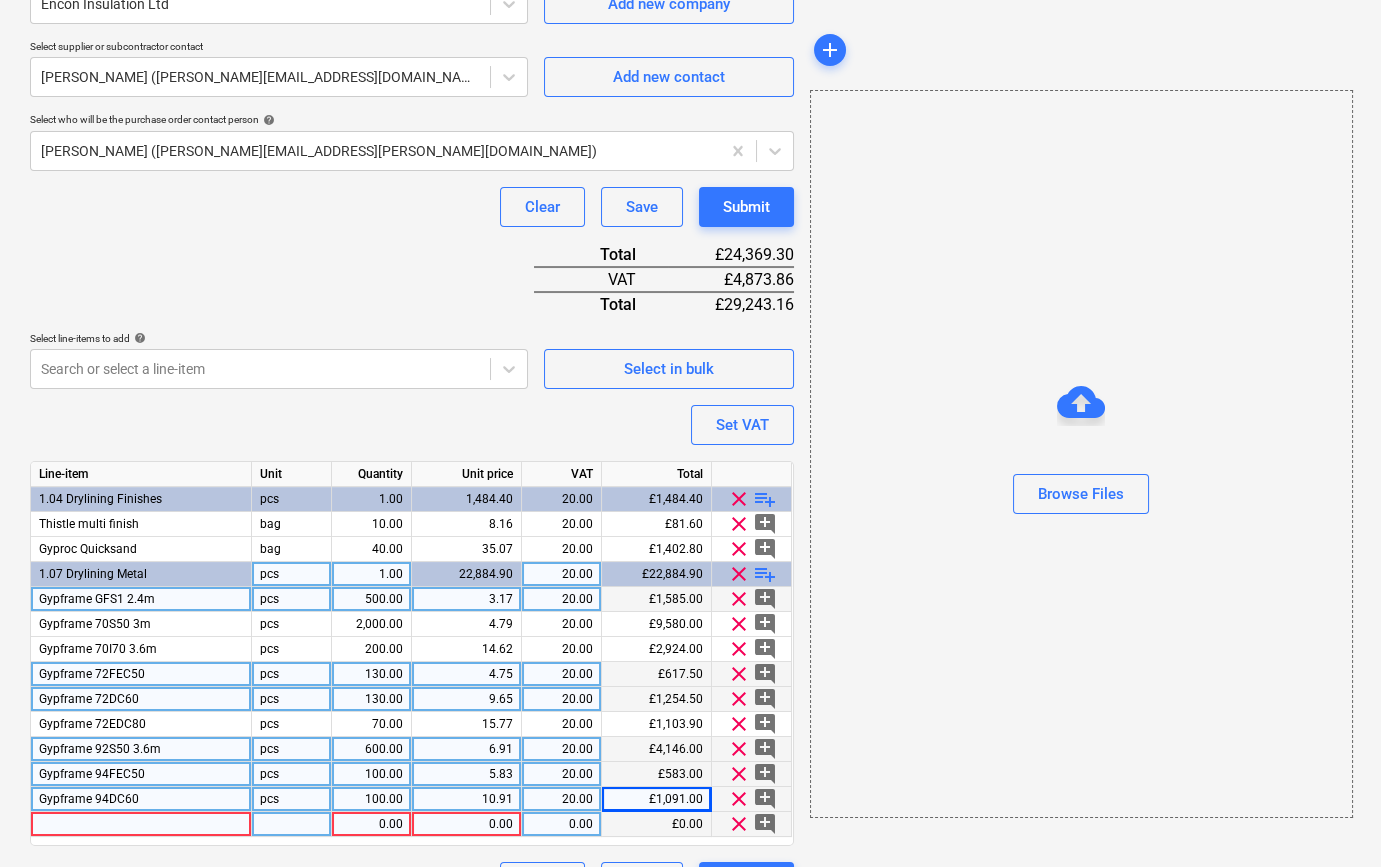 click at bounding box center [141, 824] 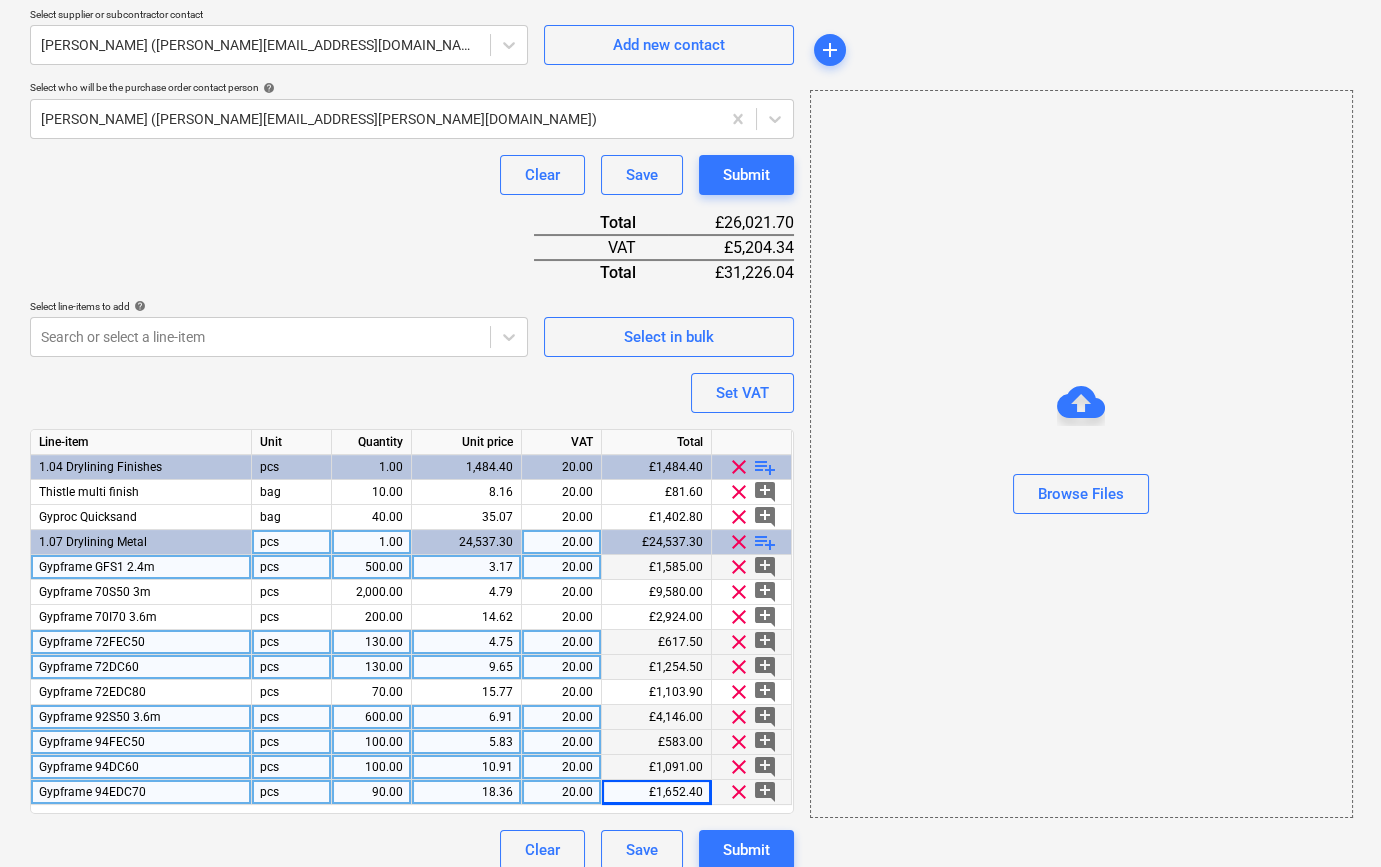 scroll, scrollTop: 530, scrollLeft: 0, axis: vertical 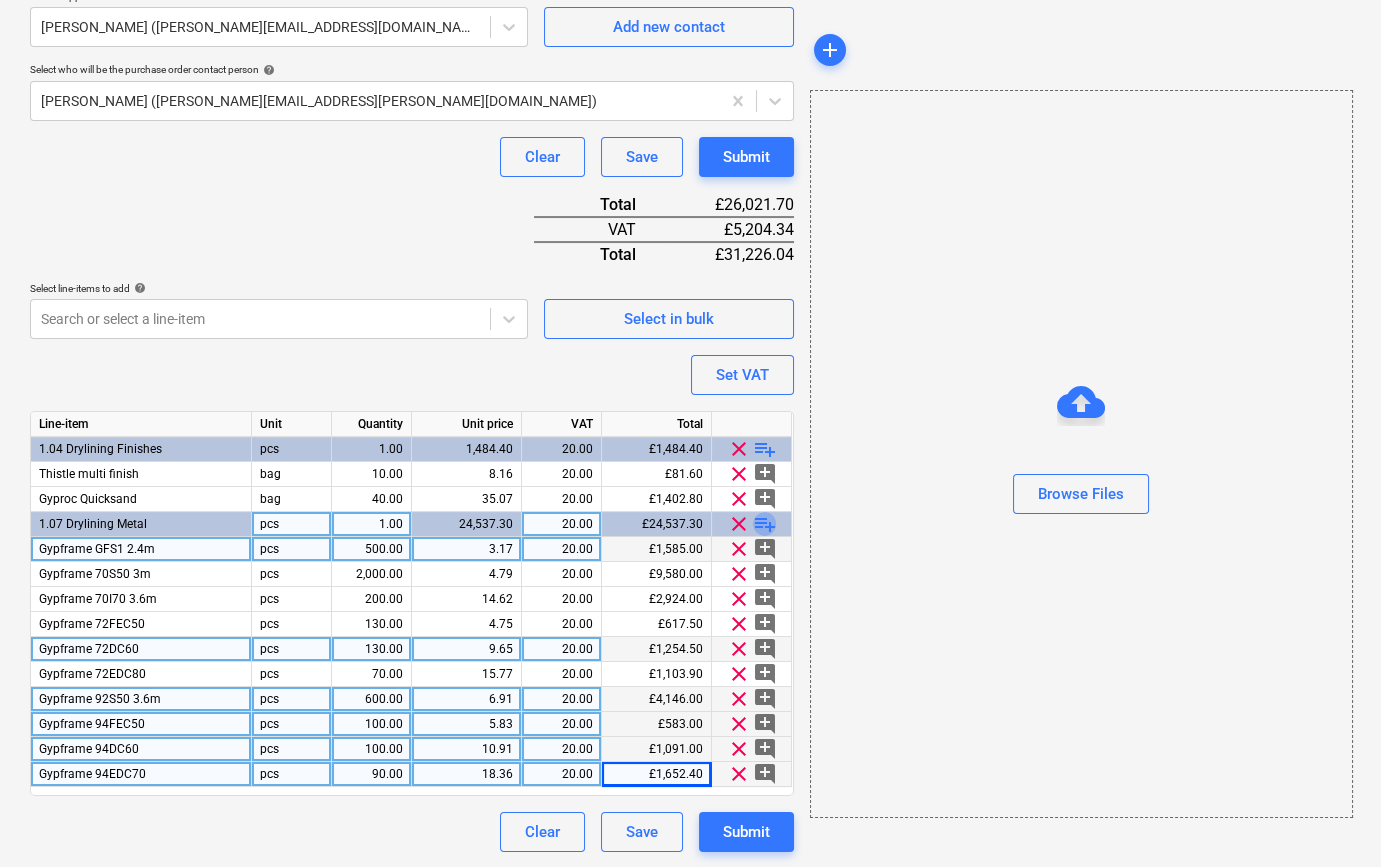 click on "playlist_add" at bounding box center [765, 524] 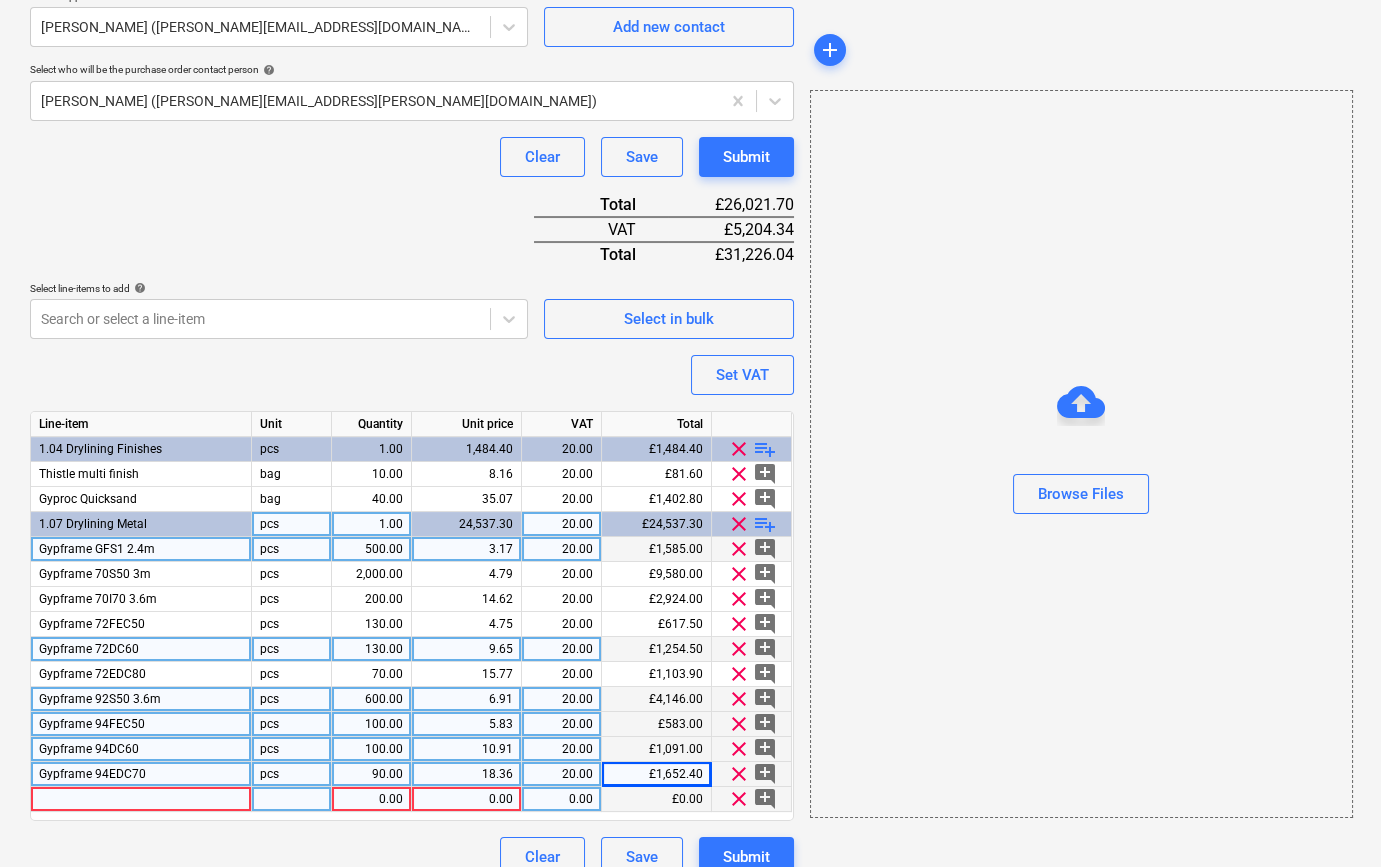 click at bounding box center [141, 799] 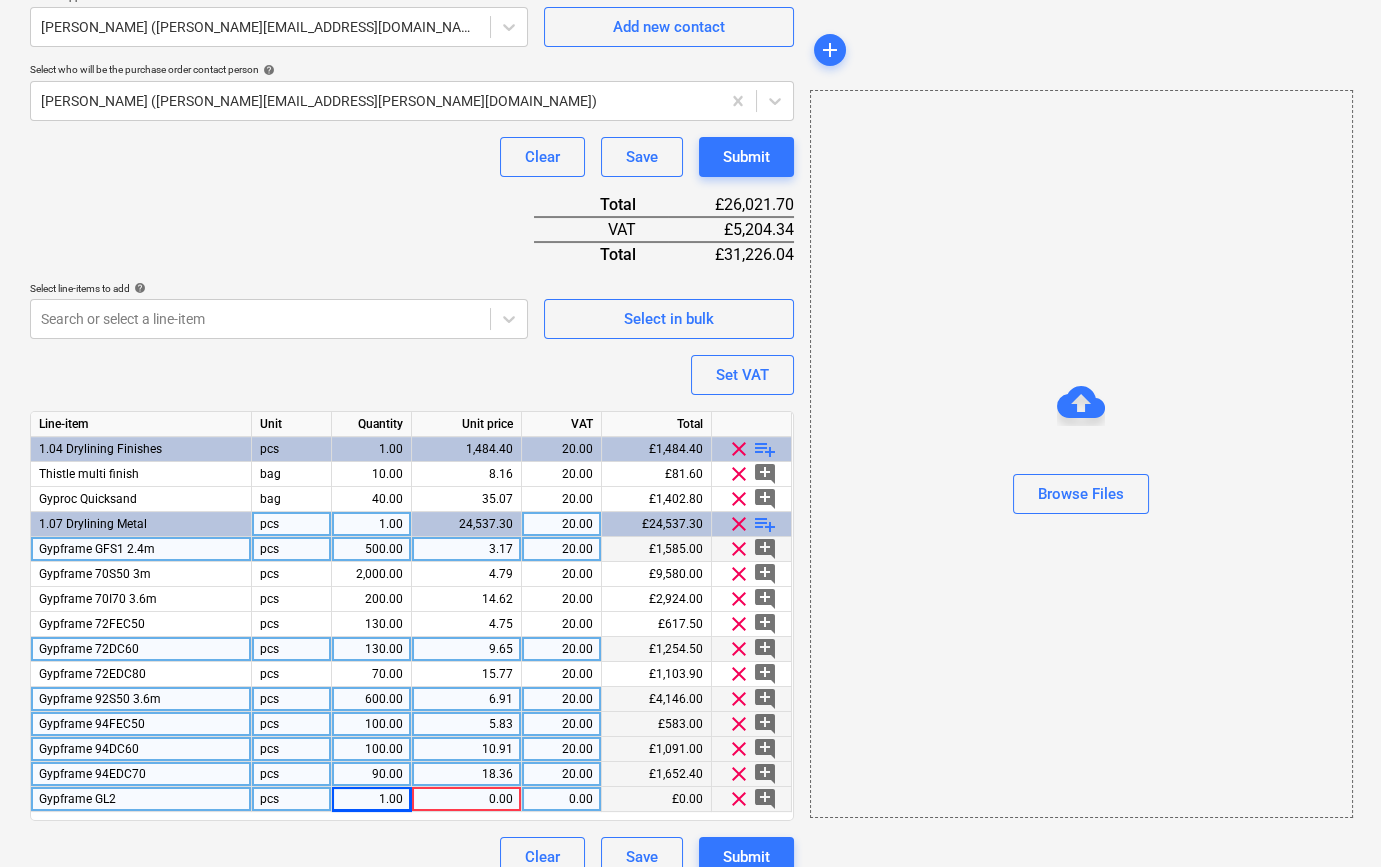 click on "pcs" at bounding box center [292, 799] 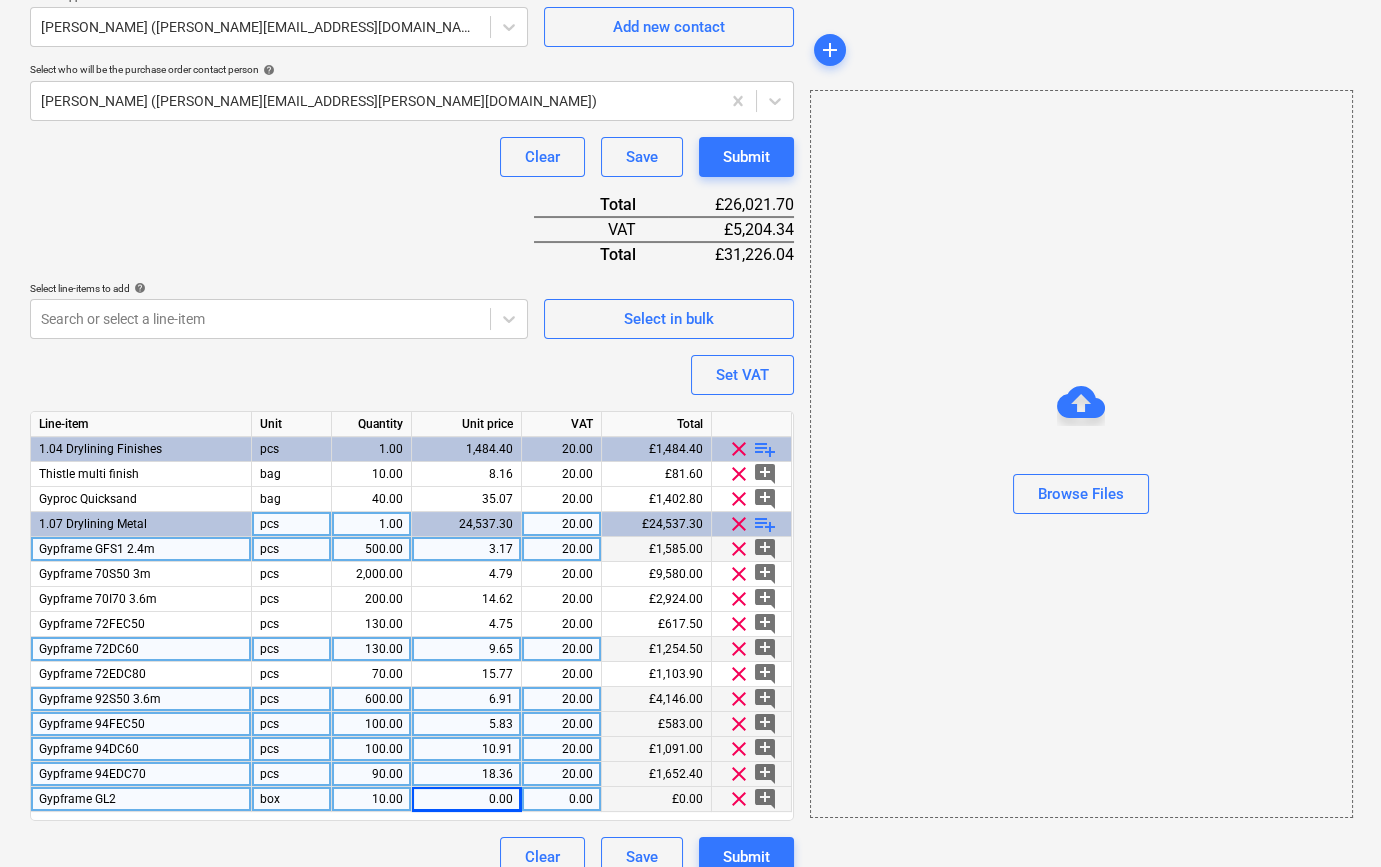 click on "0.00" at bounding box center [466, 799] 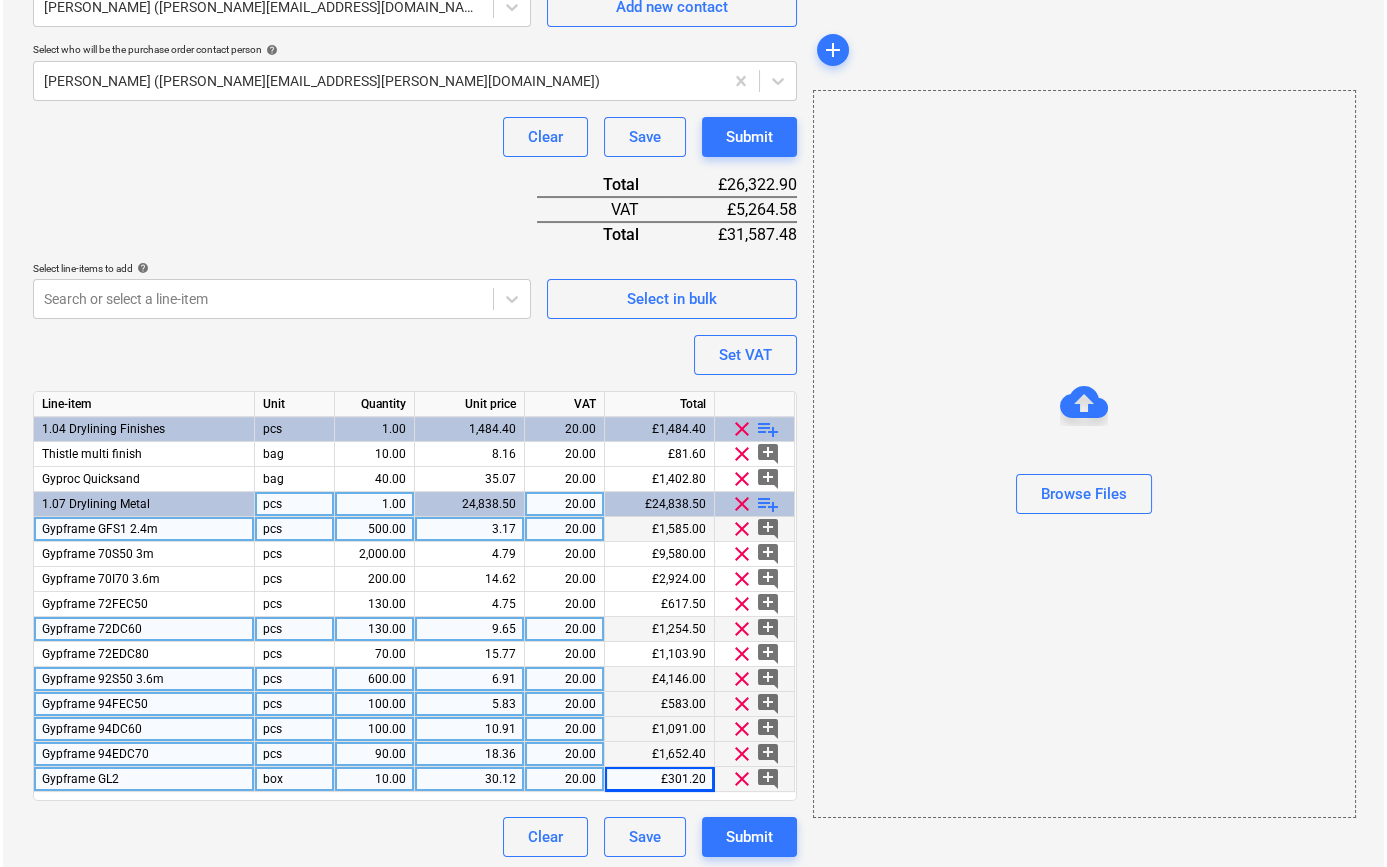 scroll, scrollTop: 555, scrollLeft: 0, axis: vertical 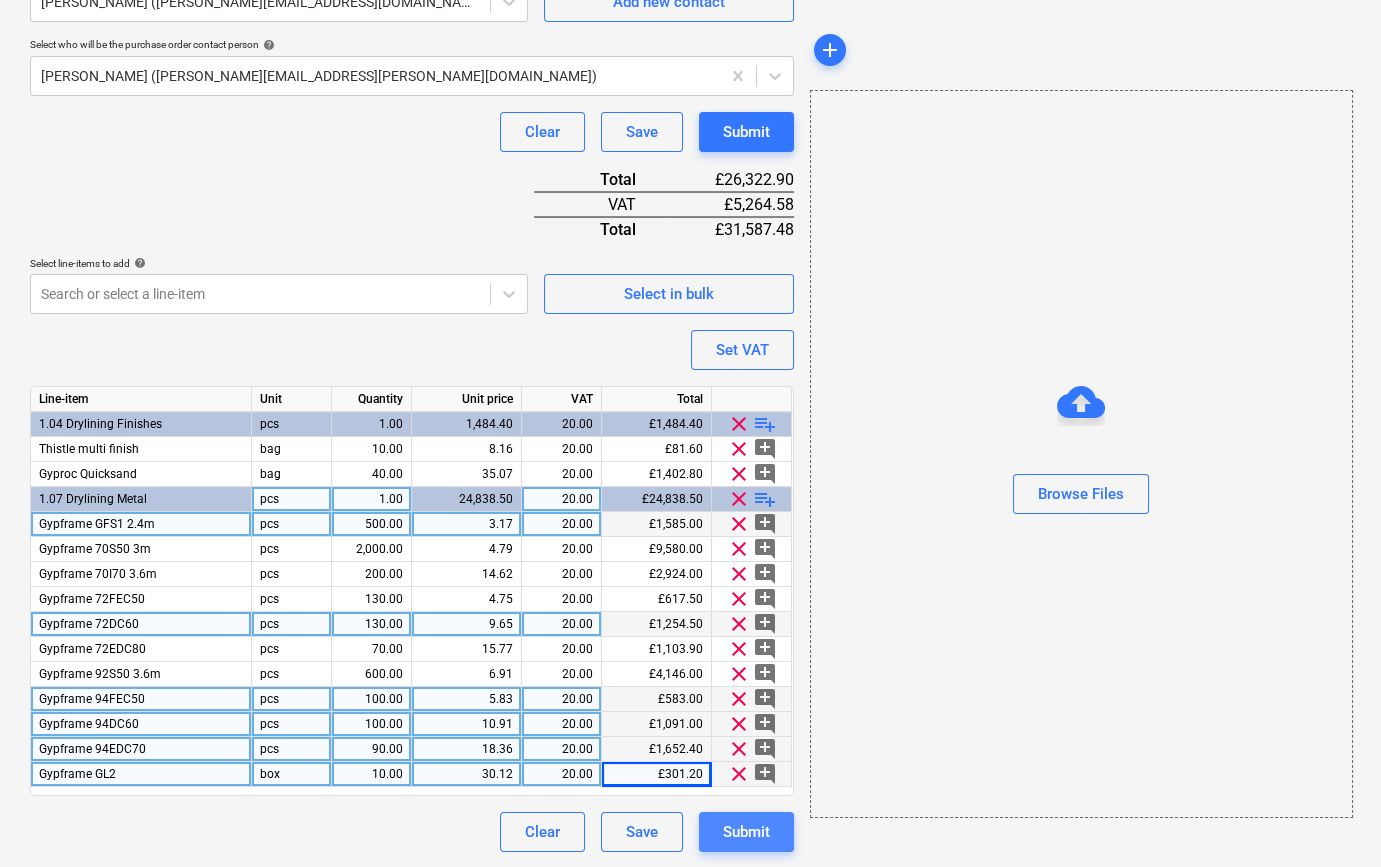 click on "Submit" at bounding box center [746, 832] 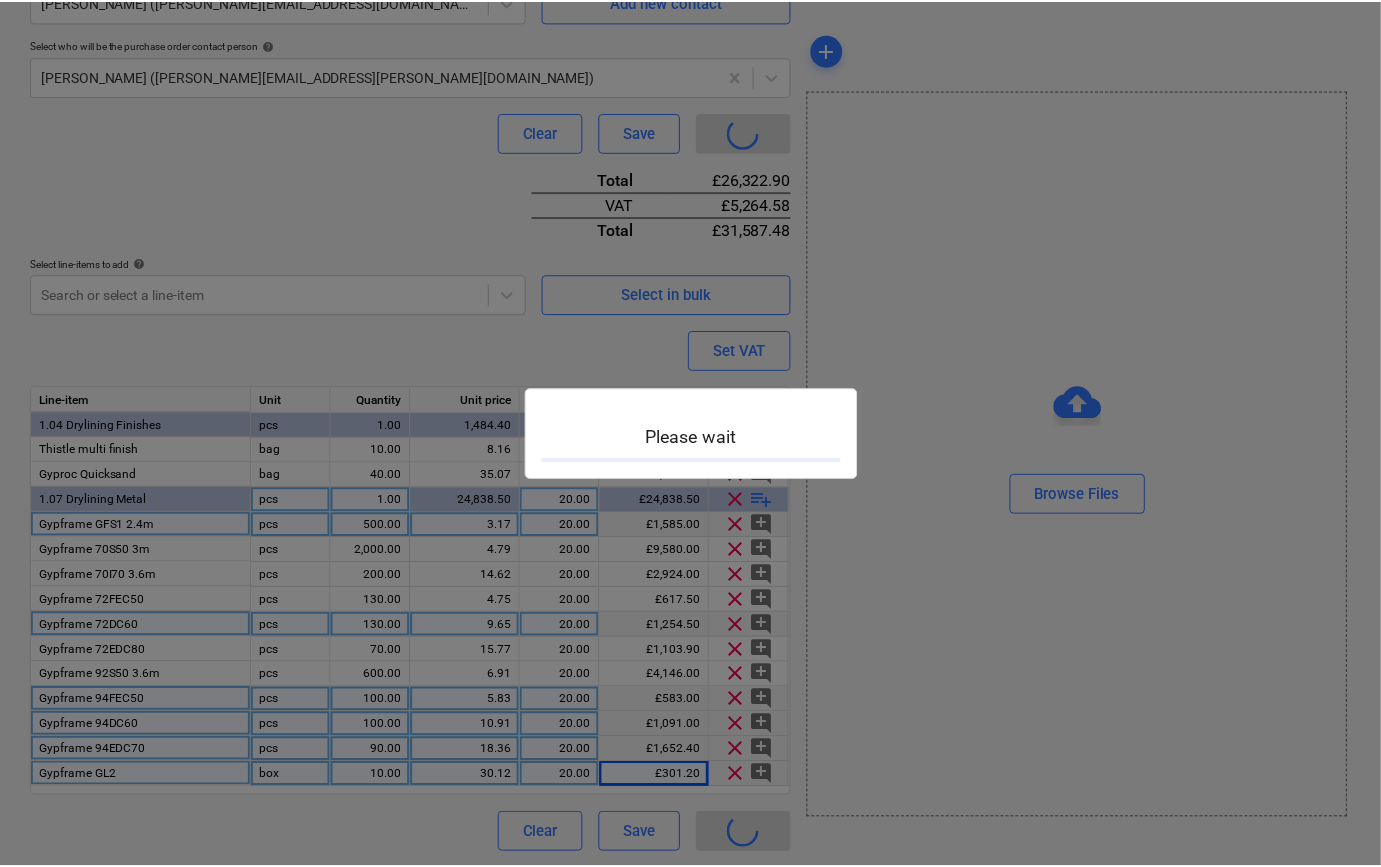 scroll, scrollTop: 0, scrollLeft: 0, axis: both 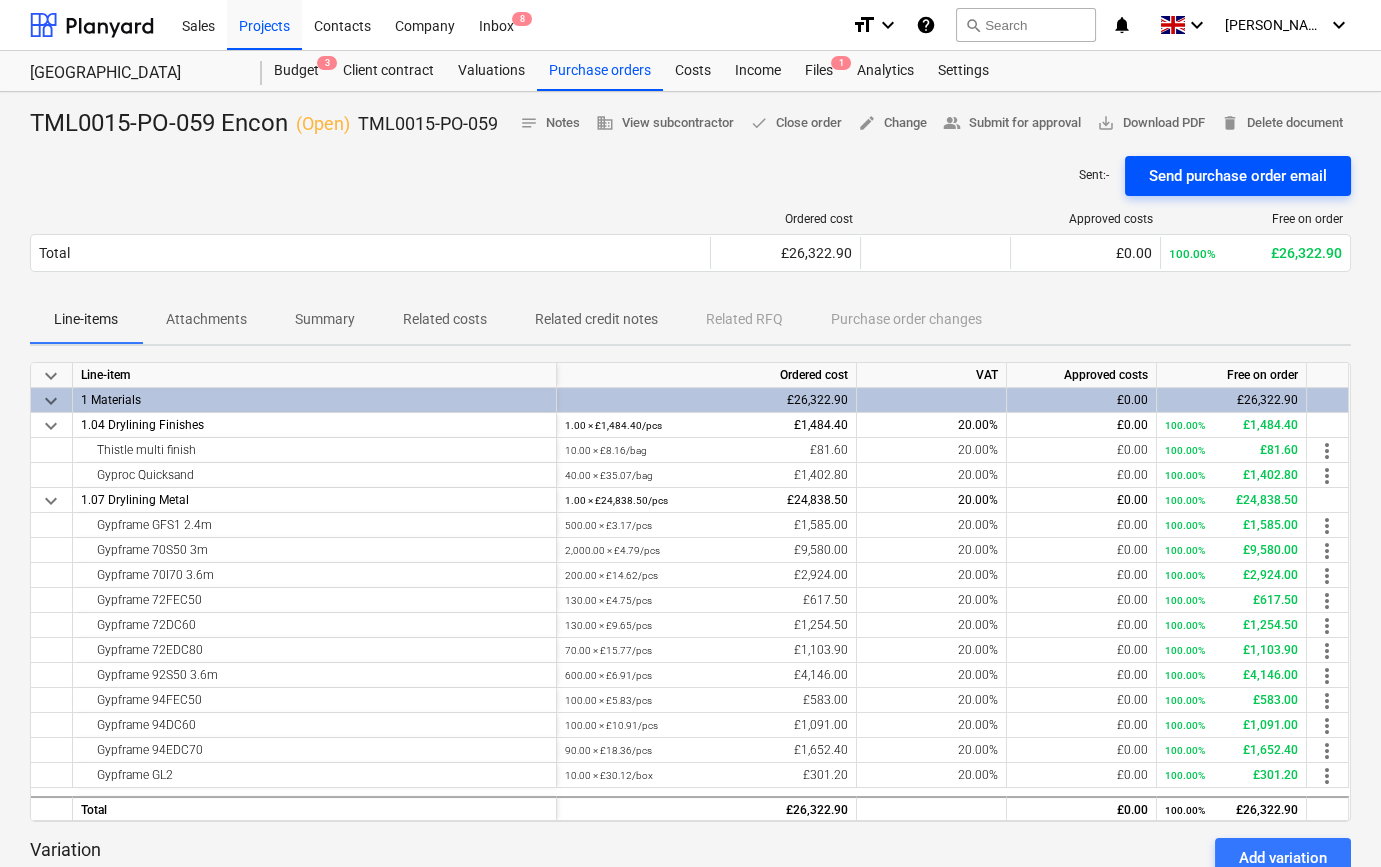 click on "Send purchase order email" at bounding box center (1238, 176) 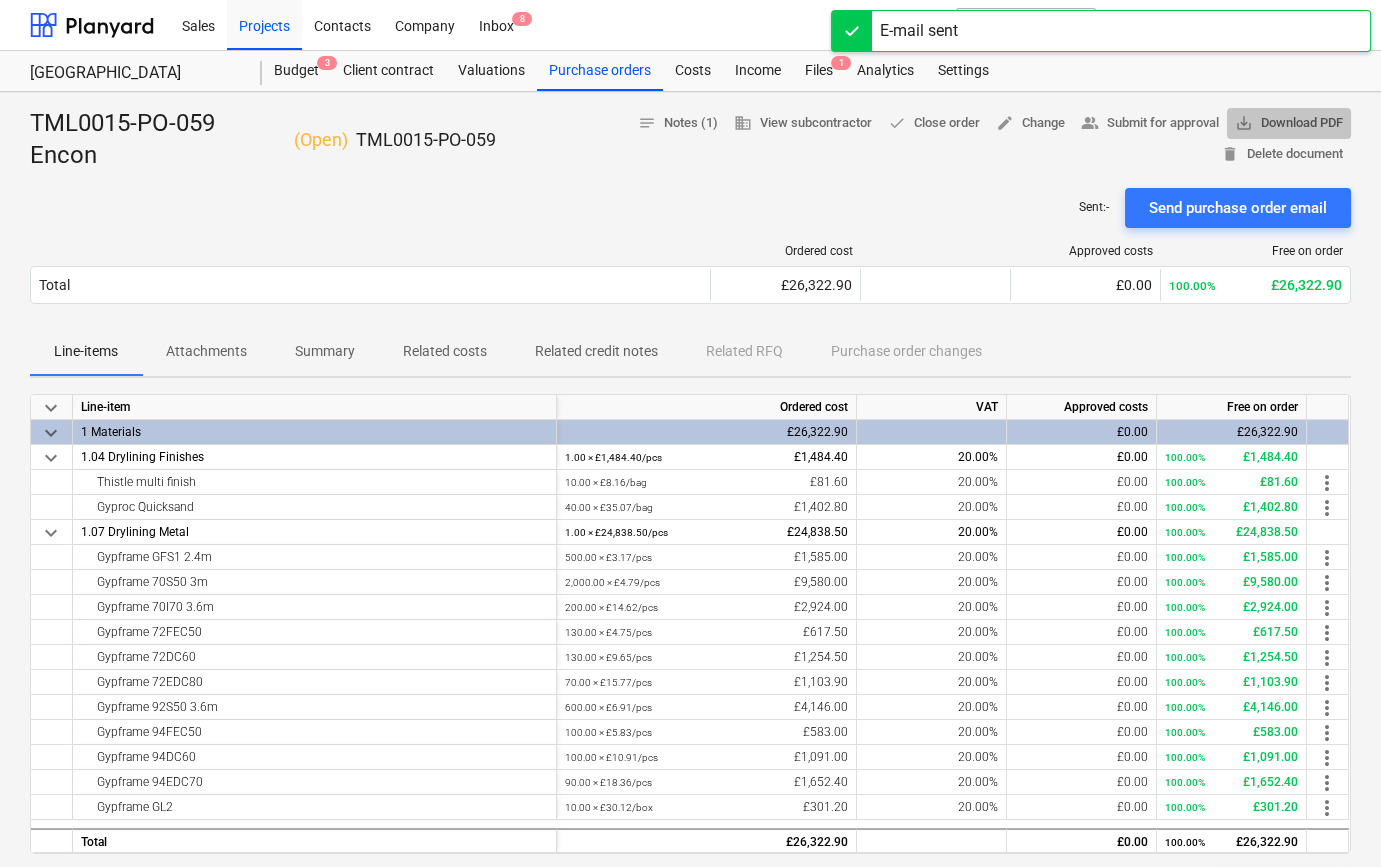 click on "save_alt Download PDF" at bounding box center [1289, 123] 